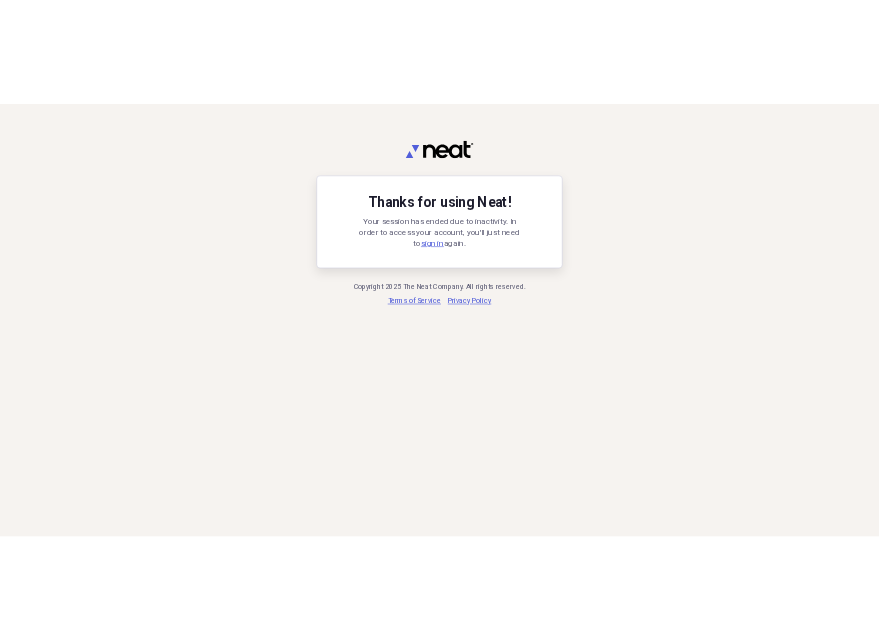 scroll, scrollTop: 0, scrollLeft: 0, axis: both 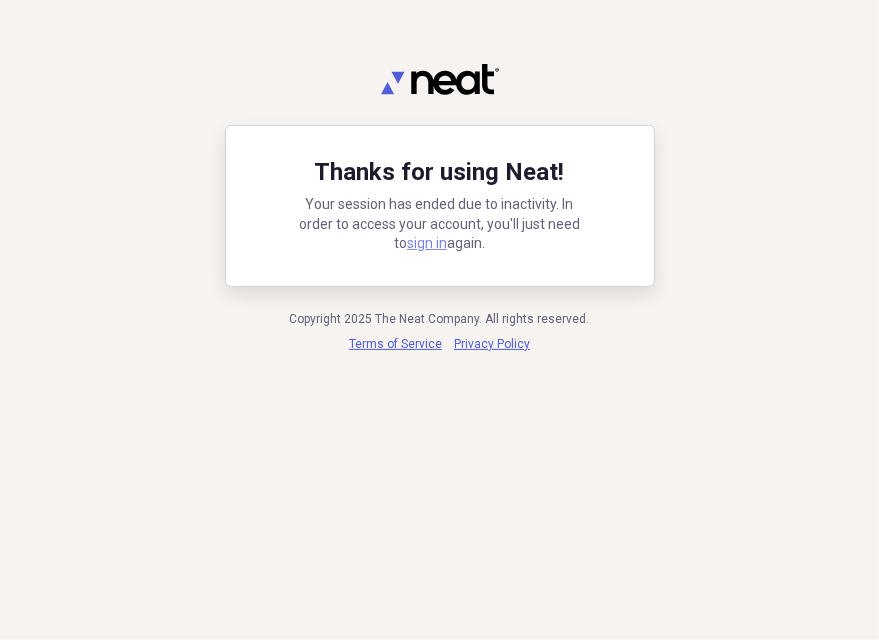 click on "sign in" at bounding box center [427, 243] 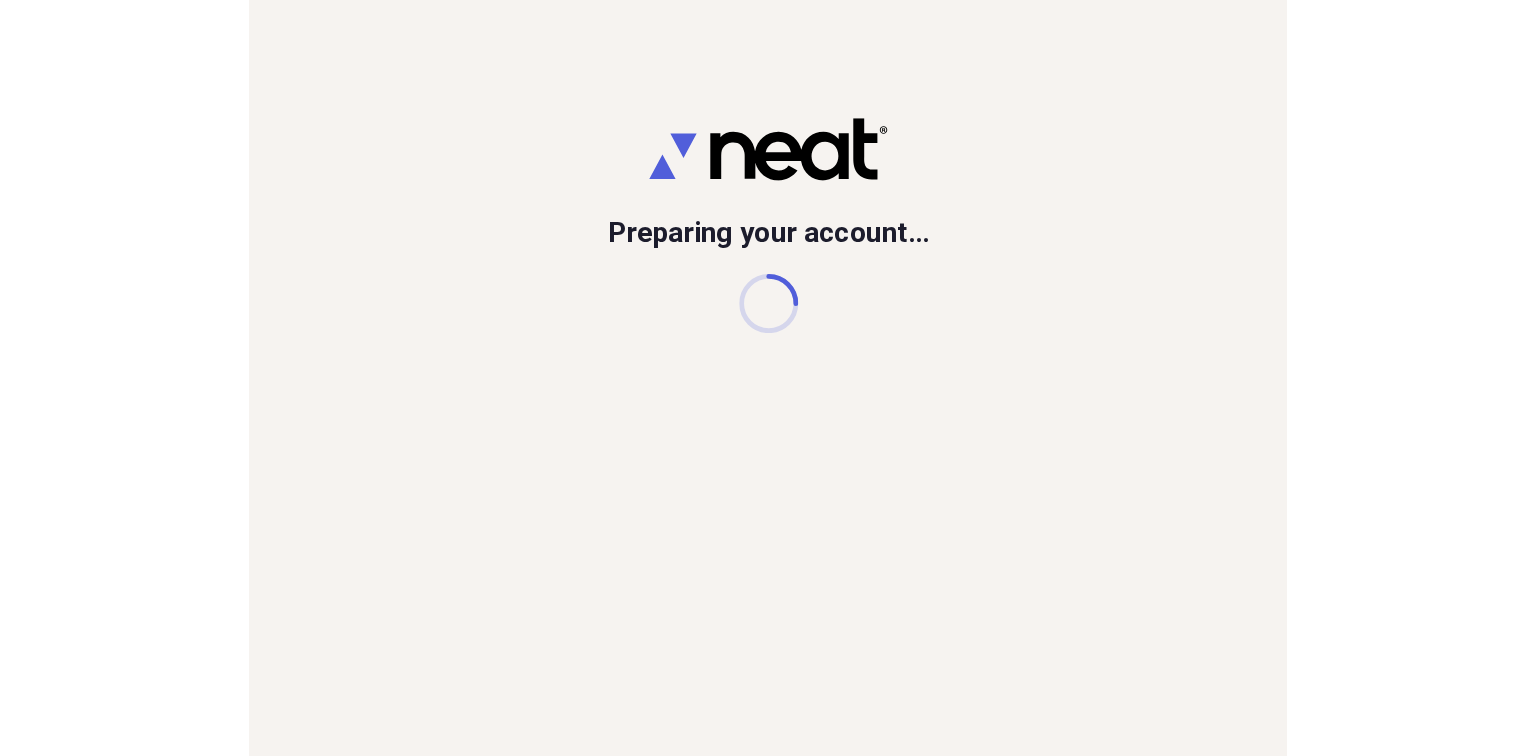 scroll, scrollTop: 0, scrollLeft: 0, axis: both 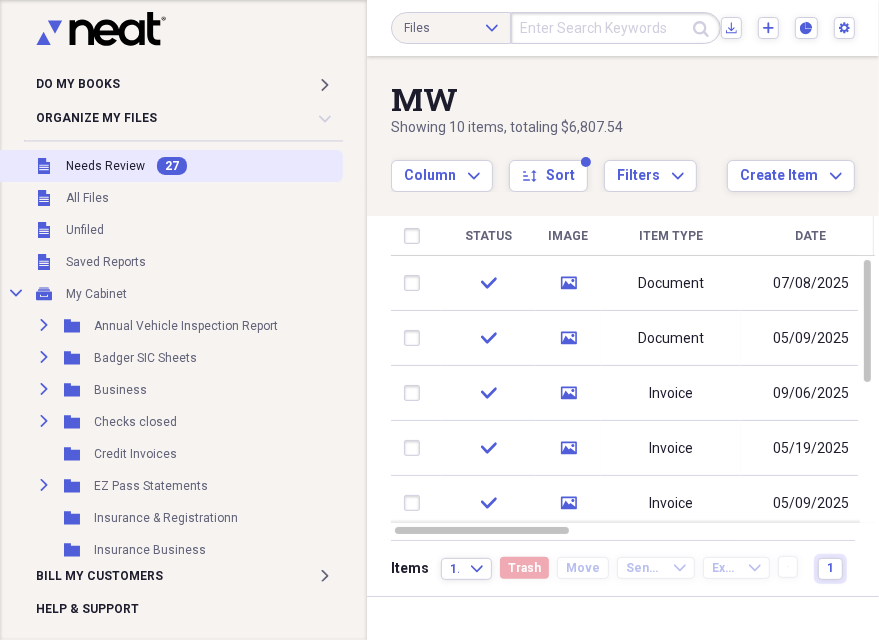 click on "Needs Review" at bounding box center [105, 166] 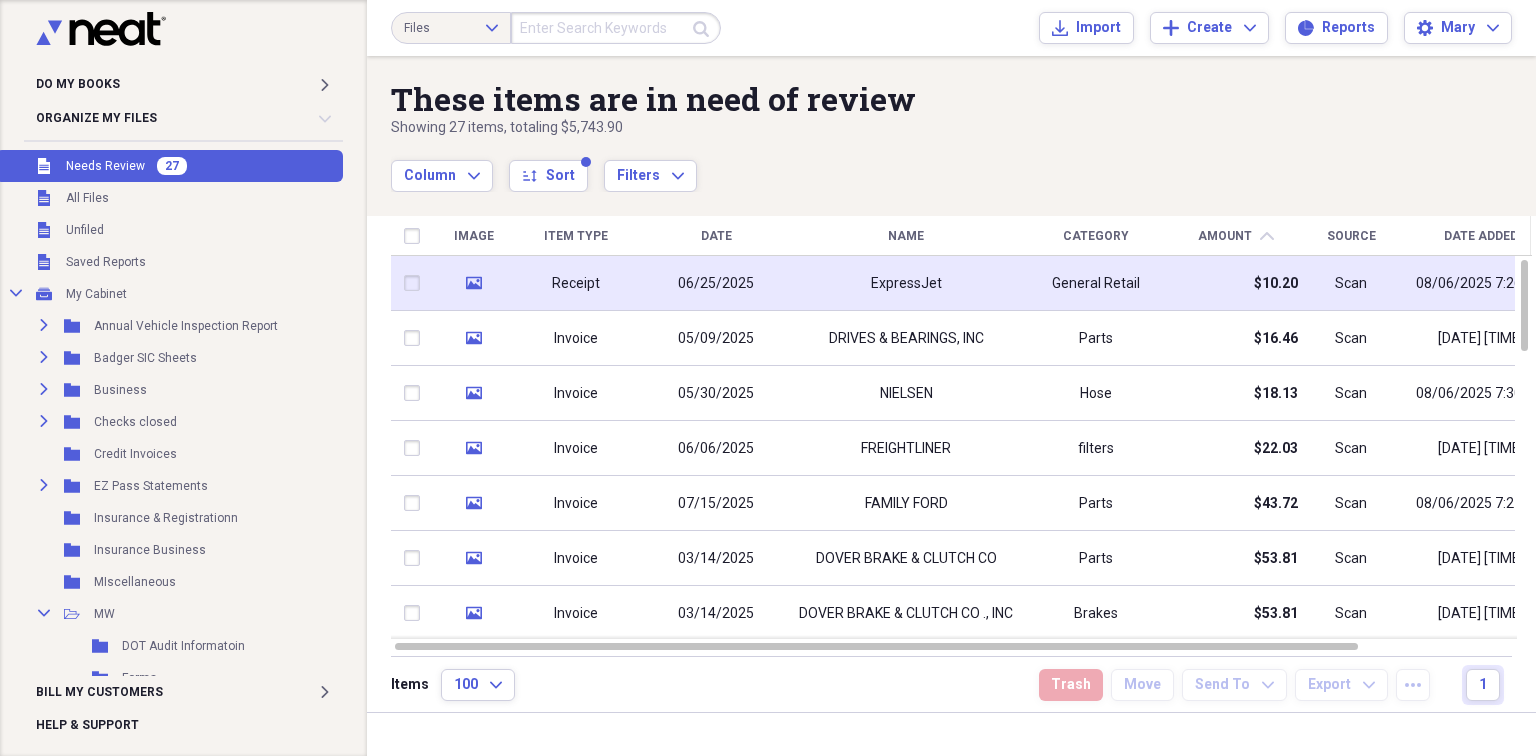 click on "ExpressJet" at bounding box center [906, 283] 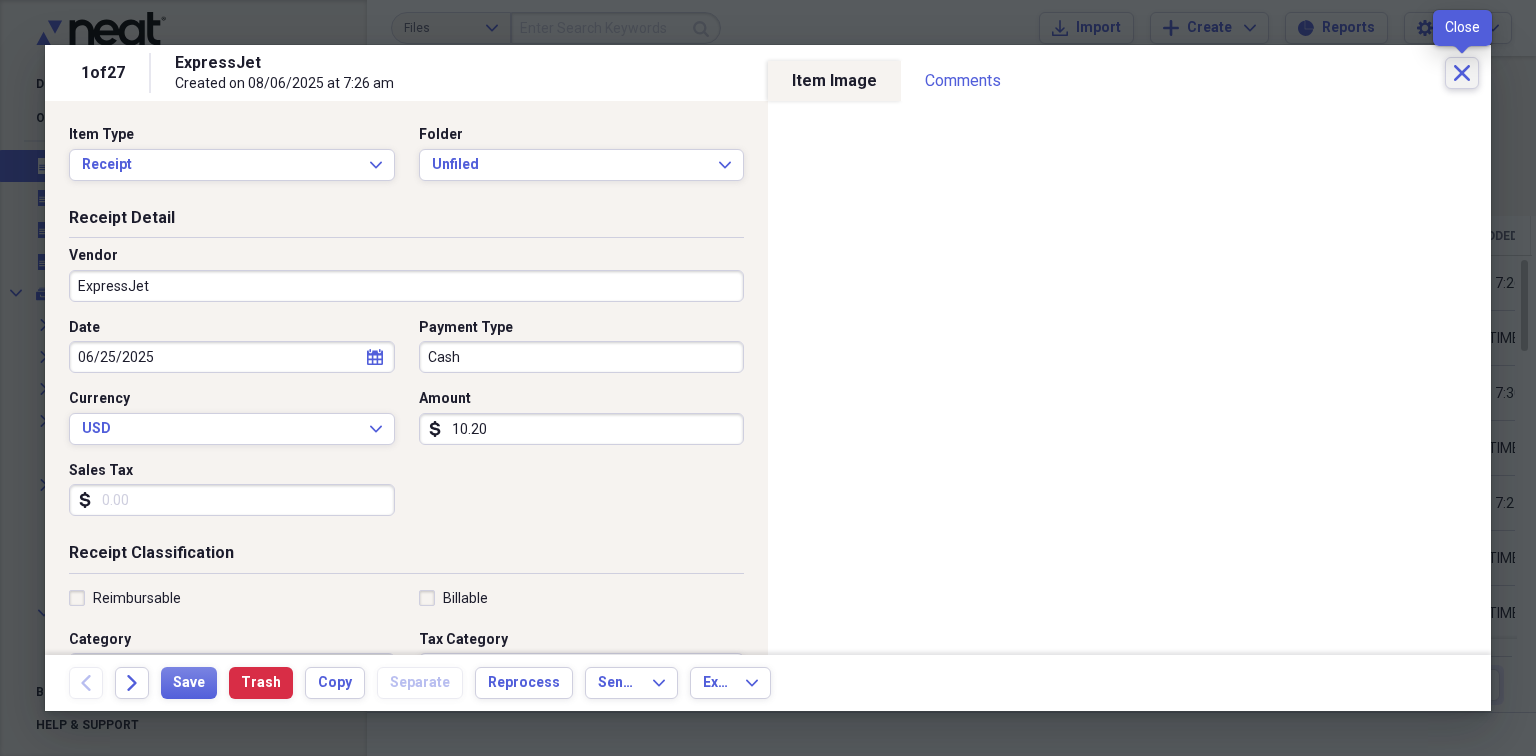 click 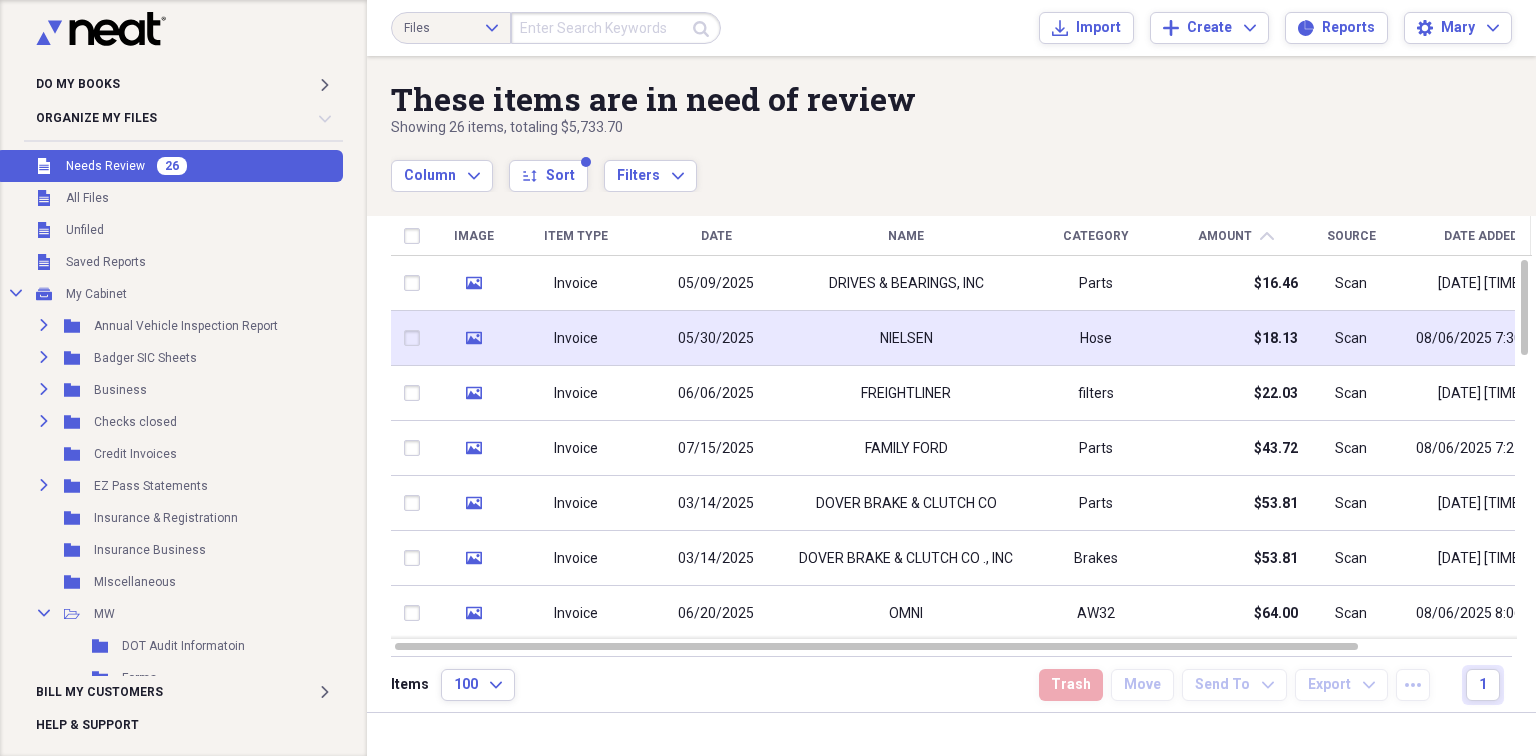 click on "NIELSEN" at bounding box center [906, 338] 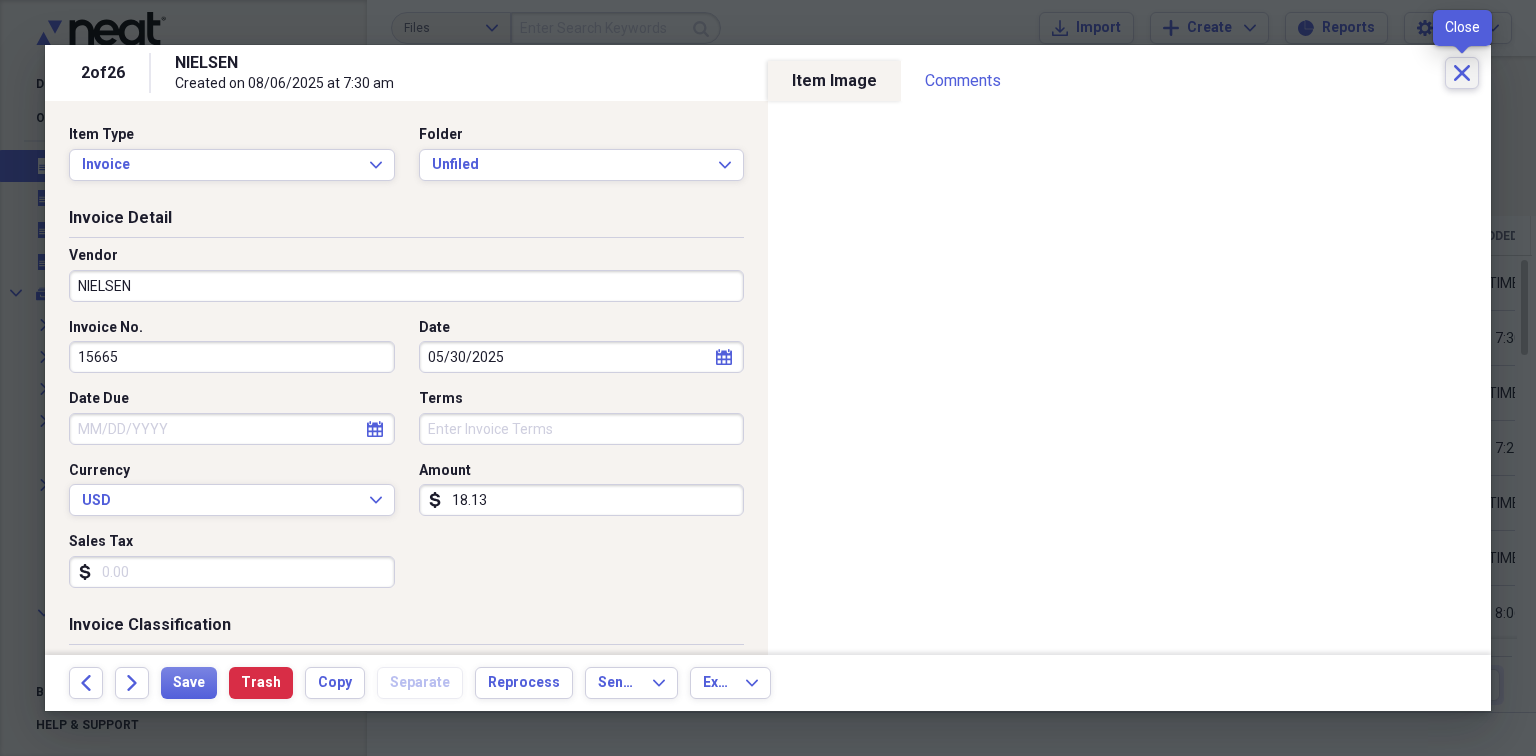 click on "Close" 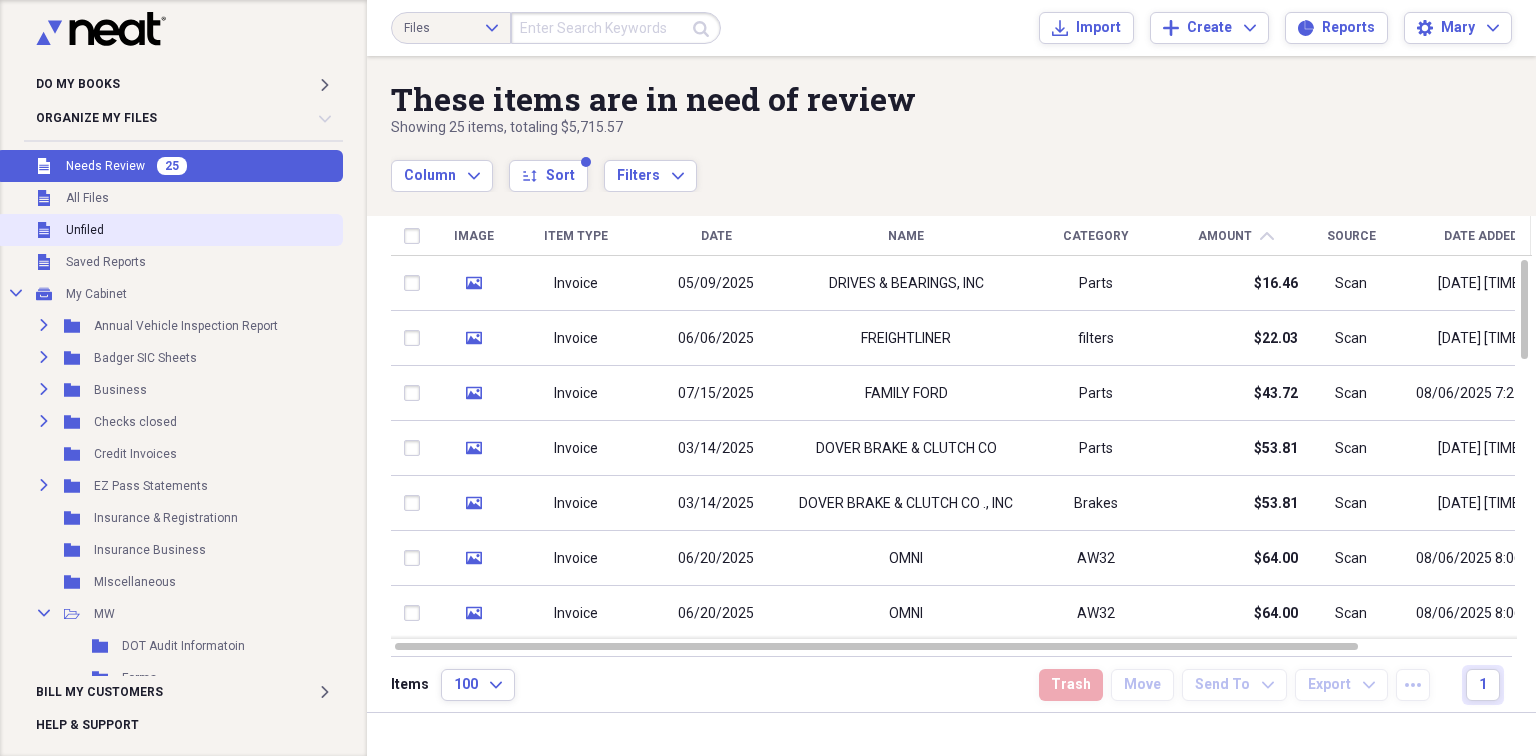 click on "Unfiled Unfiled" at bounding box center (169, 230) 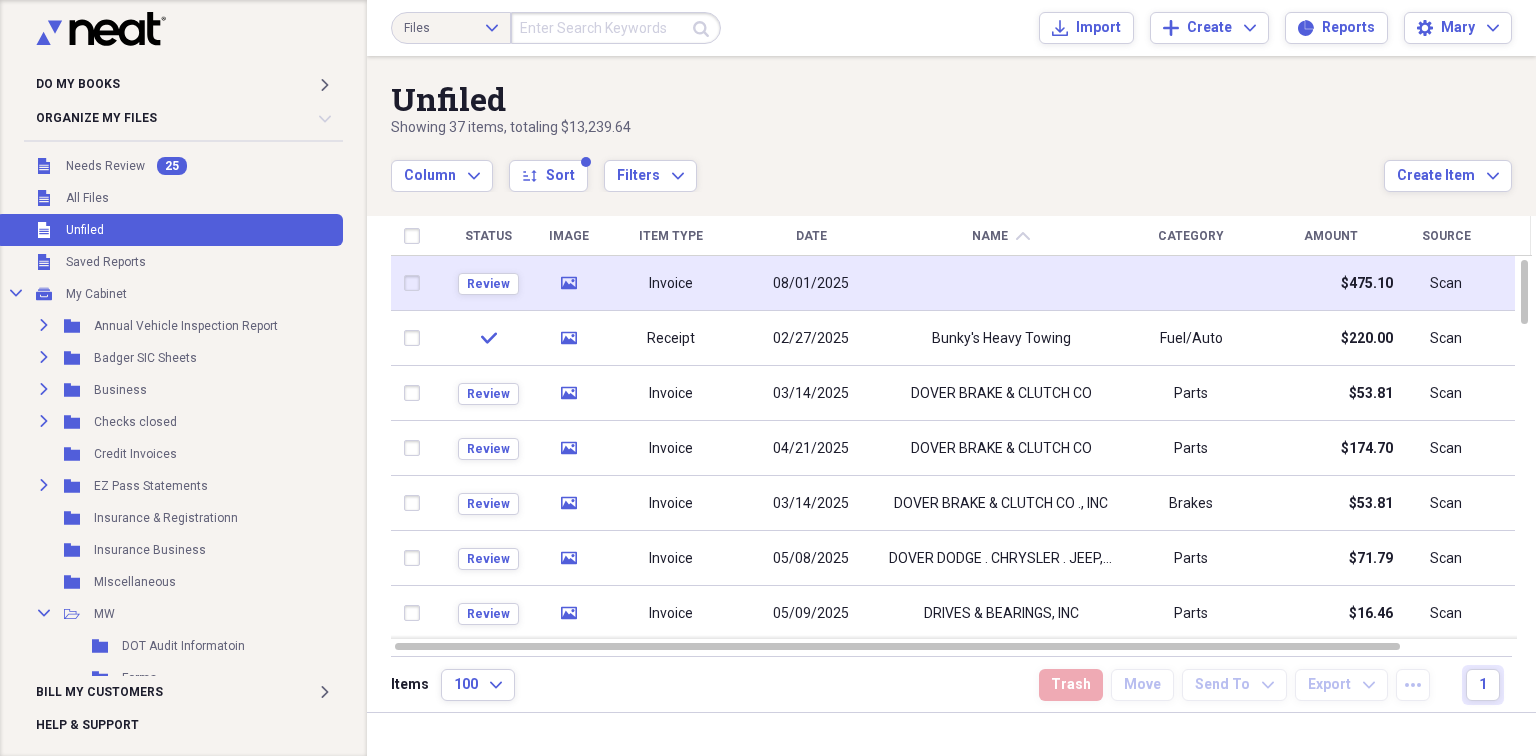 click at bounding box center [1001, 283] 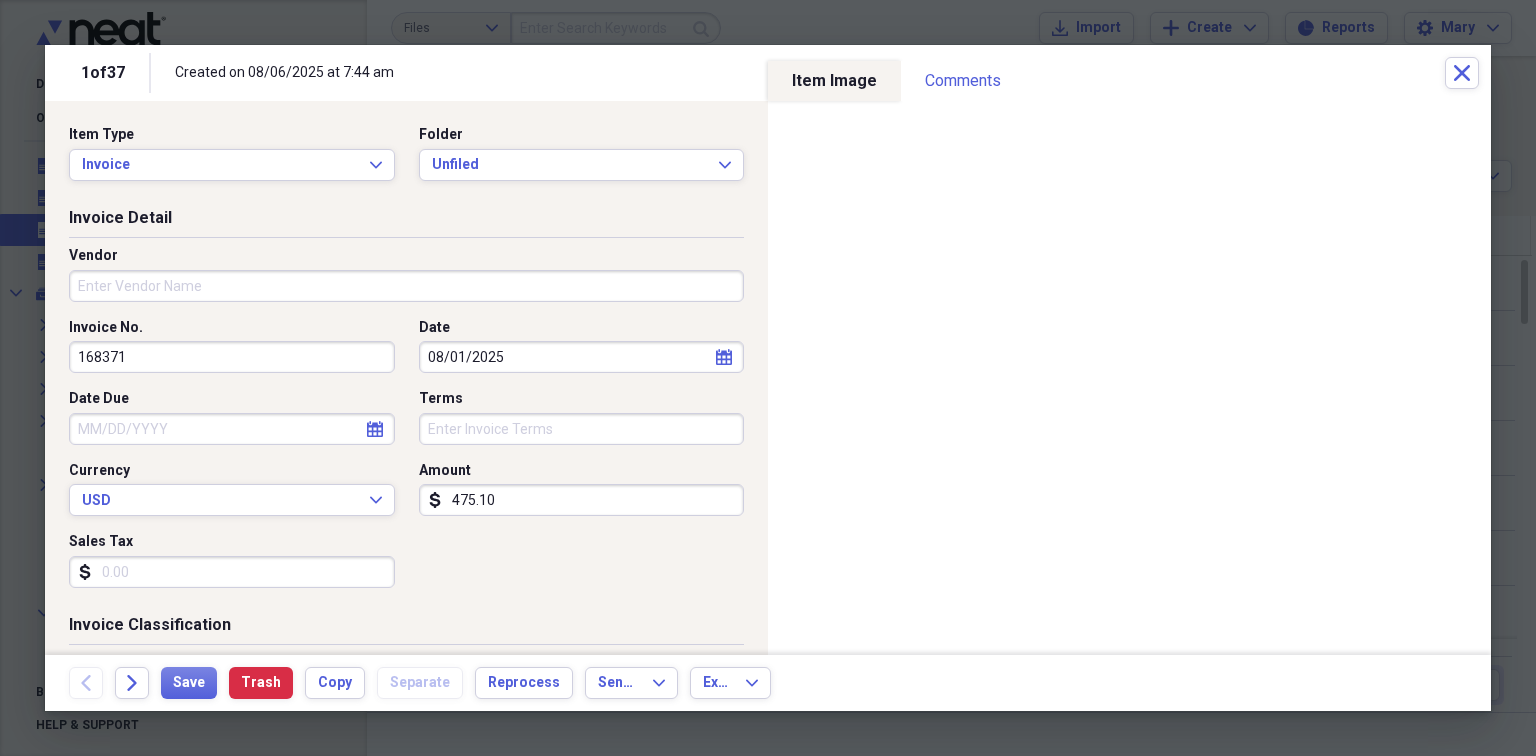 click on "Vendor" at bounding box center (406, 286) 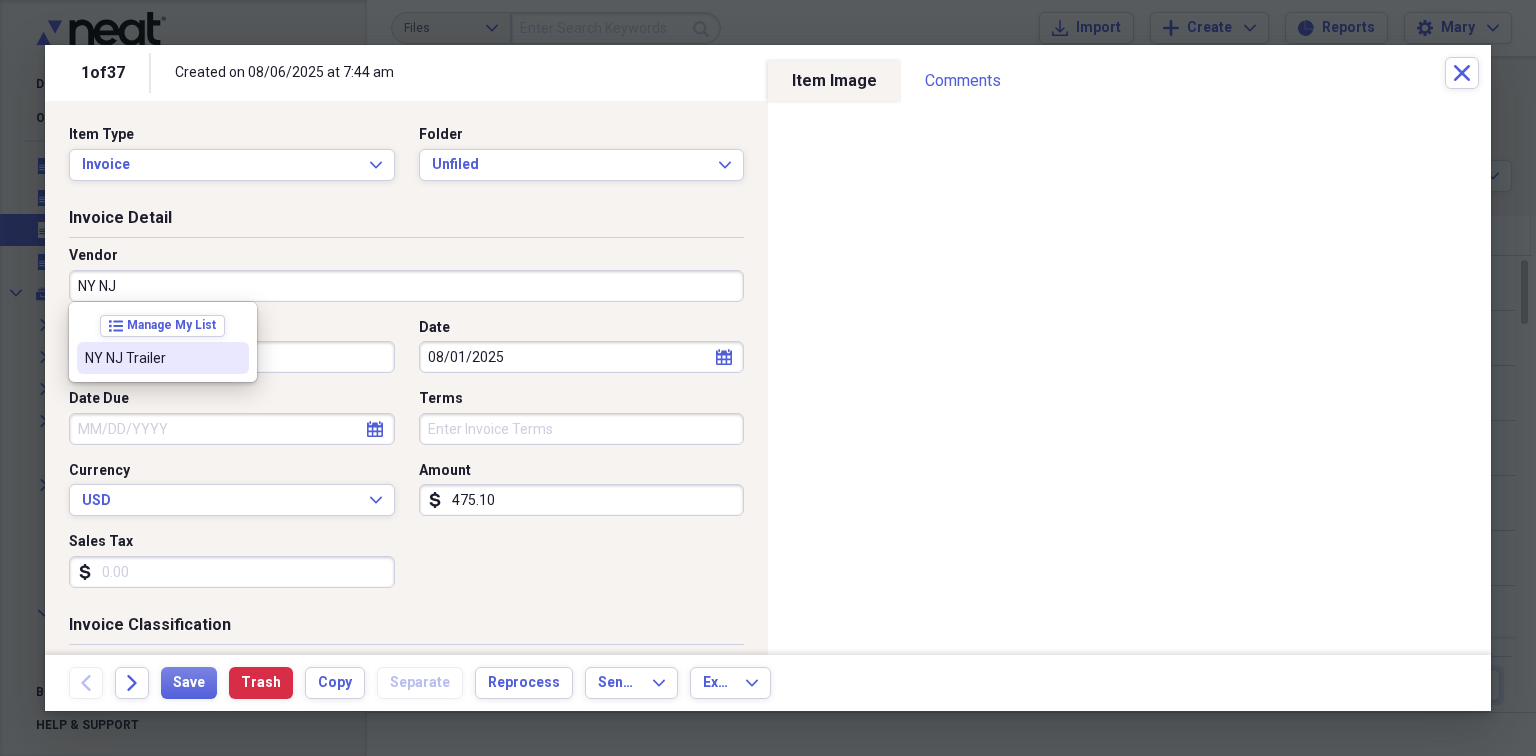 click on "NY NJ Trailer" at bounding box center (151, 358) 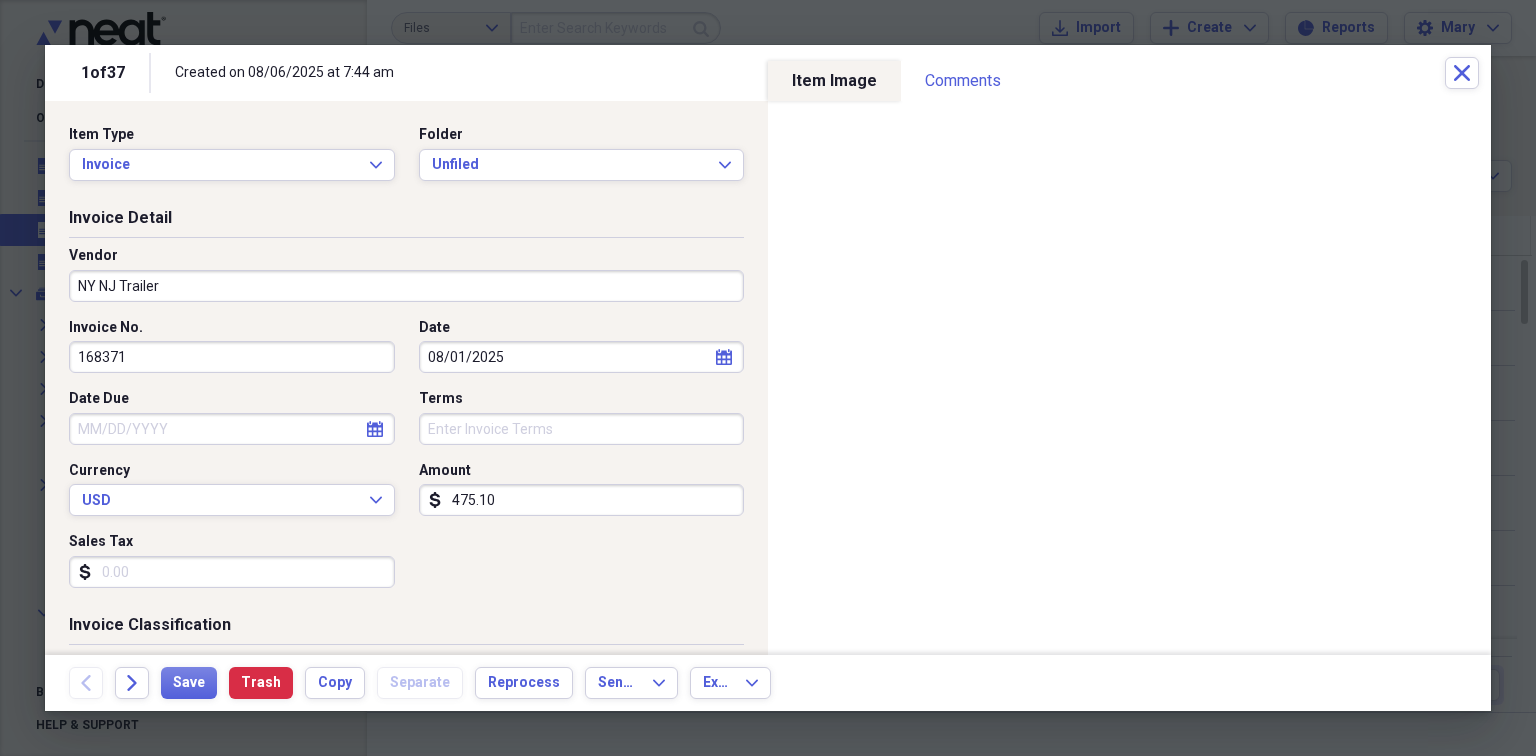 type on "Trailer" 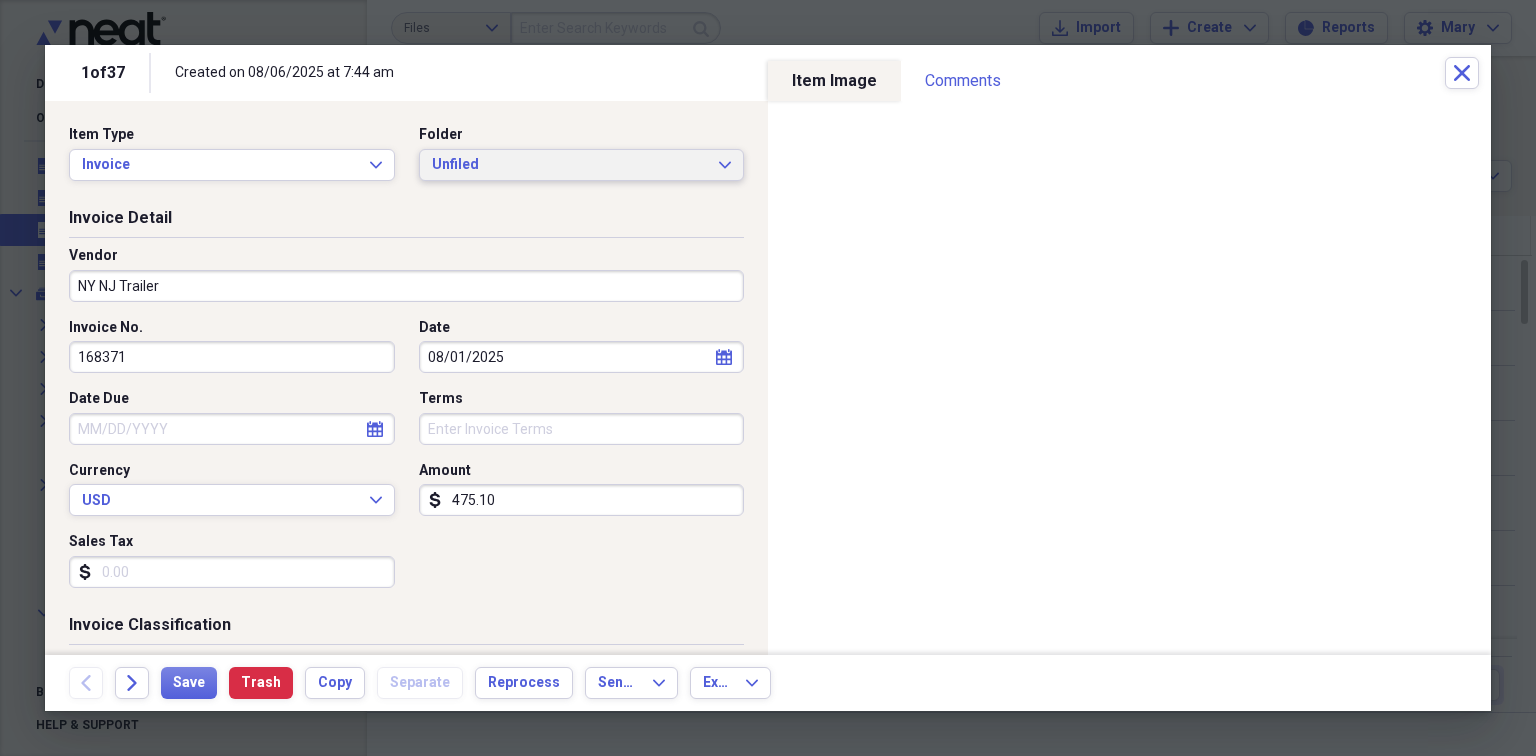 click on "Unfiled" at bounding box center [570, 165] 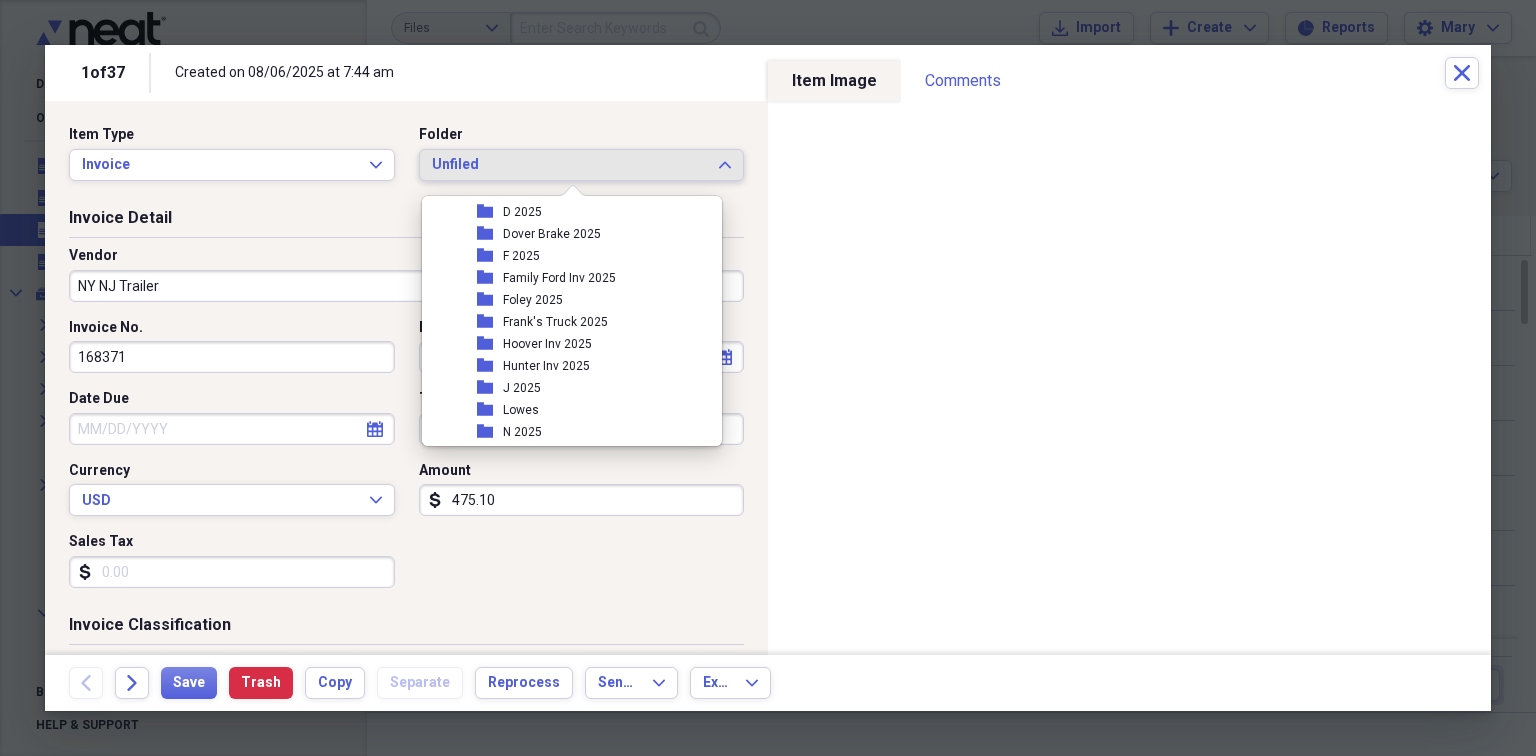 scroll, scrollTop: 640, scrollLeft: 0, axis: vertical 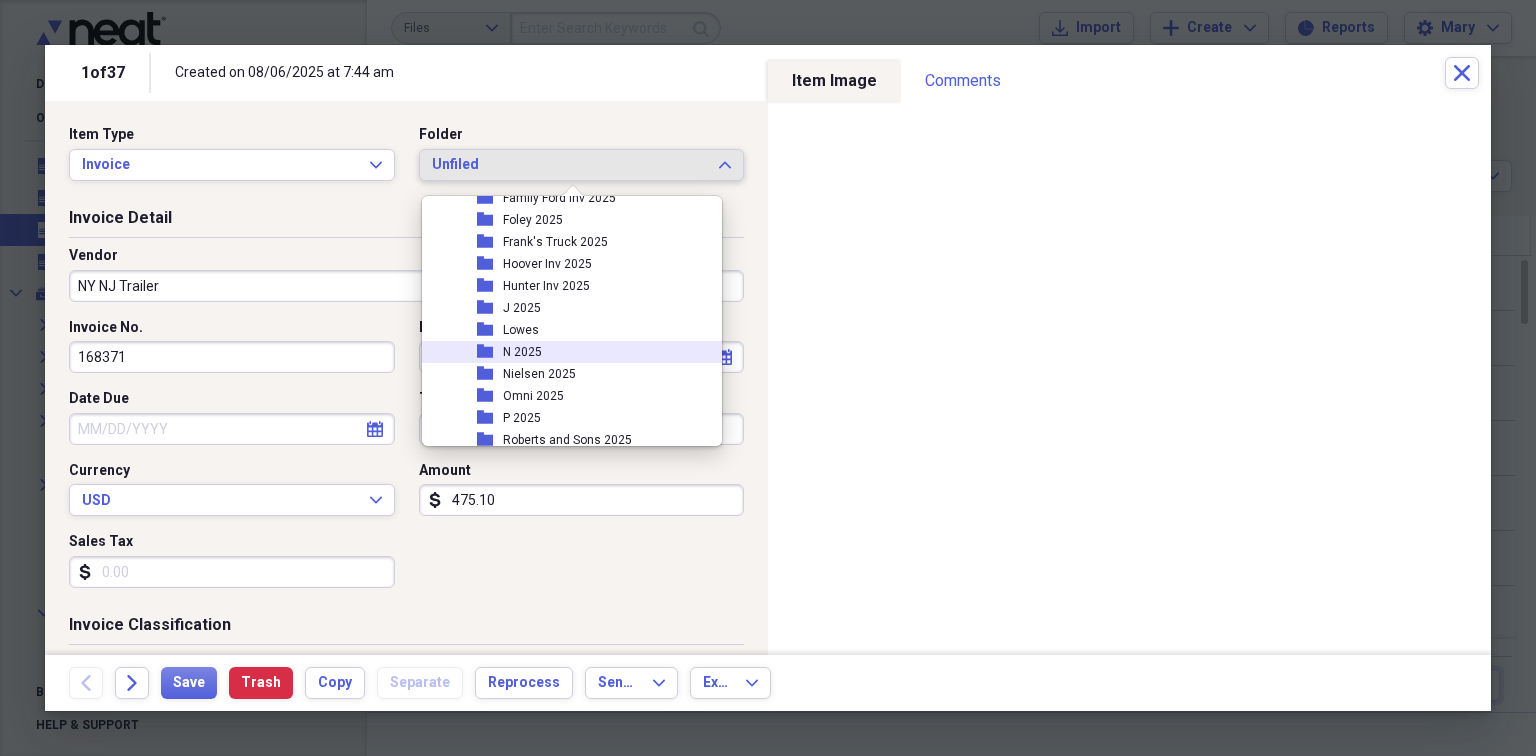 click on "N 2025" at bounding box center (522, 352) 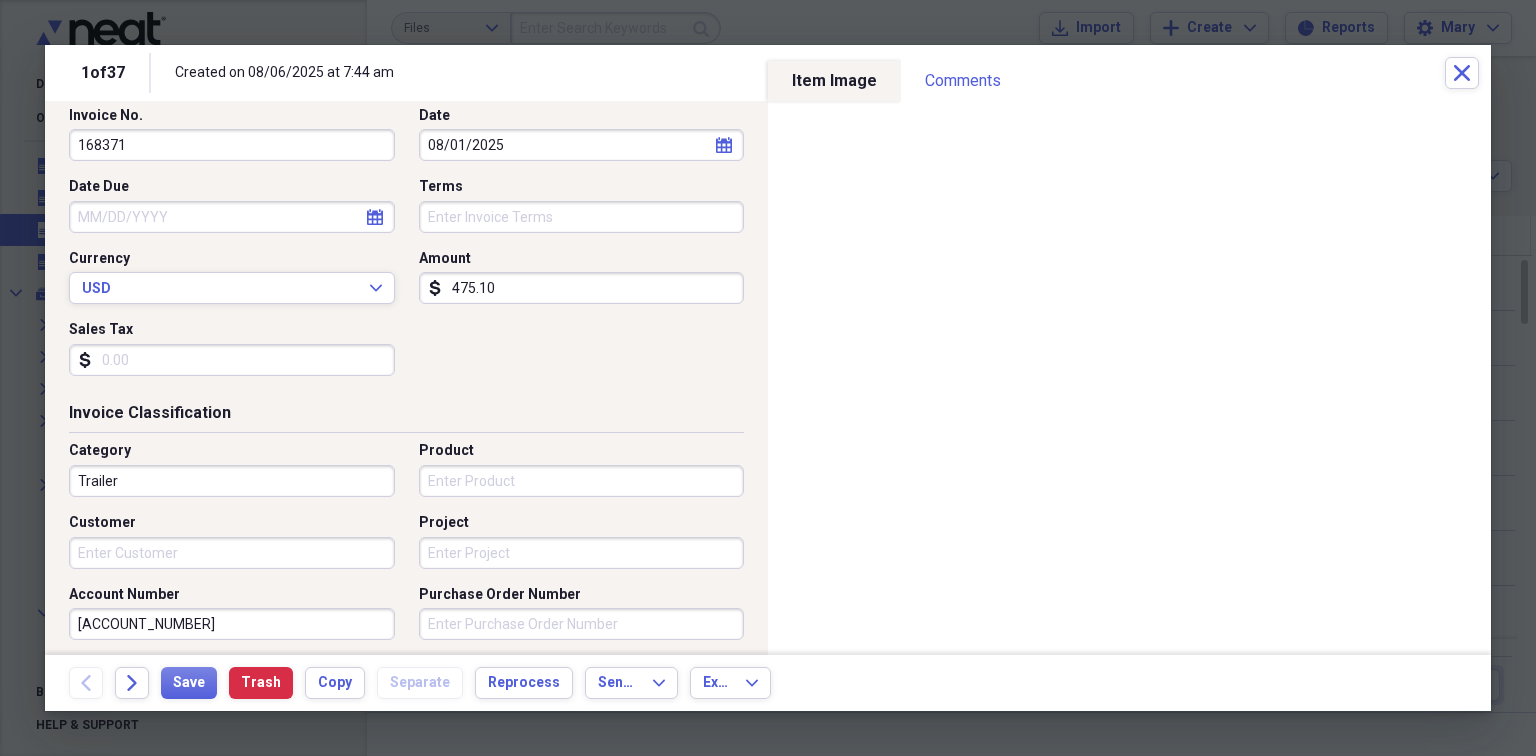 scroll, scrollTop: 240, scrollLeft: 0, axis: vertical 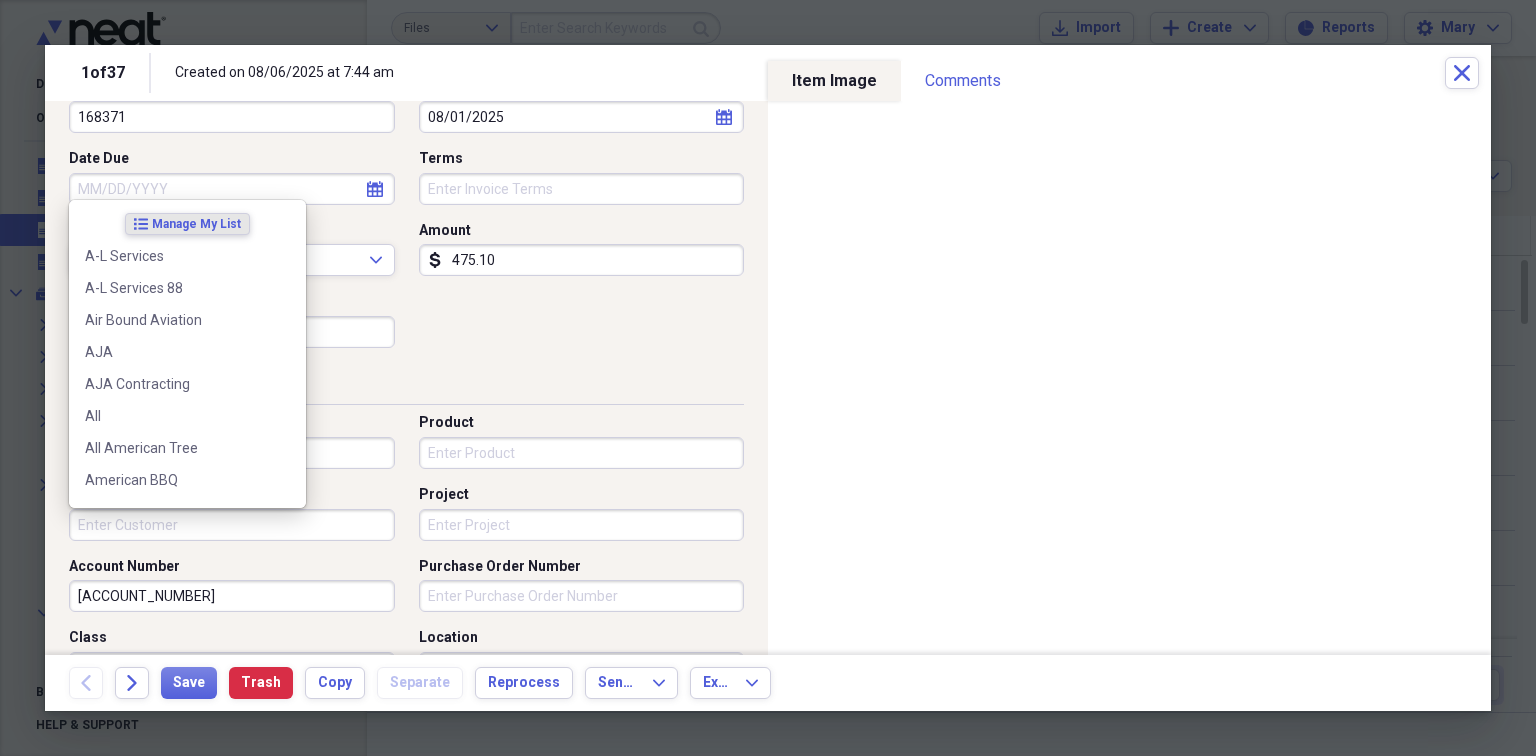 click on "Customer" at bounding box center [232, 525] 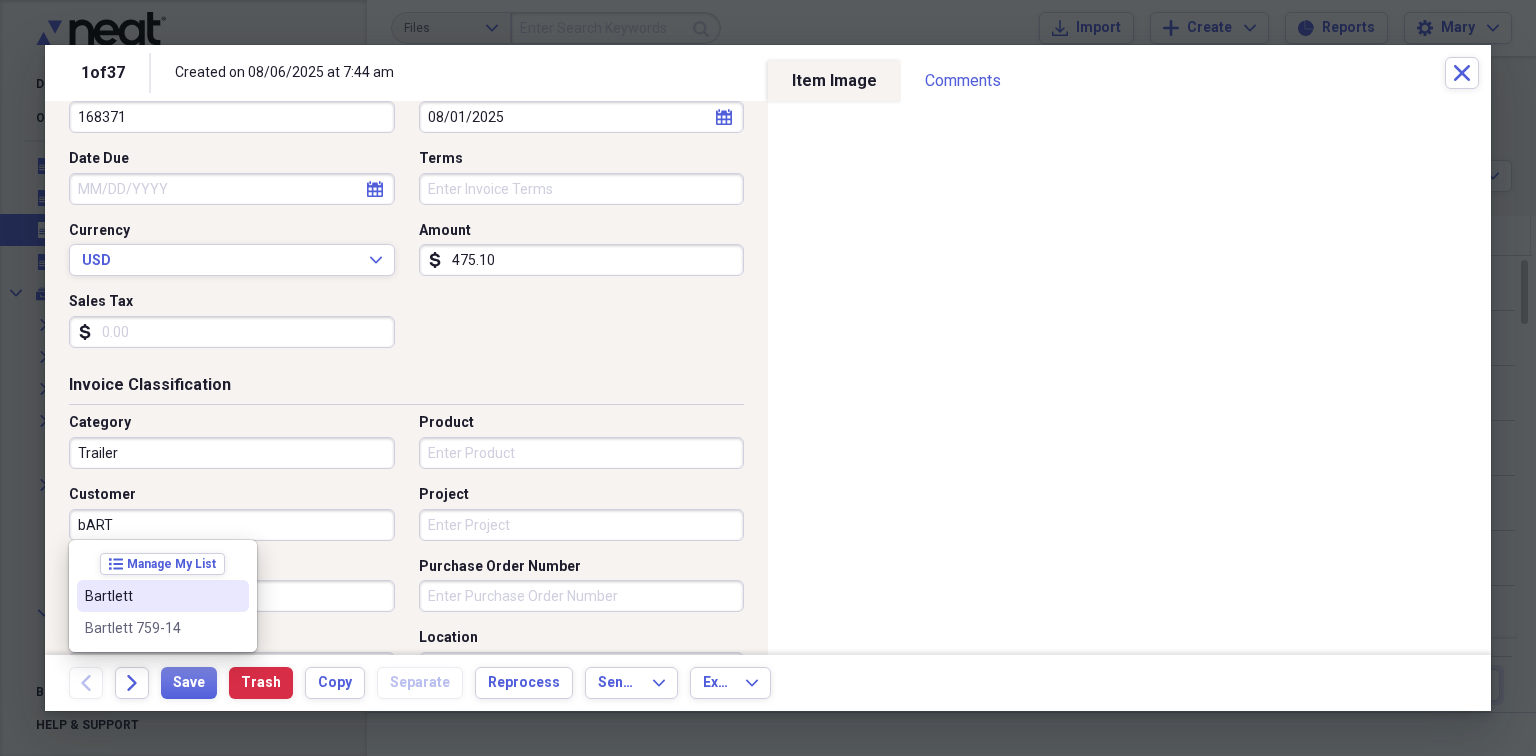 click on "Bartlett" at bounding box center [163, 596] 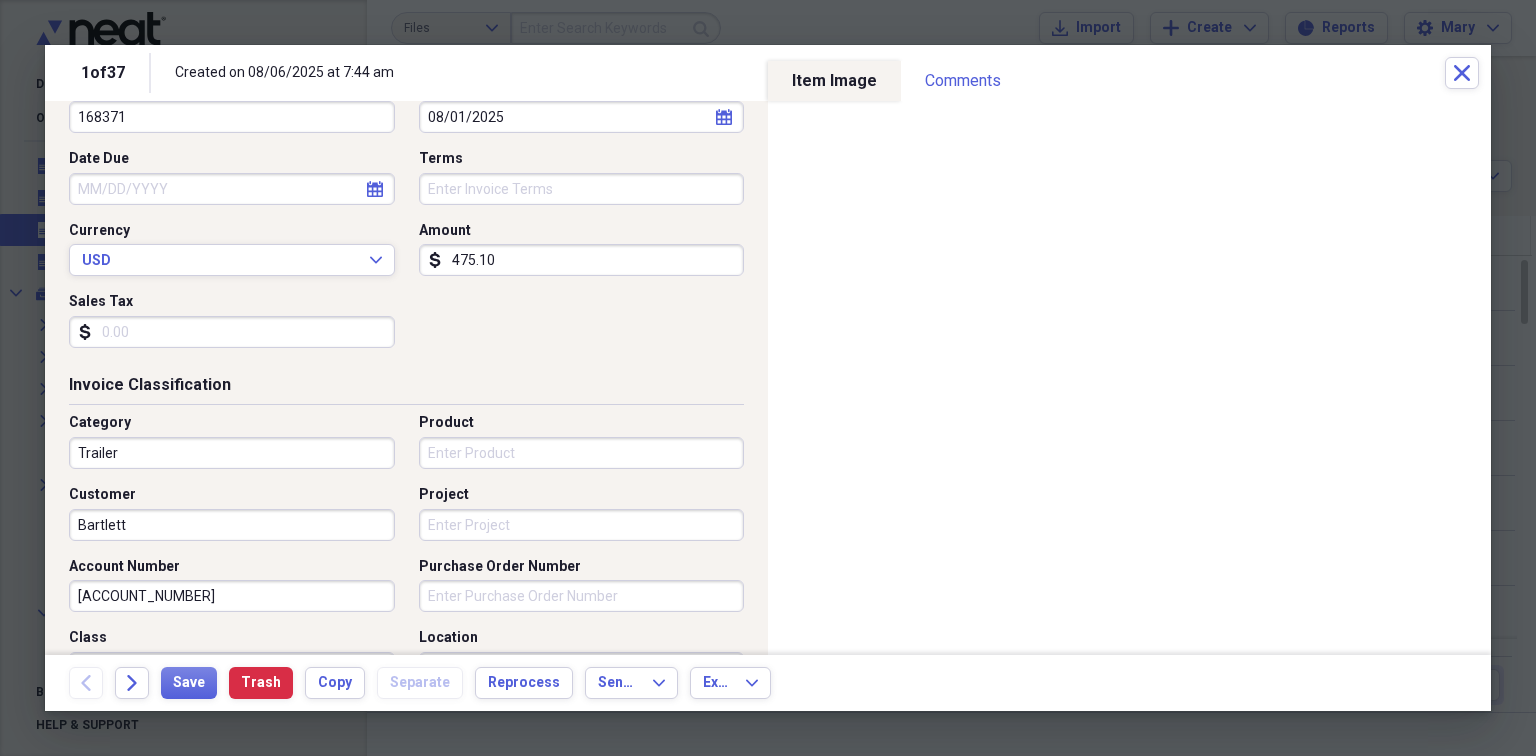 click on "Project" at bounding box center [582, 525] 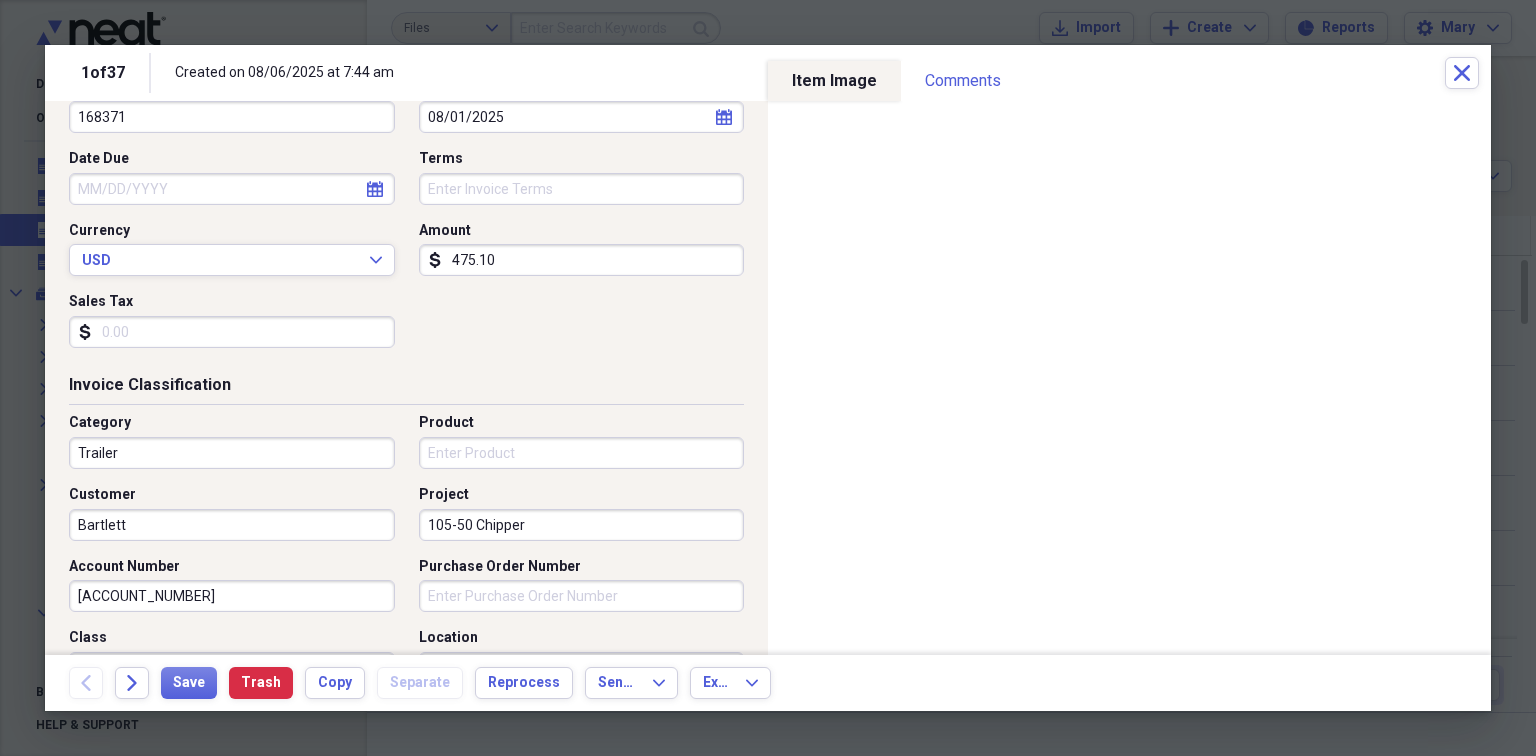 type on "105-50 Chipper" 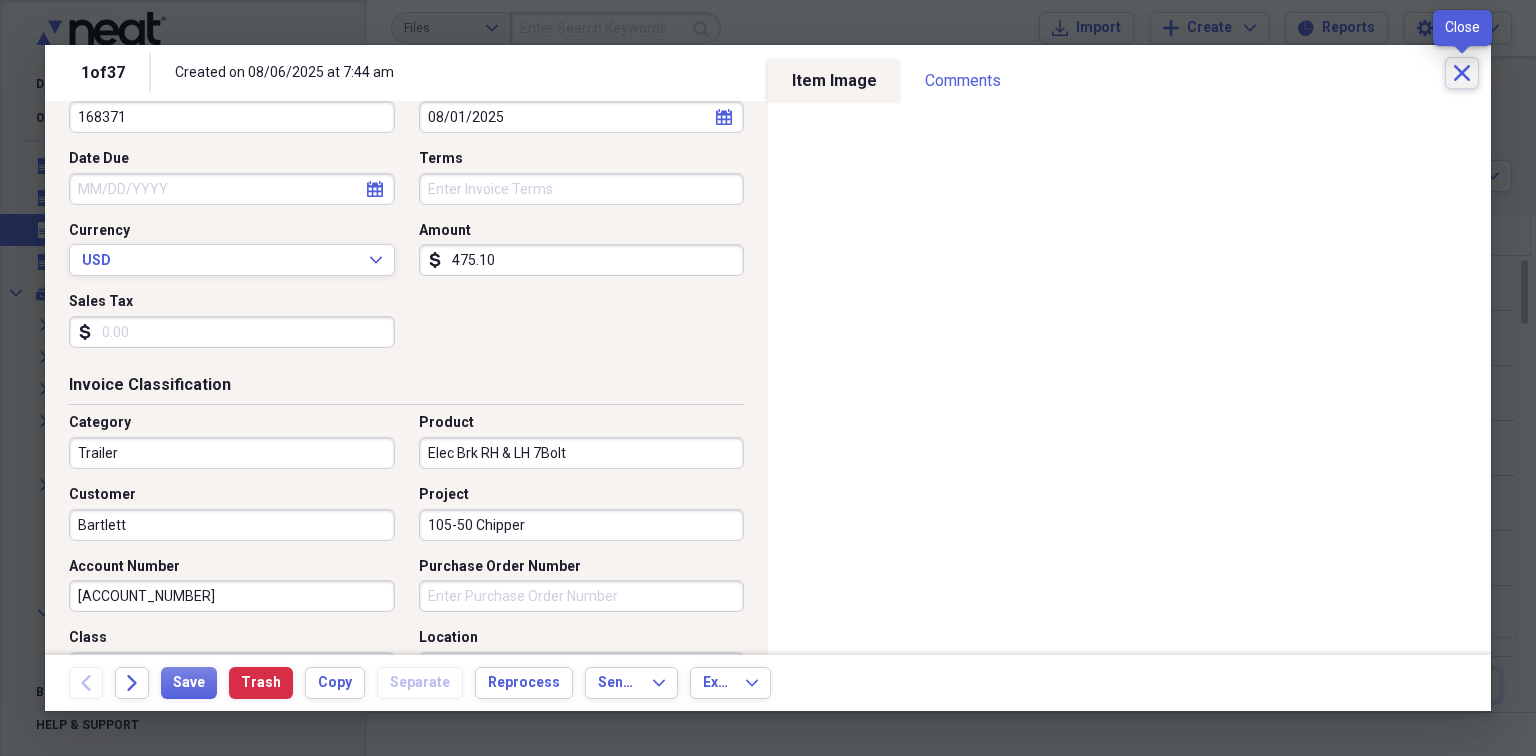 type on "Elec Brk RH & LH 7Bolt" 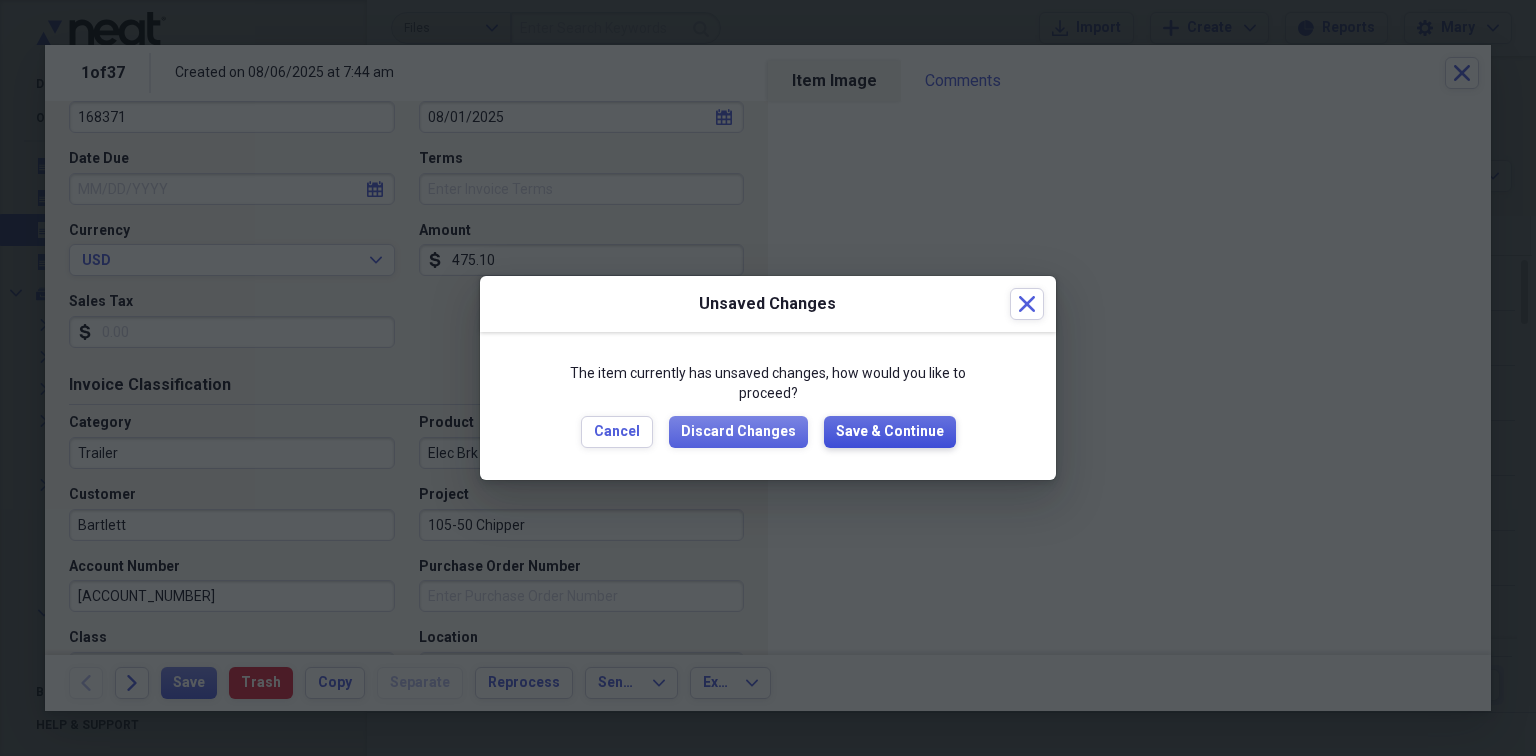 click on "Save & Continue" at bounding box center (890, 432) 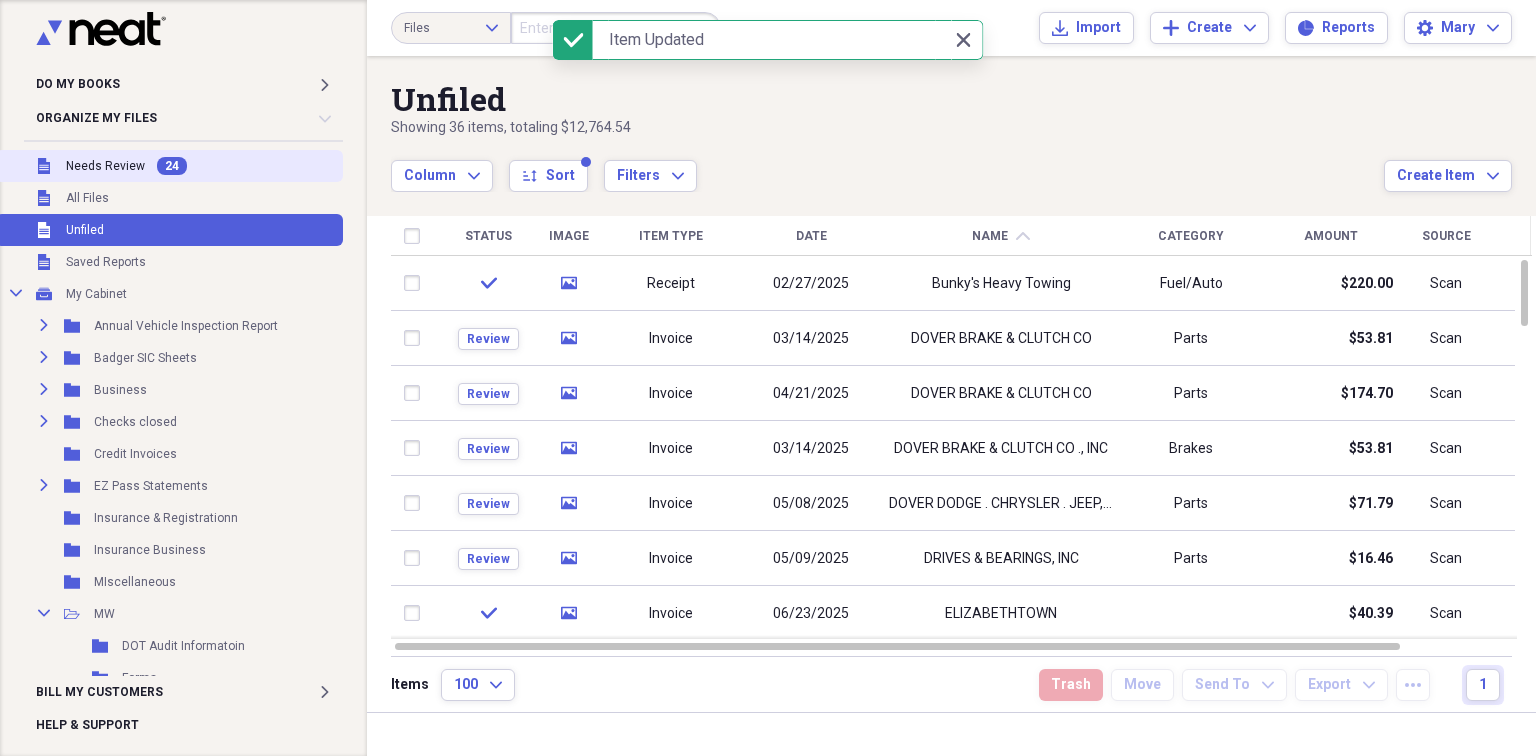 click on "Needs Review" at bounding box center (105, 166) 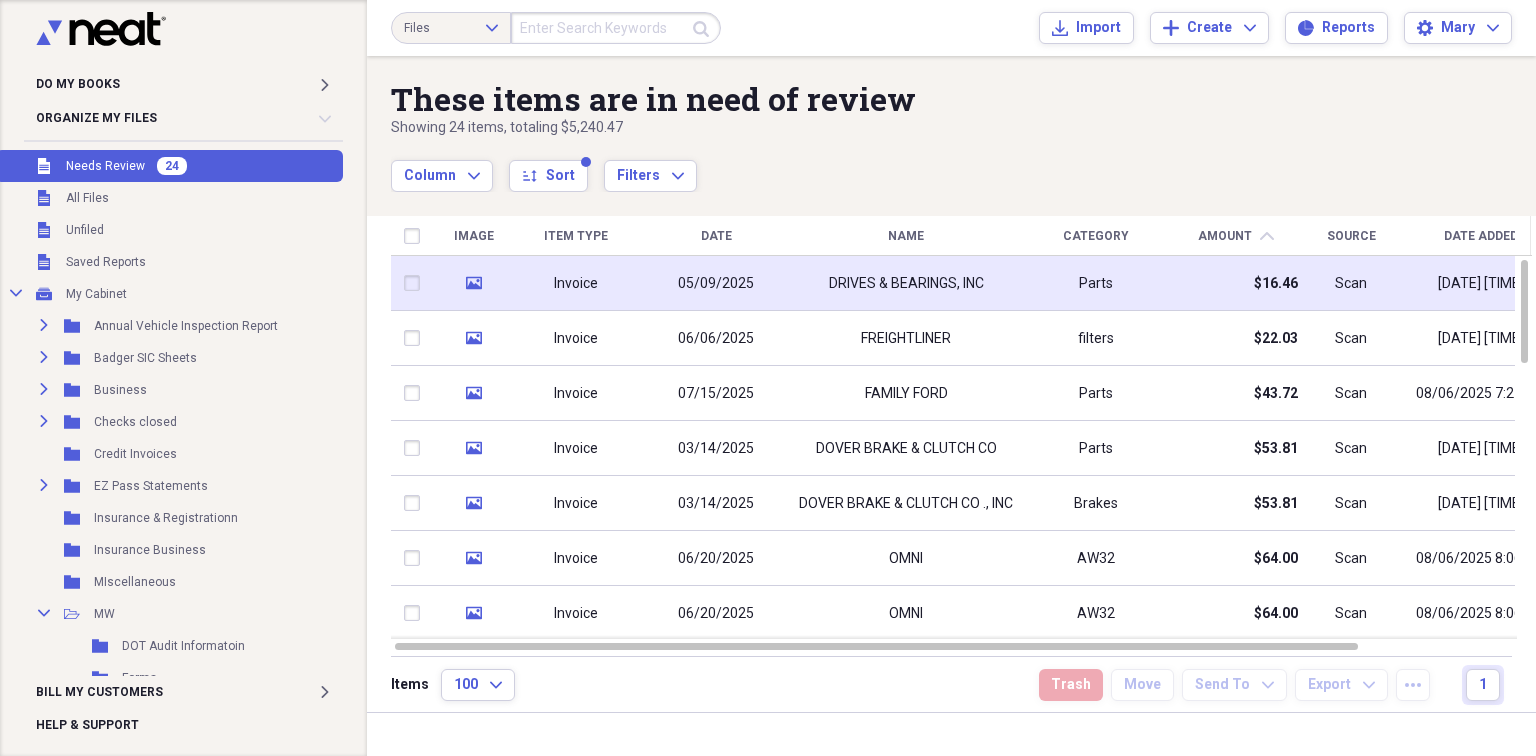 click on "DRIVES & BEARINGS, INC" at bounding box center (906, 284) 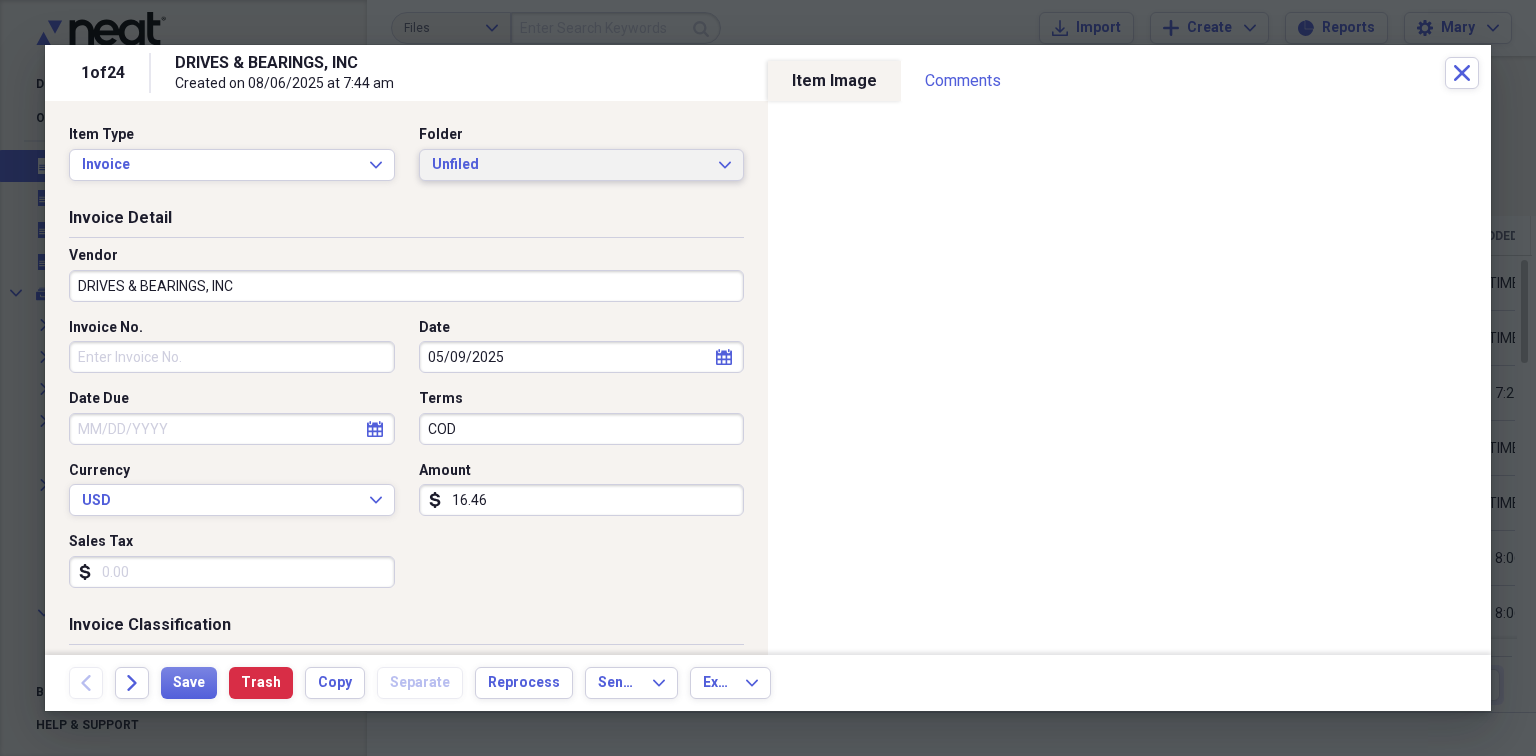 click on "Unfiled" at bounding box center (570, 165) 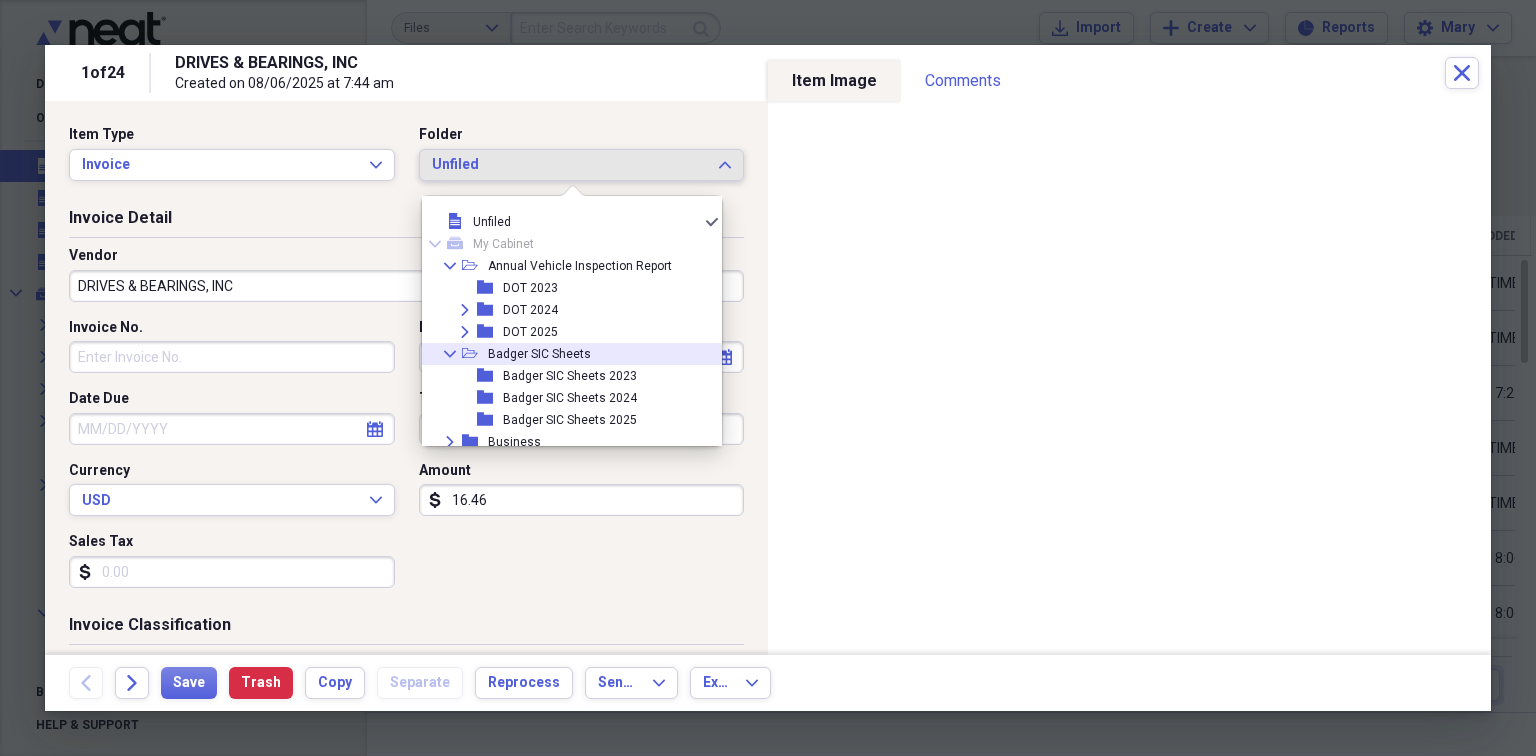 click 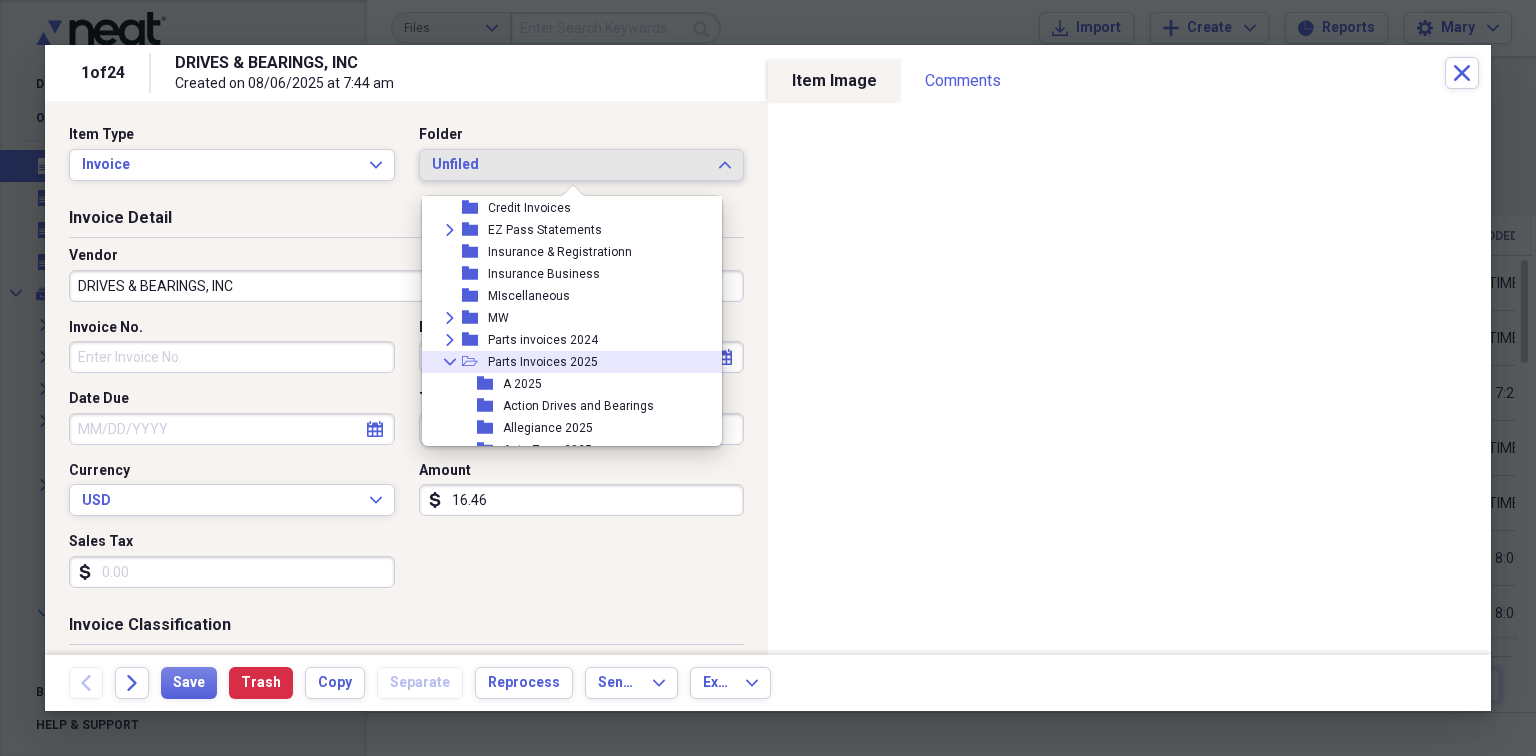scroll, scrollTop: 240, scrollLeft: 0, axis: vertical 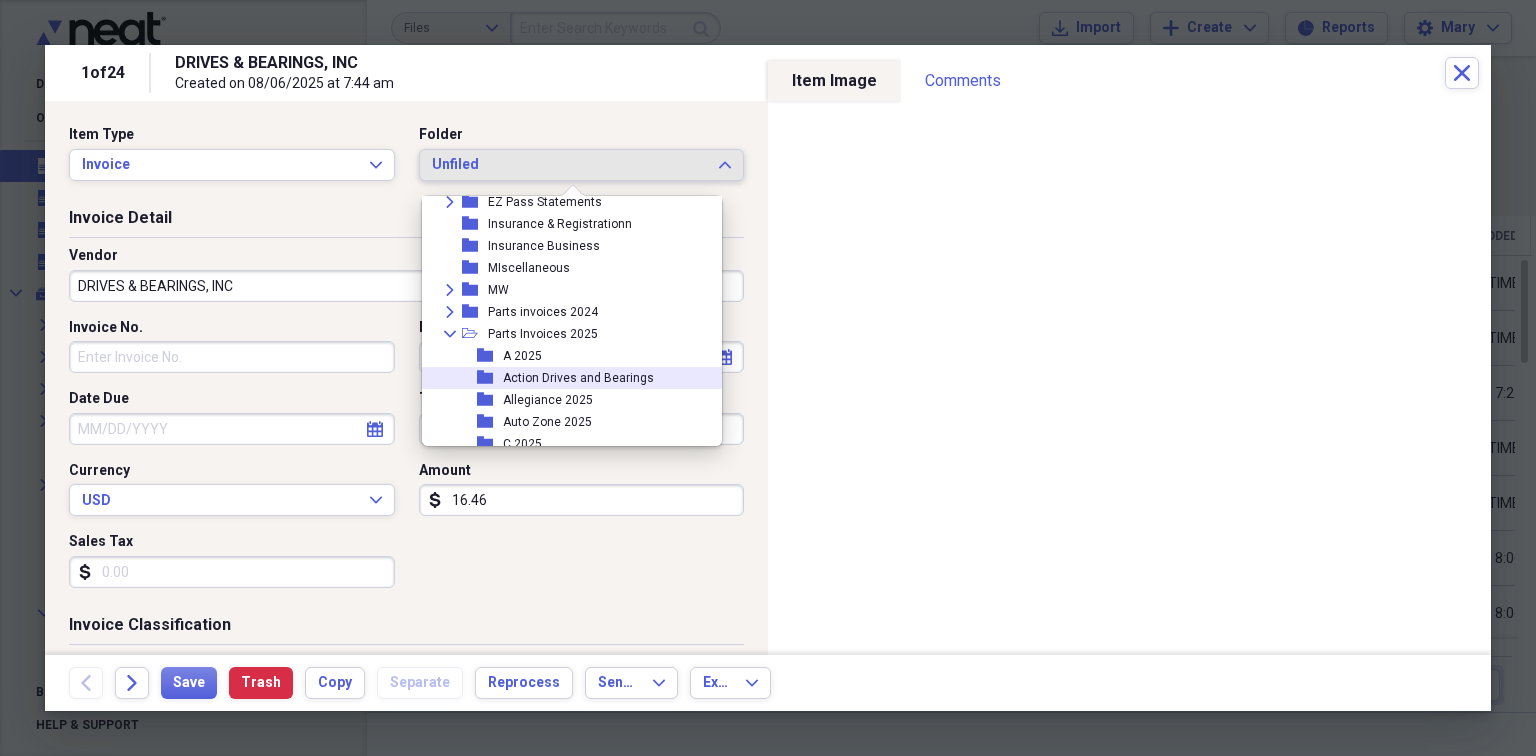 click on "Action Drives and Bearings" at bounding box center [578, 378] 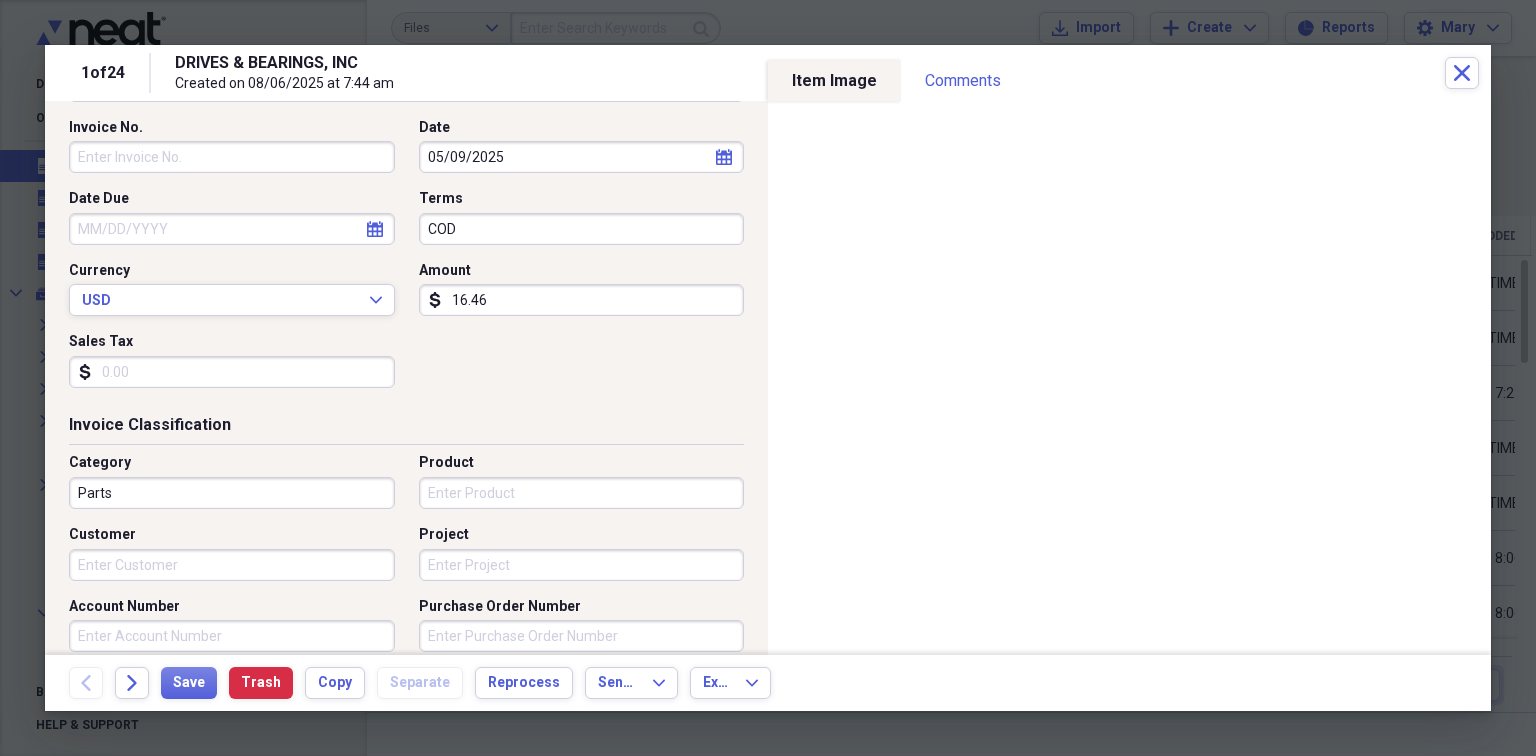 scroll, scrollTop: 240, scrollLeft: 0, axis: vertical 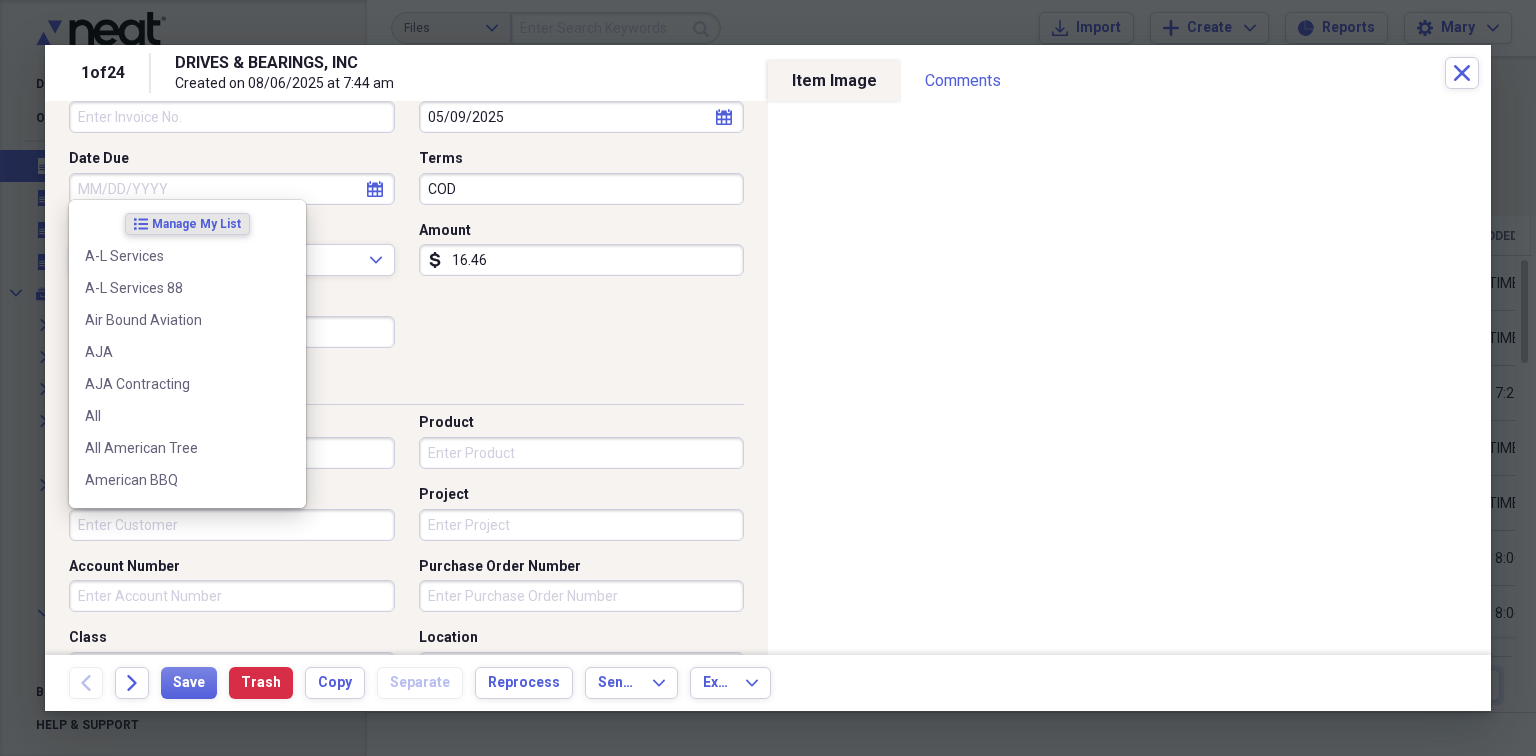 click on "Customer" at bounding box center [232, 525] 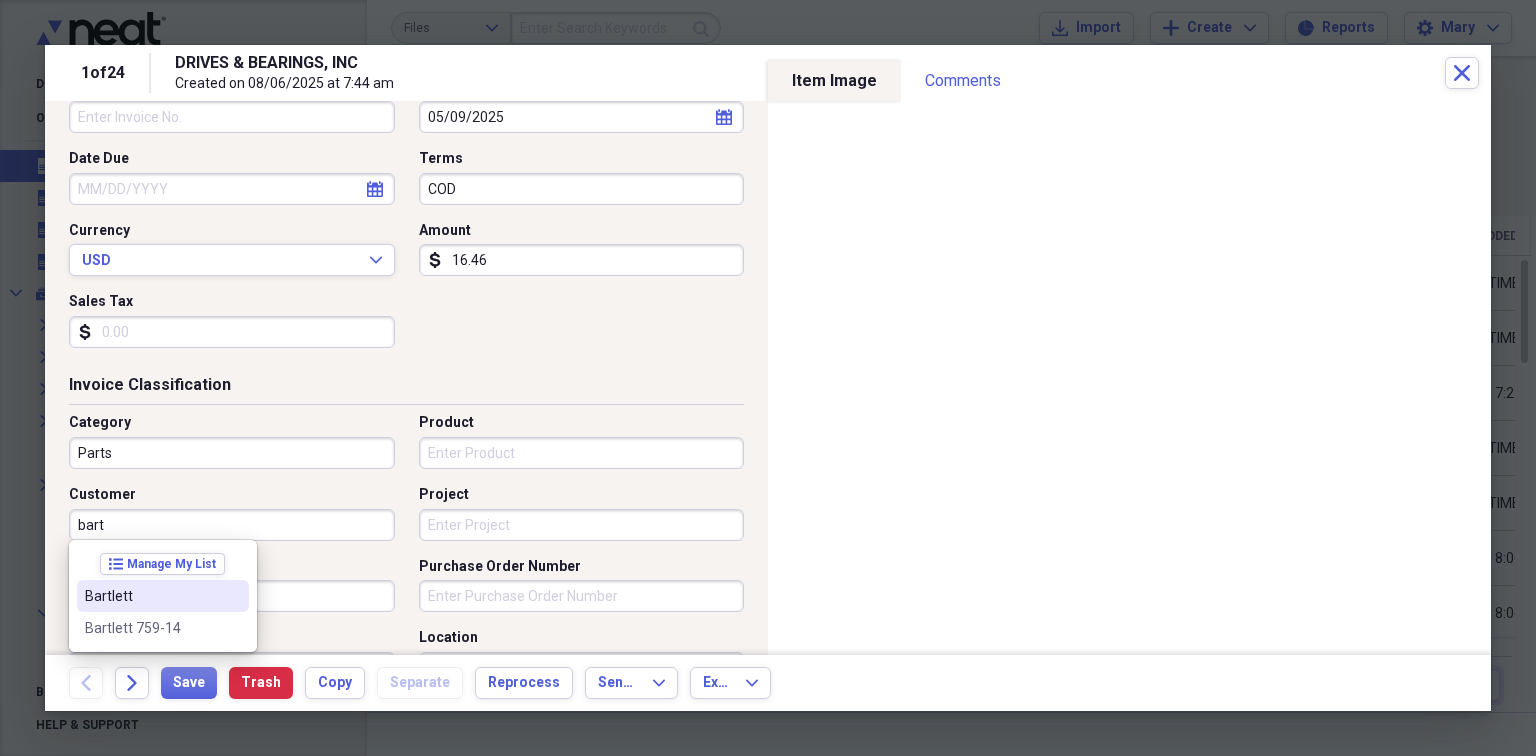 click on "Bartlett" at bounding box center (151, 596) 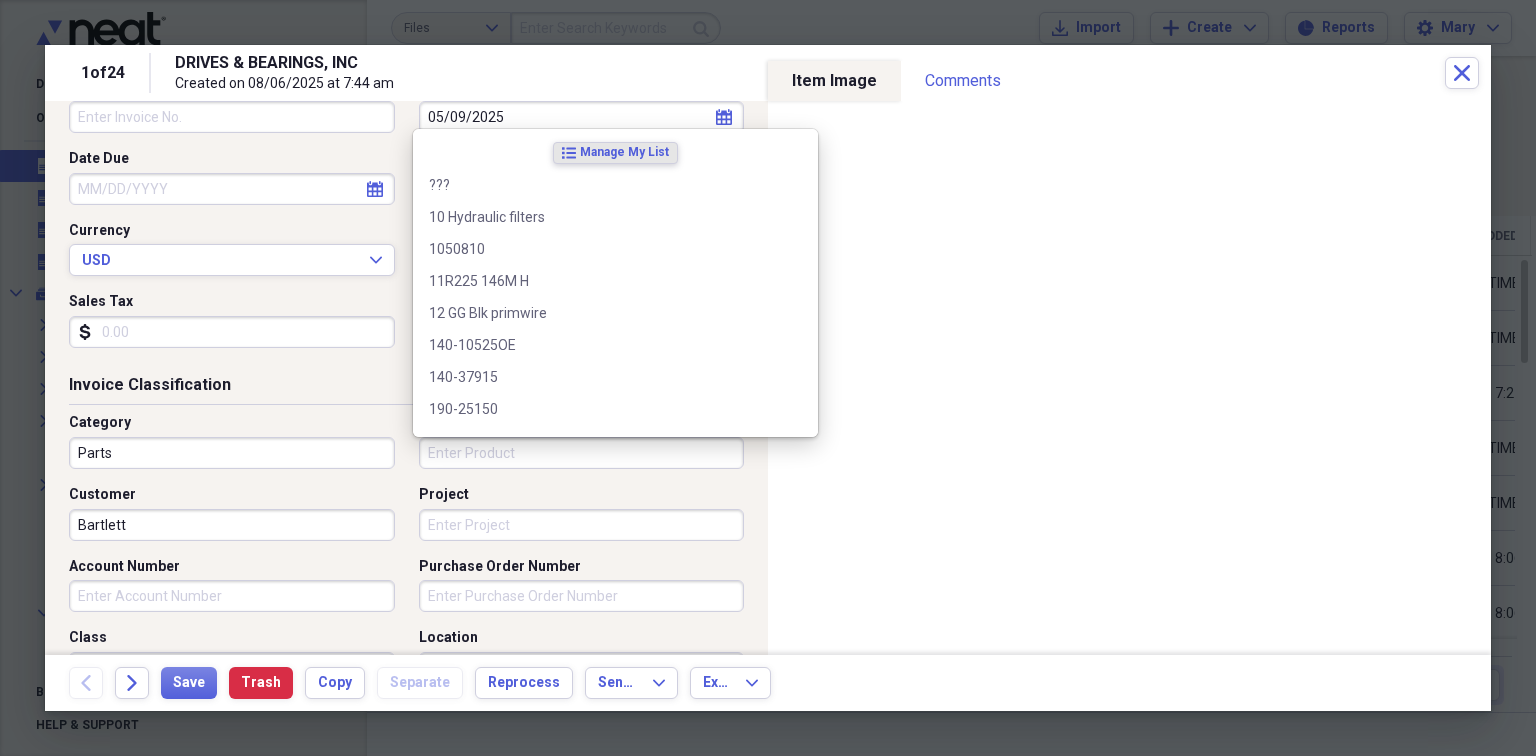 click on "Product" at bounding box center (582, 453) 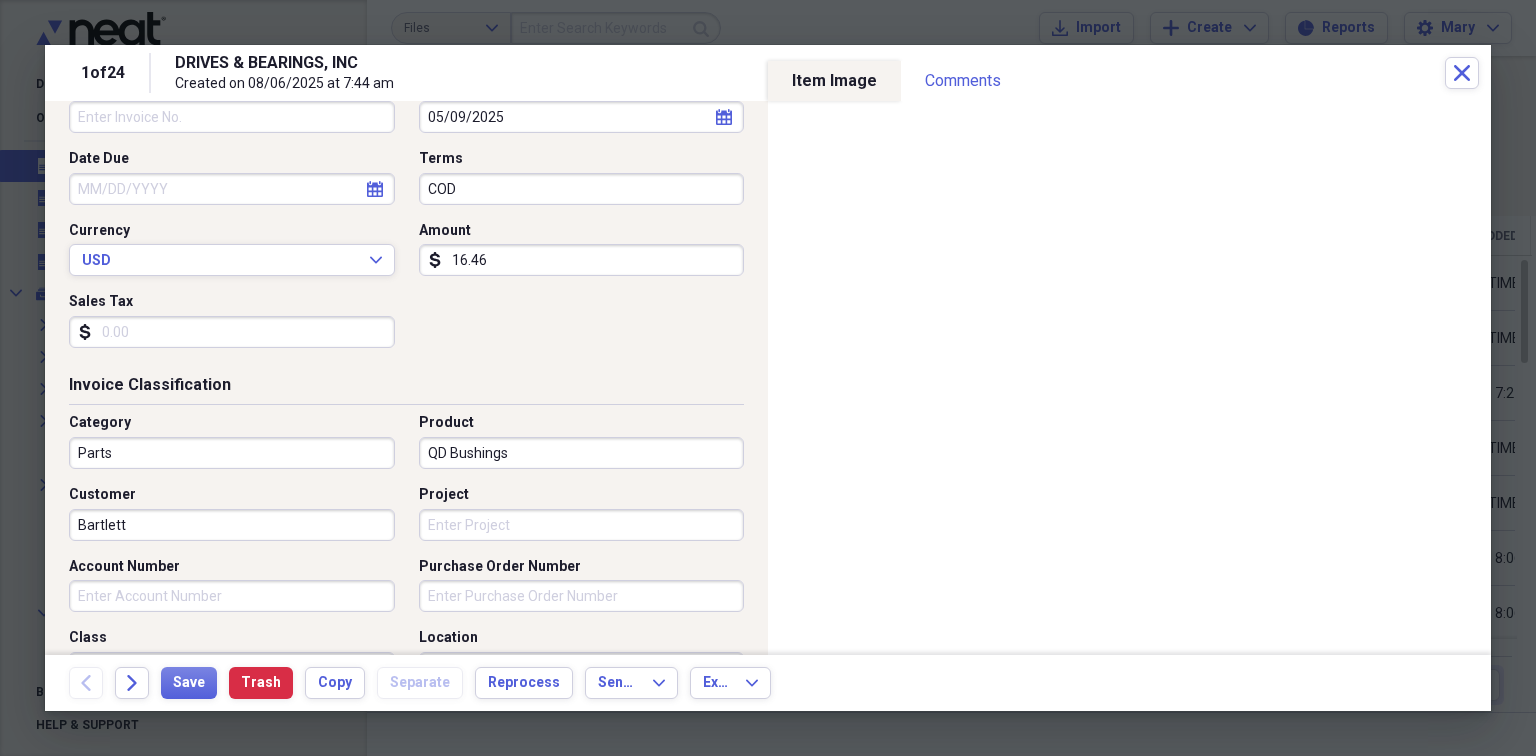 type on "QD Bushings" 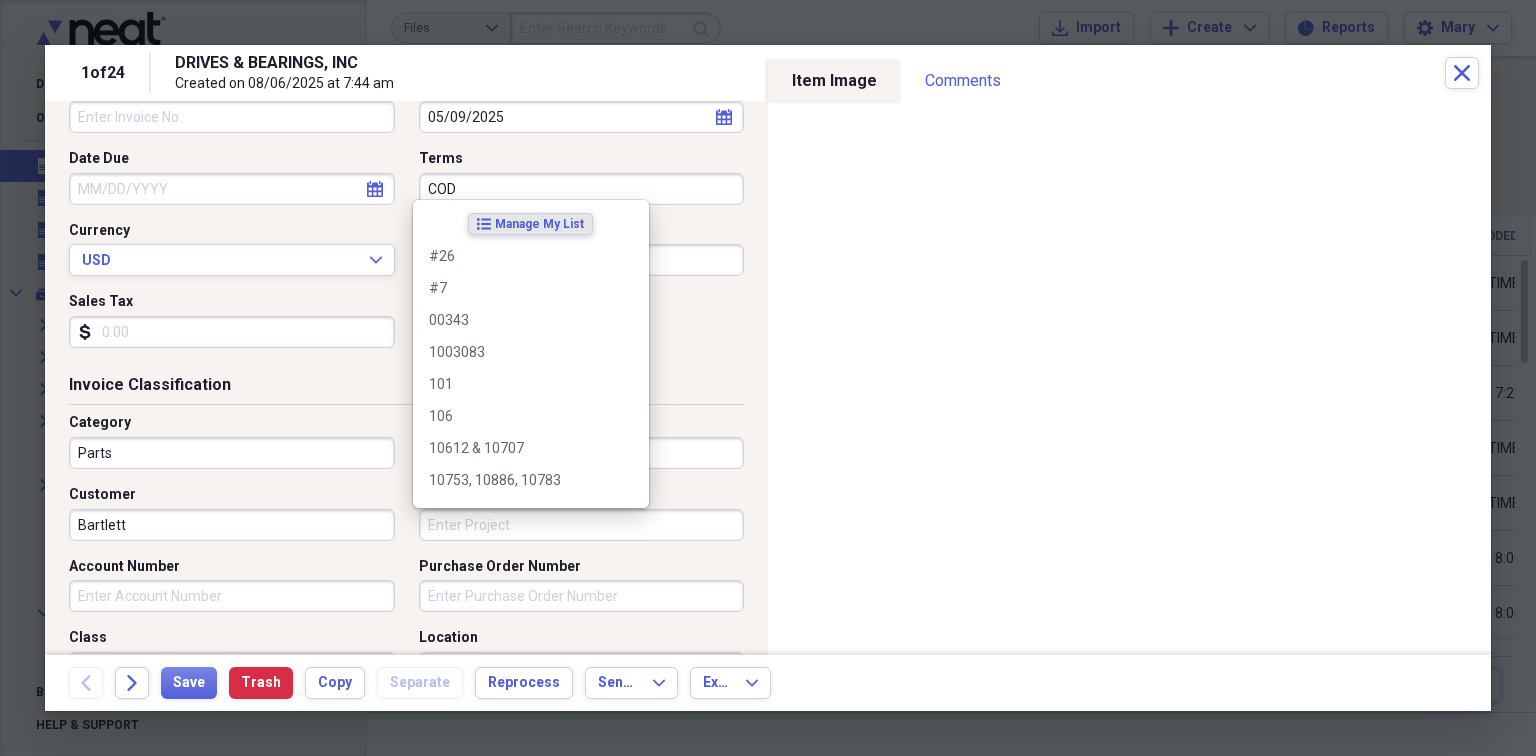 click on "Project" at bounding box center (582, 525) 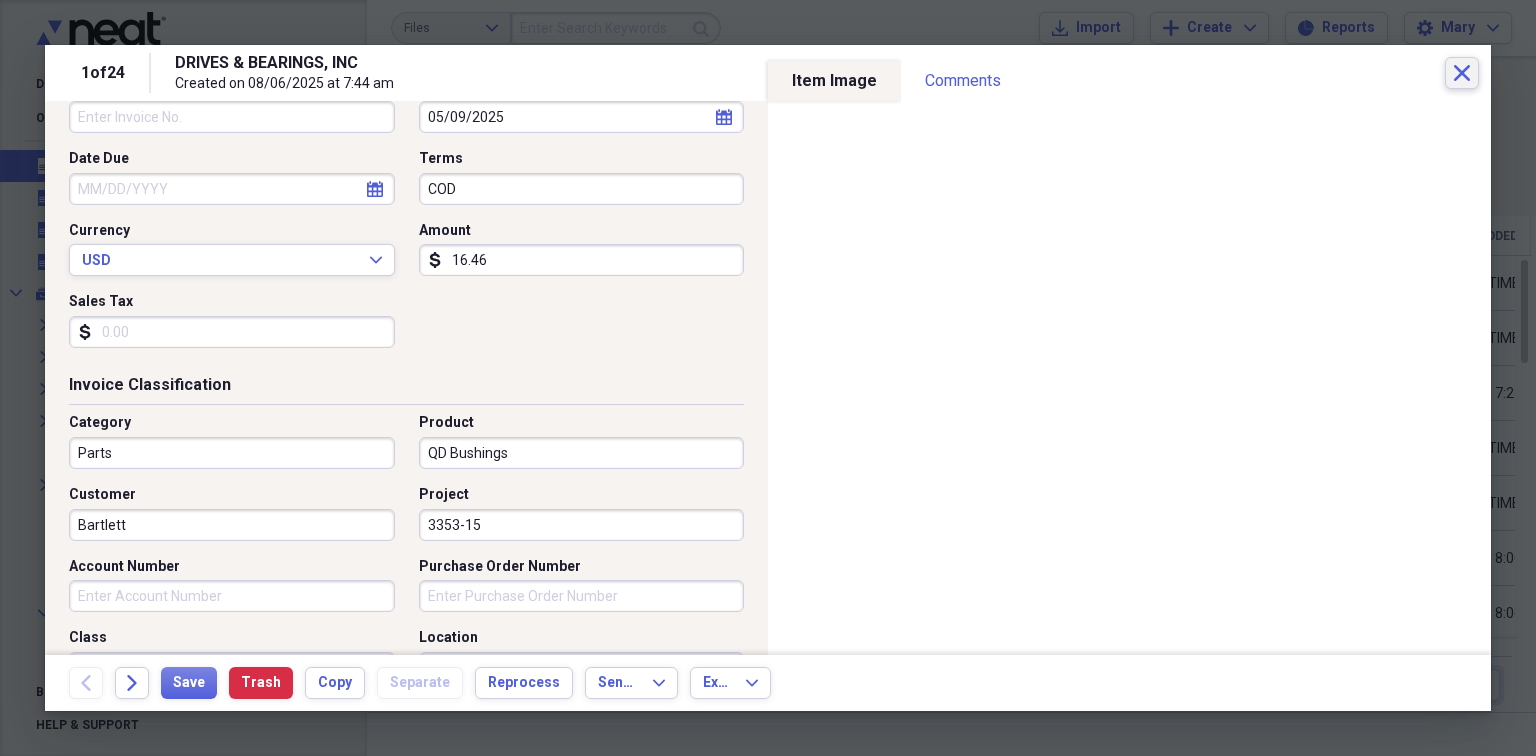 type on "3353-15" 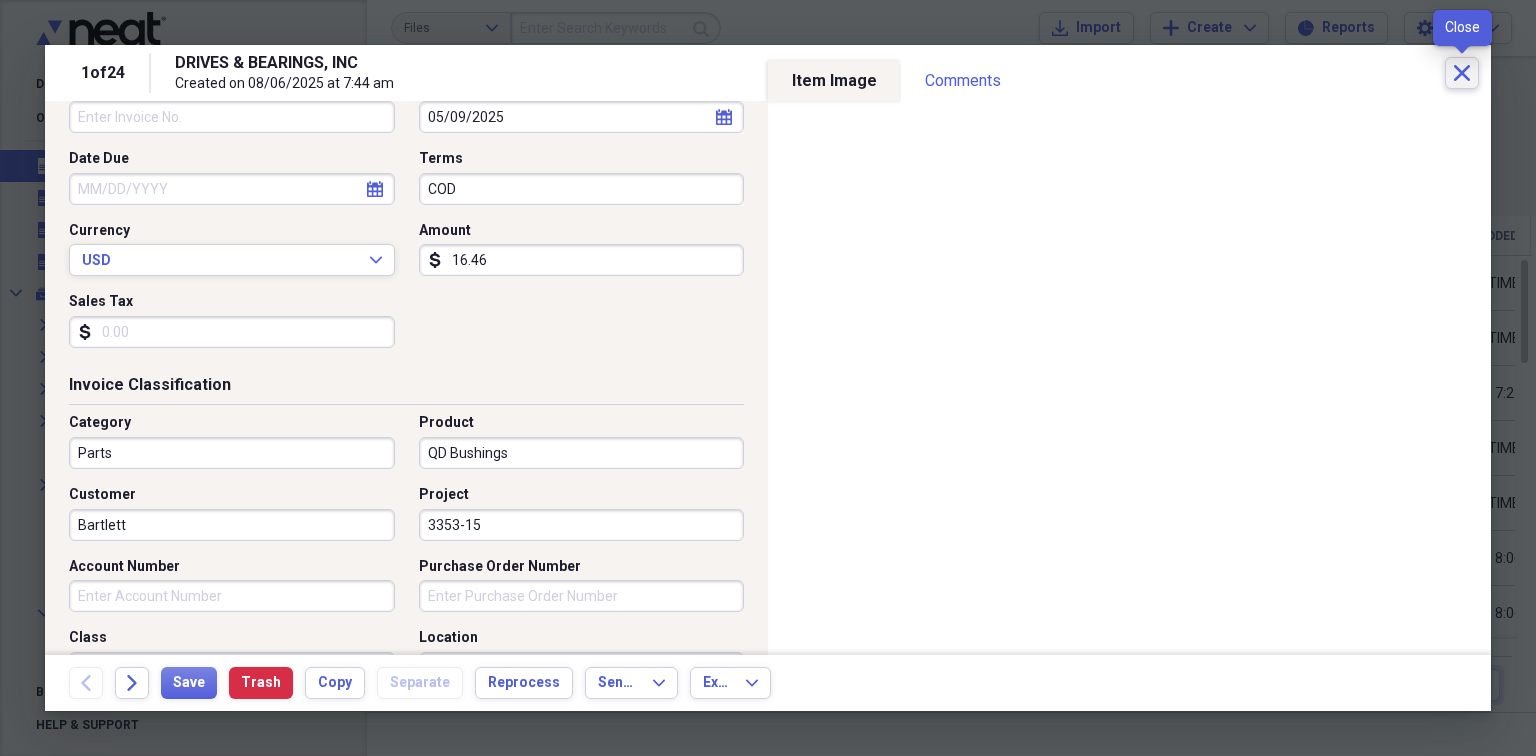 click on "Close" 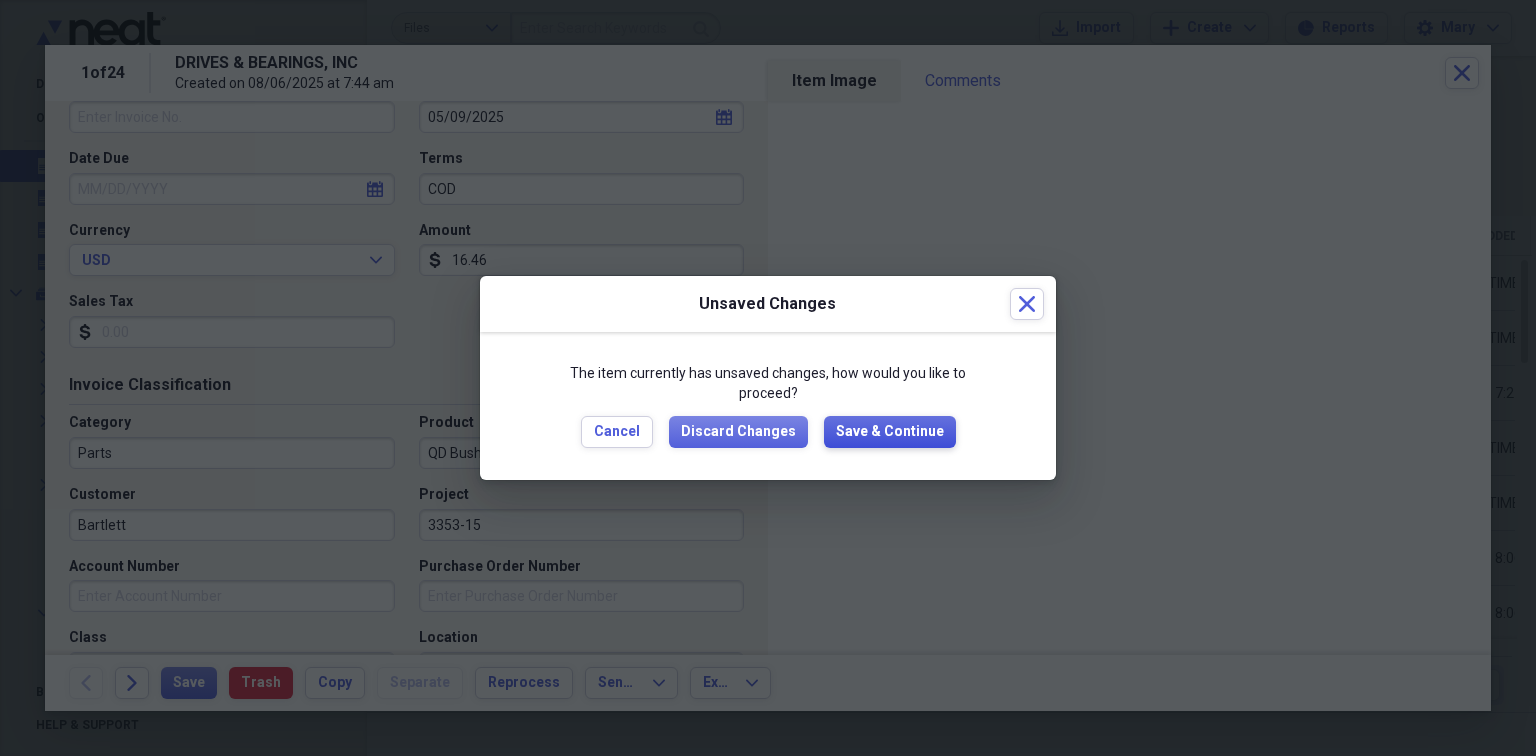 click on "Save & Continue" at bounding box center [890, 432] 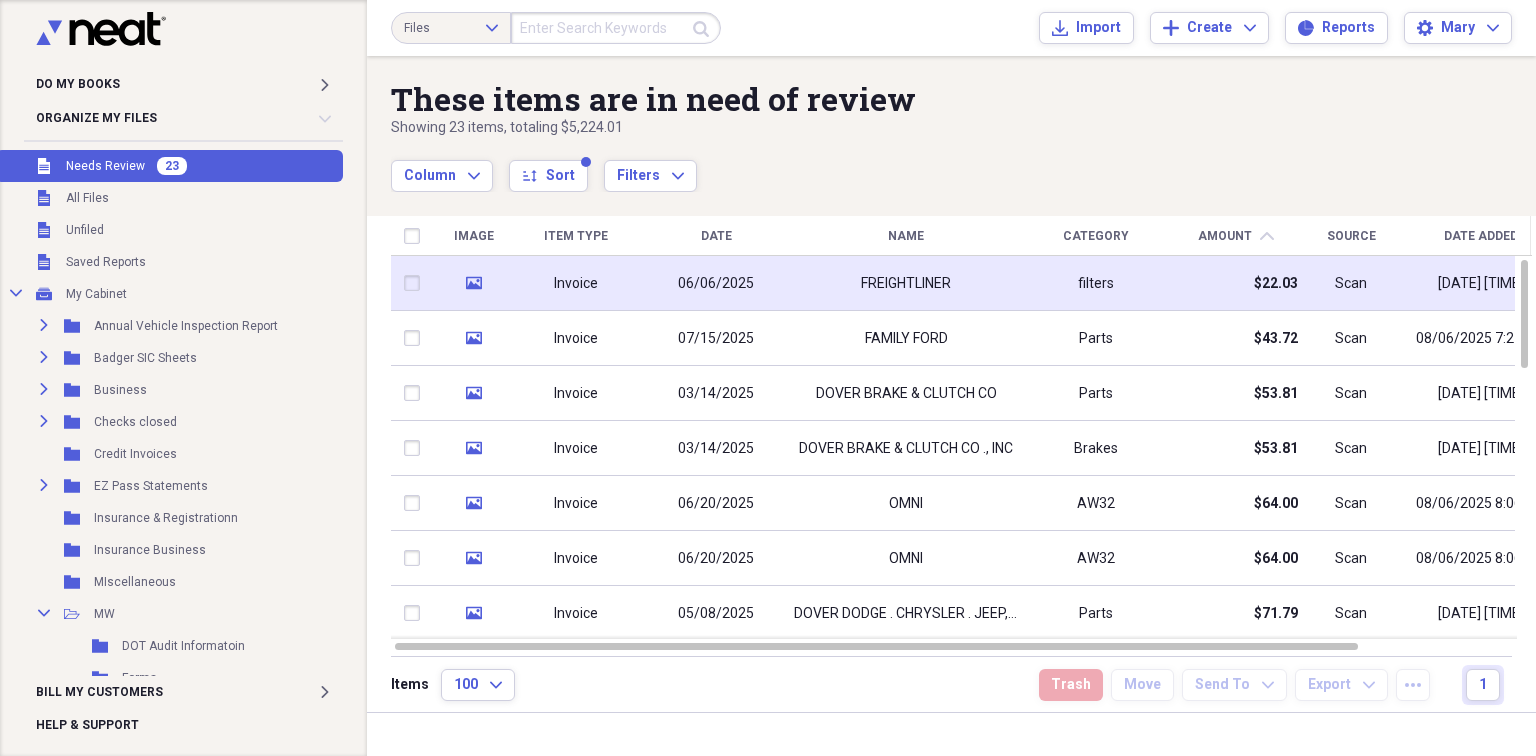 click on "FREIGHTLINER" at bounding box center [906, 283] 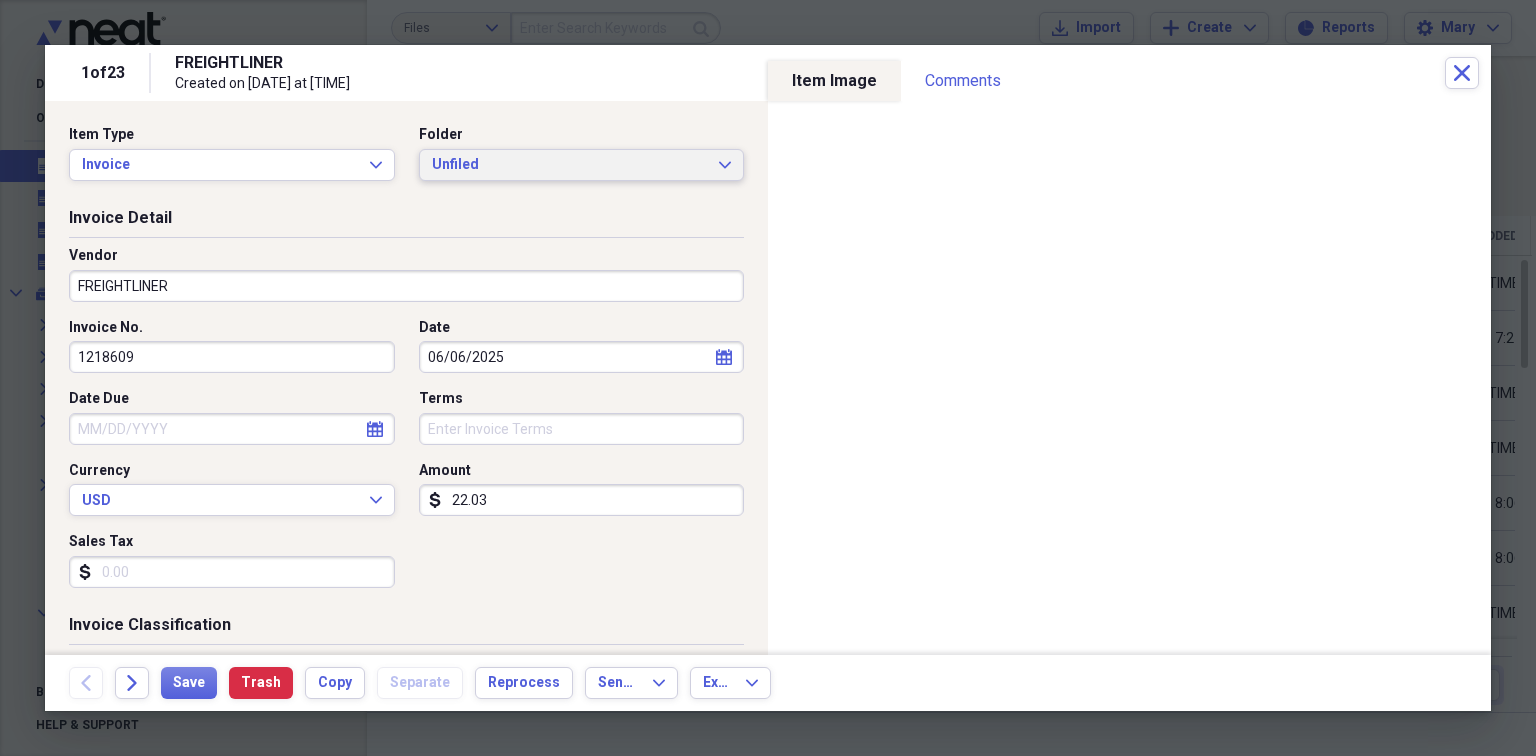 click on "Unfiled Expand" at bounding box center (582, 165) 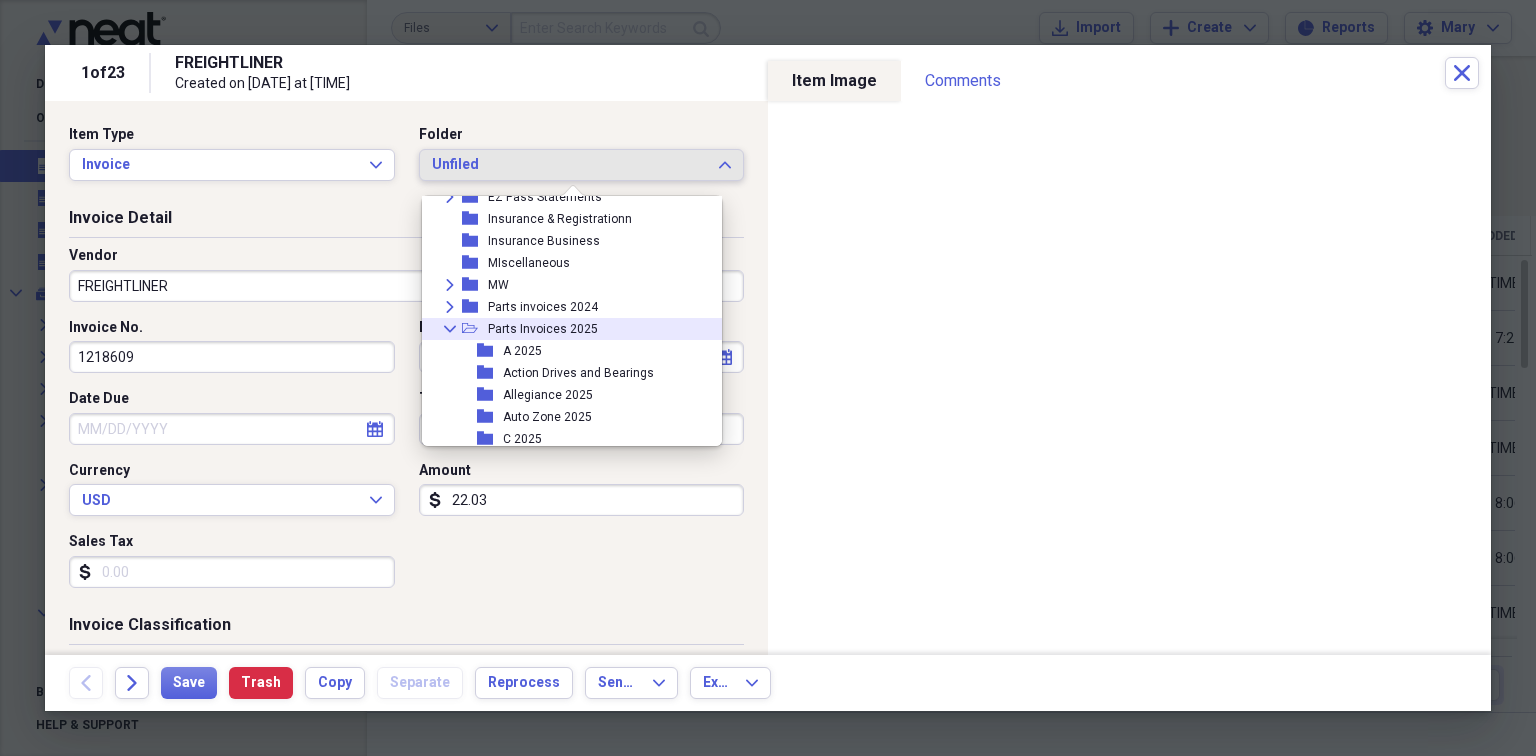 scroll, scrollTop: 400, scrollLeft: 0, axis: vertical 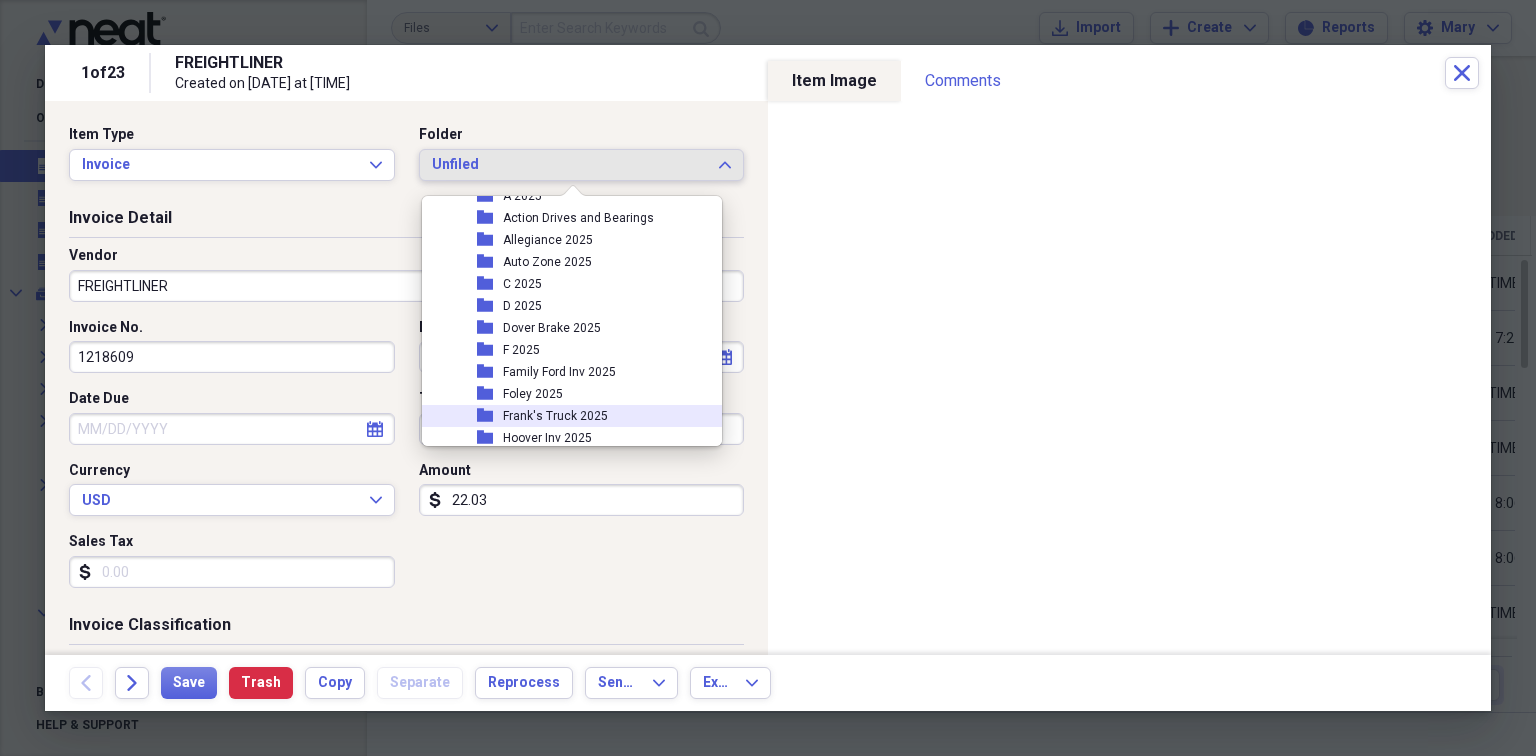 click on "Frank's Truck 2025" at bounding box center (555, 416) 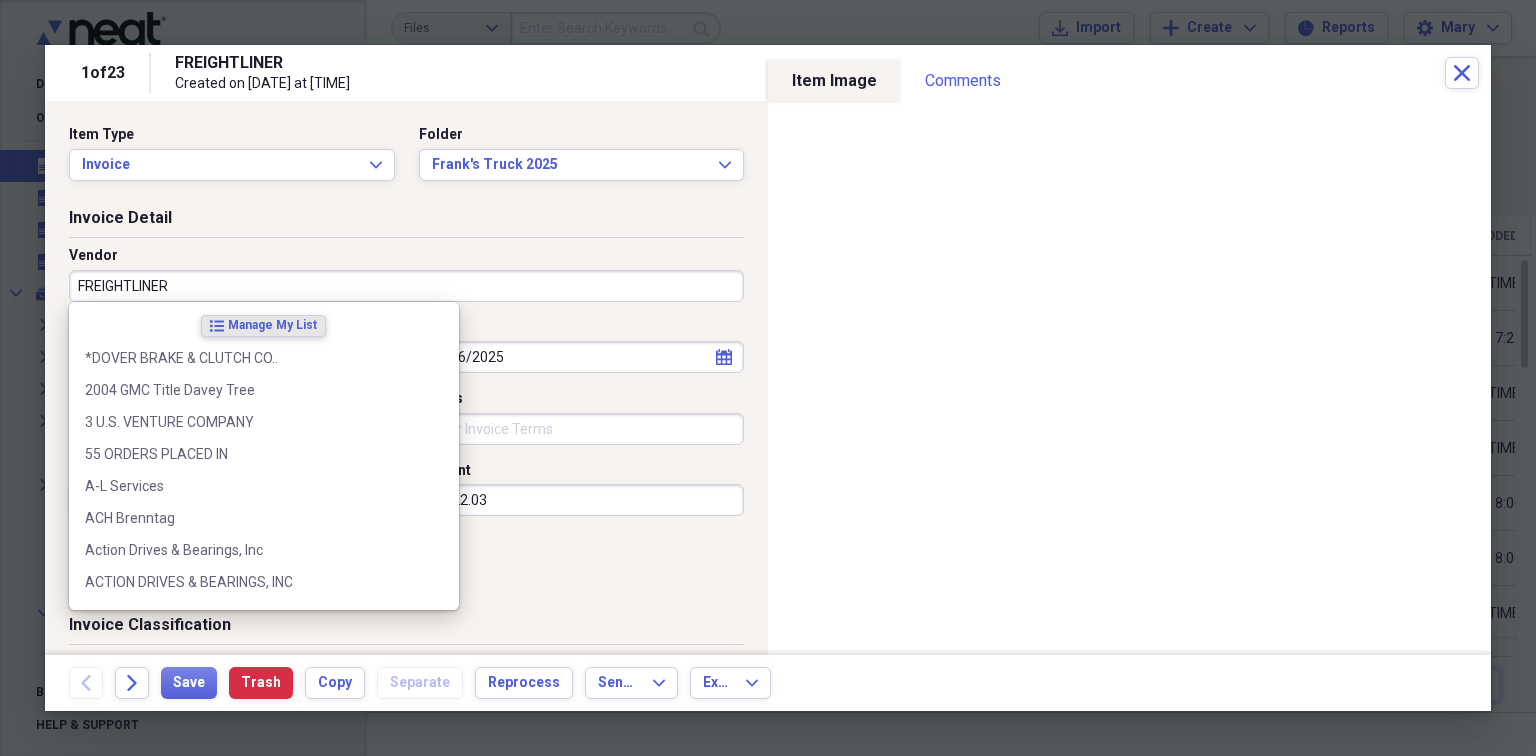 click on "FREIGHTLINER" at bounding box center (406, 286) 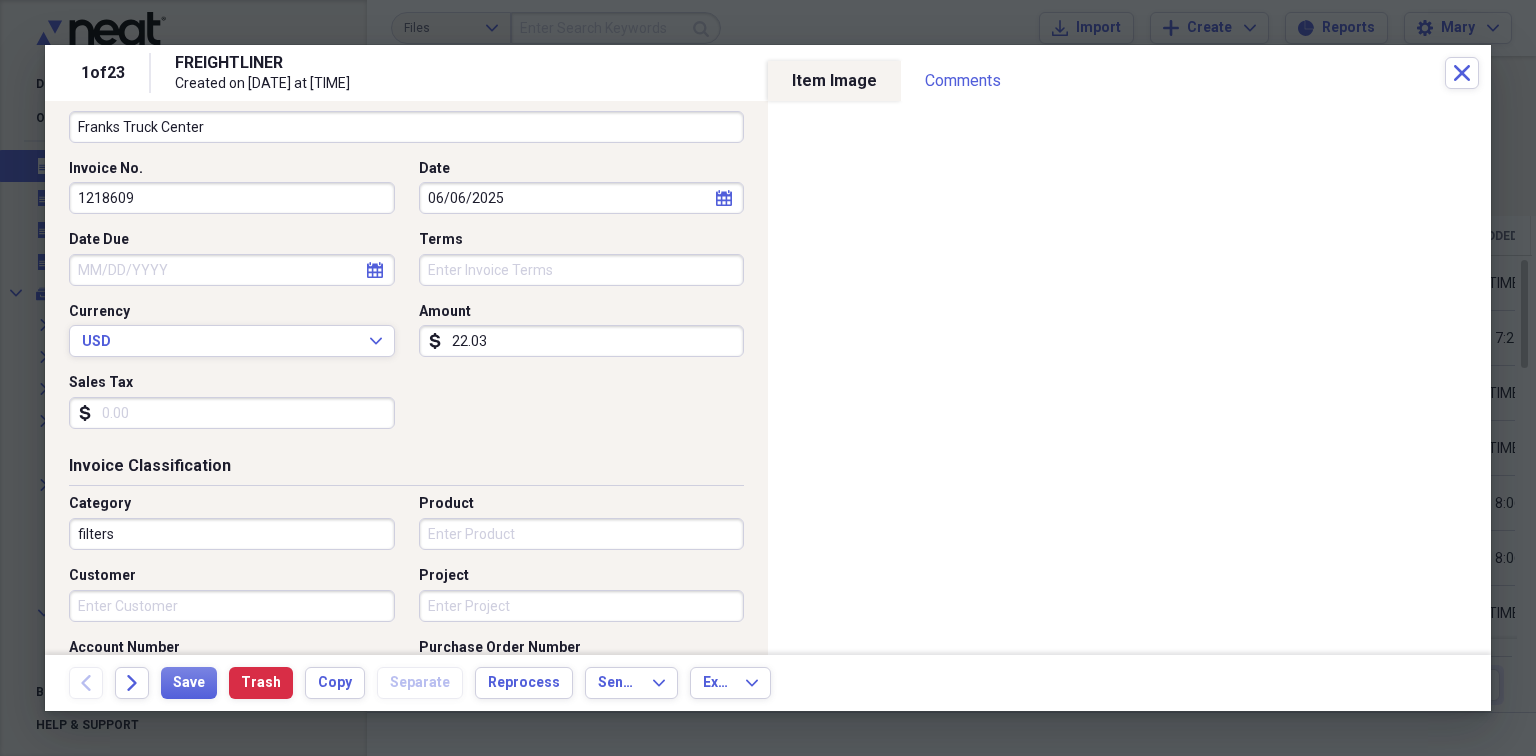scroll, scrollTop: 160, scrollLeft: 0, axis: vertical 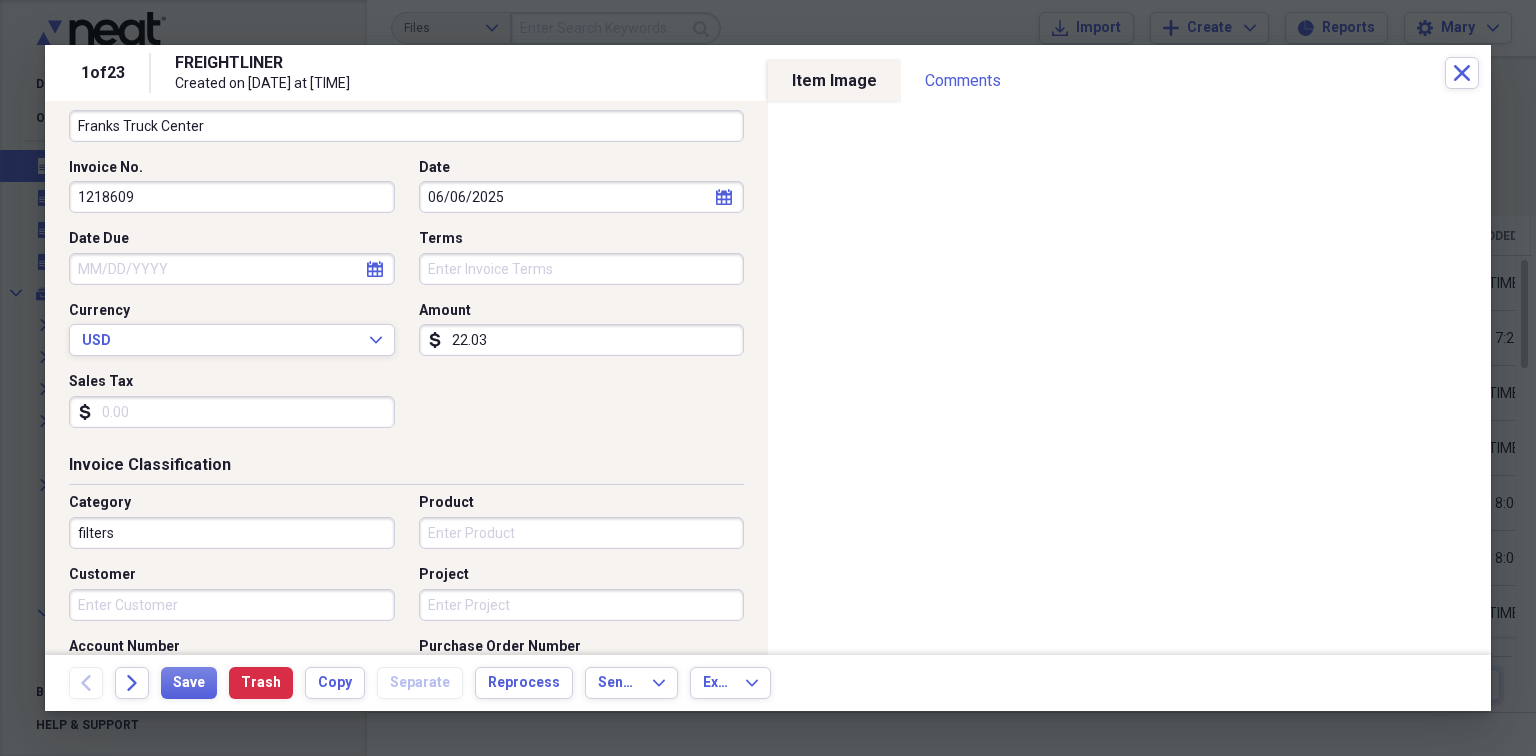 type on "Franks Truck Center" 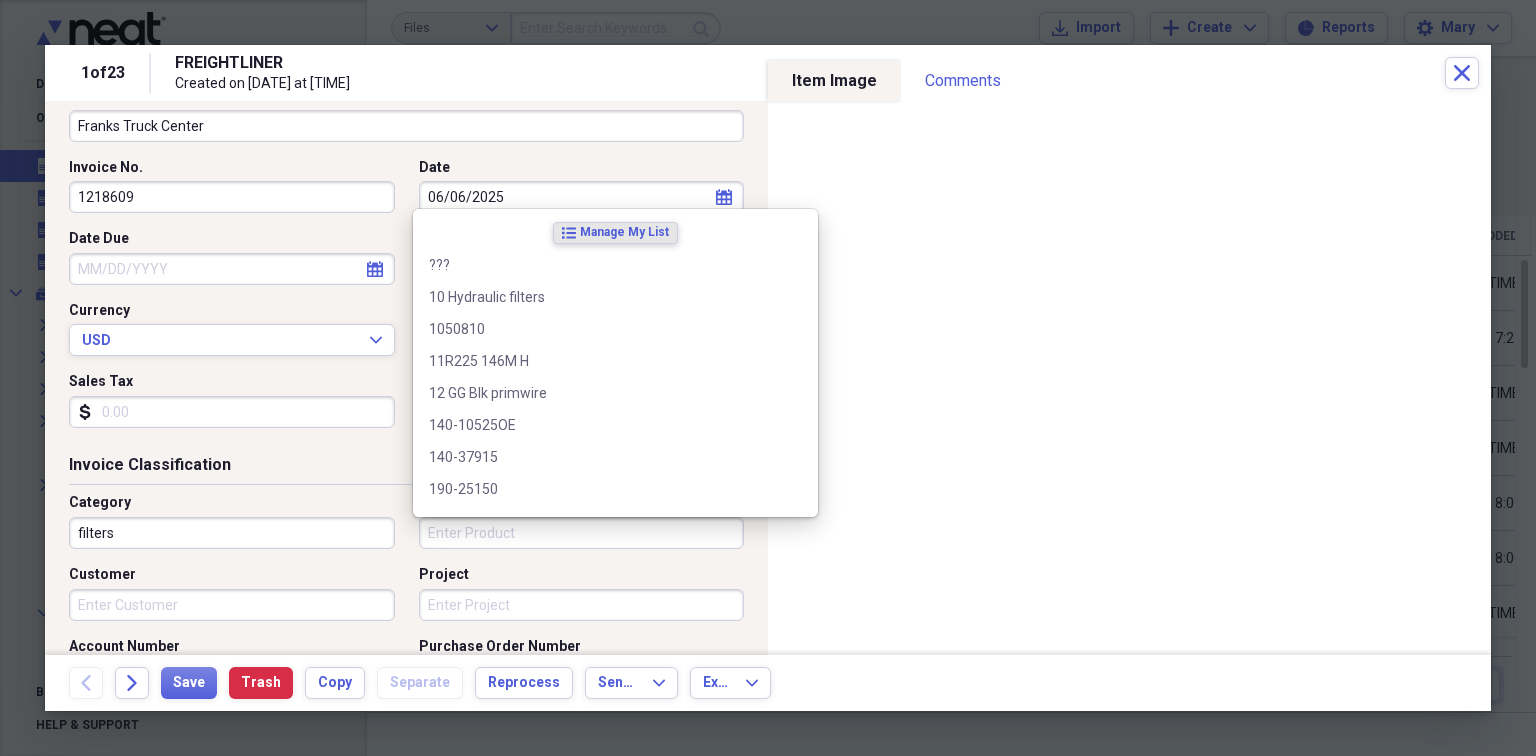 click on "Product" at bounding box center (582, 533) 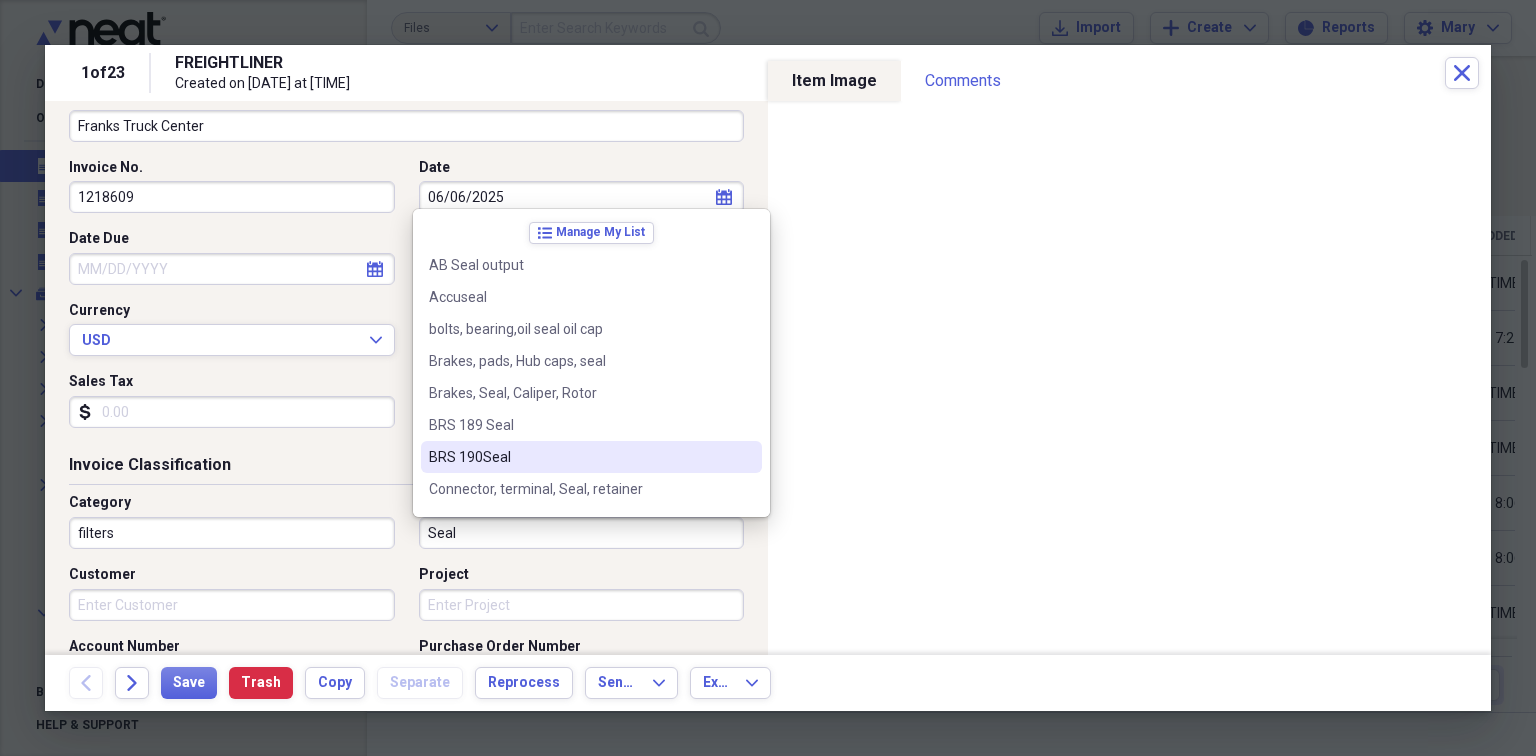 type on "Seal" 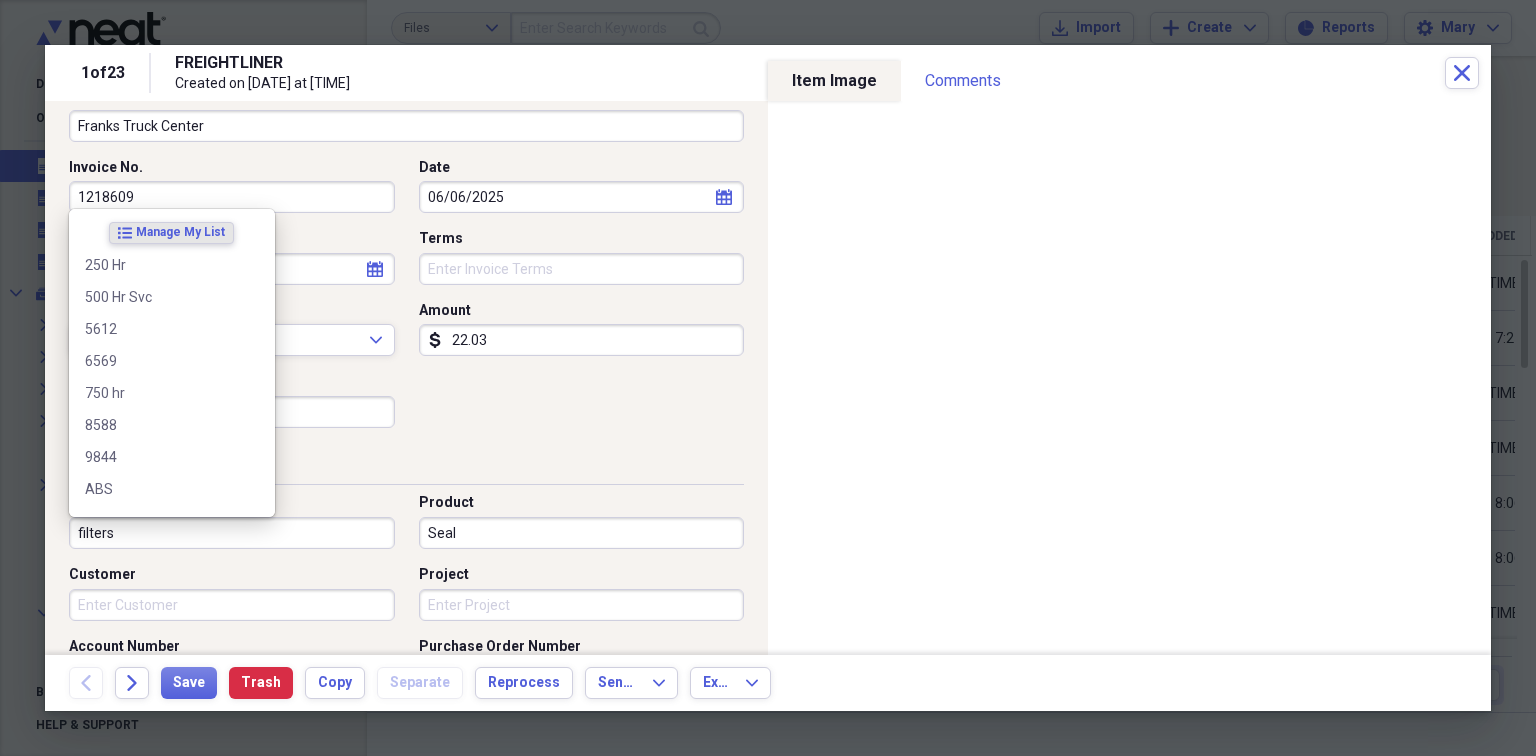 click on "filters" at bounding box center (232, 533) 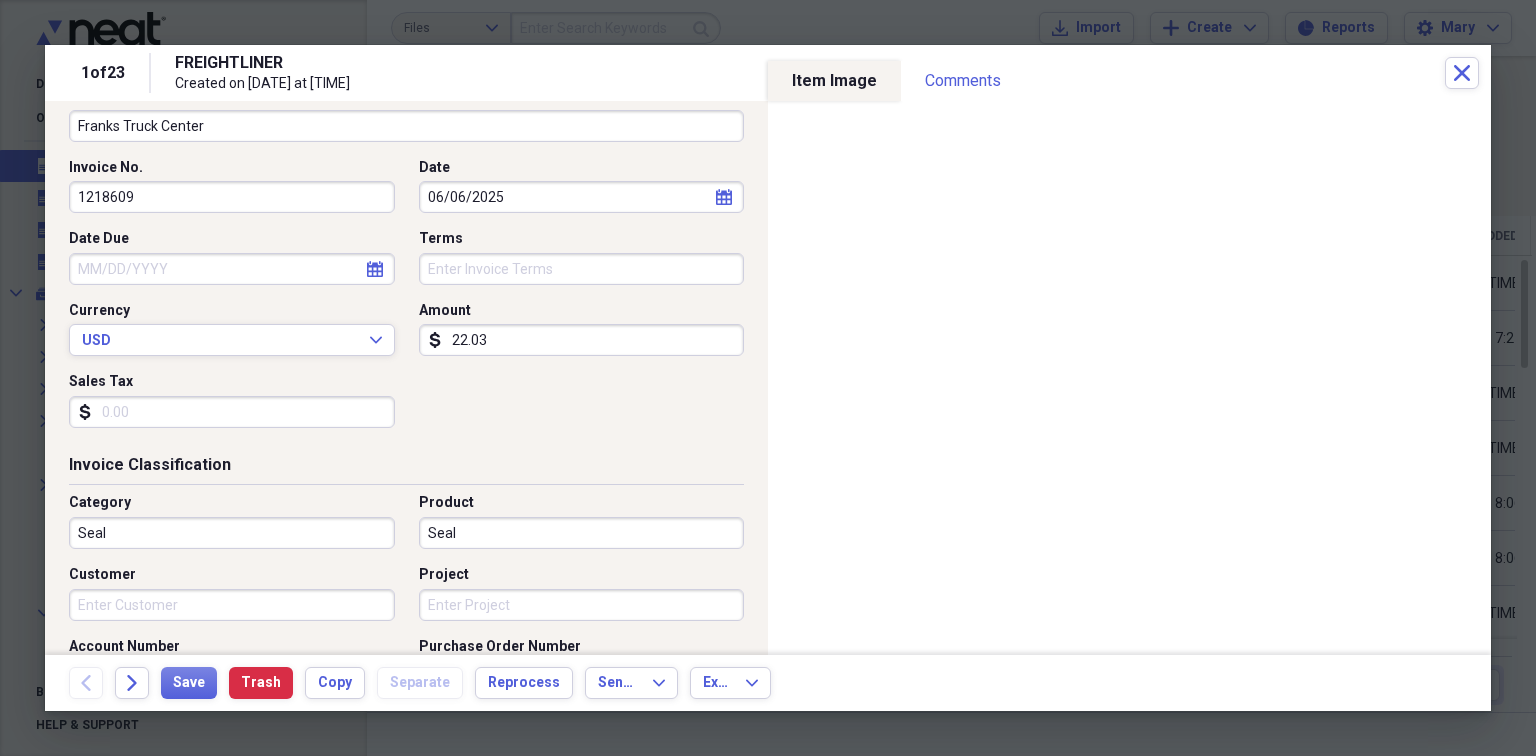 drag, startPoint x: 117, startPoint y: 537, endPoint x: 0, endPoint y: 522, distance: 117.95762 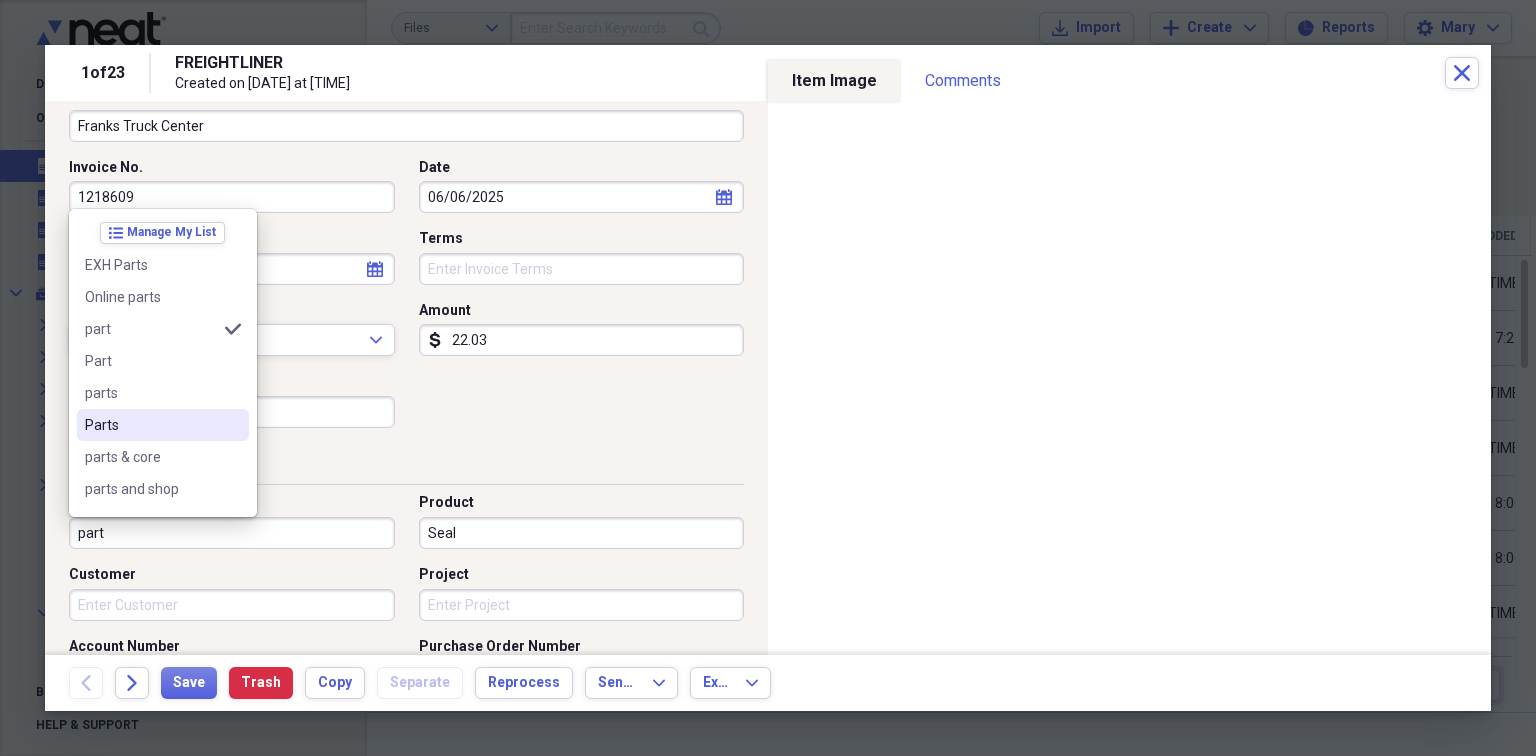 click on "Parts" at bounding box center (163, 425) 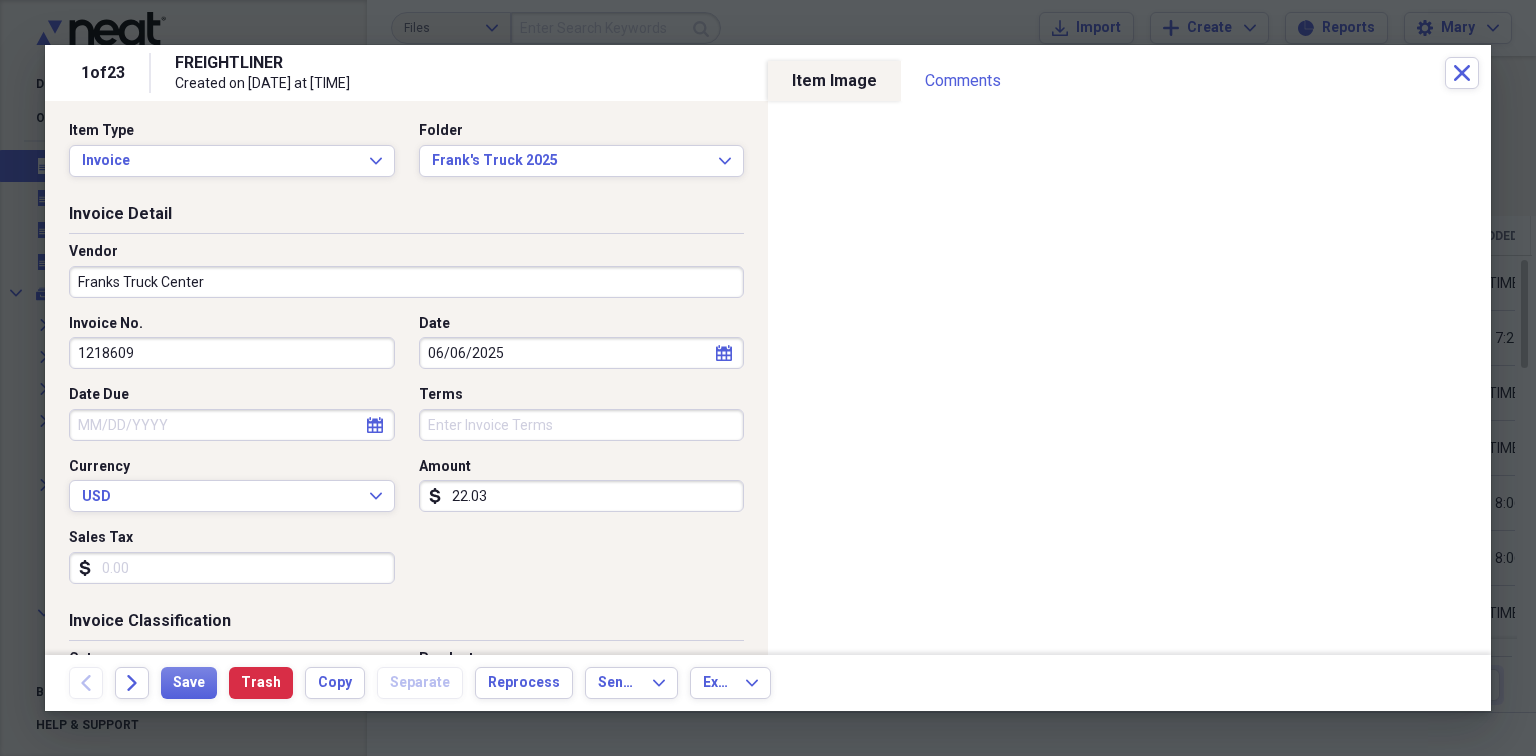 scroll, scrollTop: 0, scrollLeft: 0, axis: both 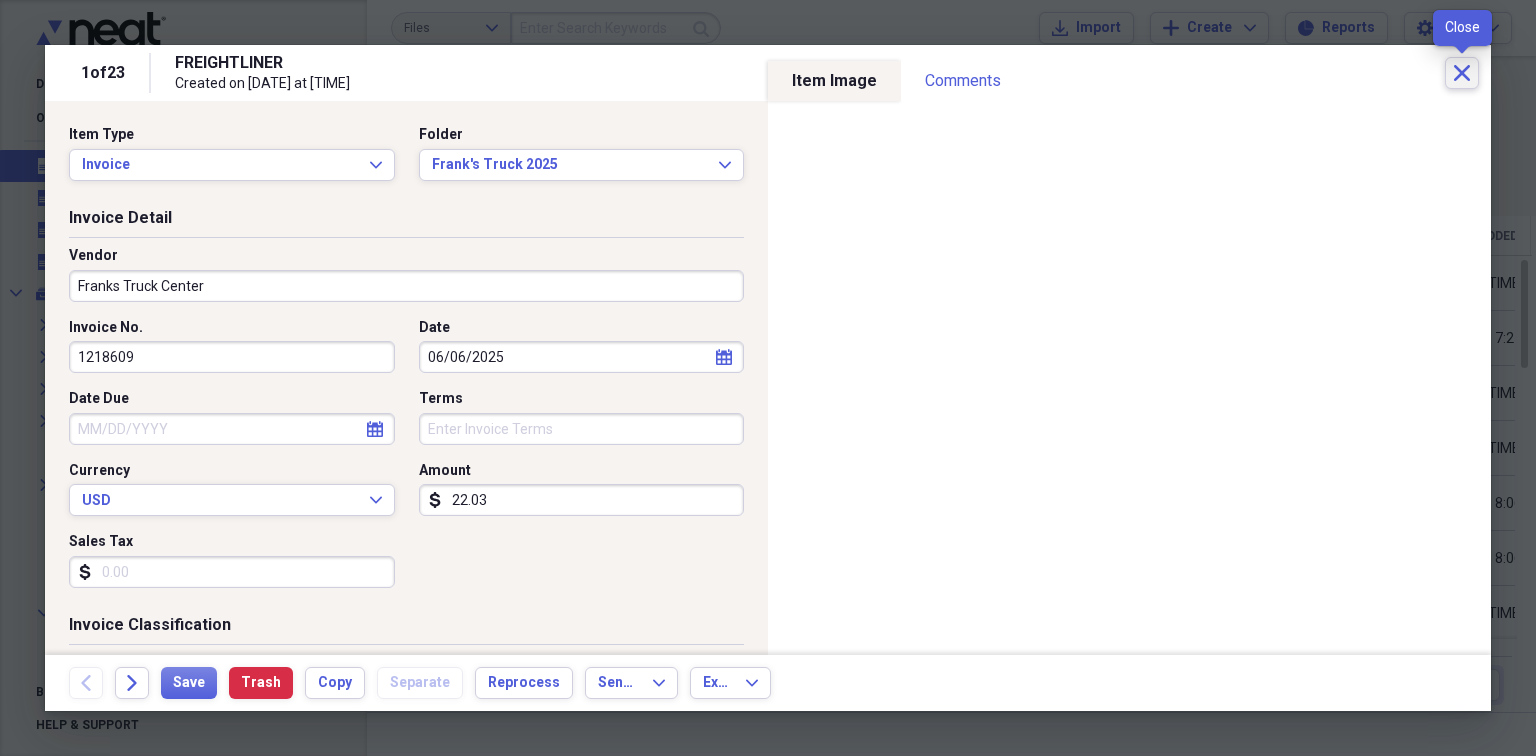 click on "Close" at bounding box center (1462, 73) 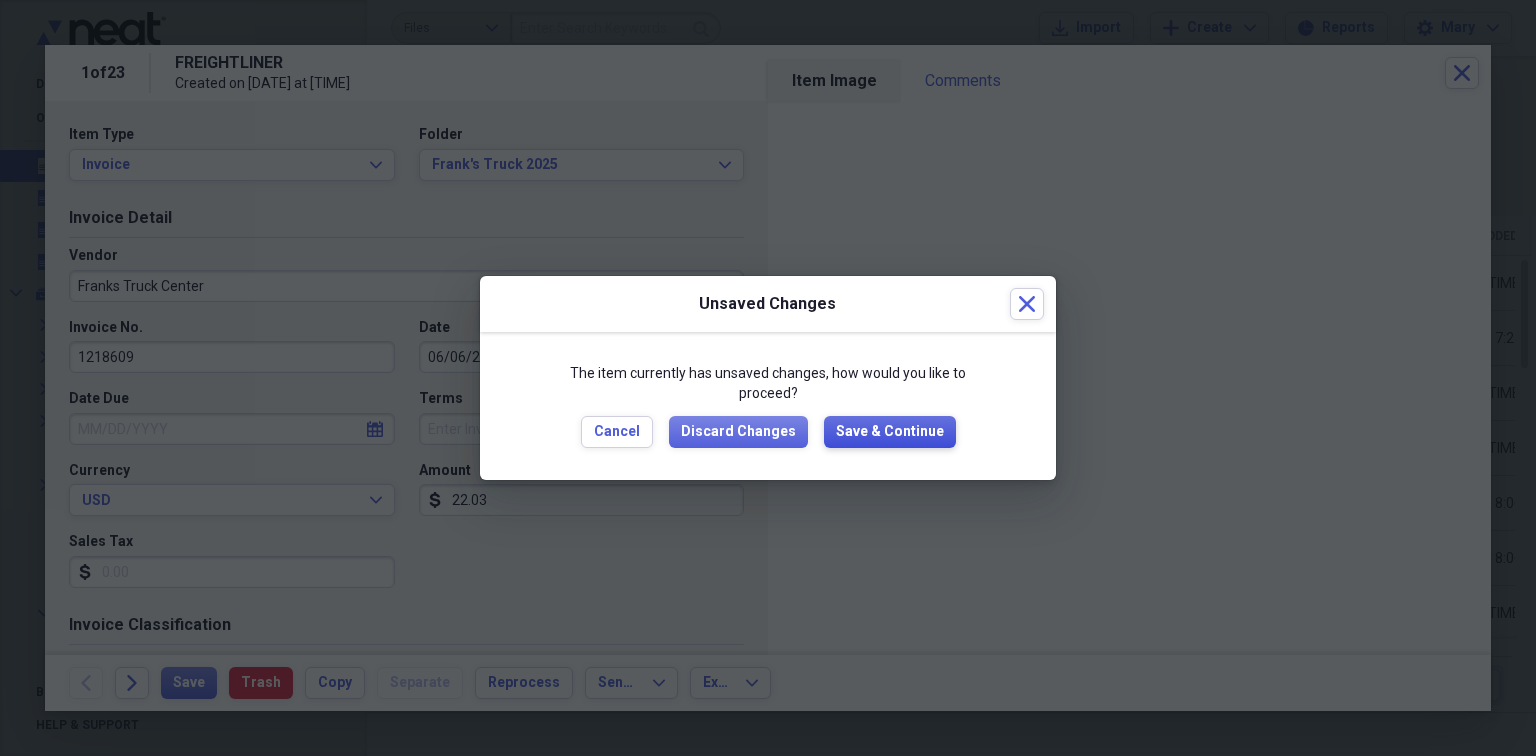 click on "Save & Continue" at bounding box center (890, 432) 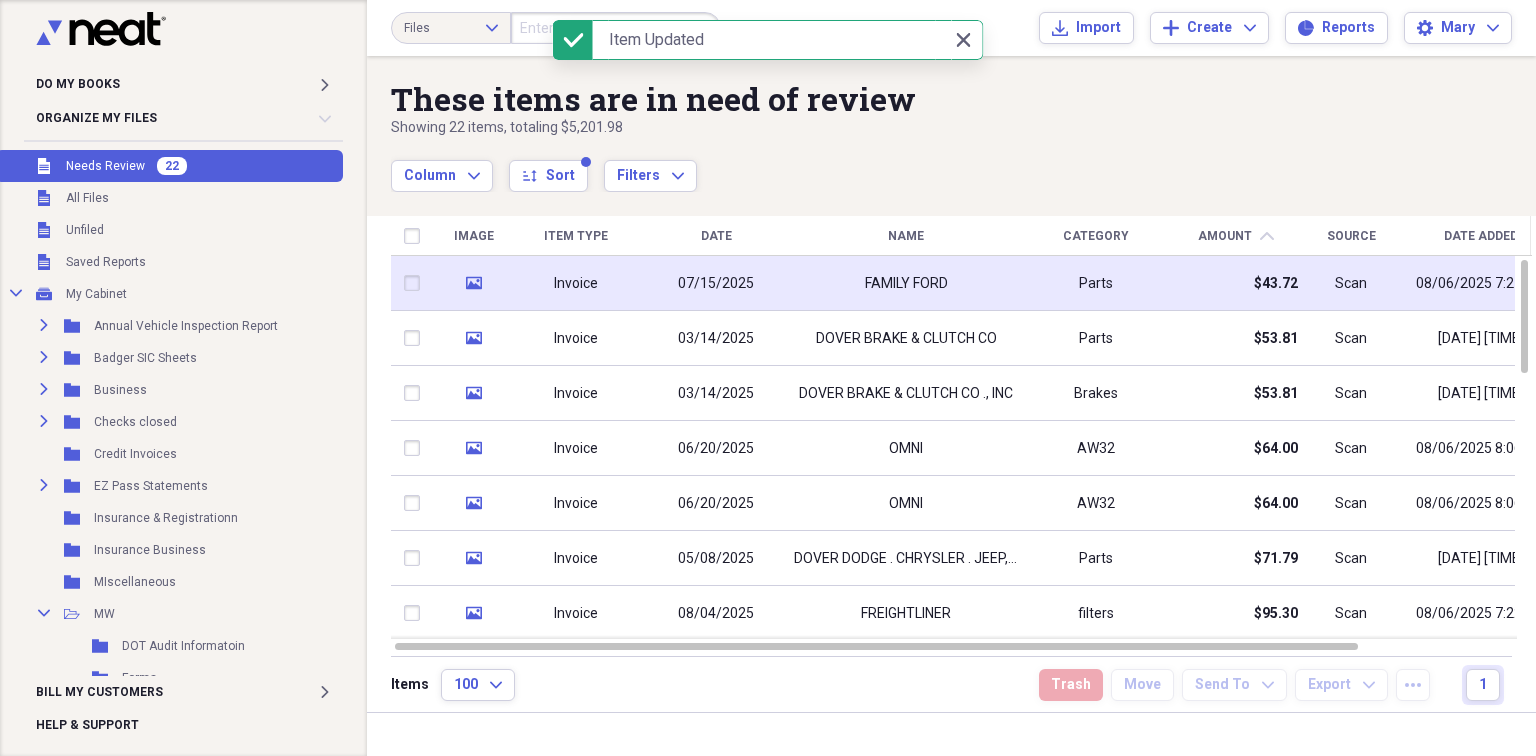 click on "FAMILY FORD" at bounding box center (906, 284) 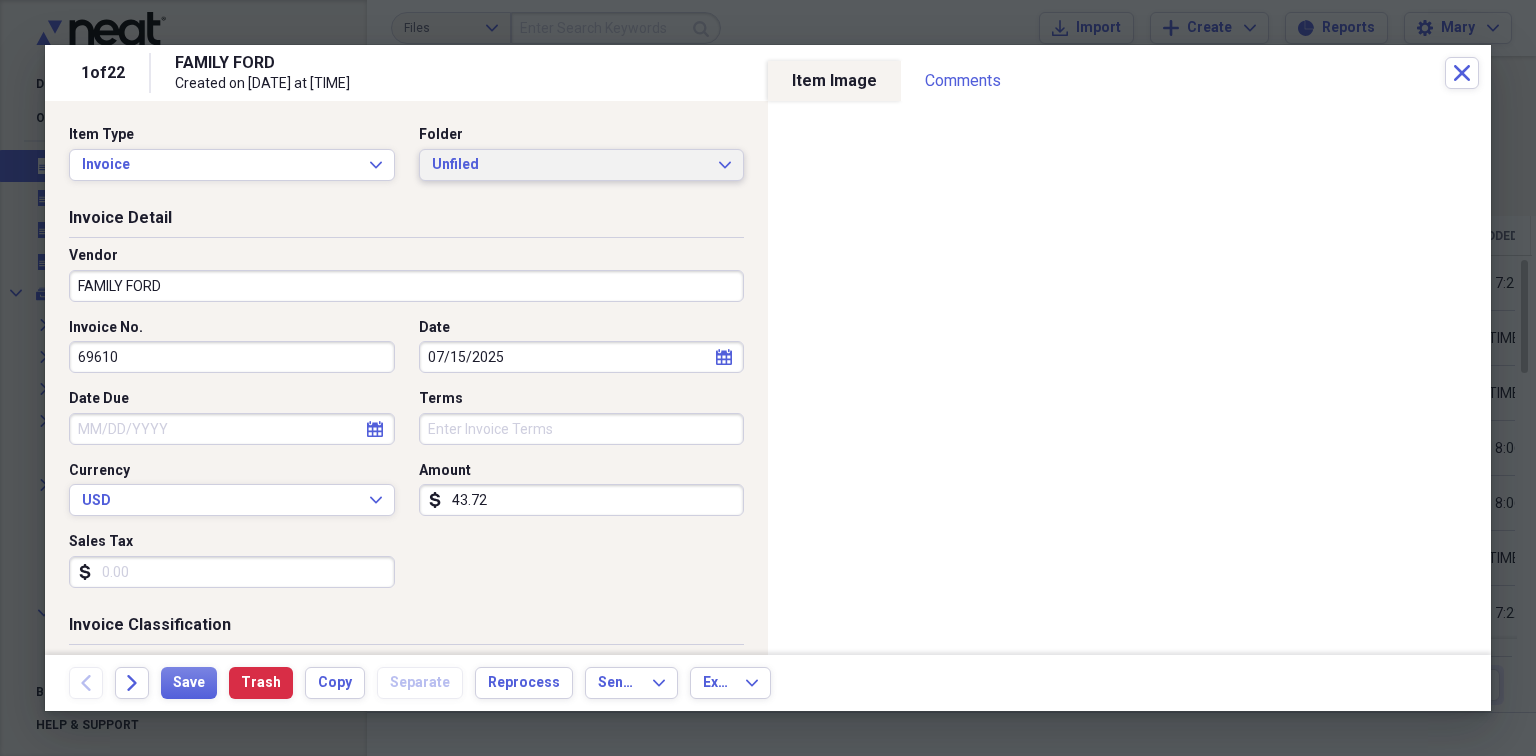 click on "Expand" 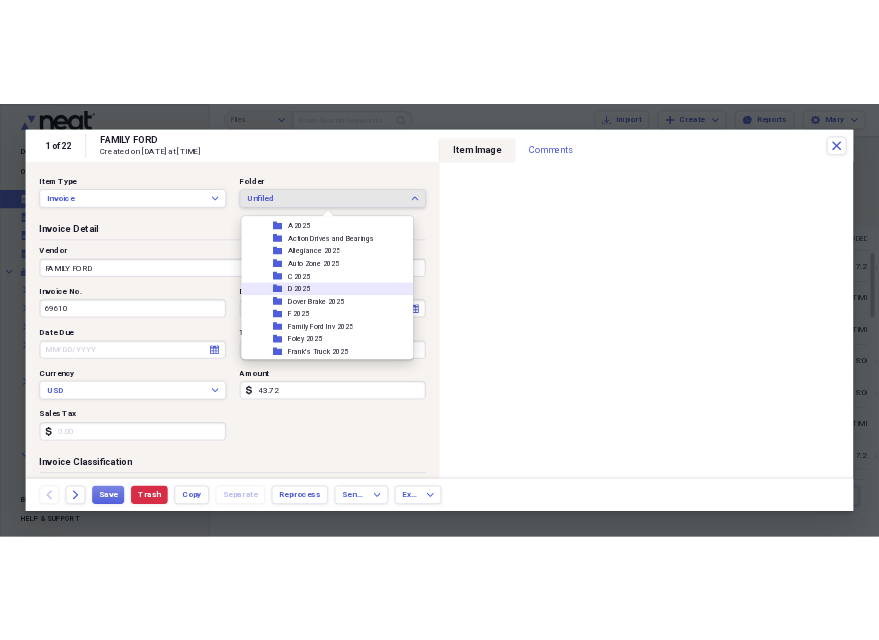 scroll, scrollTop: 400, scrollLeft: 0, axis: vertical 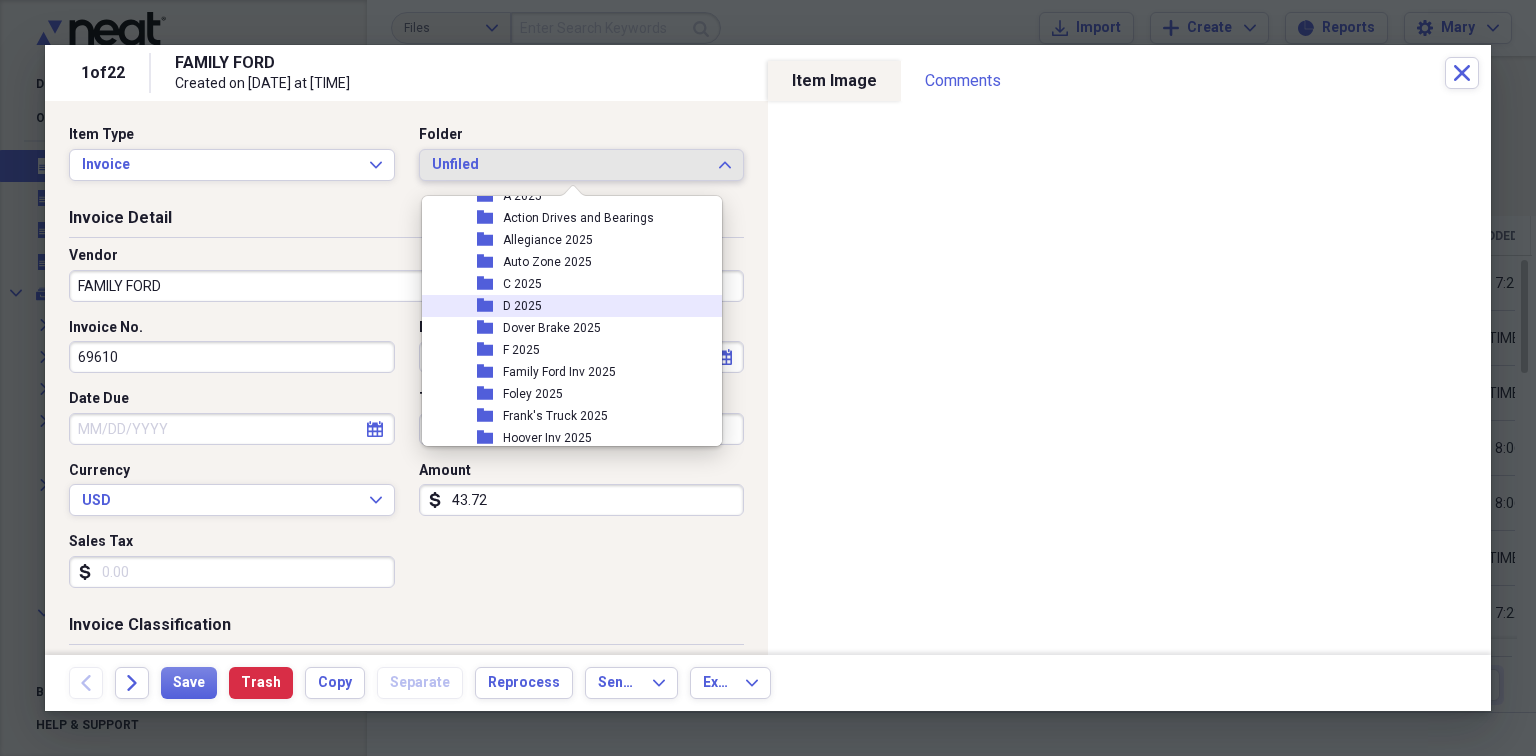 click on "Family Ford Inv 2025" at bounding box center [559, 372] 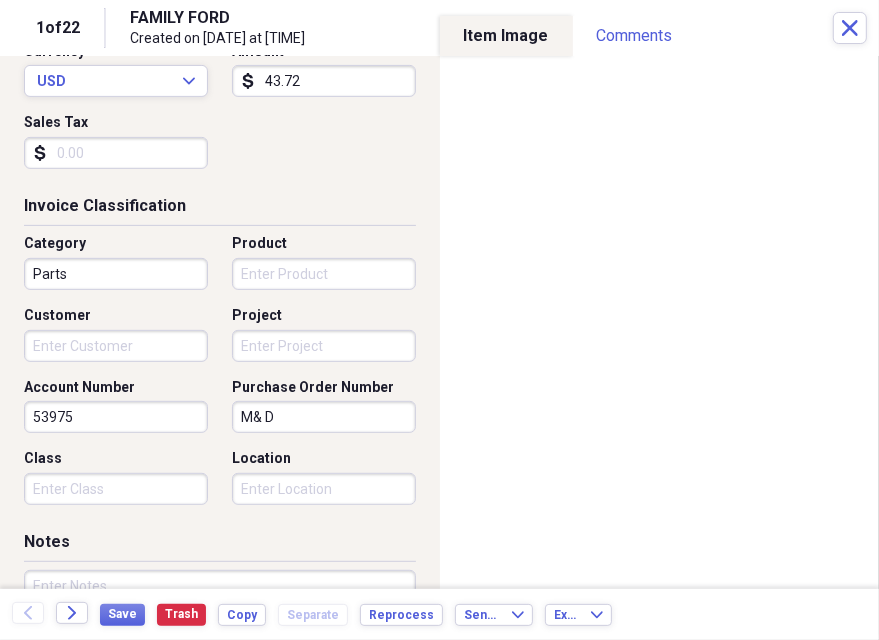 scroll, scrollTop: 400, scrollLeft: 0, axis: vertical 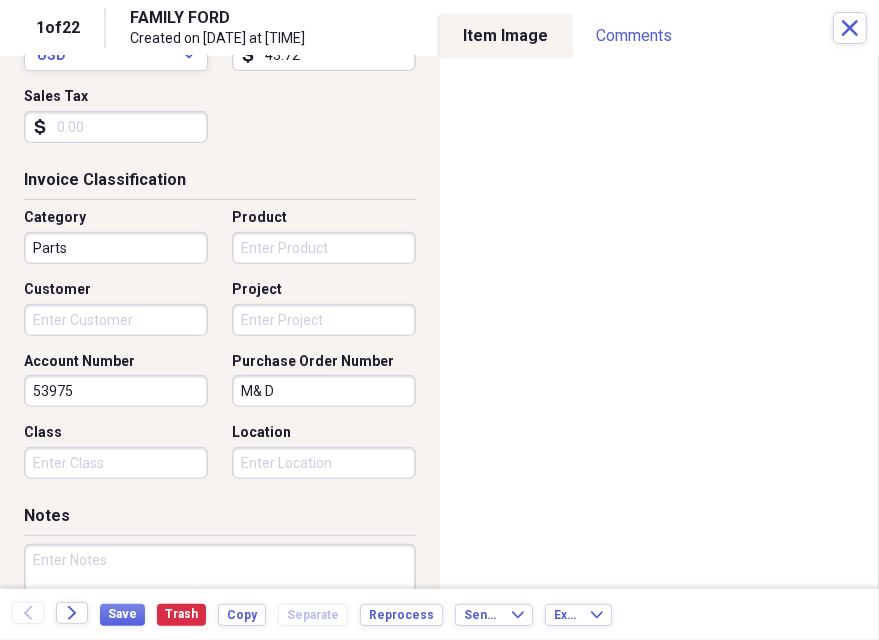 click on "Customer" at bounding box center [116, 320] 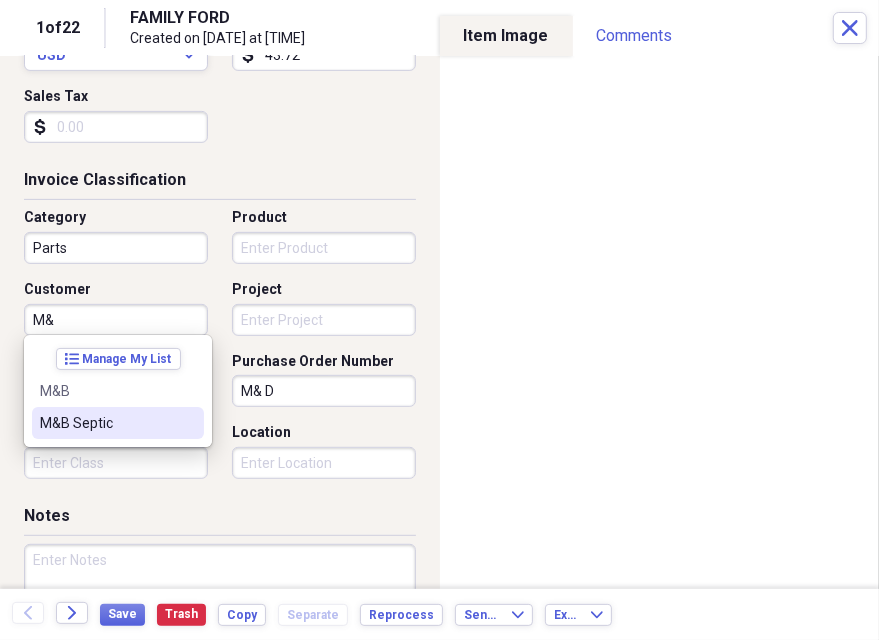 click on "M&B Septic" at bounding box center [106, 423] 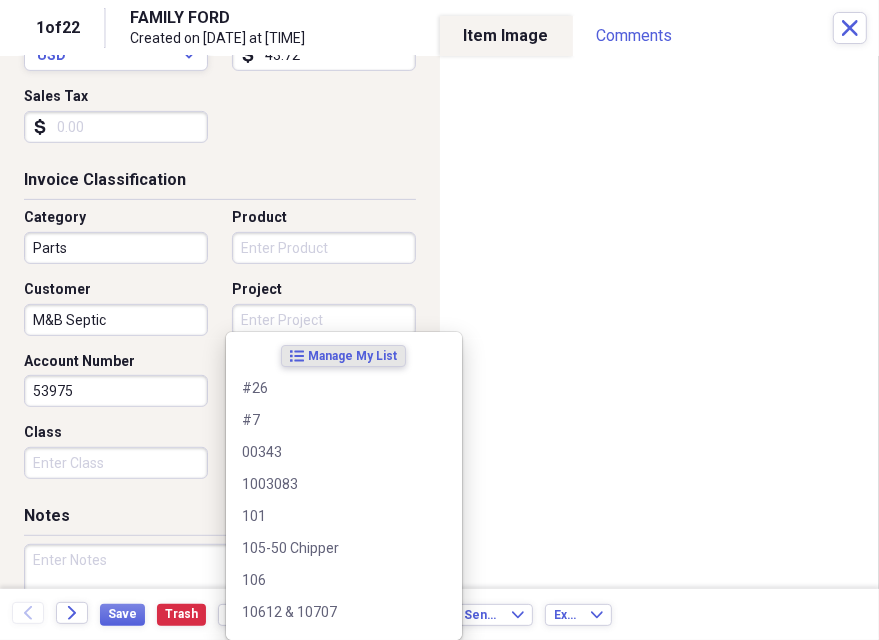 click on "Project" at bounding box center [324, 320] 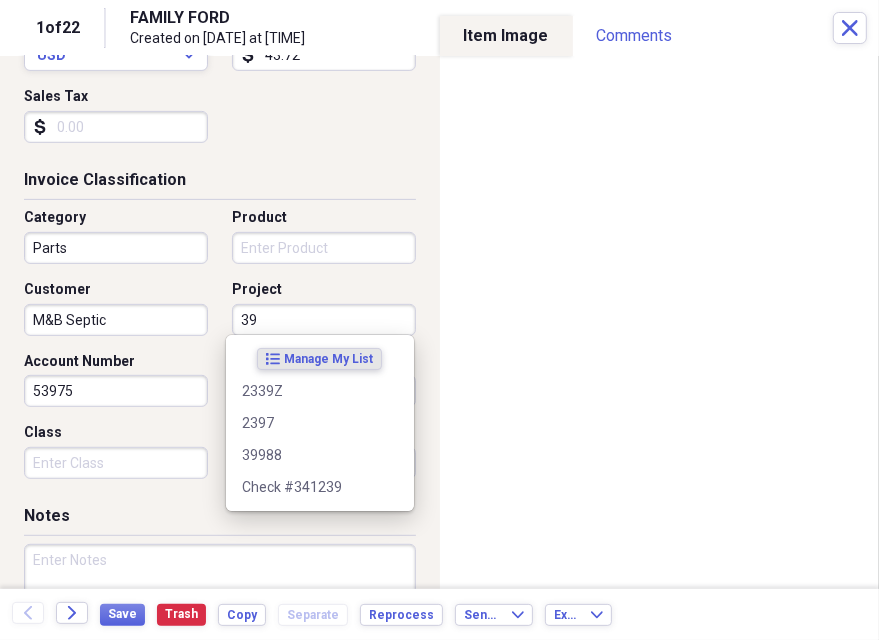 type on "39" 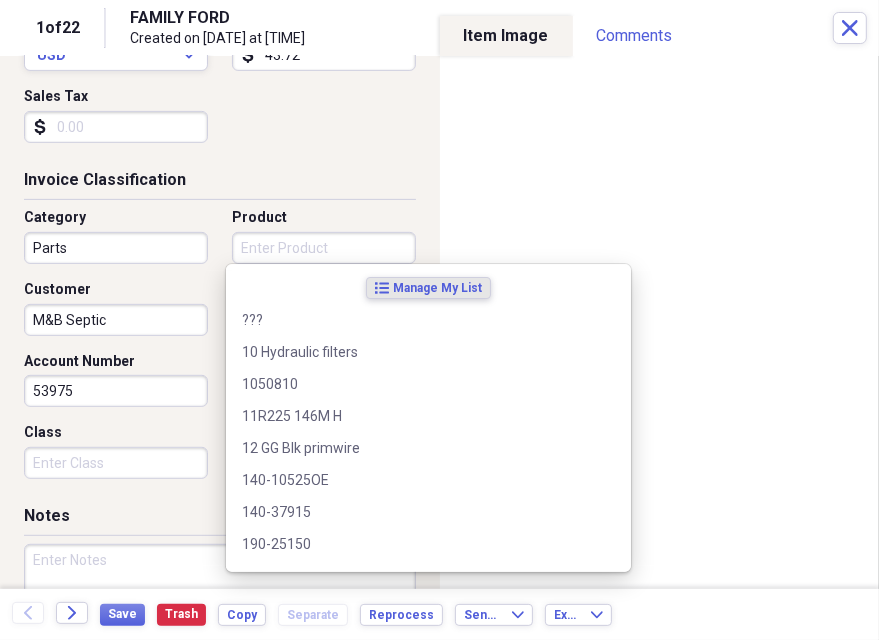 click on "Product" at bounding box center (324, 248) 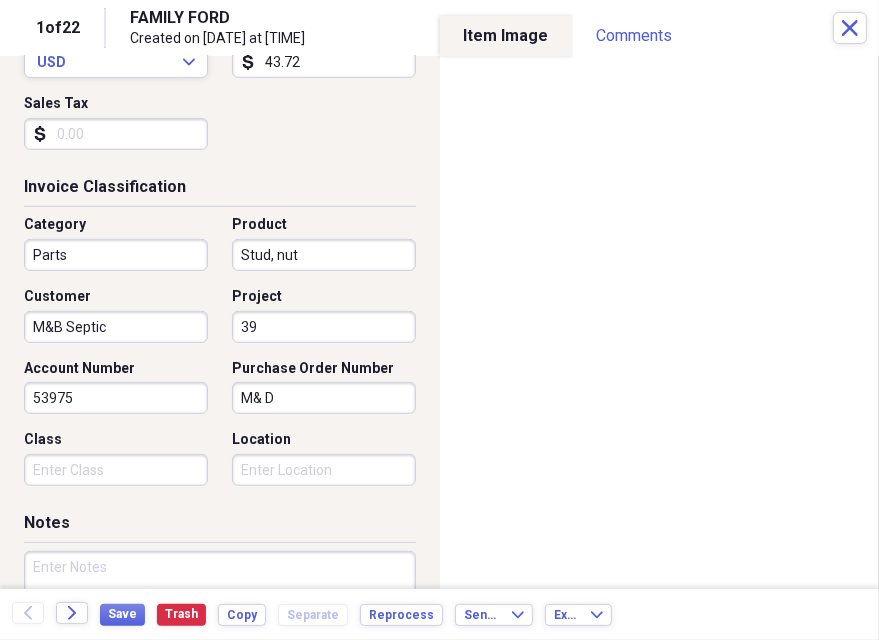 scroll, scrollTop: 640, scrollLeft: 0, axis: vertical 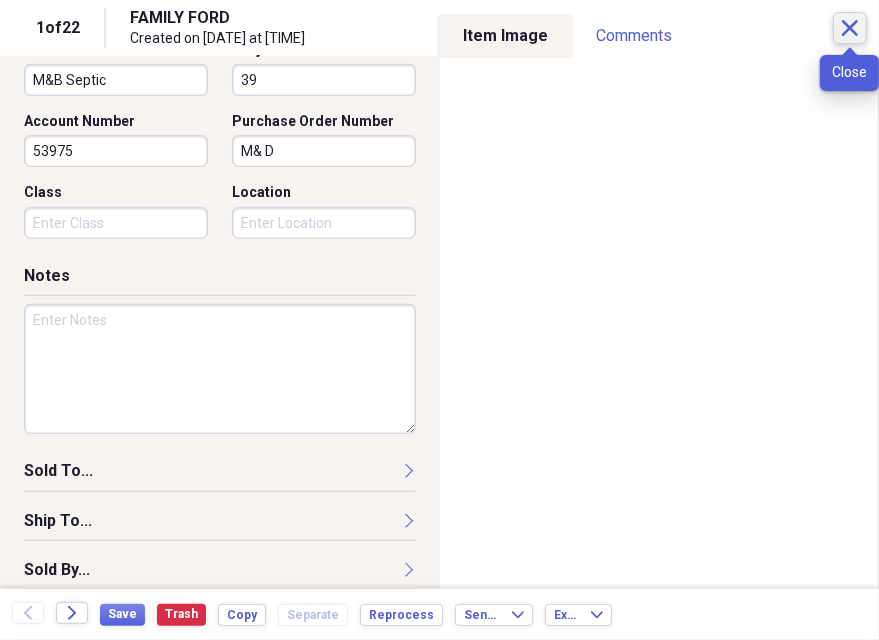 type on "Stud, nut" 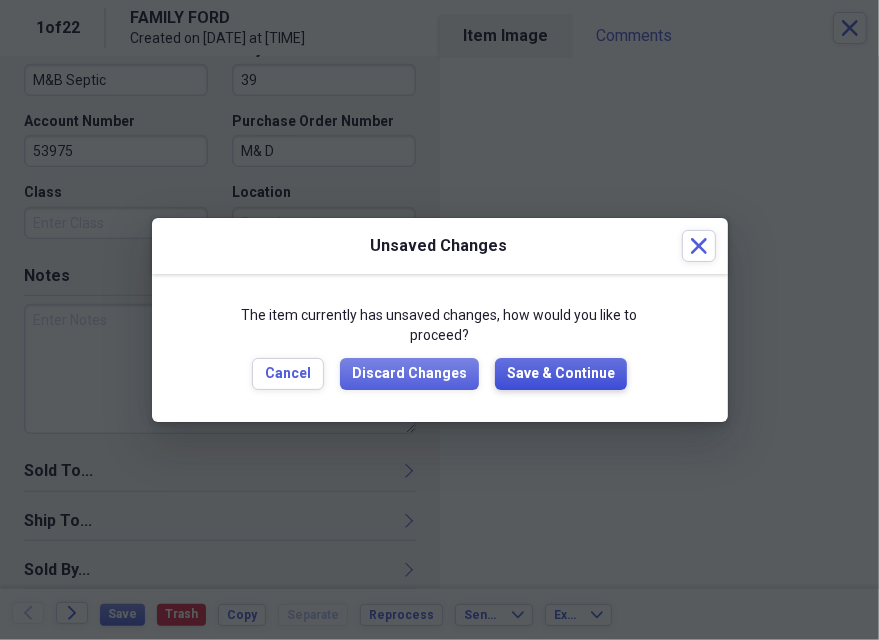 click on "Save & Continue" at bounding box center (561, 374) 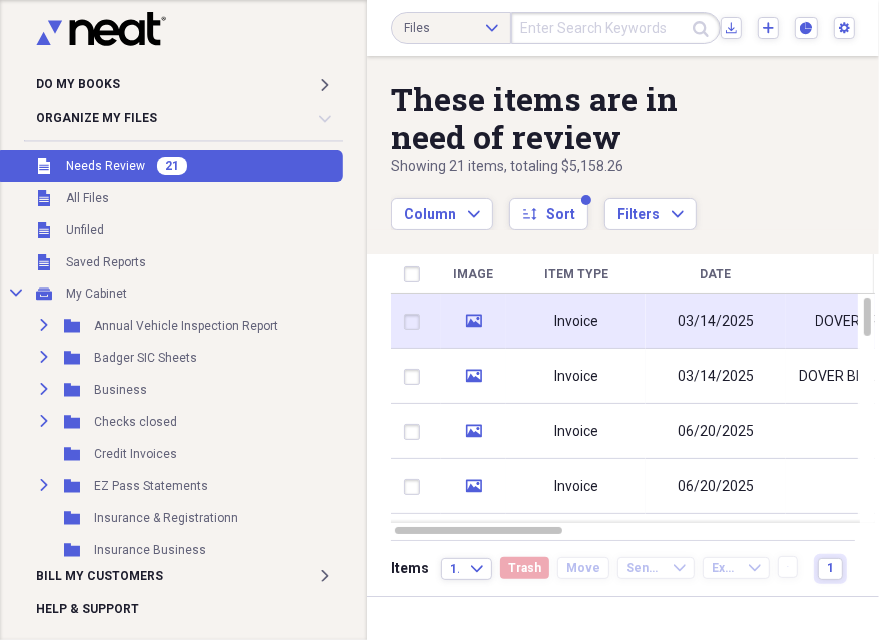 click on "Invoice" at bounding box center (576, 321) 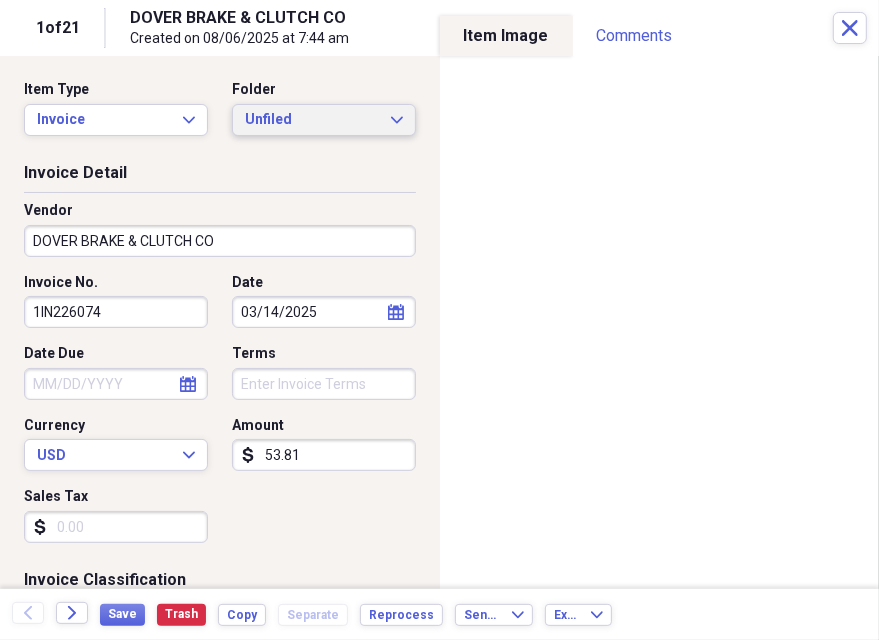 click on "Unfiled Expand" at bounding box center (324, 120) 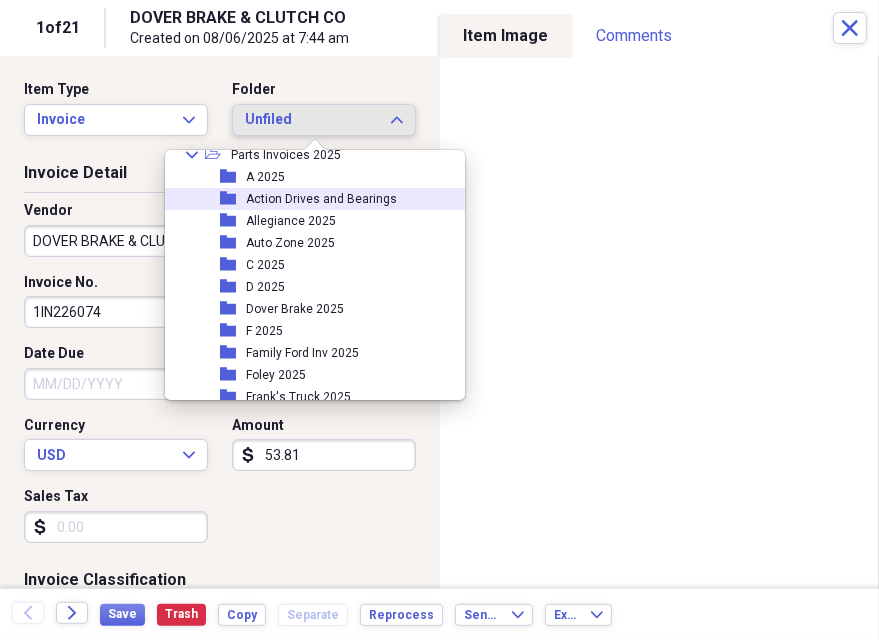scroll, scrollTop: 400, scrollLeft: 0, axis: vertical 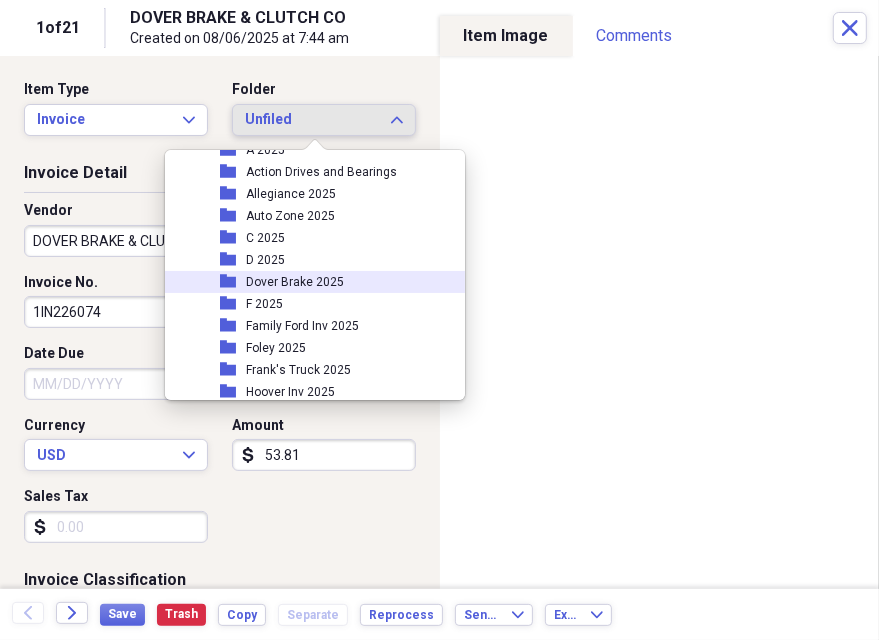 click on "Dover Brake 2025" at bounding box center [295, 282] 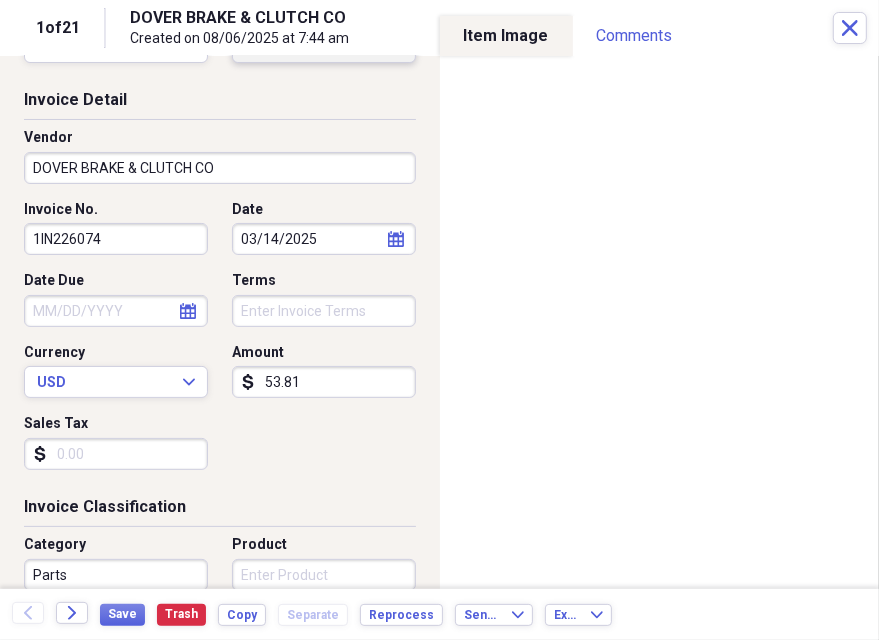 scroll, scrollTop: 320, scrollLeft: 0, axis: vertical 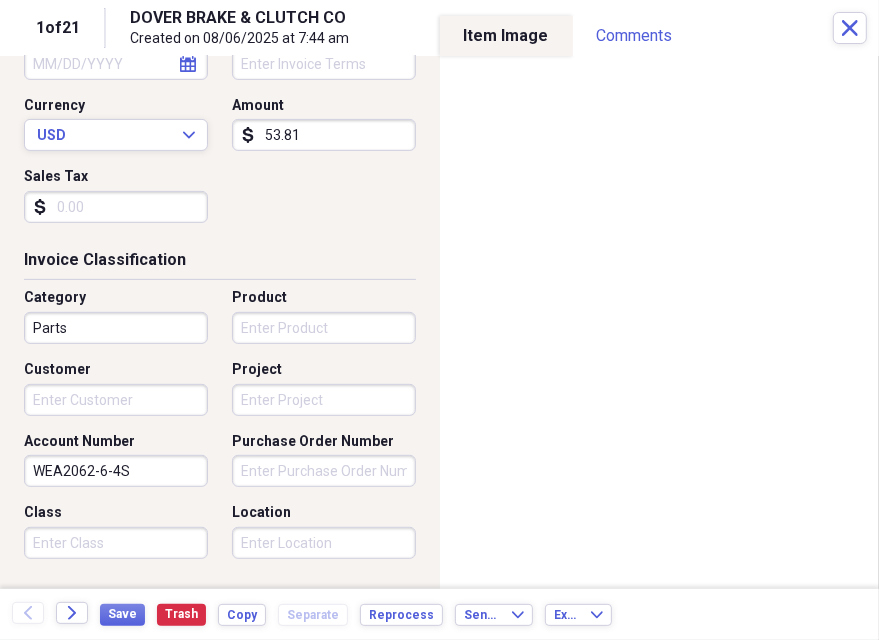 click on "Customer" at bounding box center (116, 400) 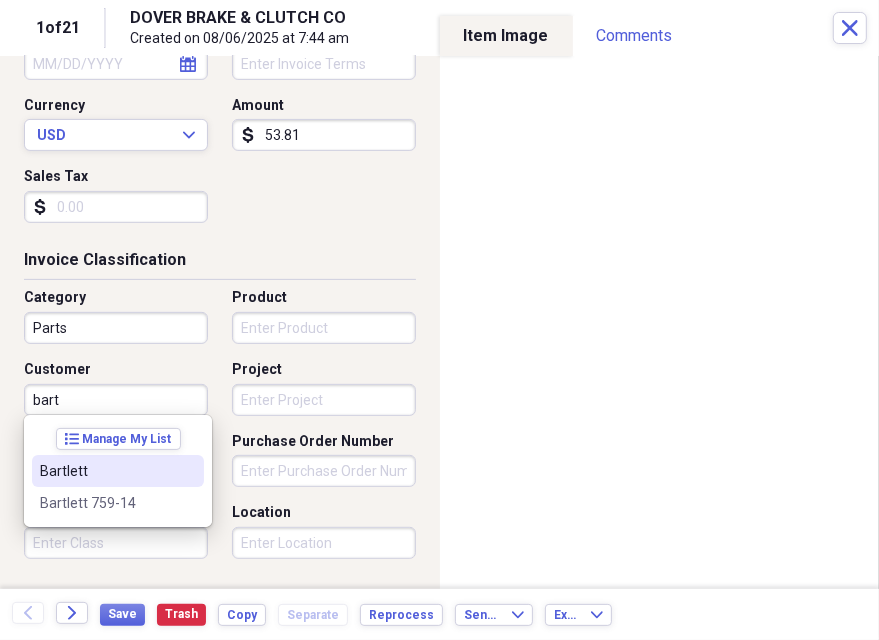 click on "Bartlett" at bounding box center (106, 471) 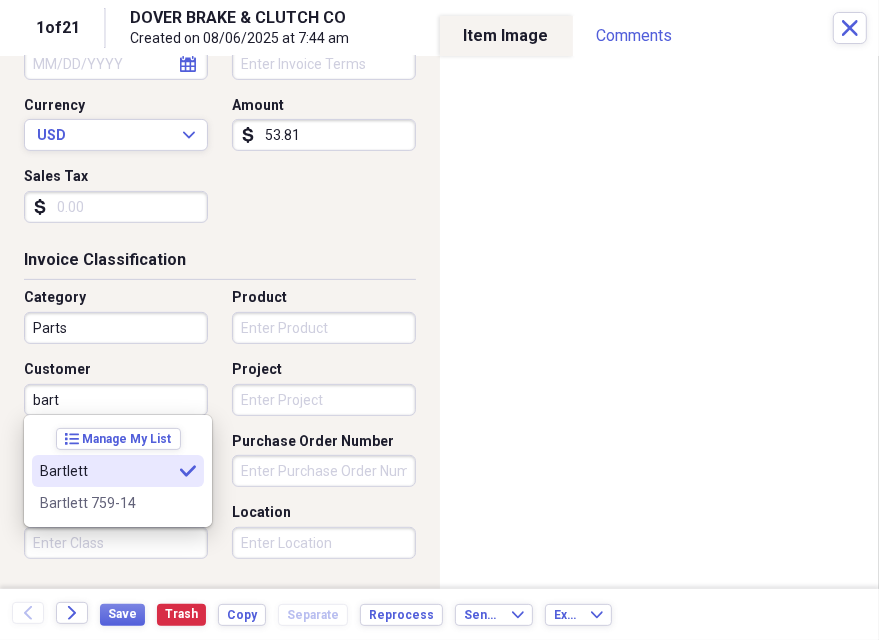 type on "Bartlett" 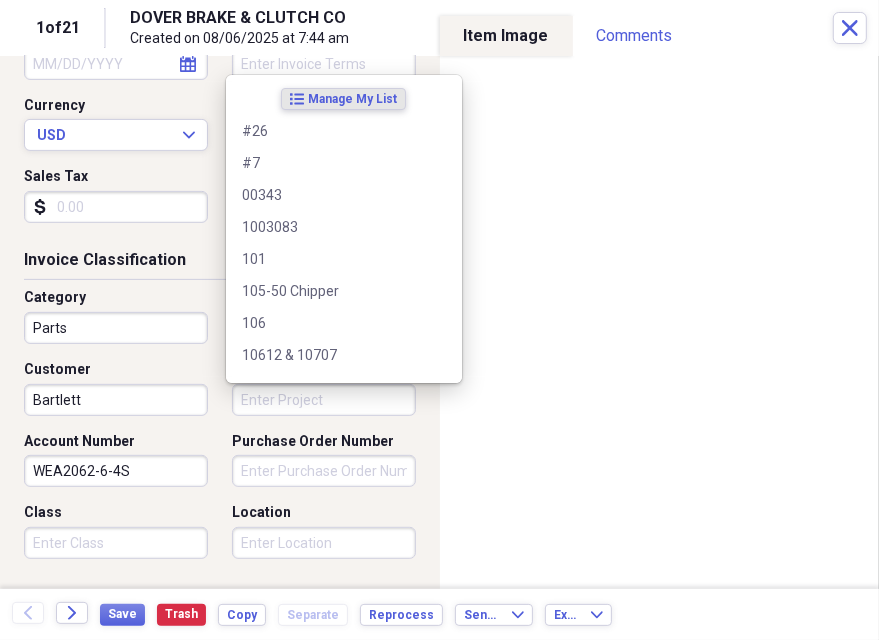 click on "Project" at bounding box center (324, 400) 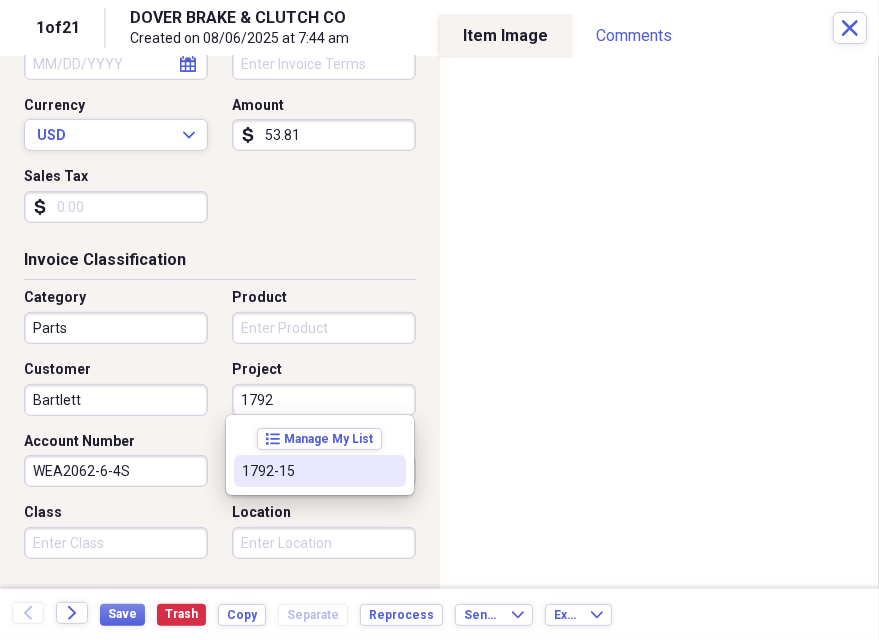 click on "1792-15" at bounding box center (308, 471) 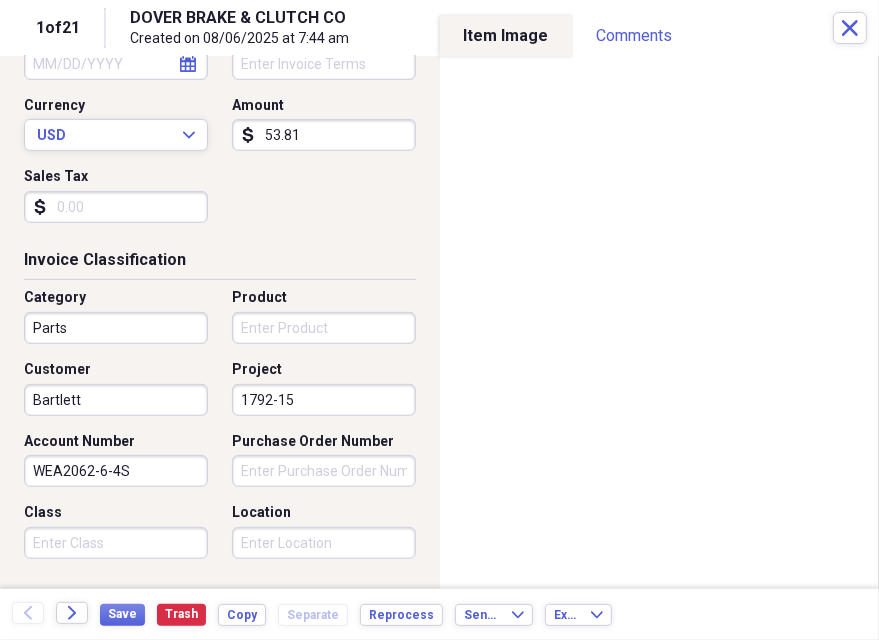 click on "Product" at bounding box center [324, 328] 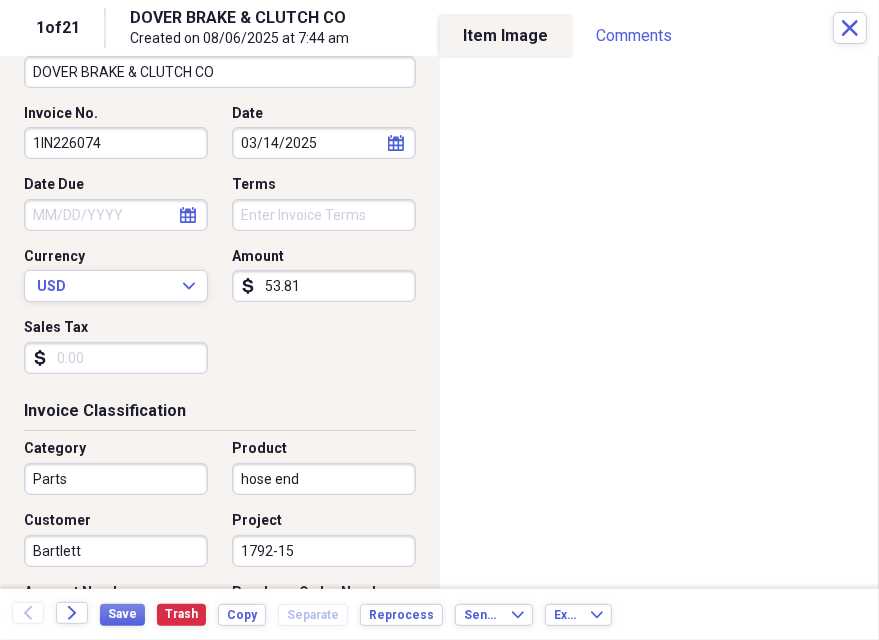 scroll, scrollTop: 0, scrollLeft: 0, axis: both 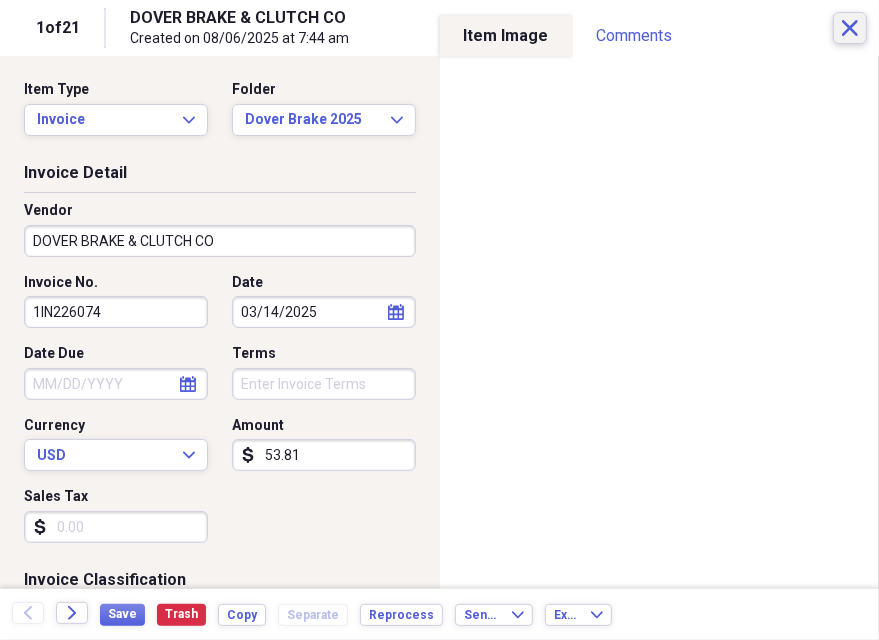 type on "hose end" 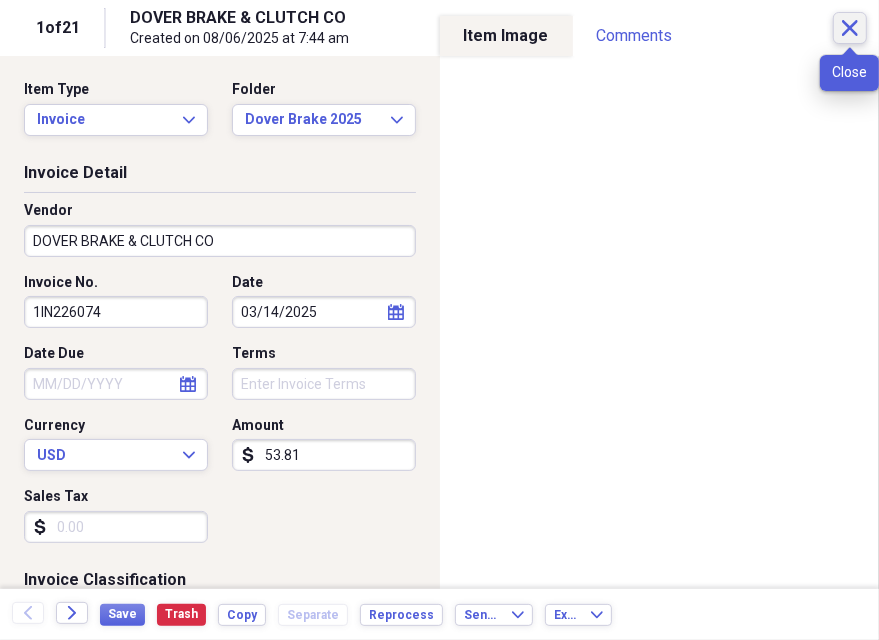 click on "Close" 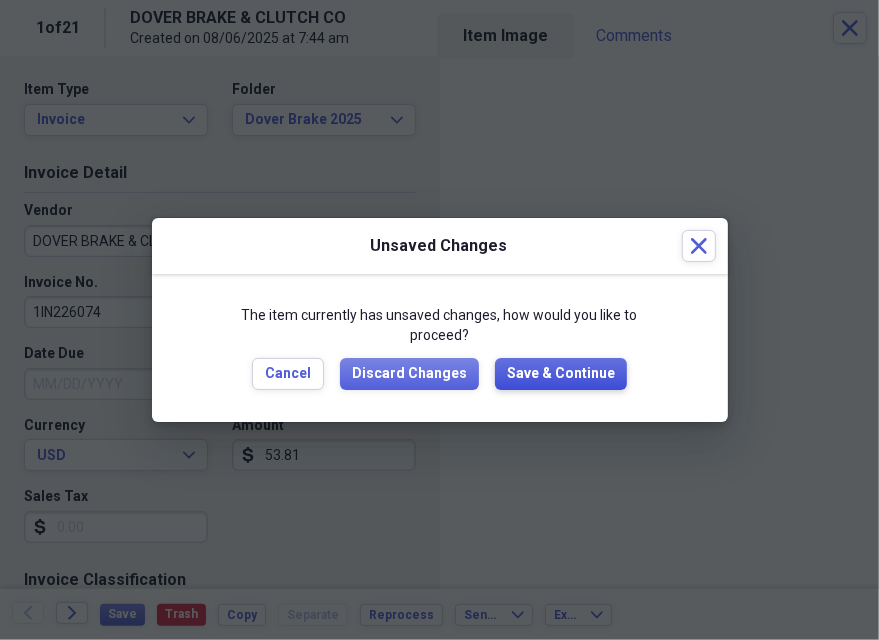 click on "Save & Continue" at bounding box center (561, 374) 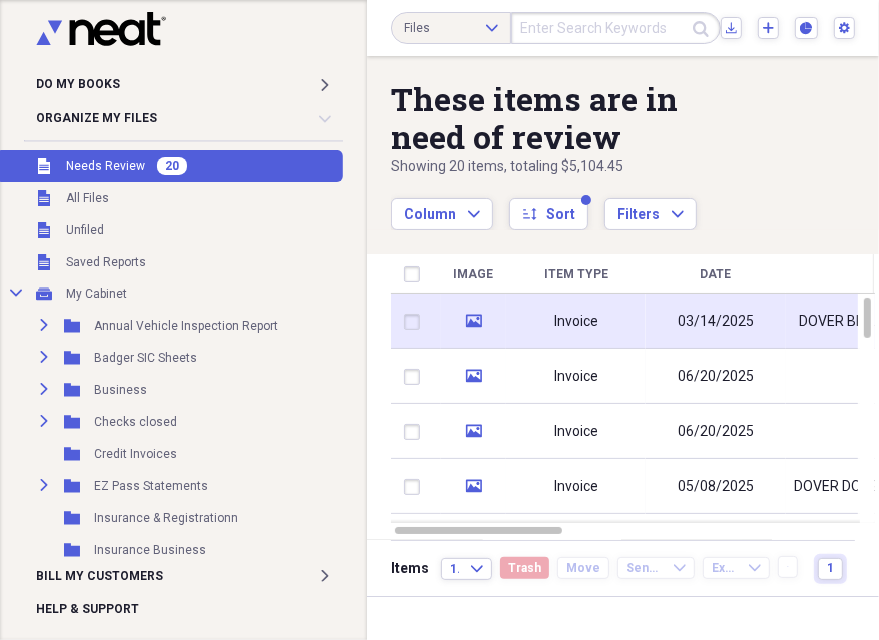 click on "03/14/2025" at bounding box center [716, 322] 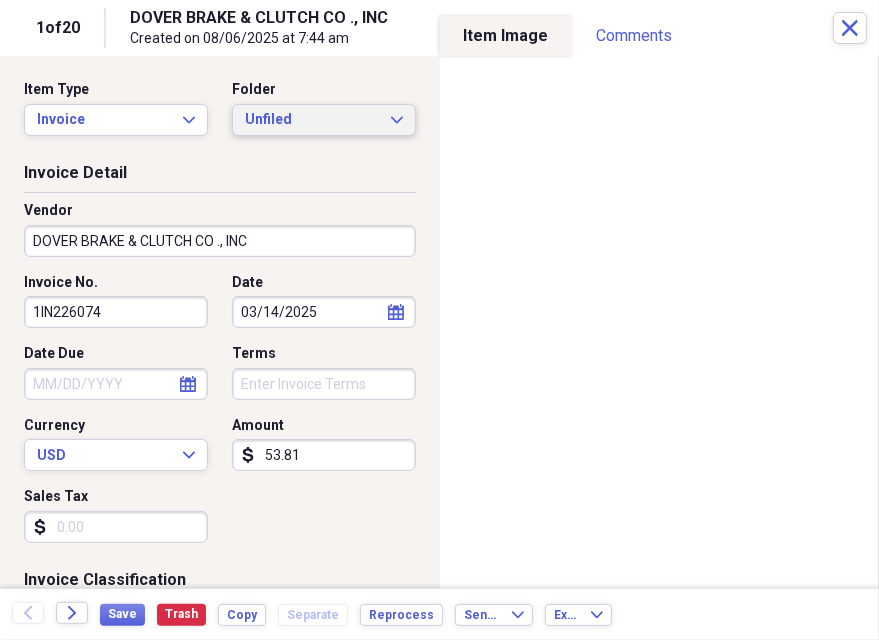 click on "Expand" 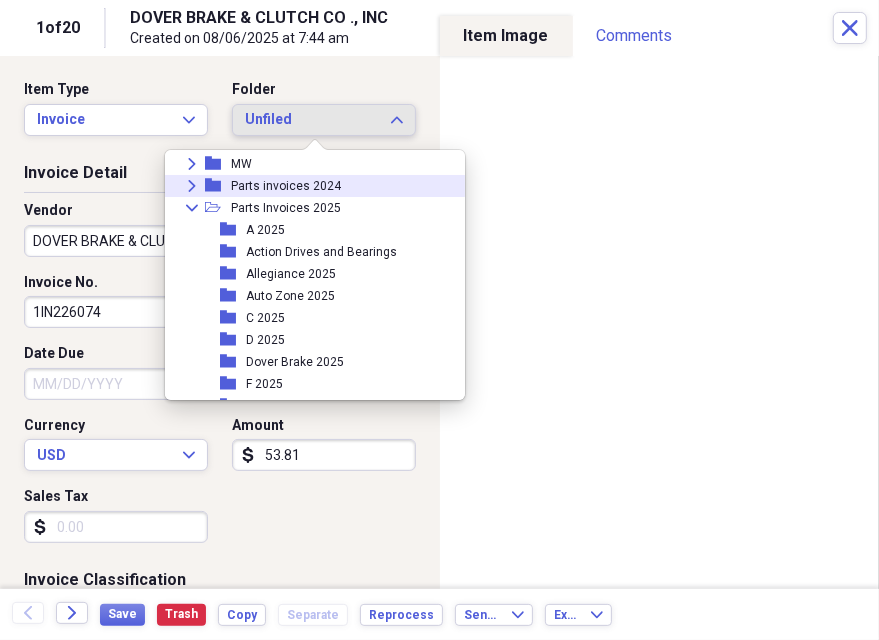 scroll, scrollTop: 400, scrollLeft: 0, axis: vertical 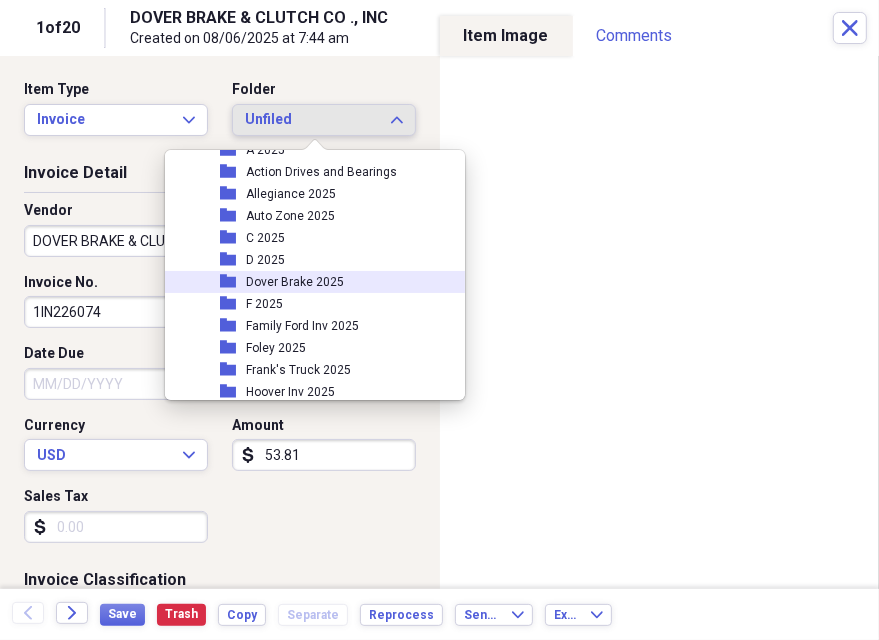 click on "Dover Brake 2025" at bounding box center (295, 282) 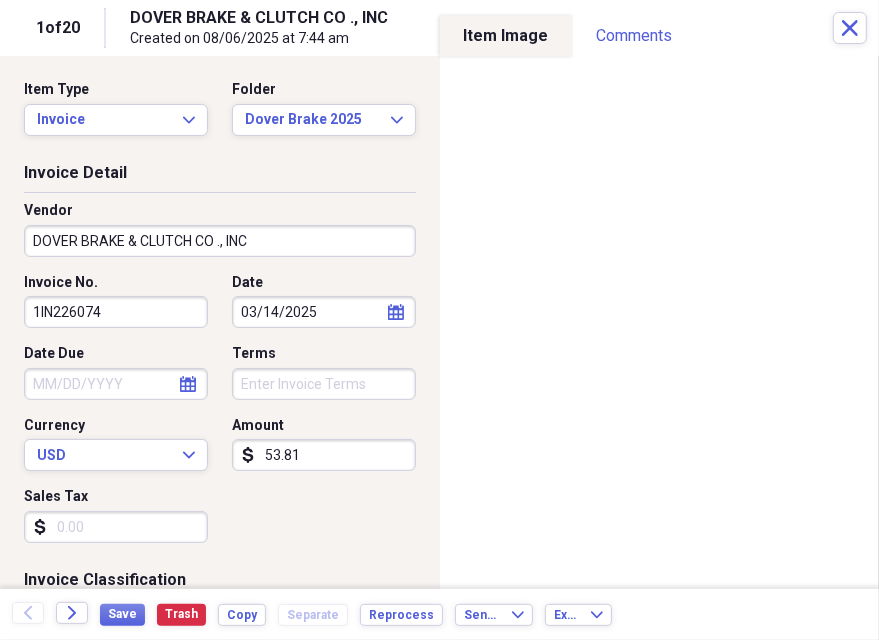 click on "DOVER BRAKE & CLUTCH CO ., INC" at bounding box center (220, 241) 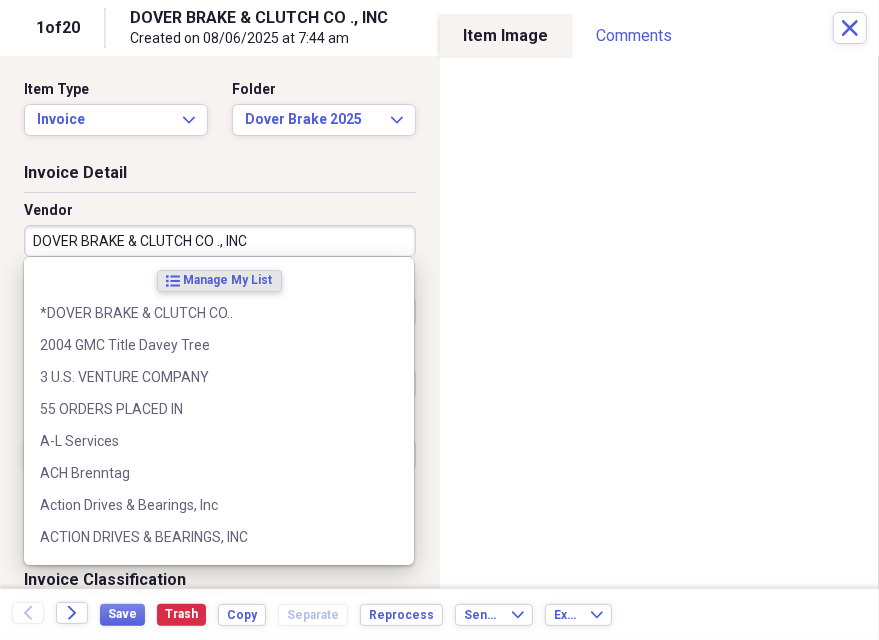 click on "DOVER BRAKE & CLUTCH CO ., INC" at bounding box center [220, 241] 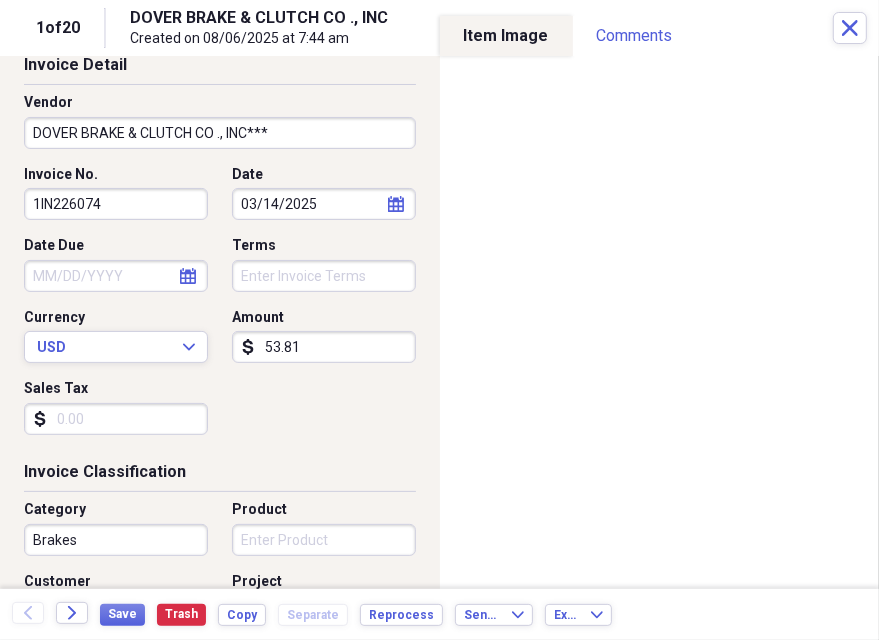 scroll, scrollTop: 160, scrollLeft: 0, axis: vertical 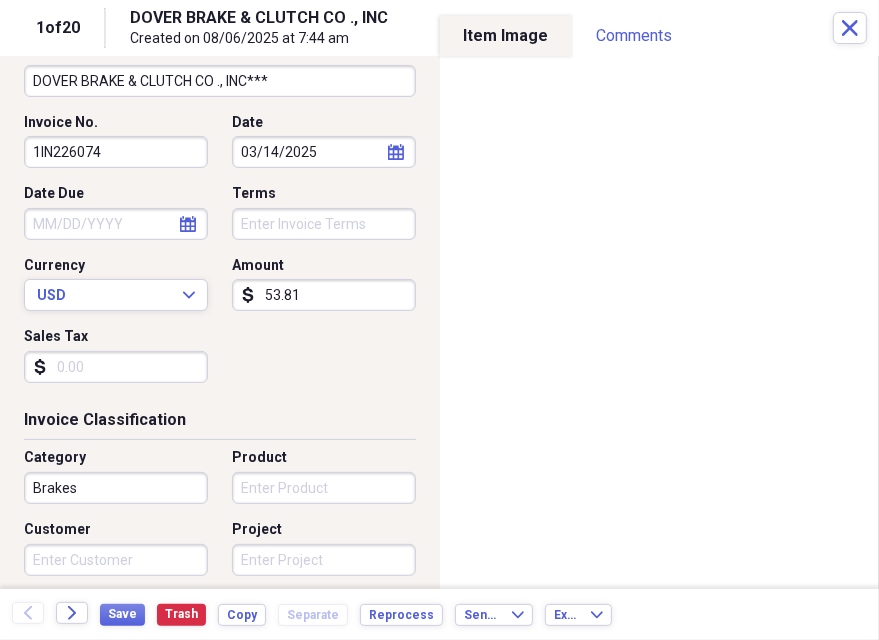 type on "DOVER BRAKE & CLUTCH CO ., INC***" 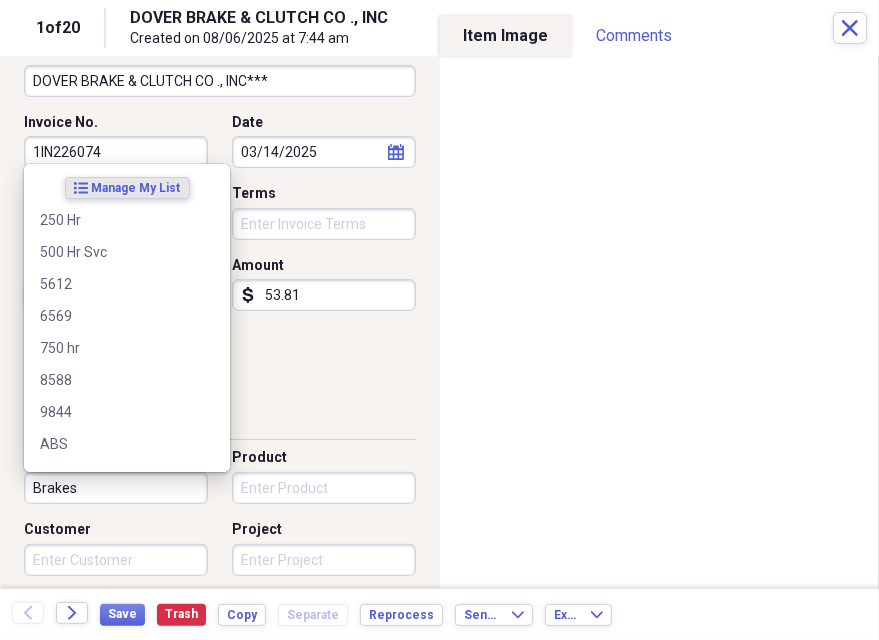 click on "Brakes" at bounding box center [116, 488] 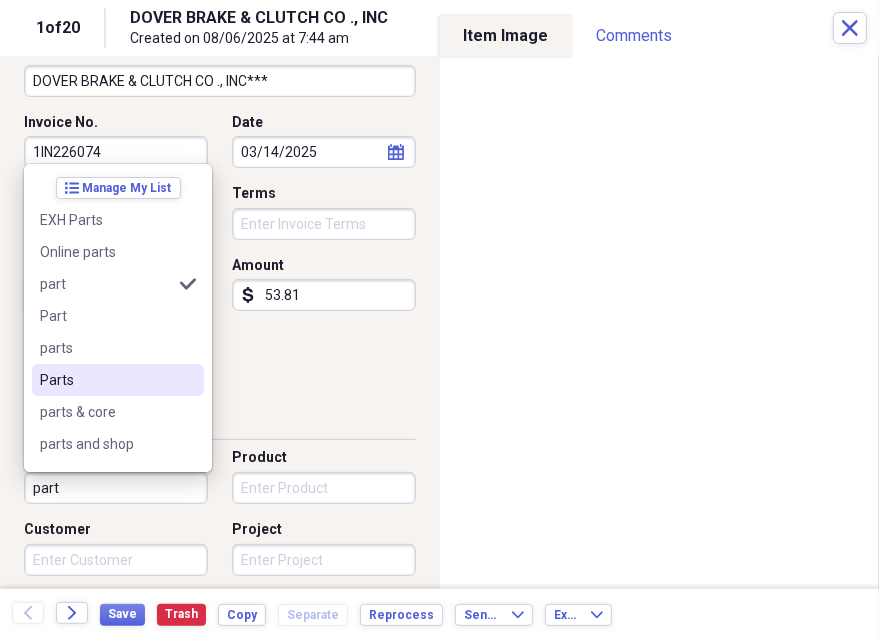 click on "Parts" at bounding box center (118, 380) 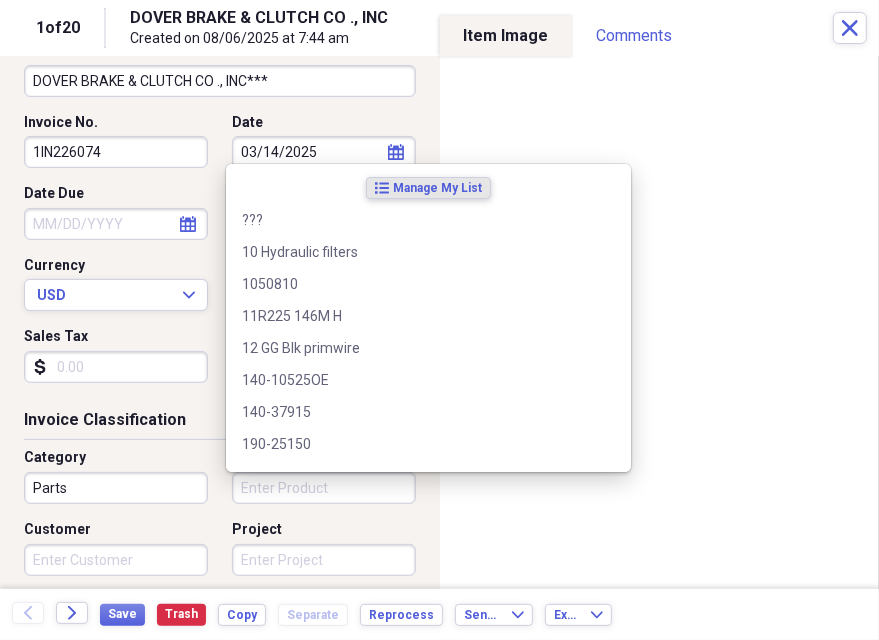 click on "Product" at bounding box center (324, 488) 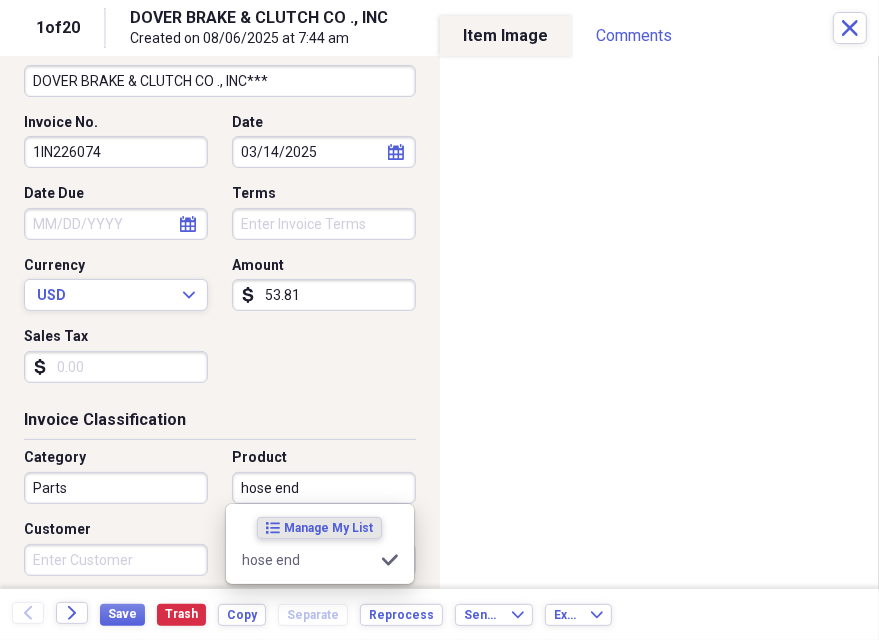 type on "hose end" 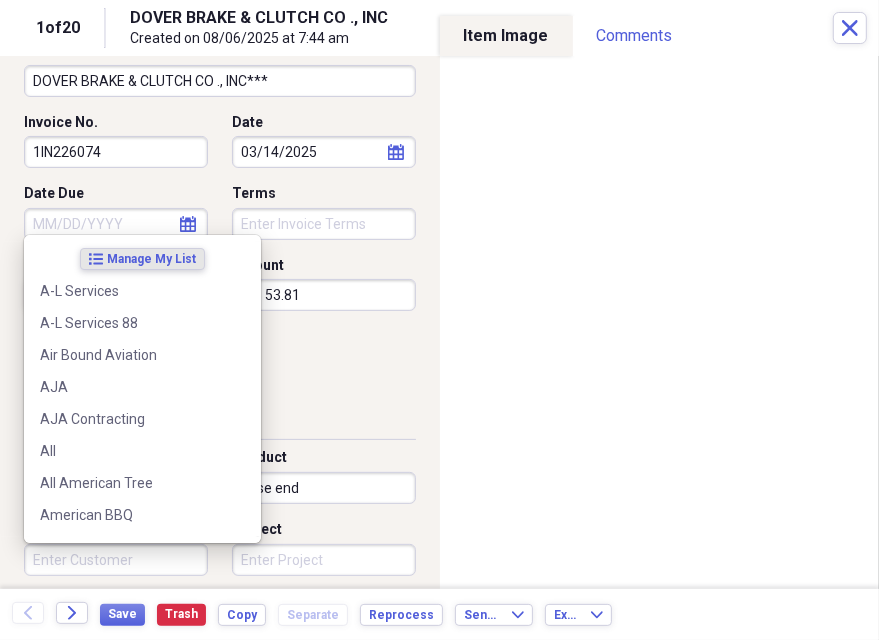 click on "Customer" at bounding box center [116, 560] 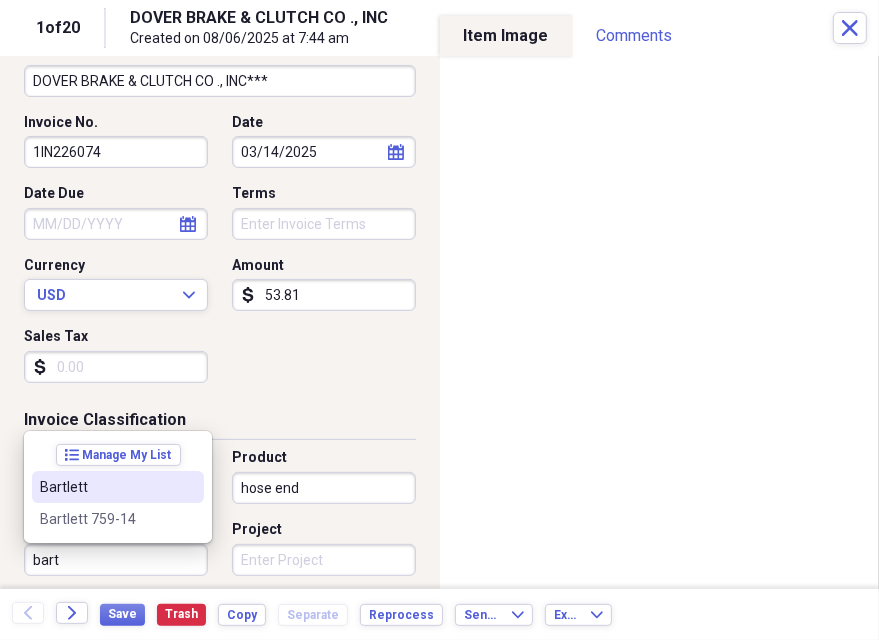 click on "Bartlett" at bounding box center [106, 487] 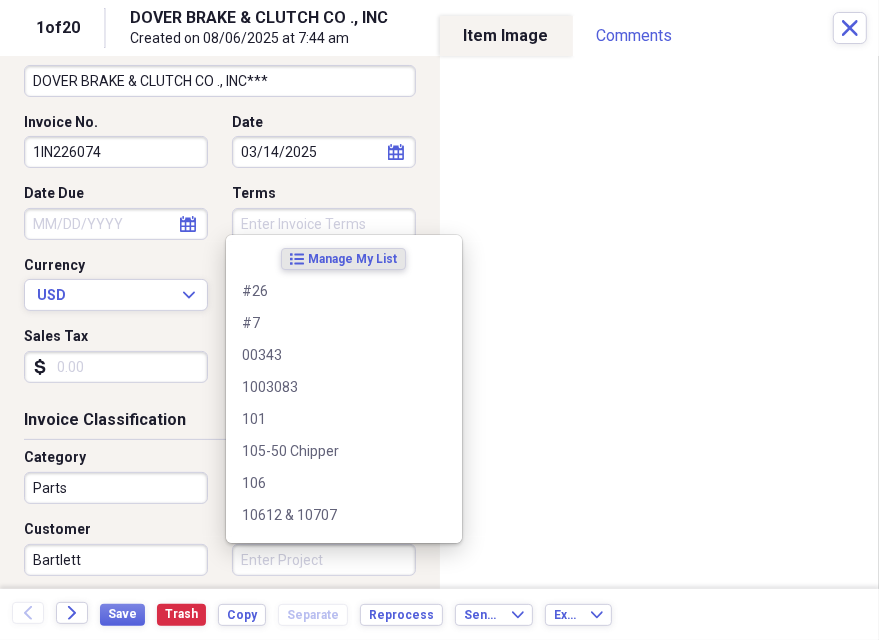 click on "Project" at bounding box center [324, 560] 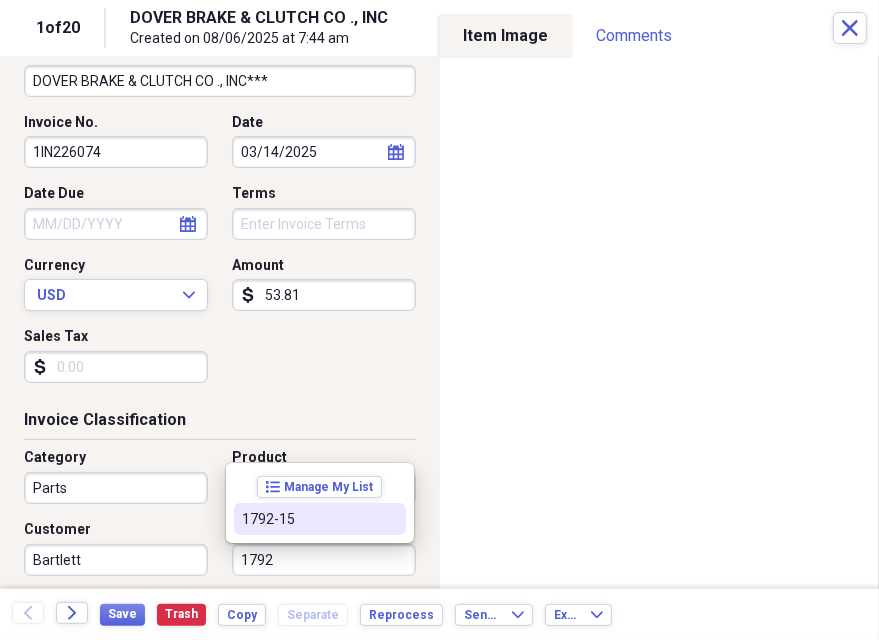 click on "1792-15" at bounding box center (308, 519) 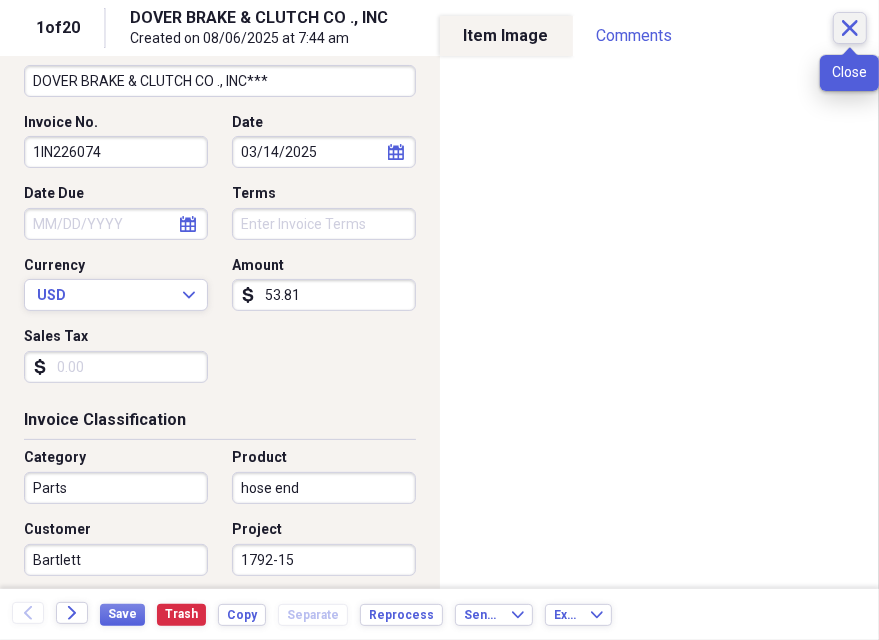 click on "Close" 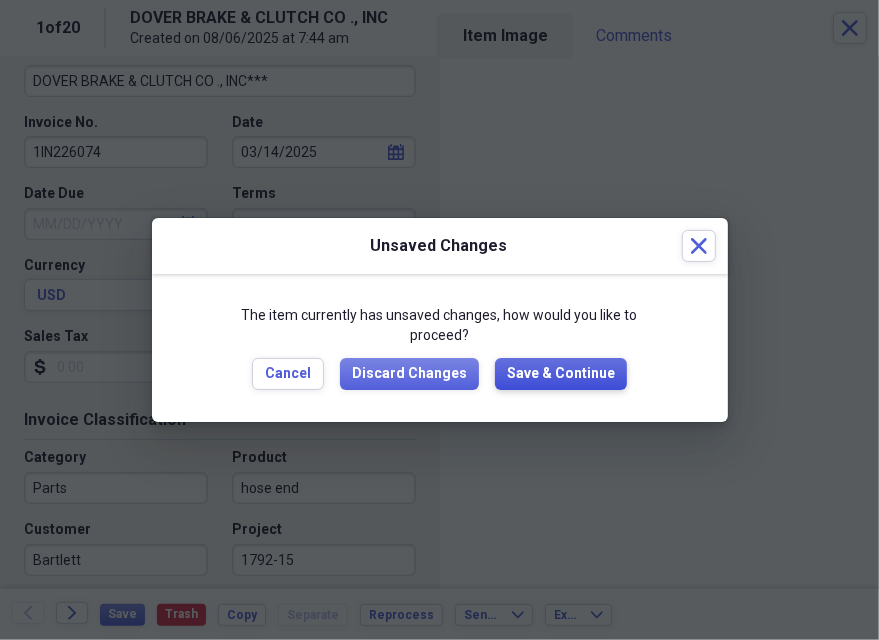 click on "Save & Continue" at bounding box center [561, 374] 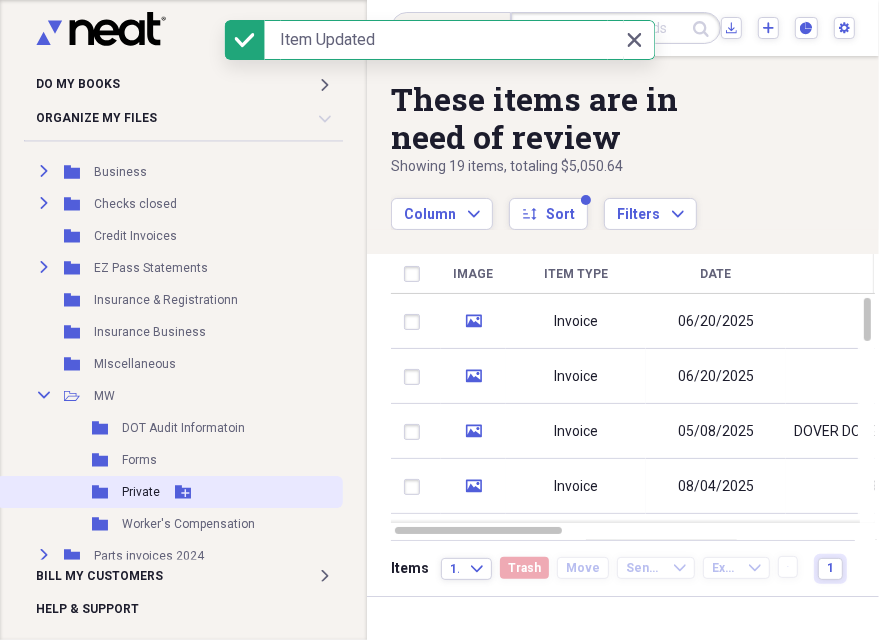 scroll, scrollTop: 320, scrollLeft: 0, axis: vertical 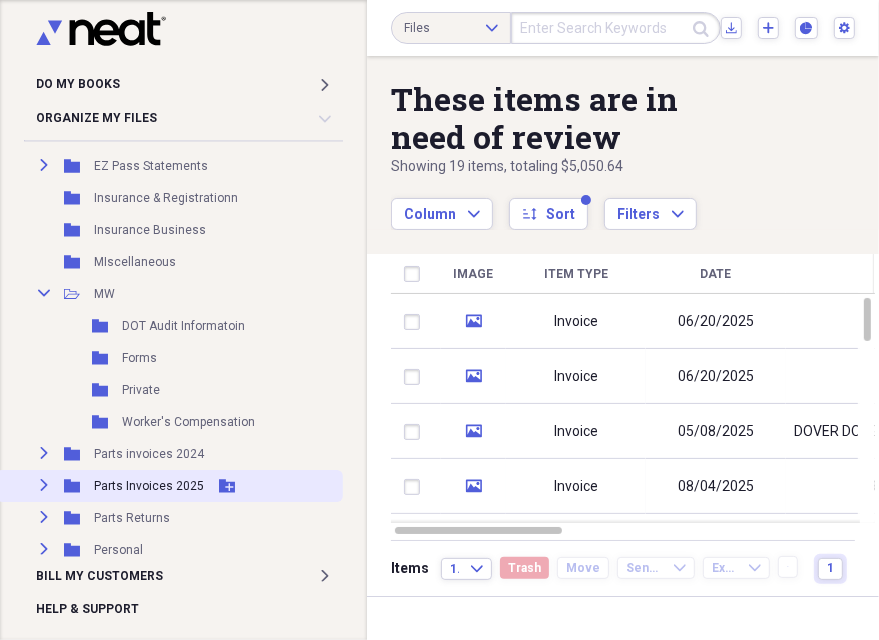click on "Expand" 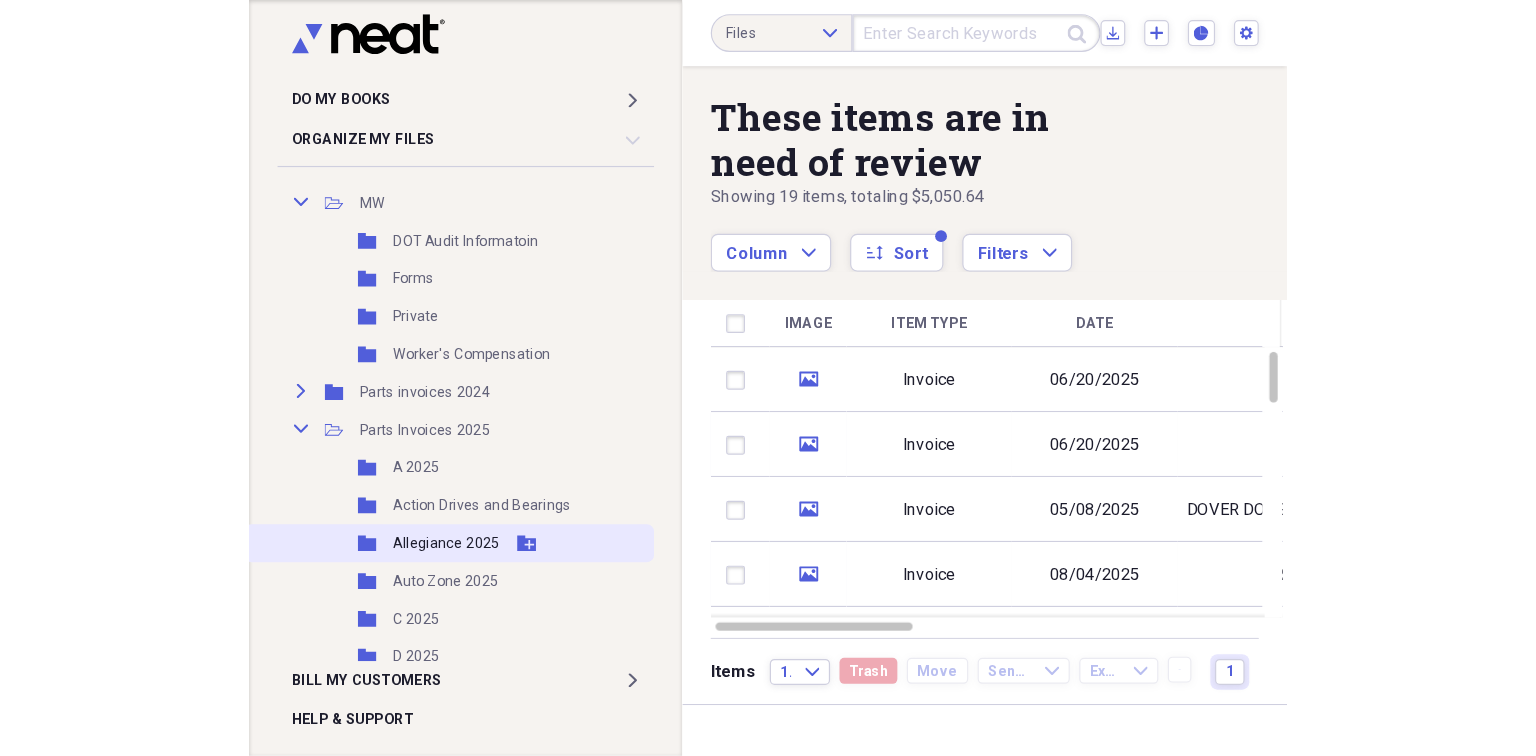 scroll, scrollTop: 480, scrollLeft: 0, axis: vertical 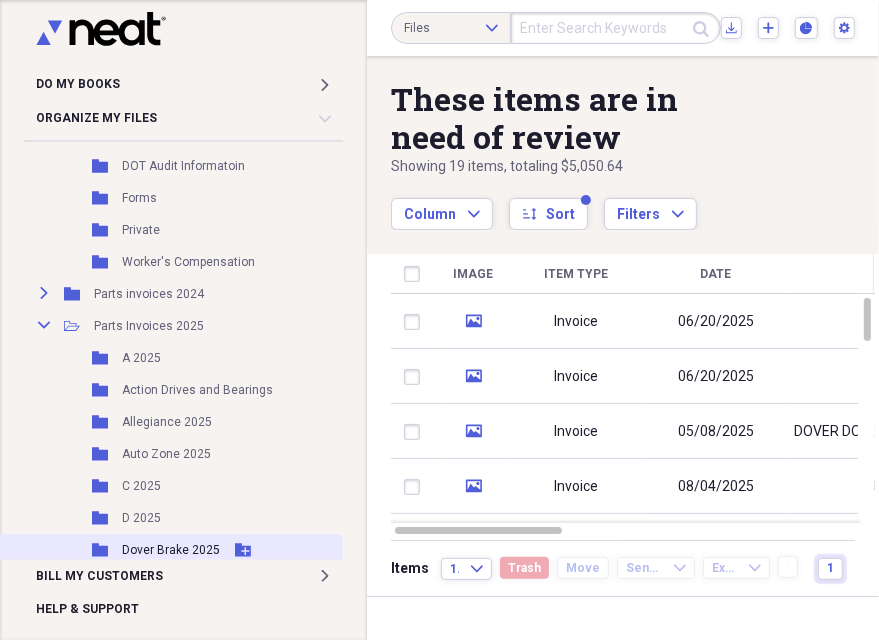 click on "Dover Brake 2025" at bounding box center [171, 550] 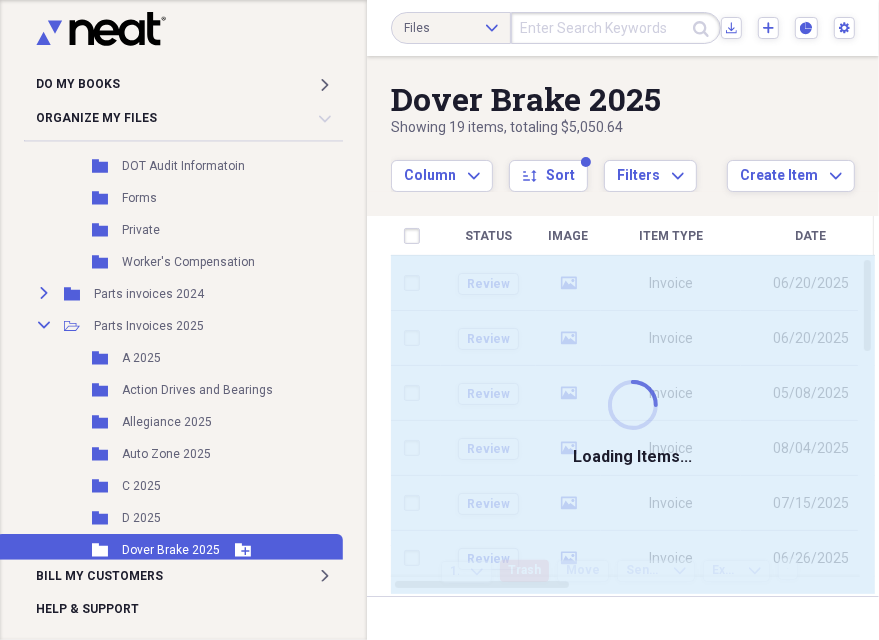 click on "Dover Brake 2025" at bounding box center (171, 550) 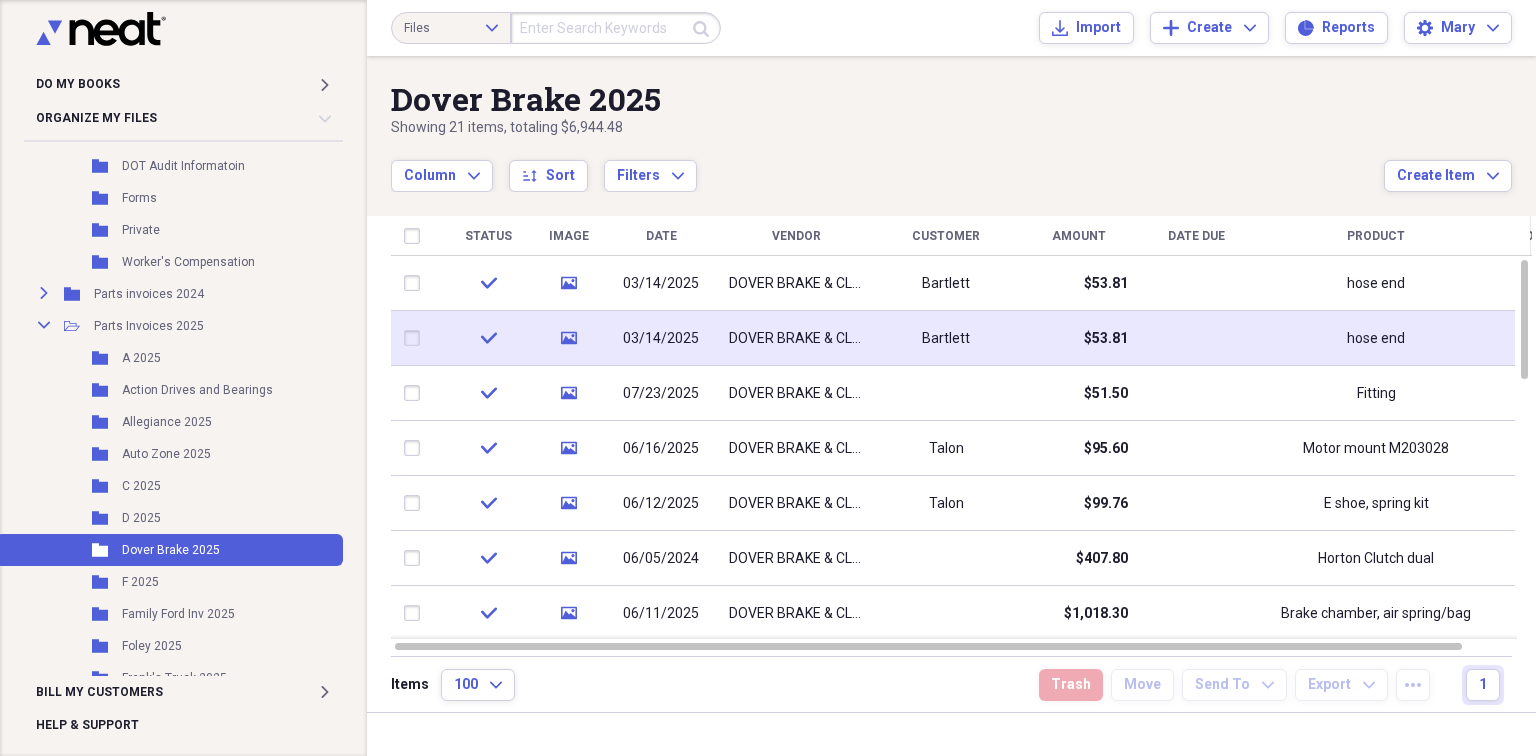 click on "DOVER BRAKE & CLUTCH CO ., INC***" at bounding box center (796, 339) 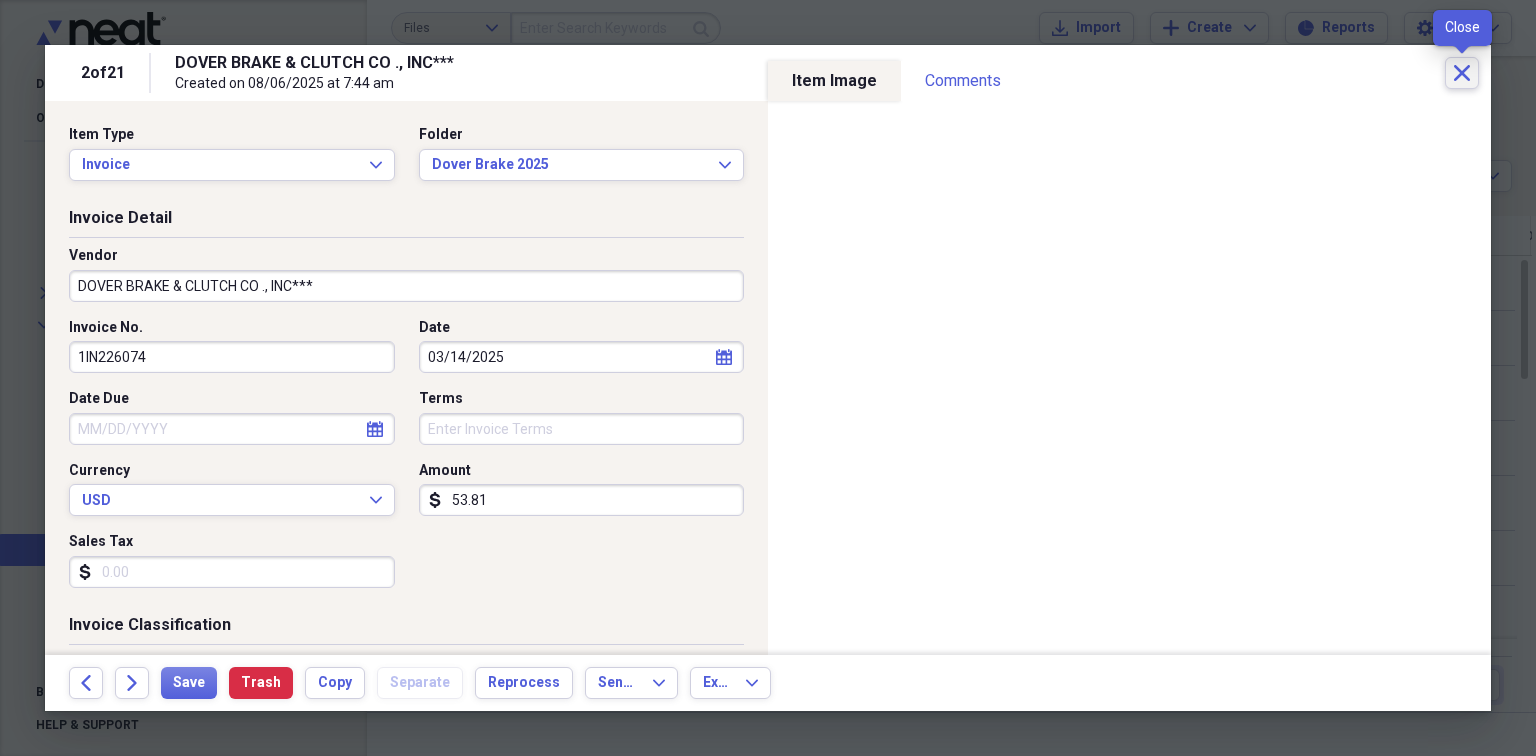 click on "Close" 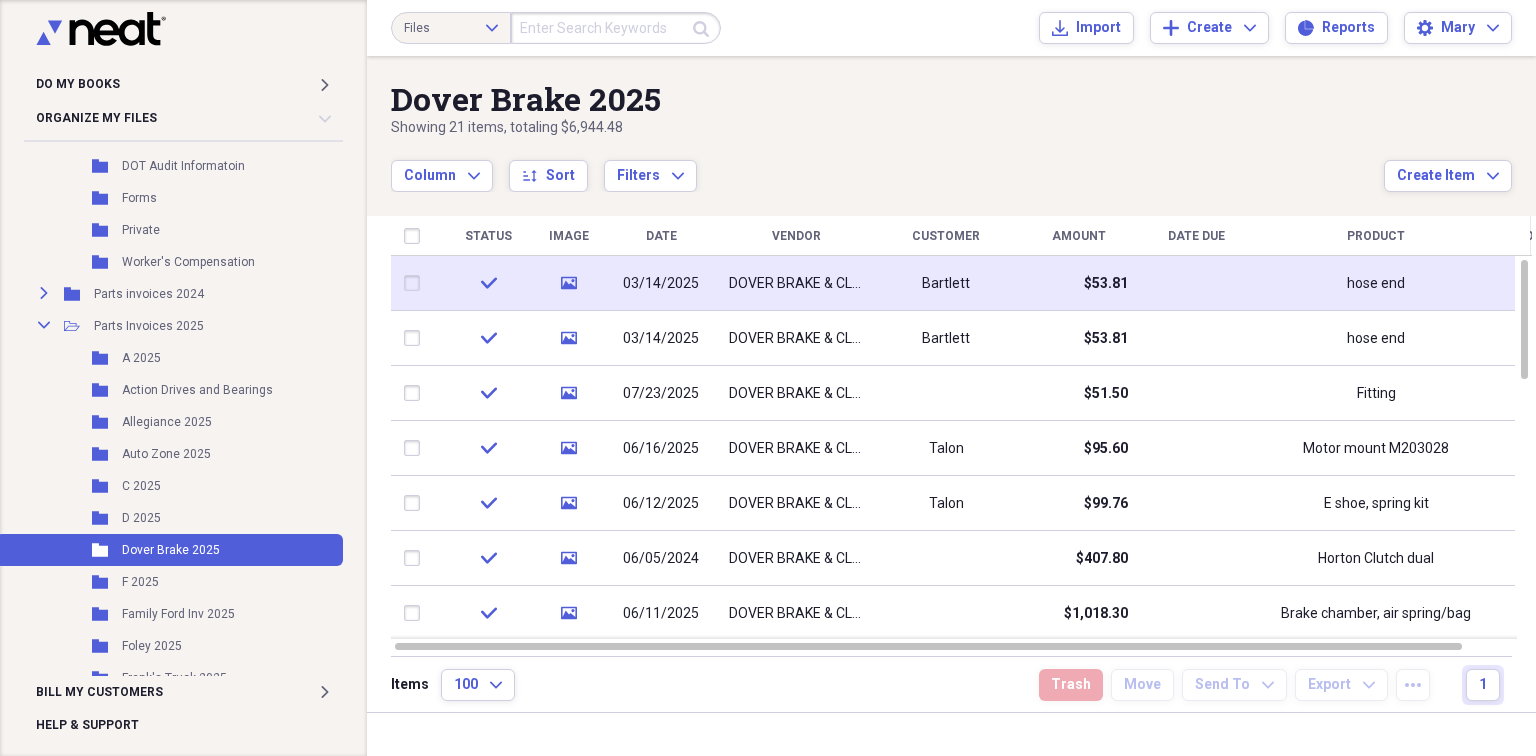 click on "Bartlett" at bounding box center (946, 283) 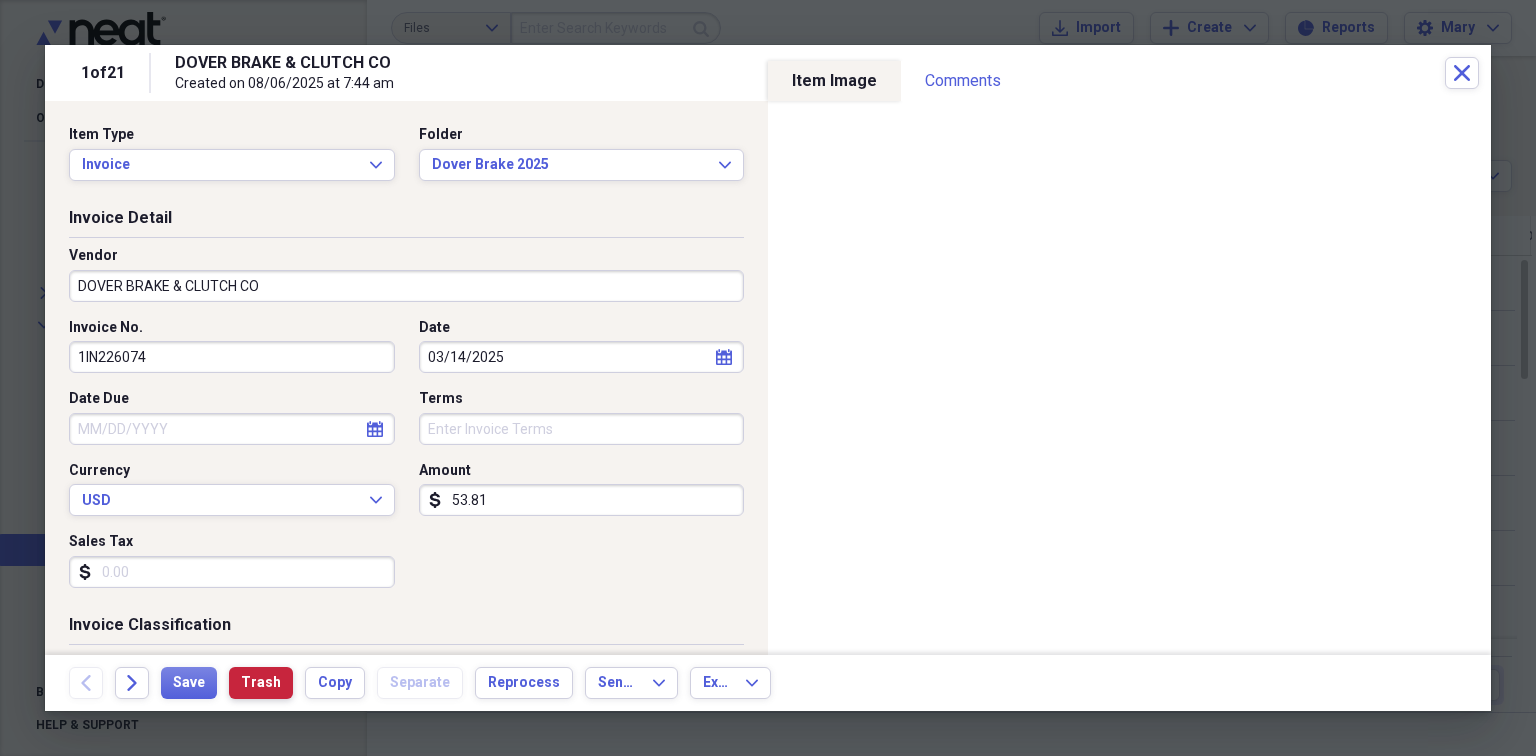 click on "Trash" at bounding box center [261, 683] 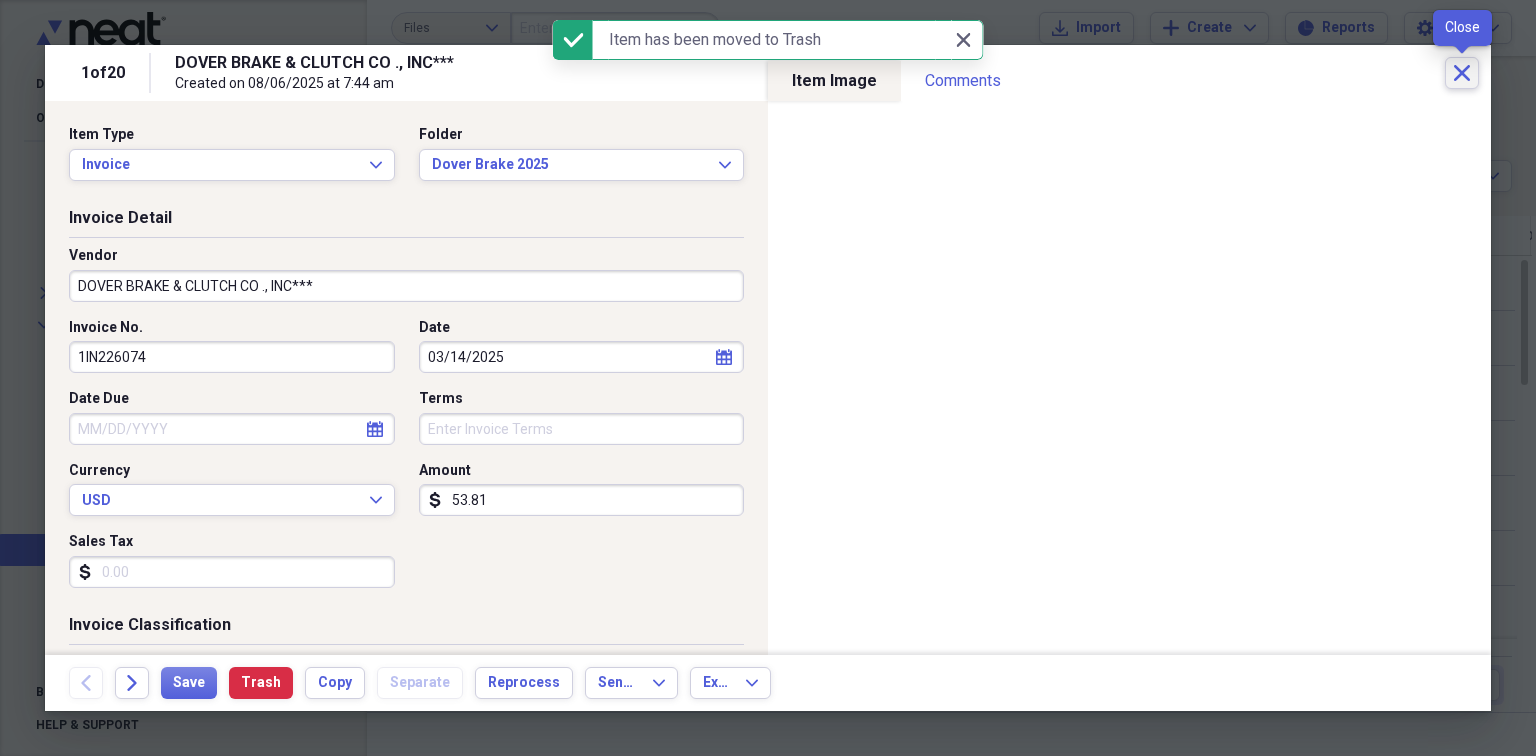 click 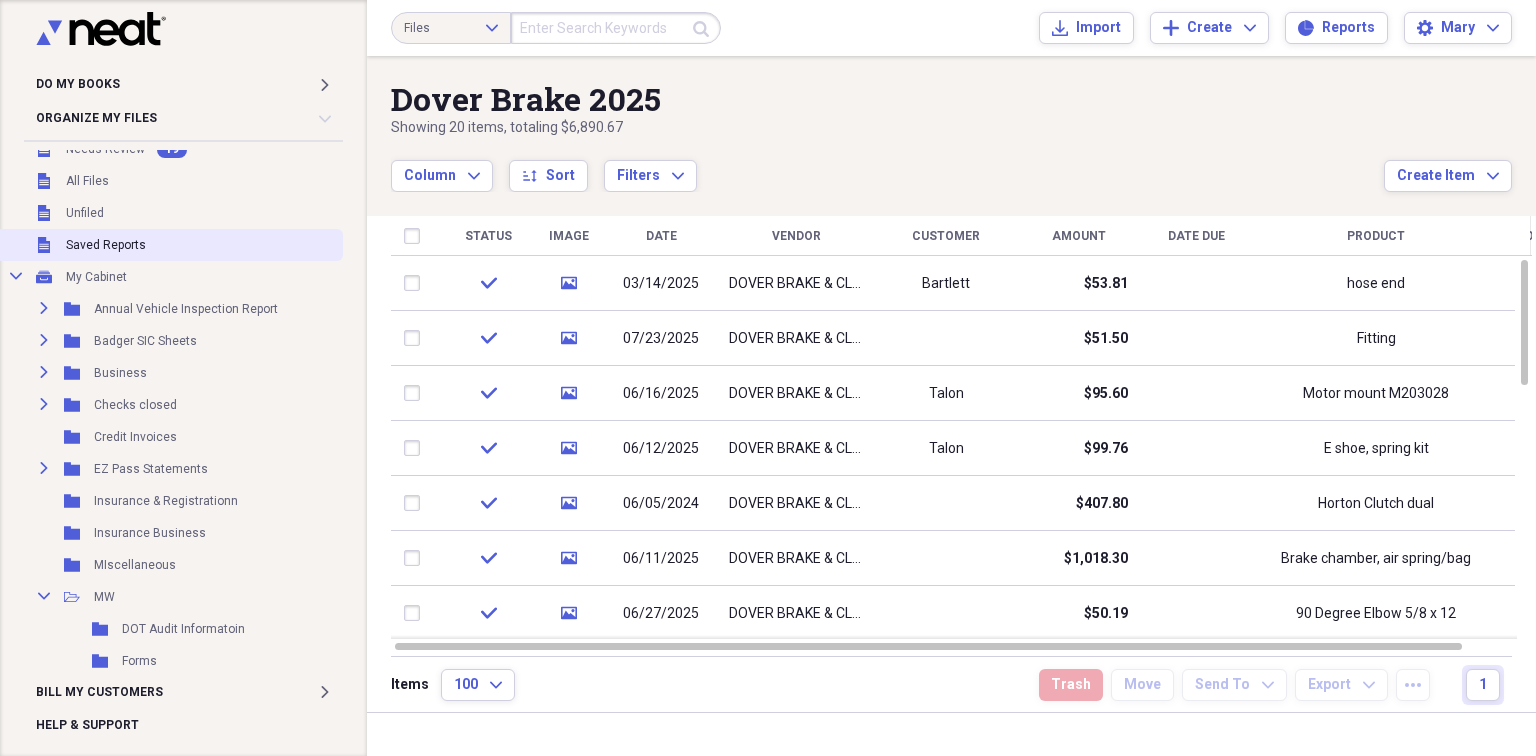scroll, scrollTop: 0, scrollLeft: 0, axis: both 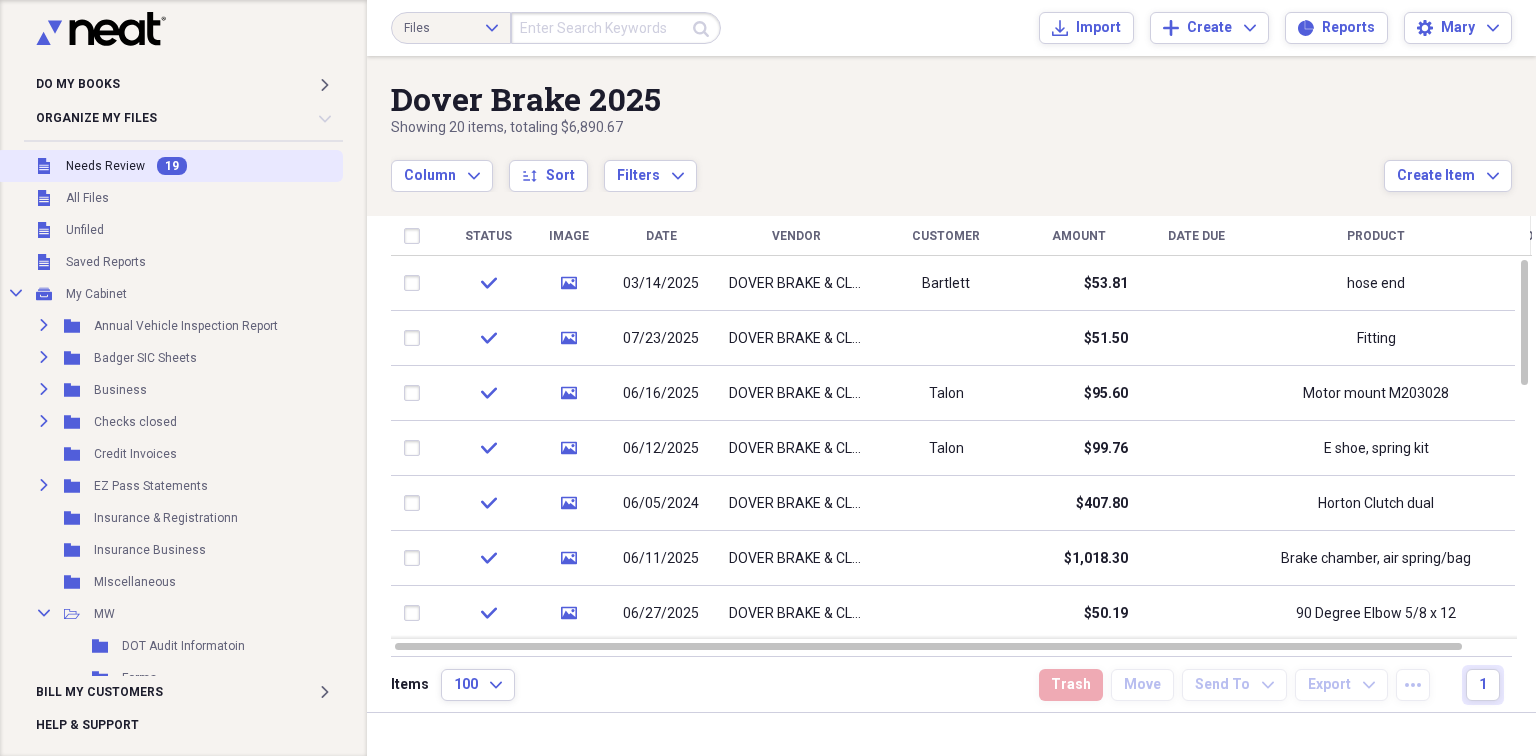 click on "Unfiled Needs Review 19" at bounding box center (169, 166) 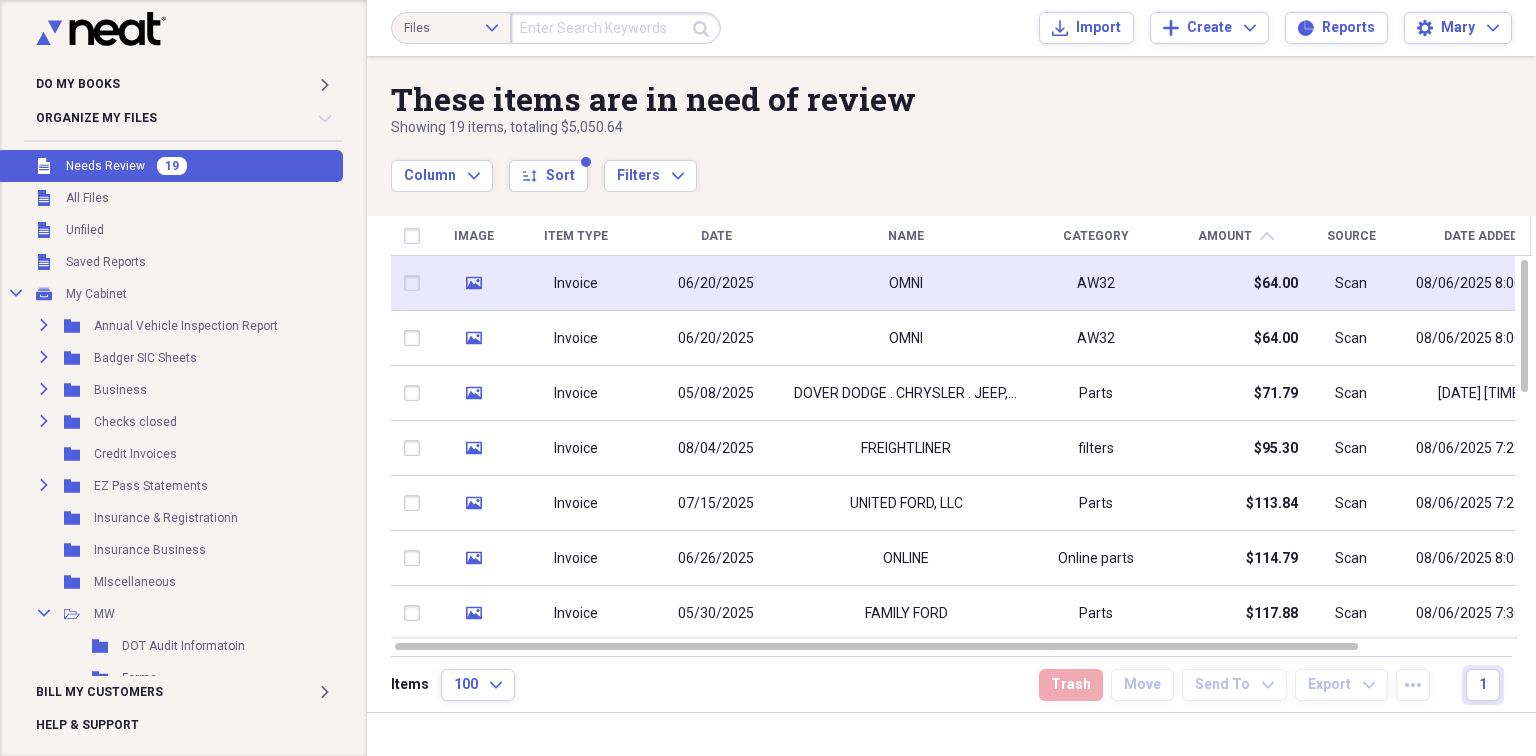 drag, startPoint x: 412, startPoint y: 284, endPoint x: 420, endPoint y: 300, distance: 17.888544 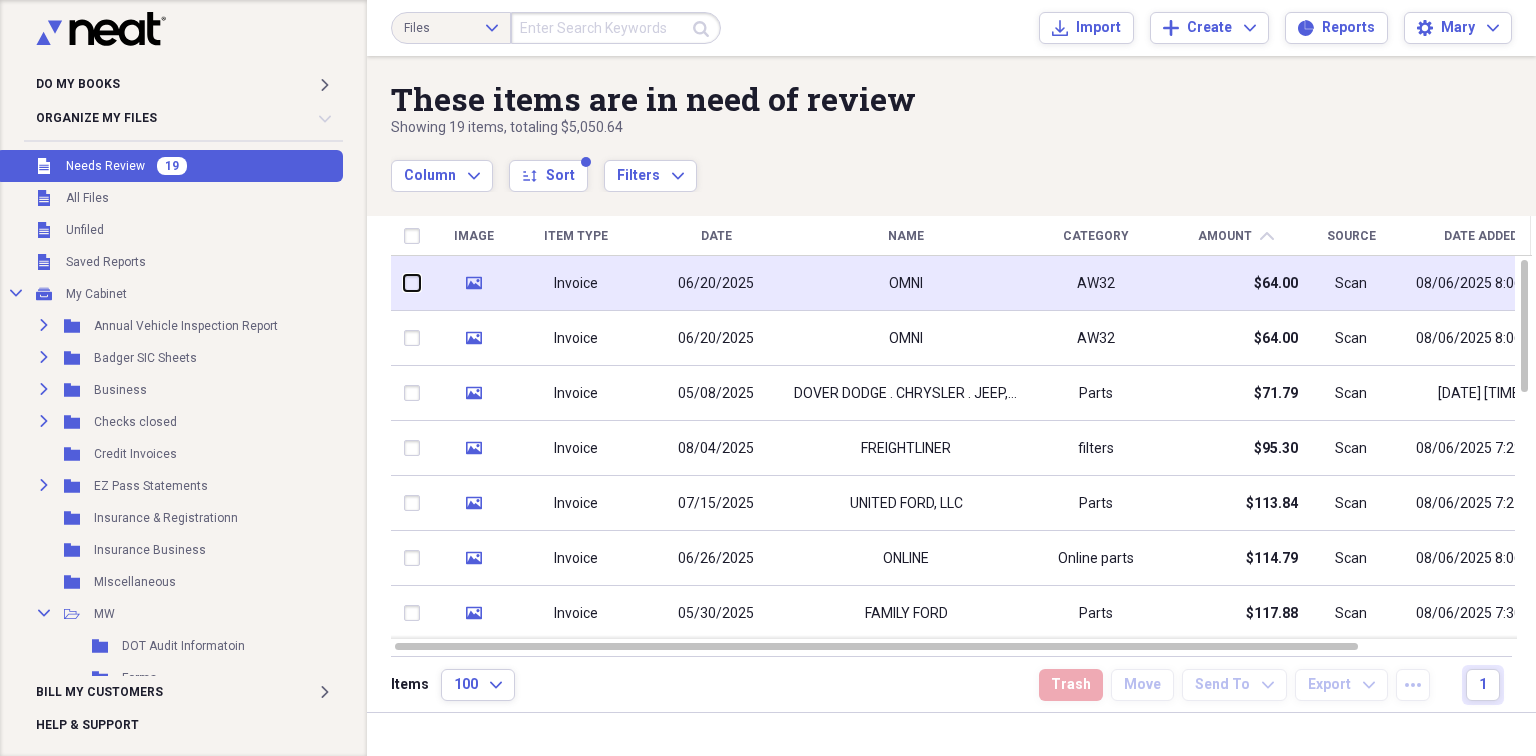 click at bounding box center [404, 283] 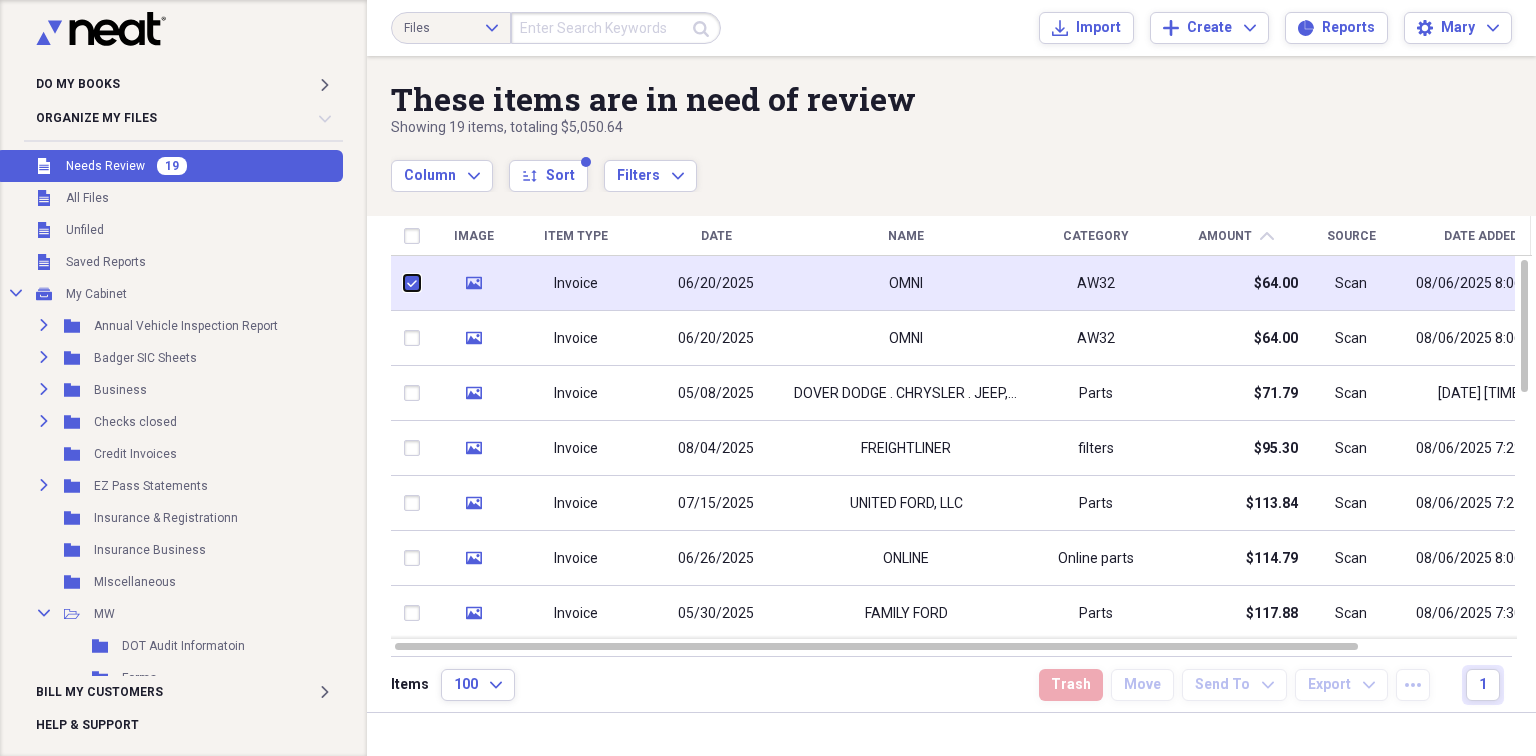 checkbox on "true" 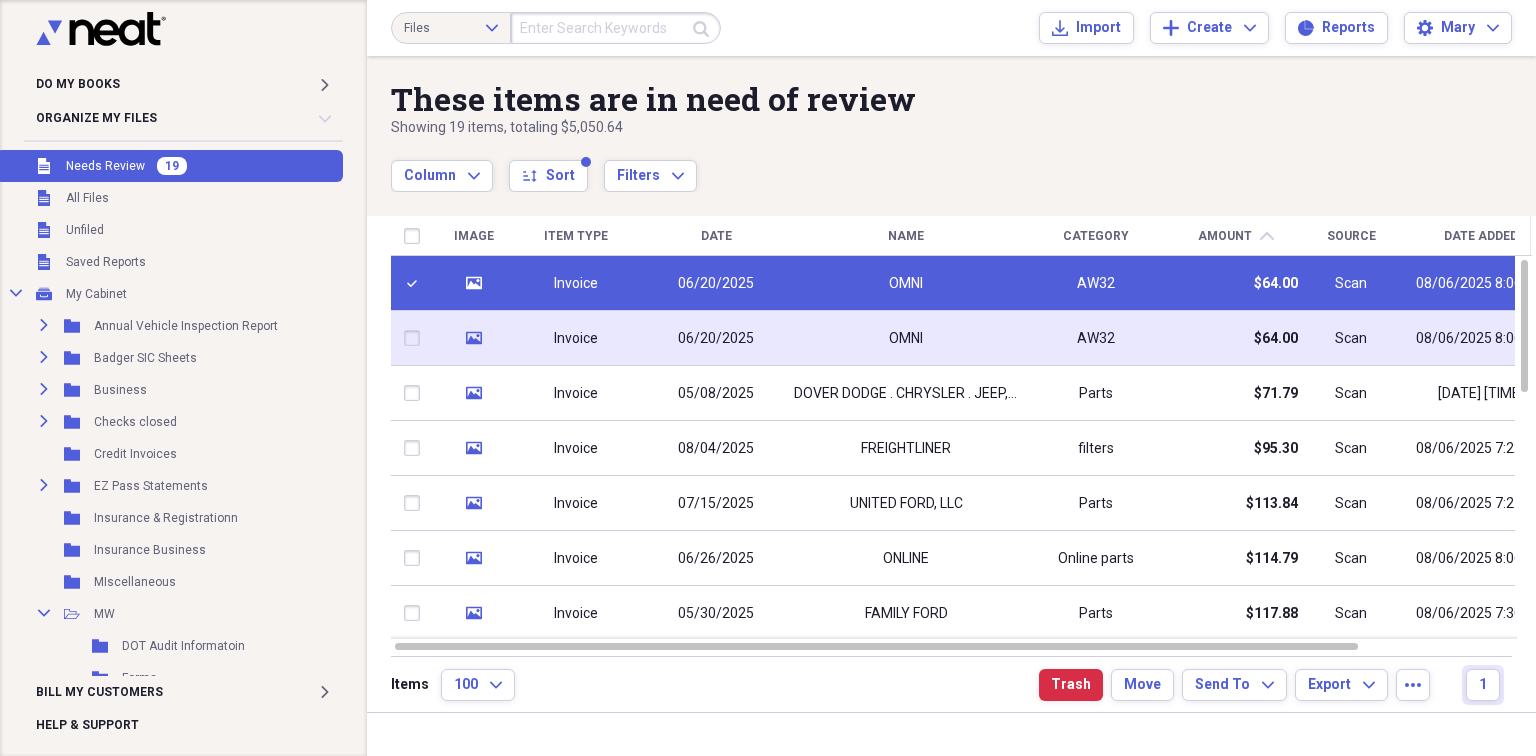 click at bounding box center [416, 338] 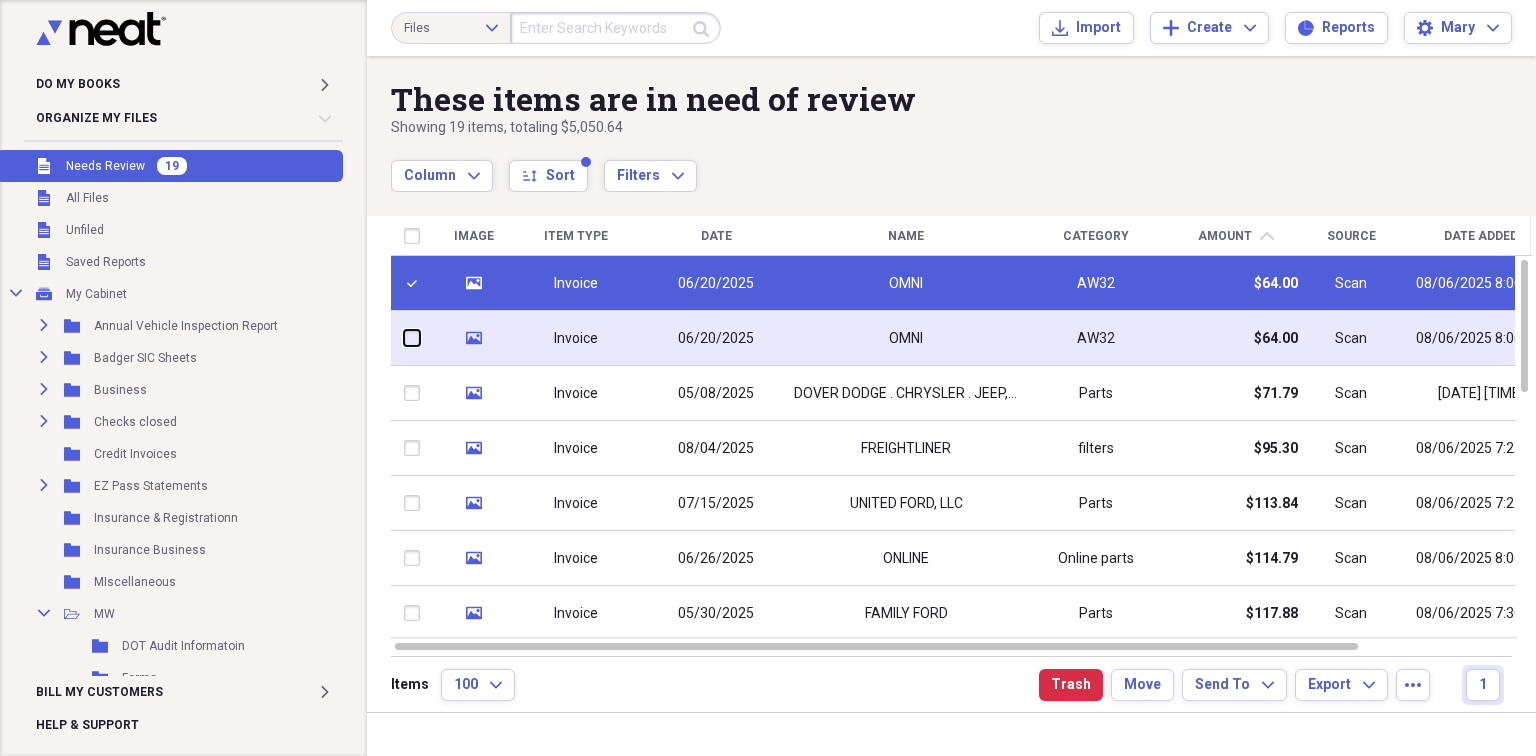 click at bounding box center (404, 338) 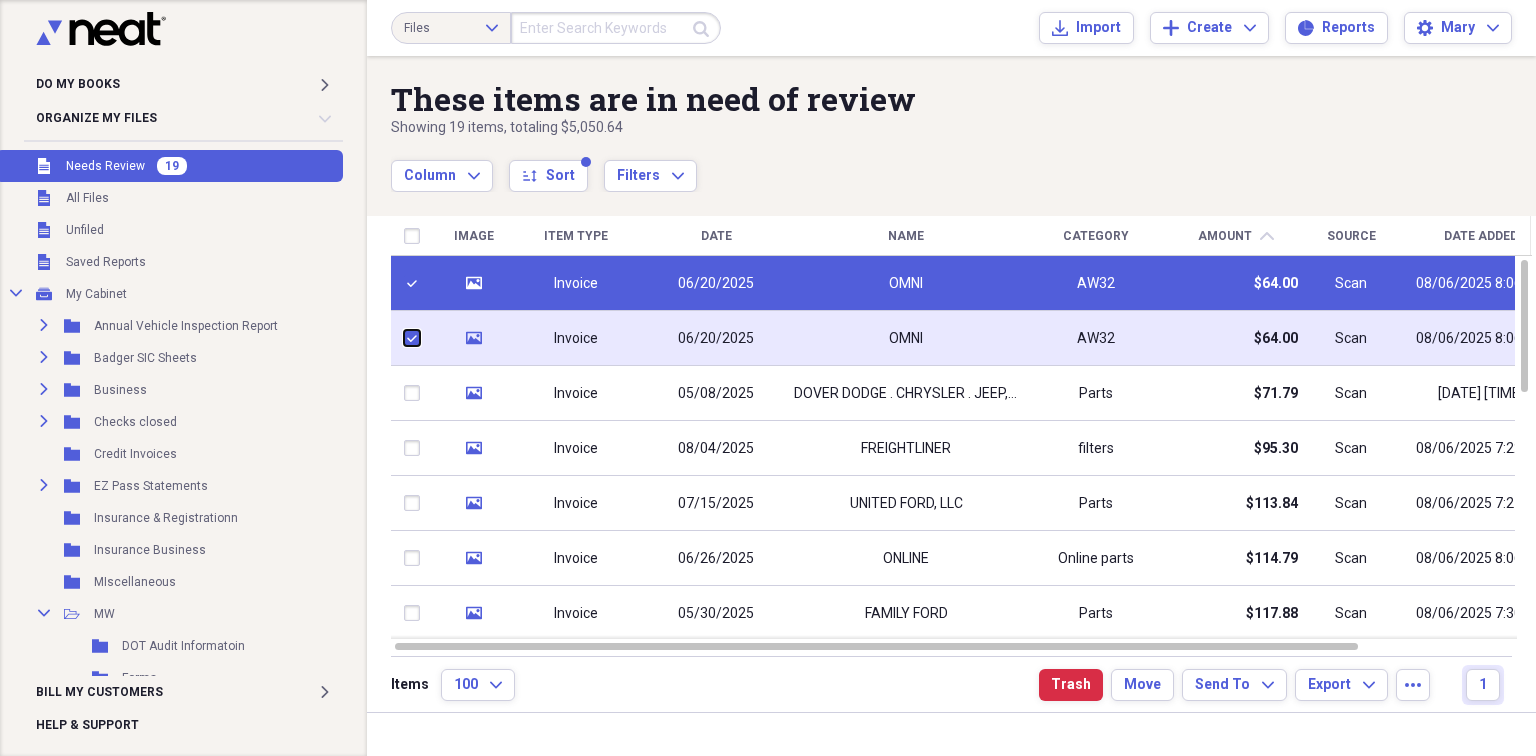 checkbox on "true" 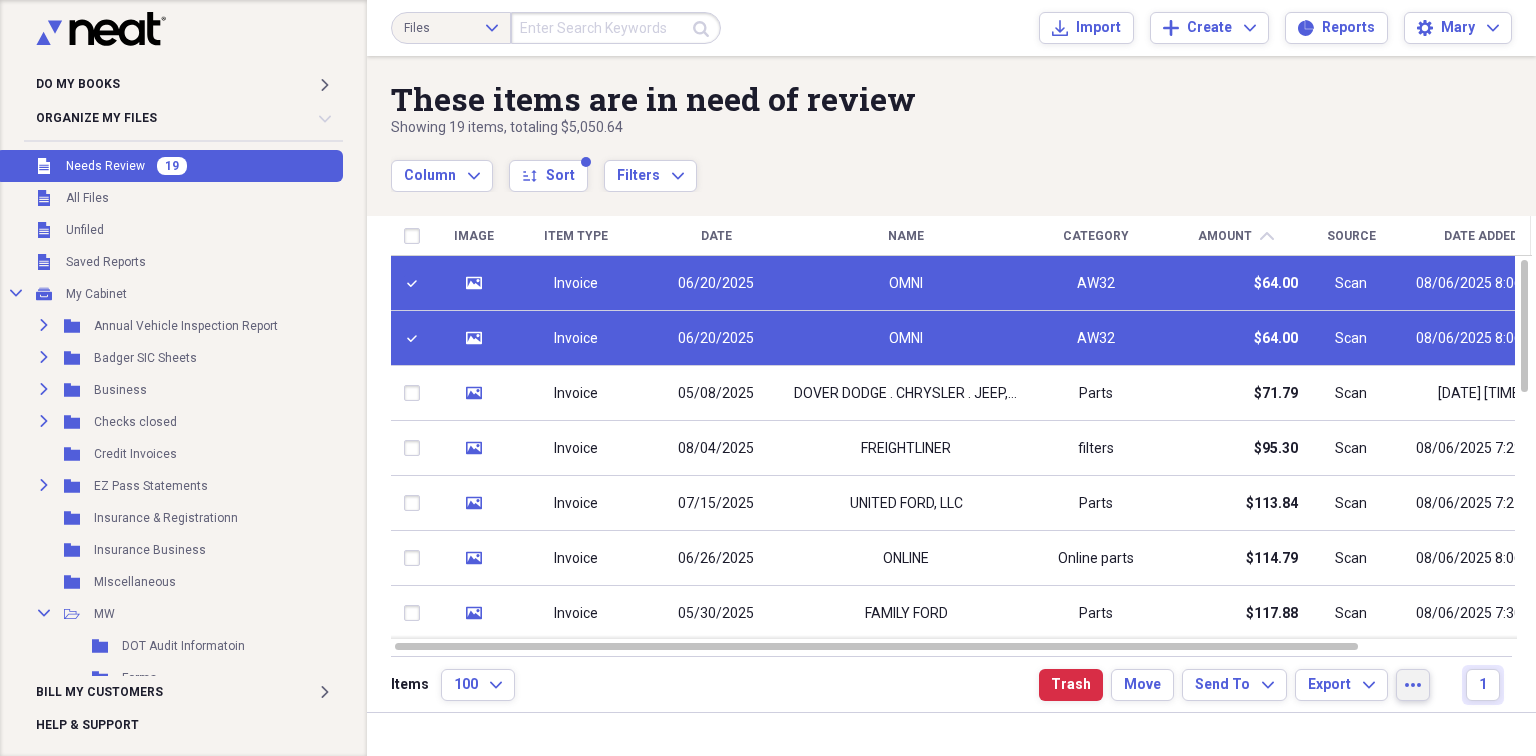 click on "more" 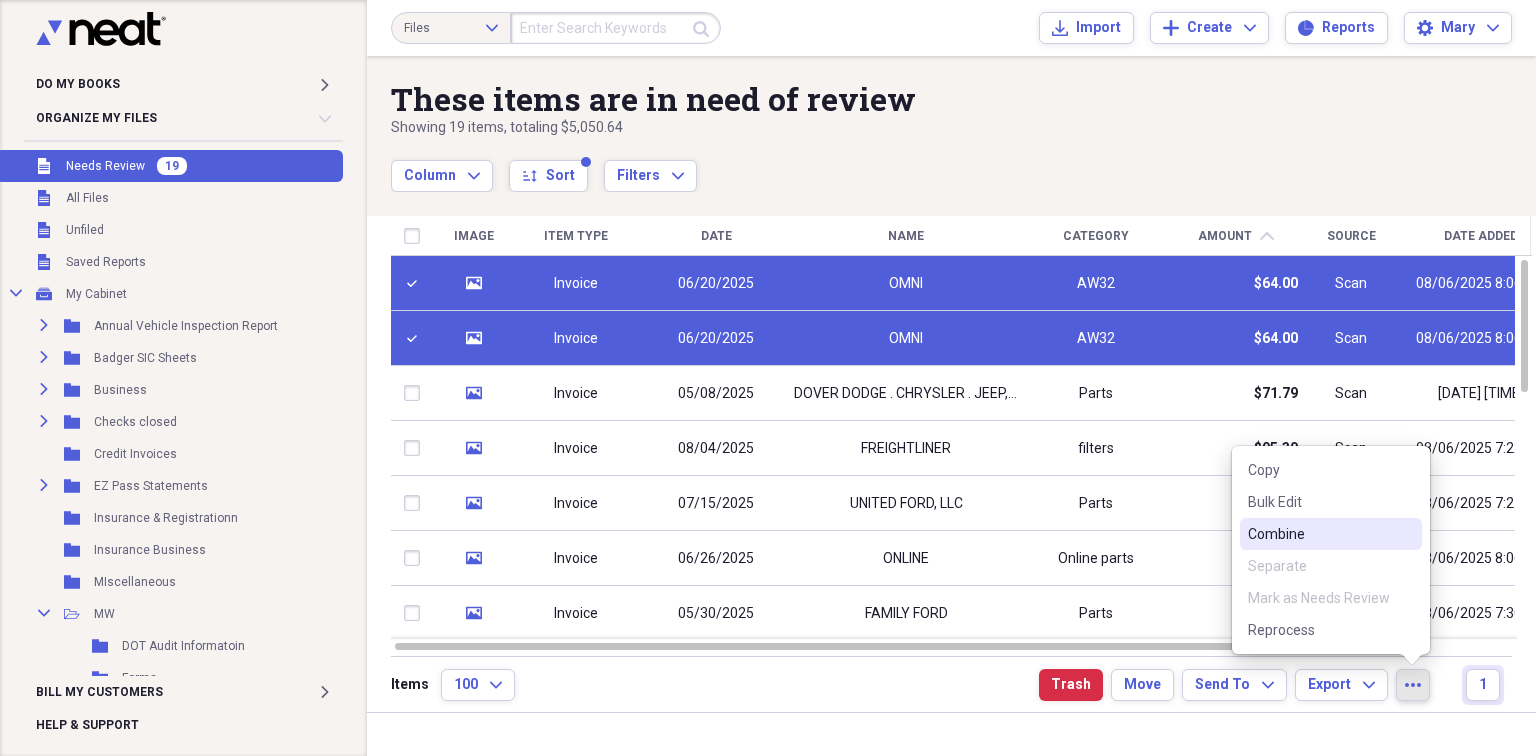 click on "Combine" at bounding box center (1319, 534) 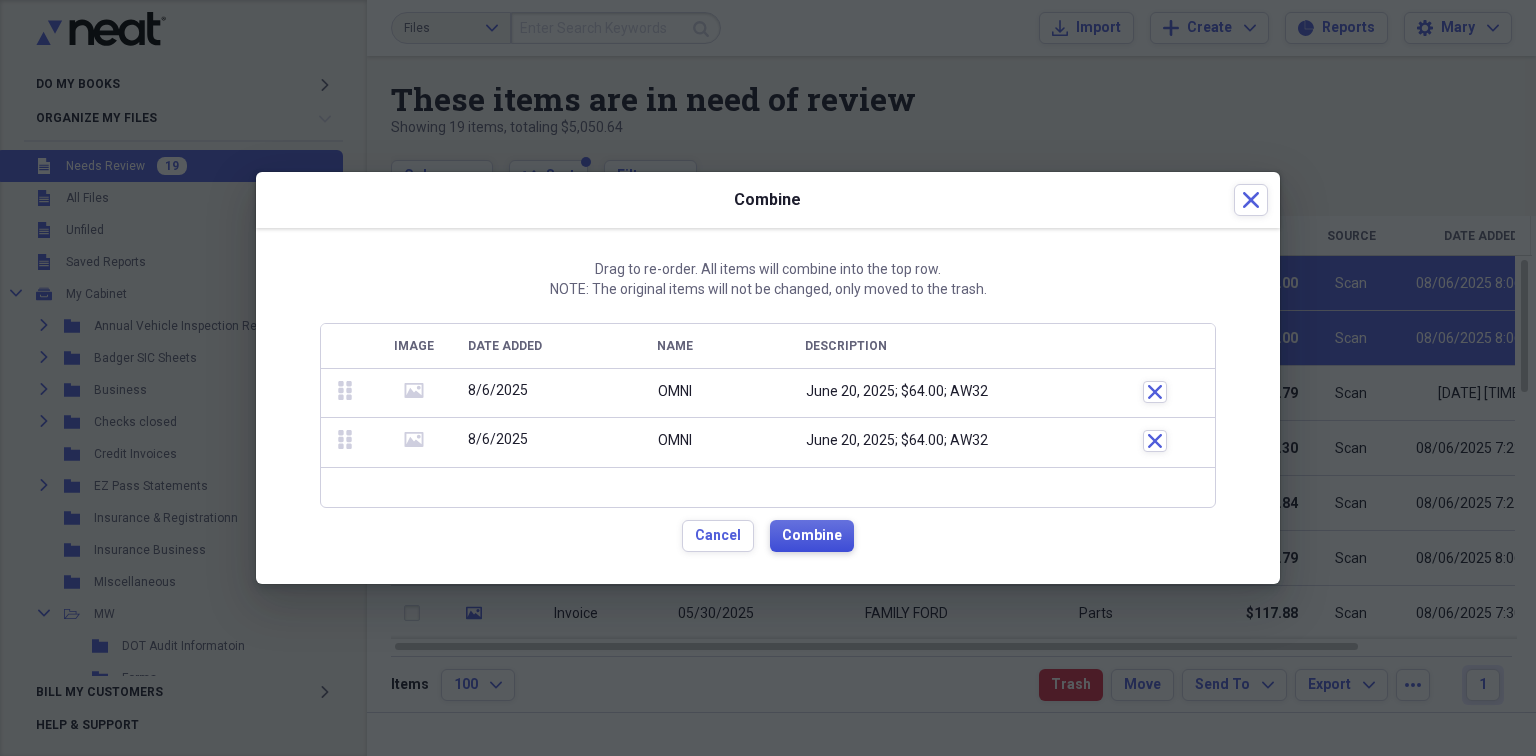 click on "Combine" at bounding box center (812, 536) 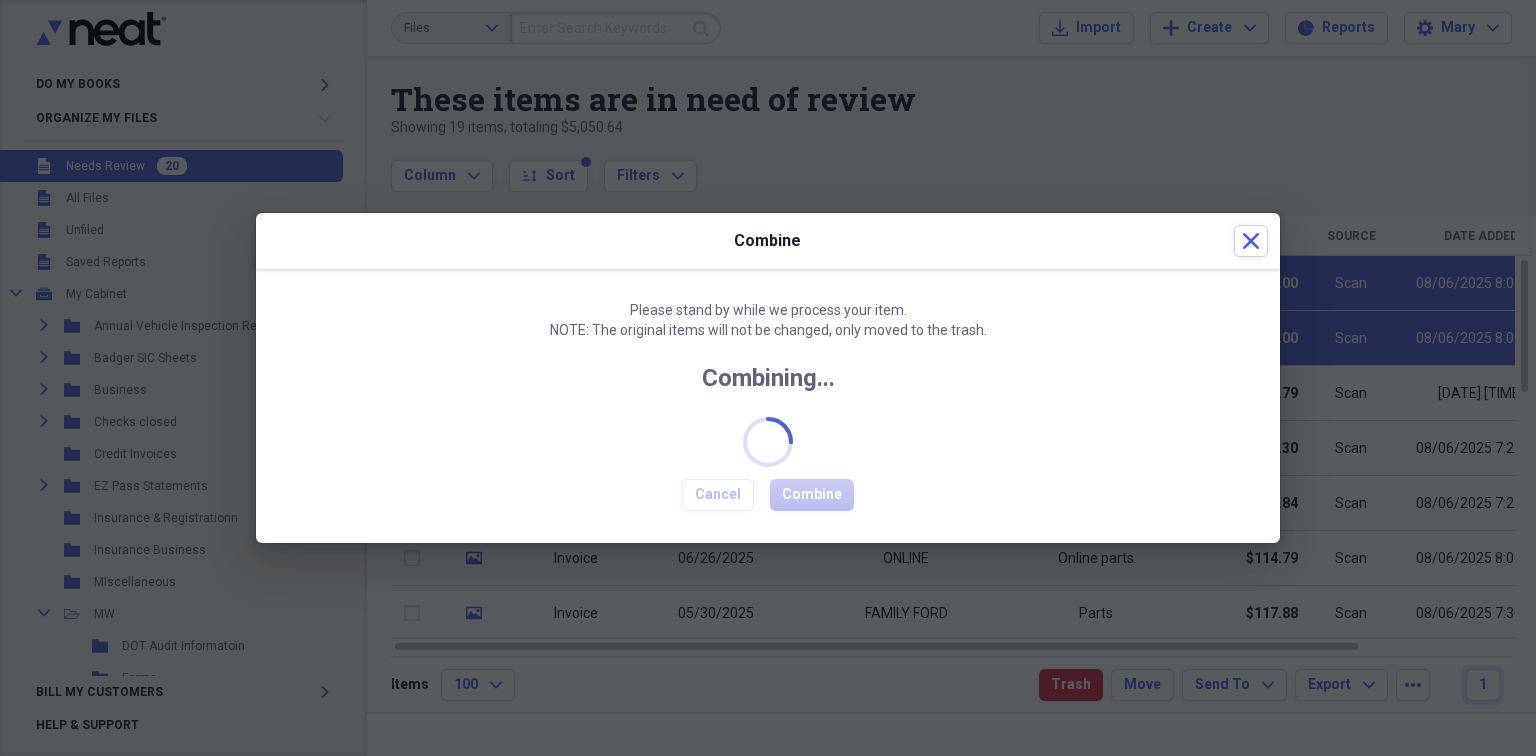 checkbox on "false" 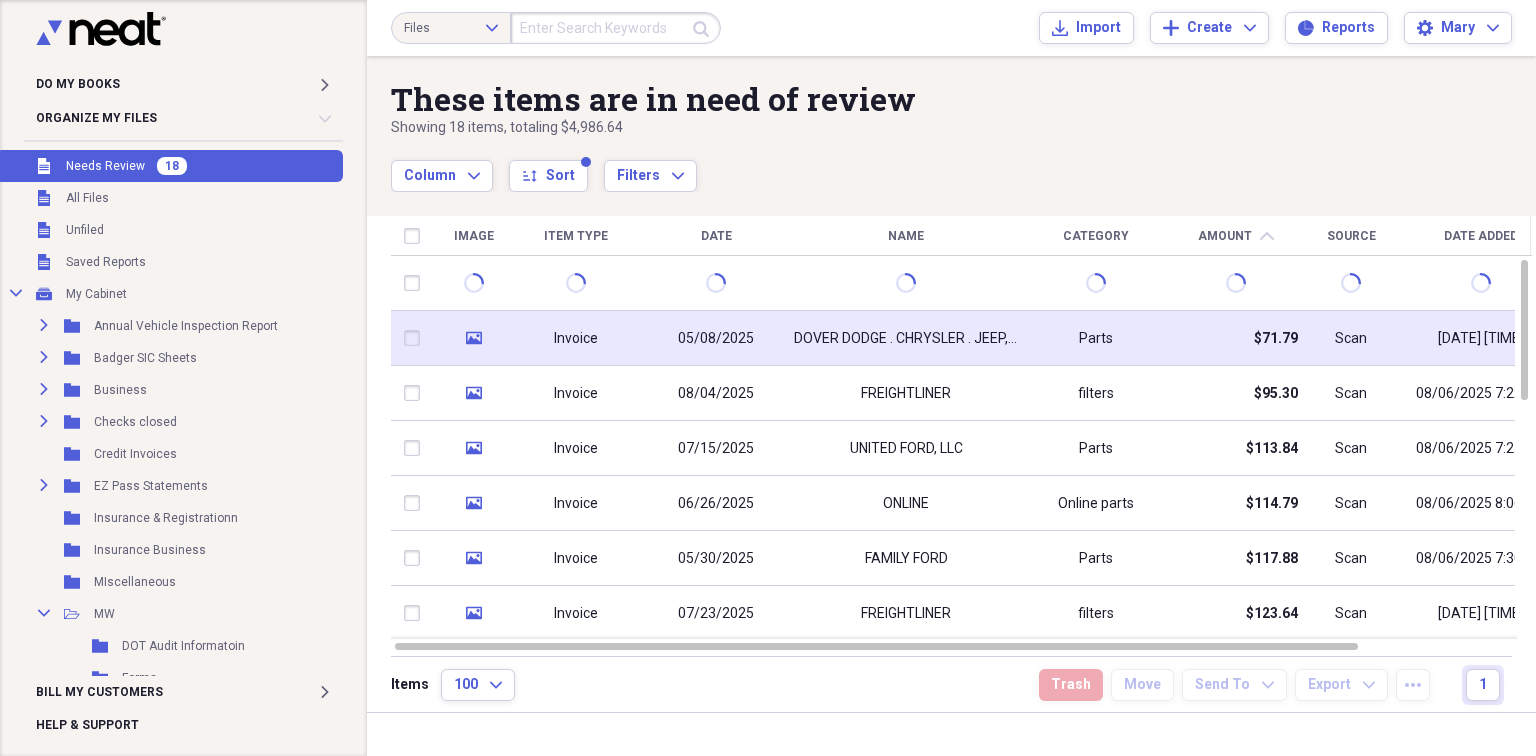 click on "DOVER DODGE . CHRYSLER . JEEP, INC" at bounding box center (906, 339) 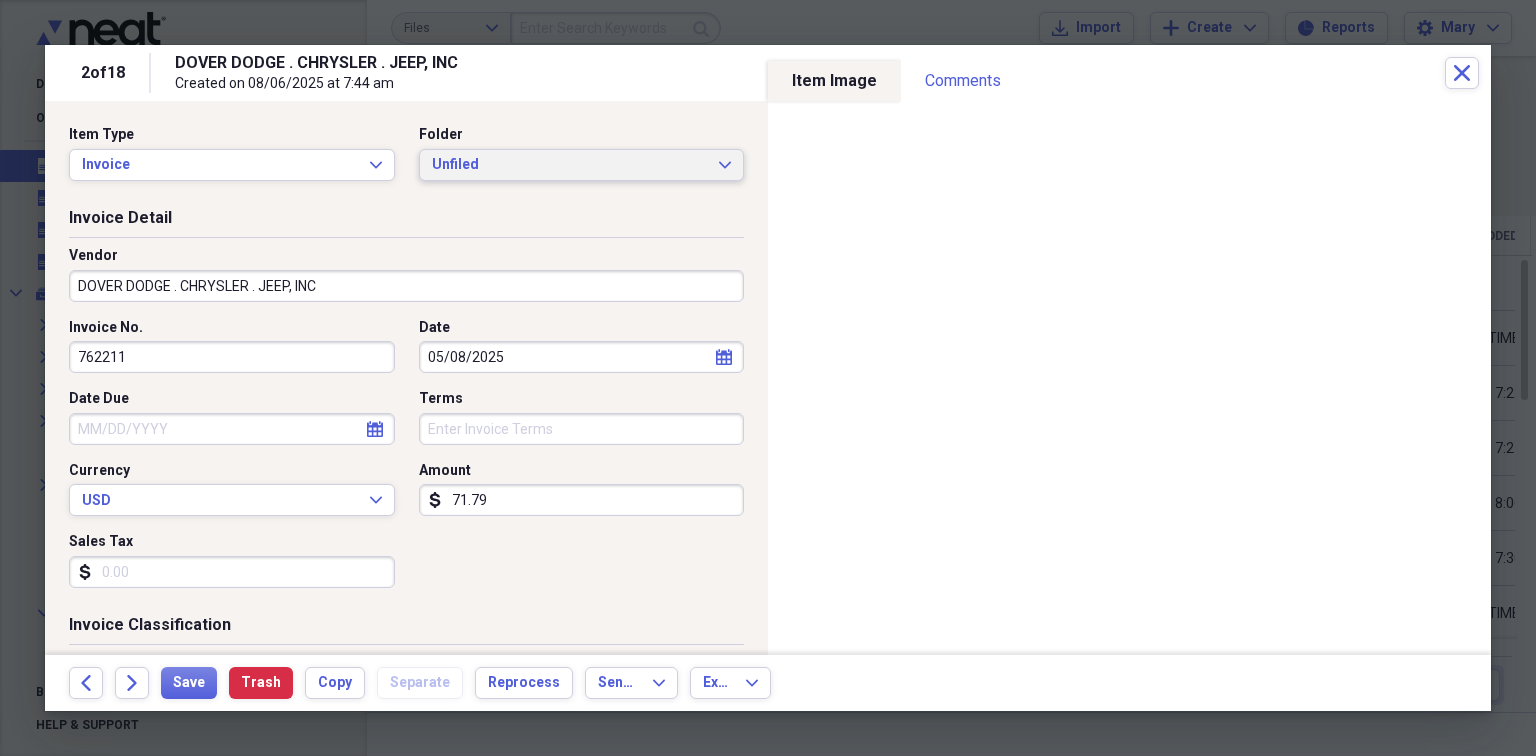 click on "Unfiled" at bounding box center (570, 165) 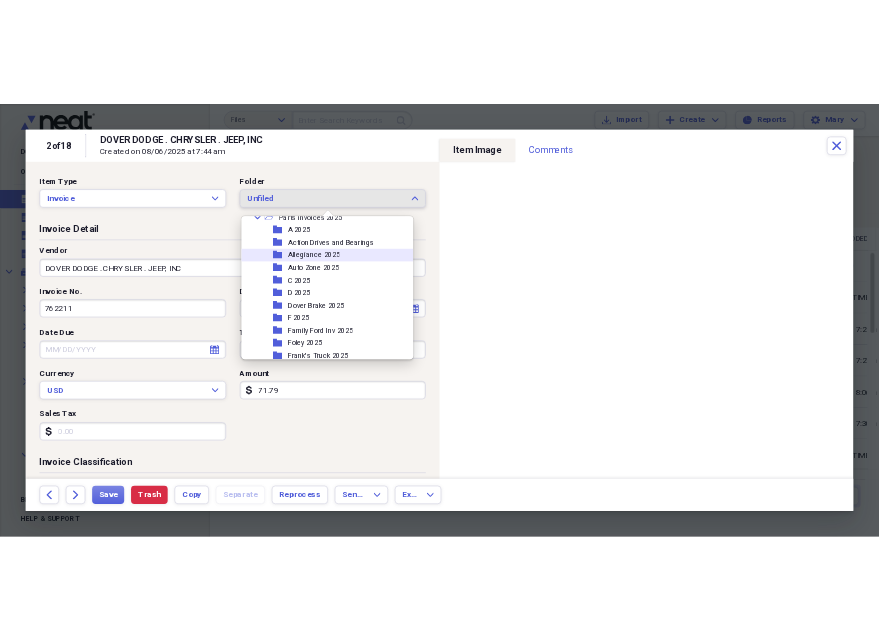 scroll, scrollTop: 400, scrollLeft: 0, axis: vertical 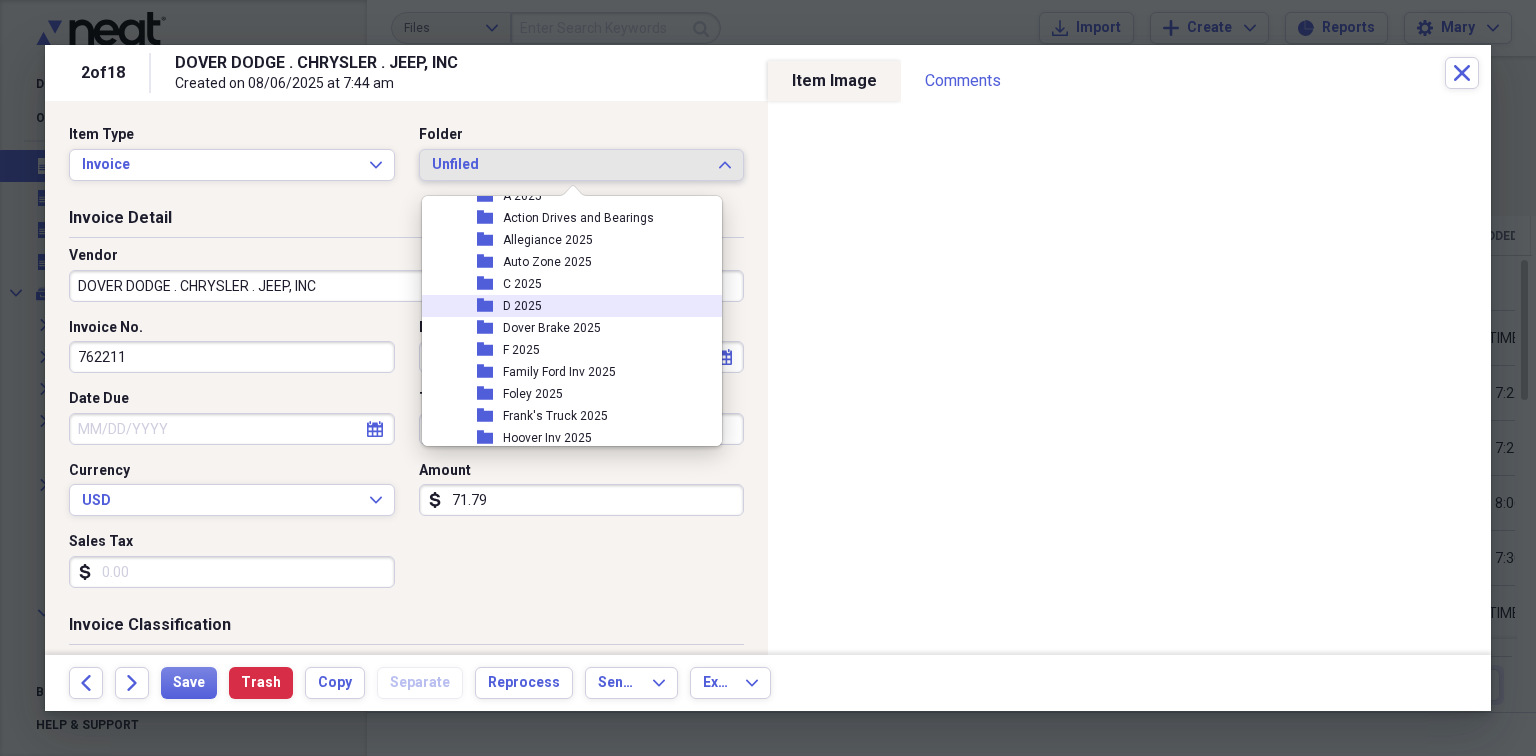 click on "D 2025" at bounding box center [522, 306] 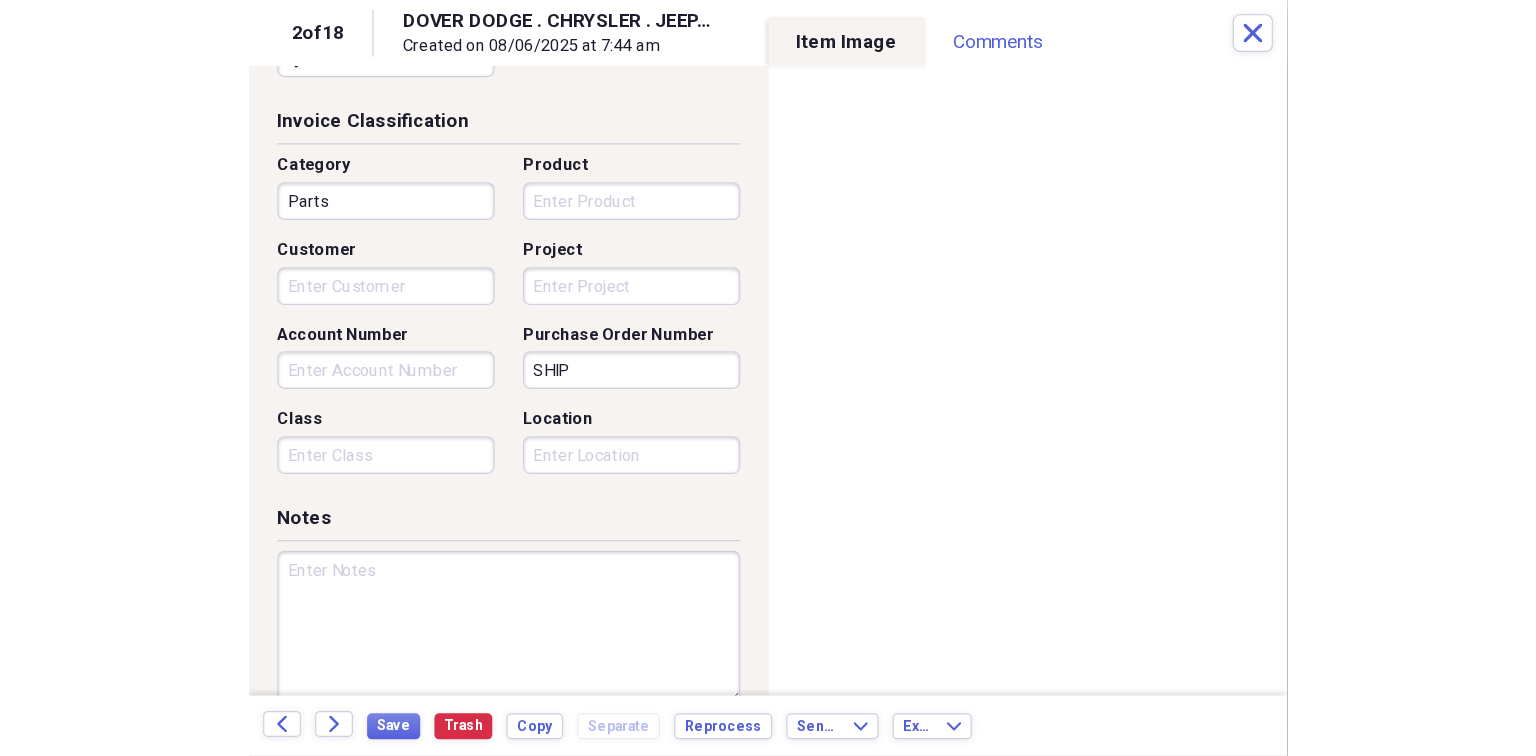 scroll, scrollTop: 480, scrollLeft: 0, axis: vertical 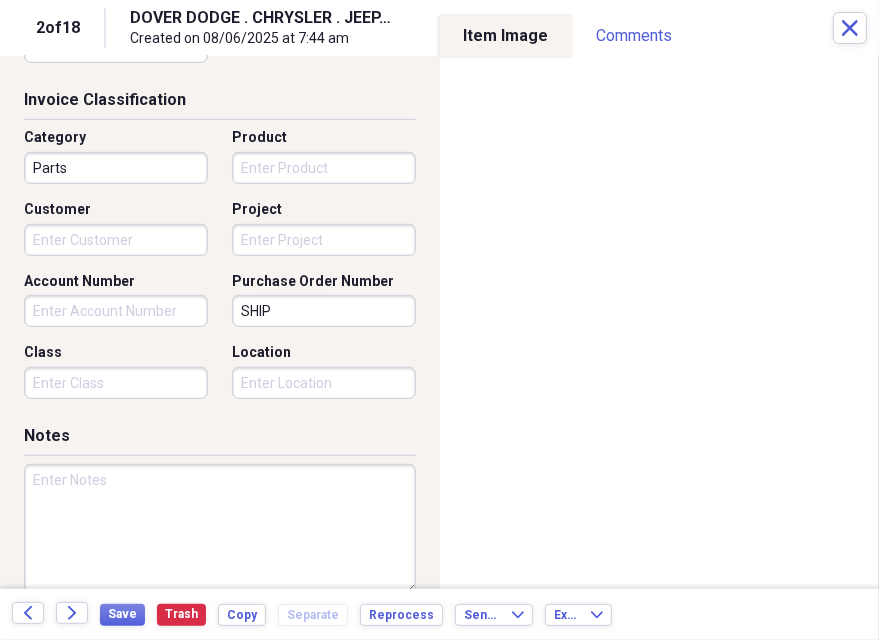 click at bounding box center (220, 529) 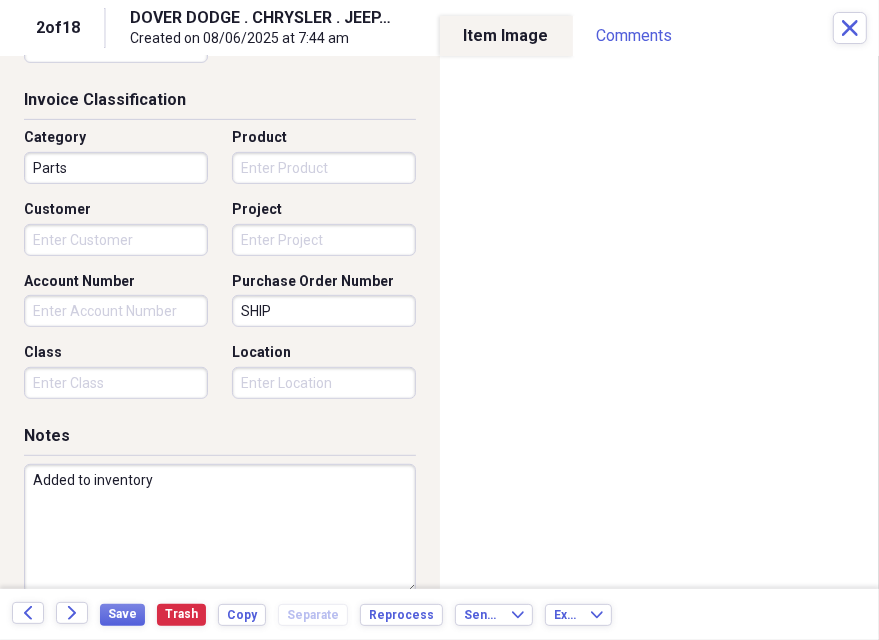 type on "Added to inventory" 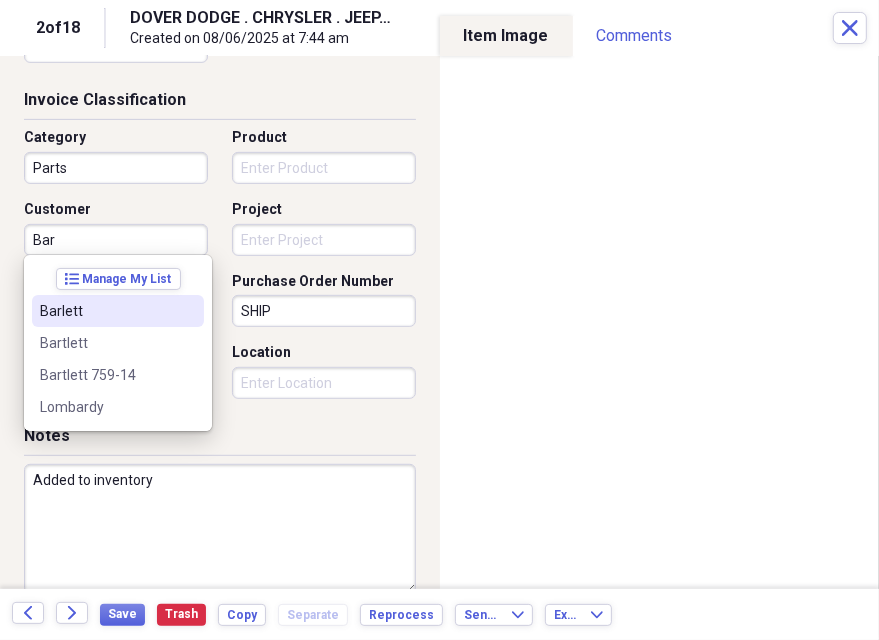 click on "Barlett" at bounding box center (106, 311) 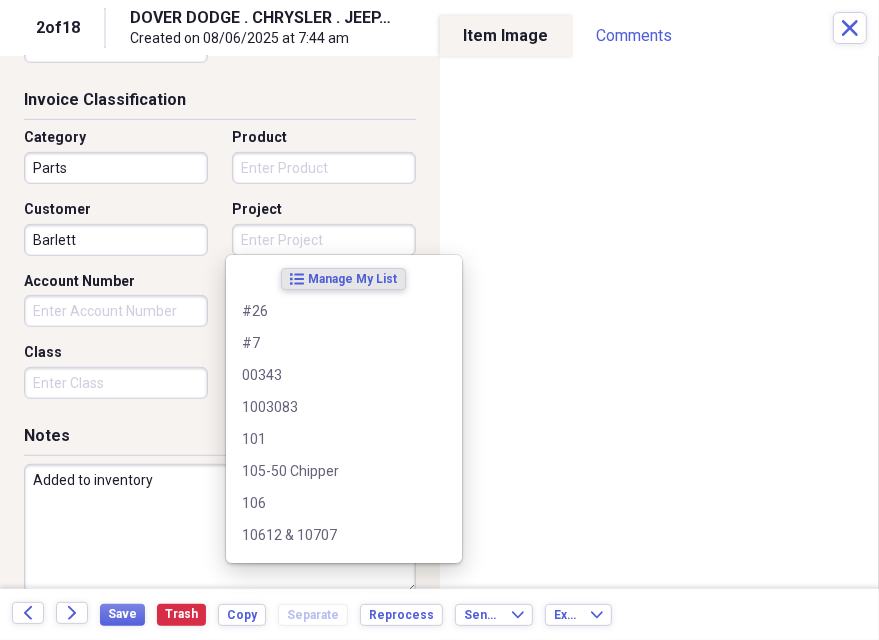 click on "Project" at bounding box center [324, 240] 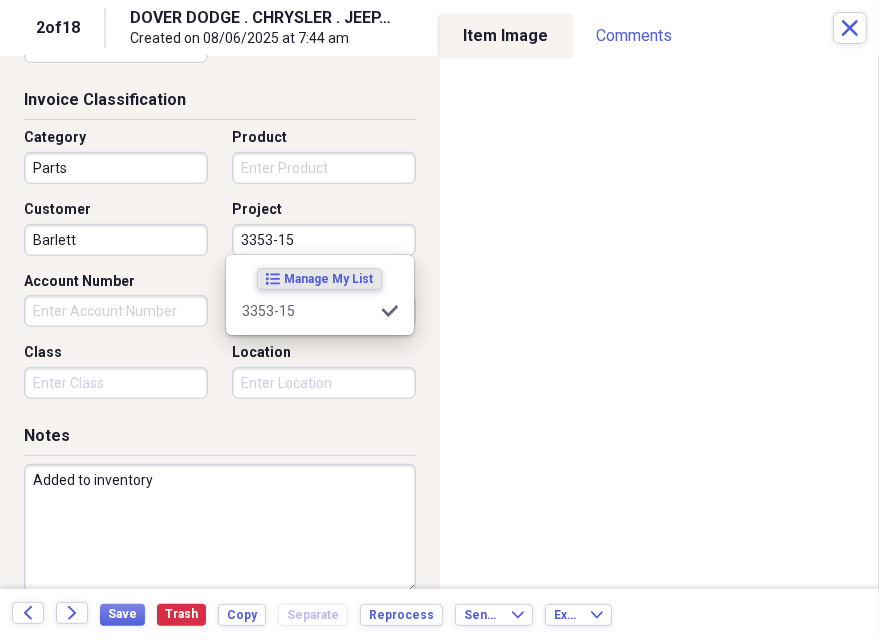 type on "3353-15" 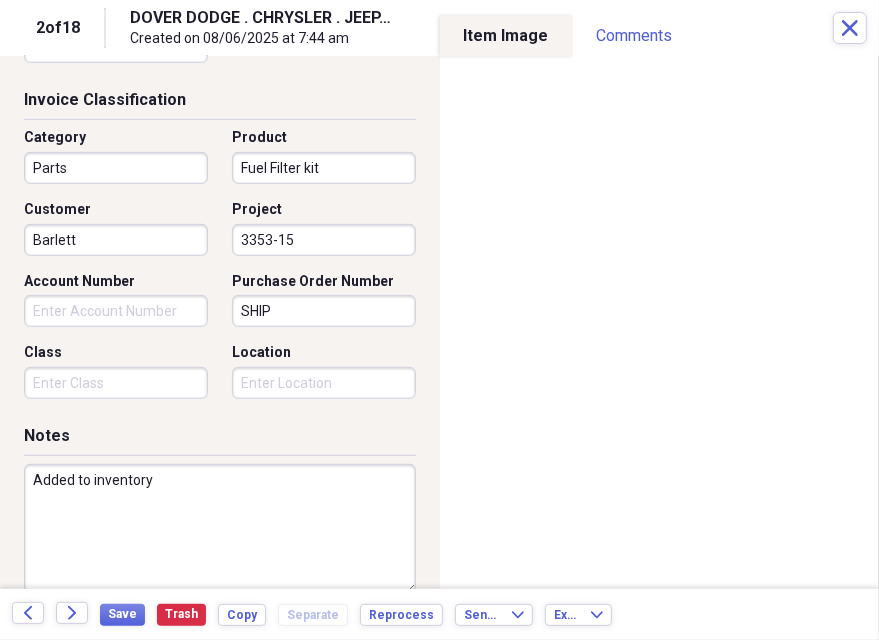 type on "Fuel Filter kit" 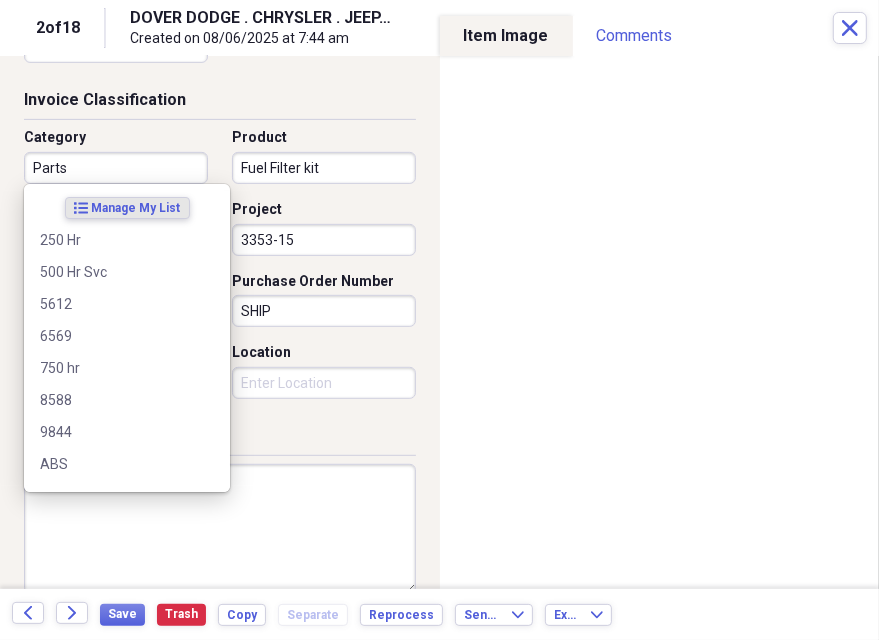 click on "Parts" at bounding box center (116, 168) 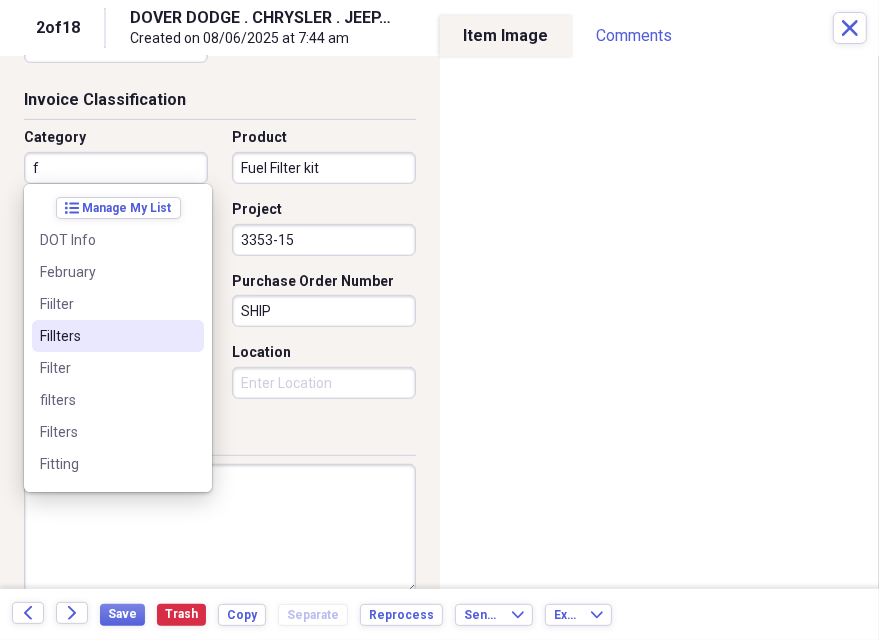 click on "Fillters" at bounding box center (106, 336) 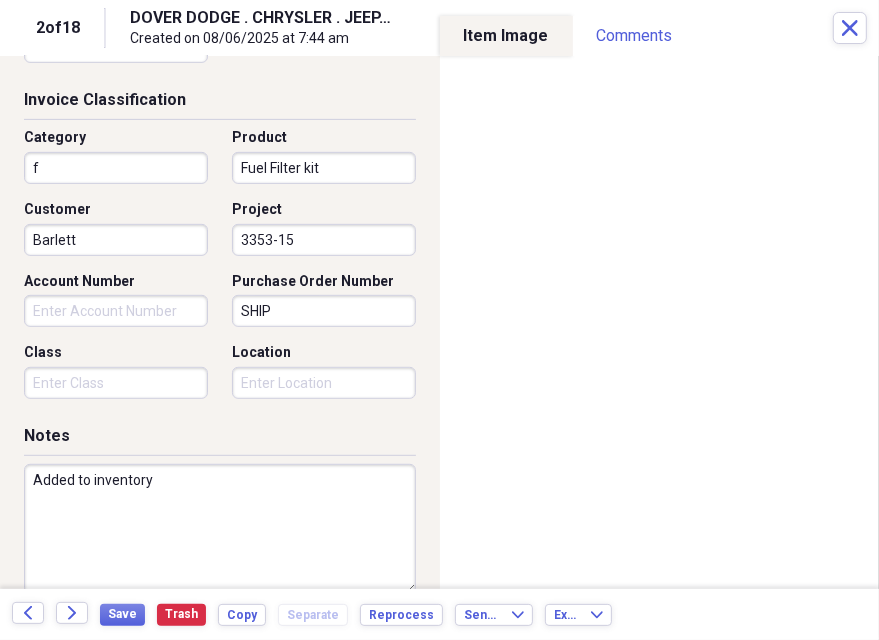 type on "Fillters" 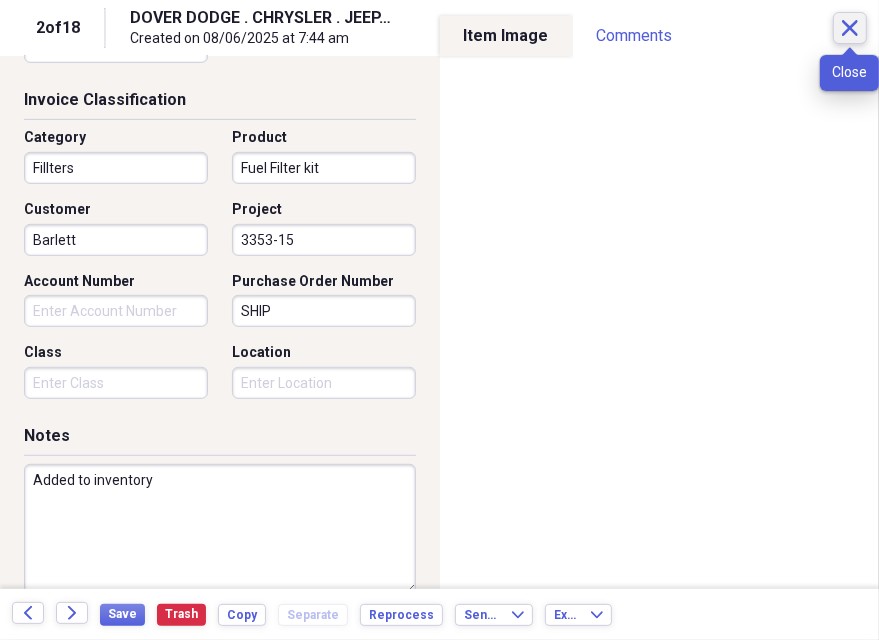 click on "Close" 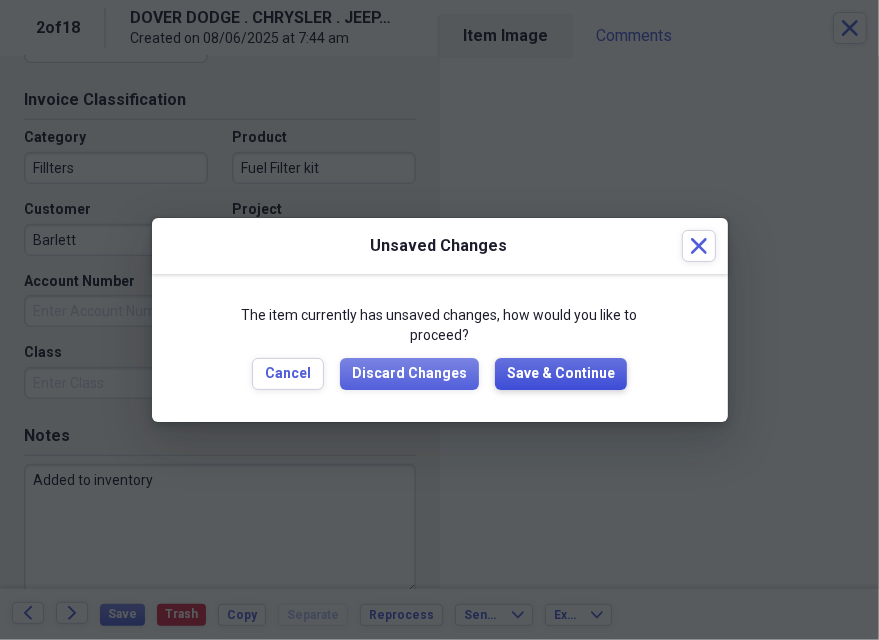click on "Save & Continue" at bounding box center (561, 374) 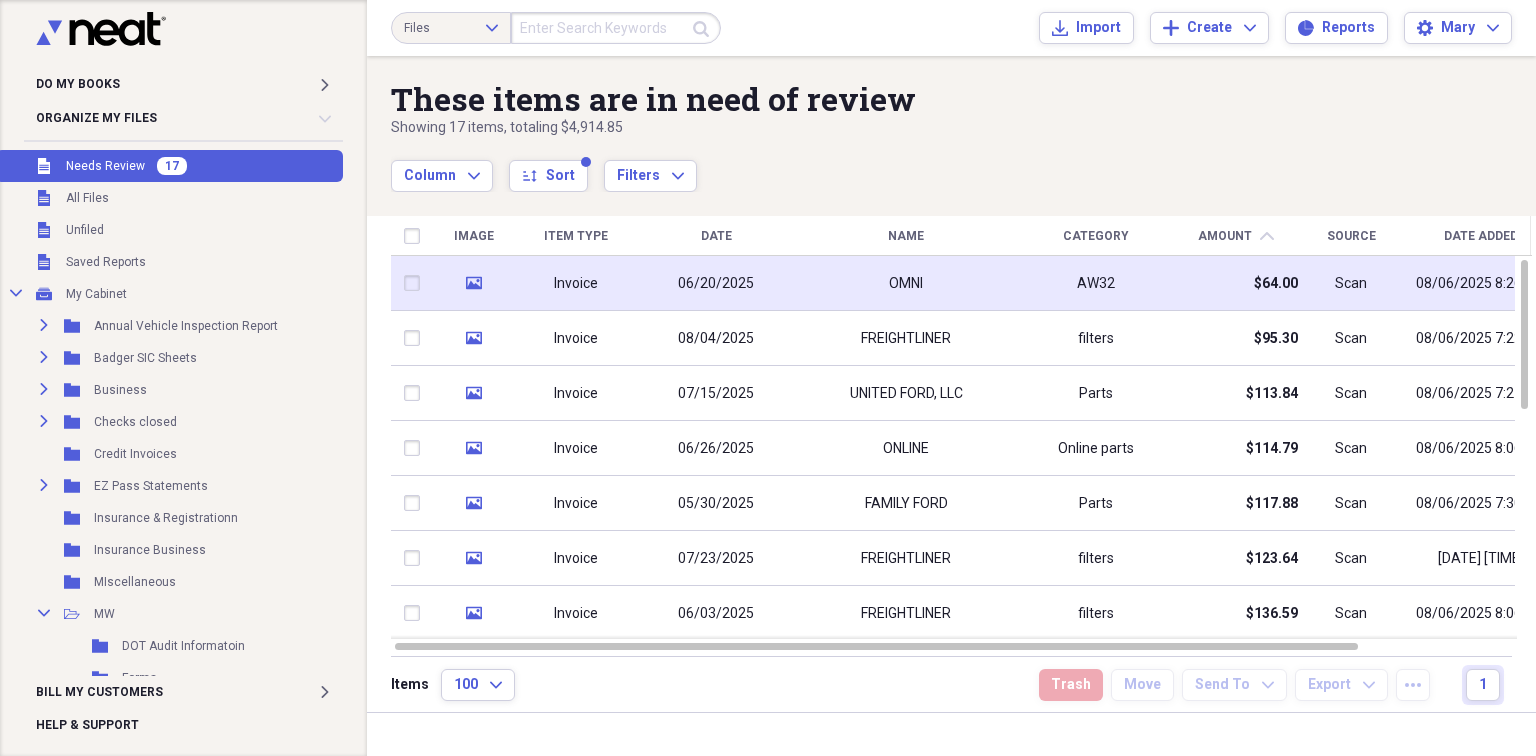 click on "OMNI" at bounding box center (906, 283) 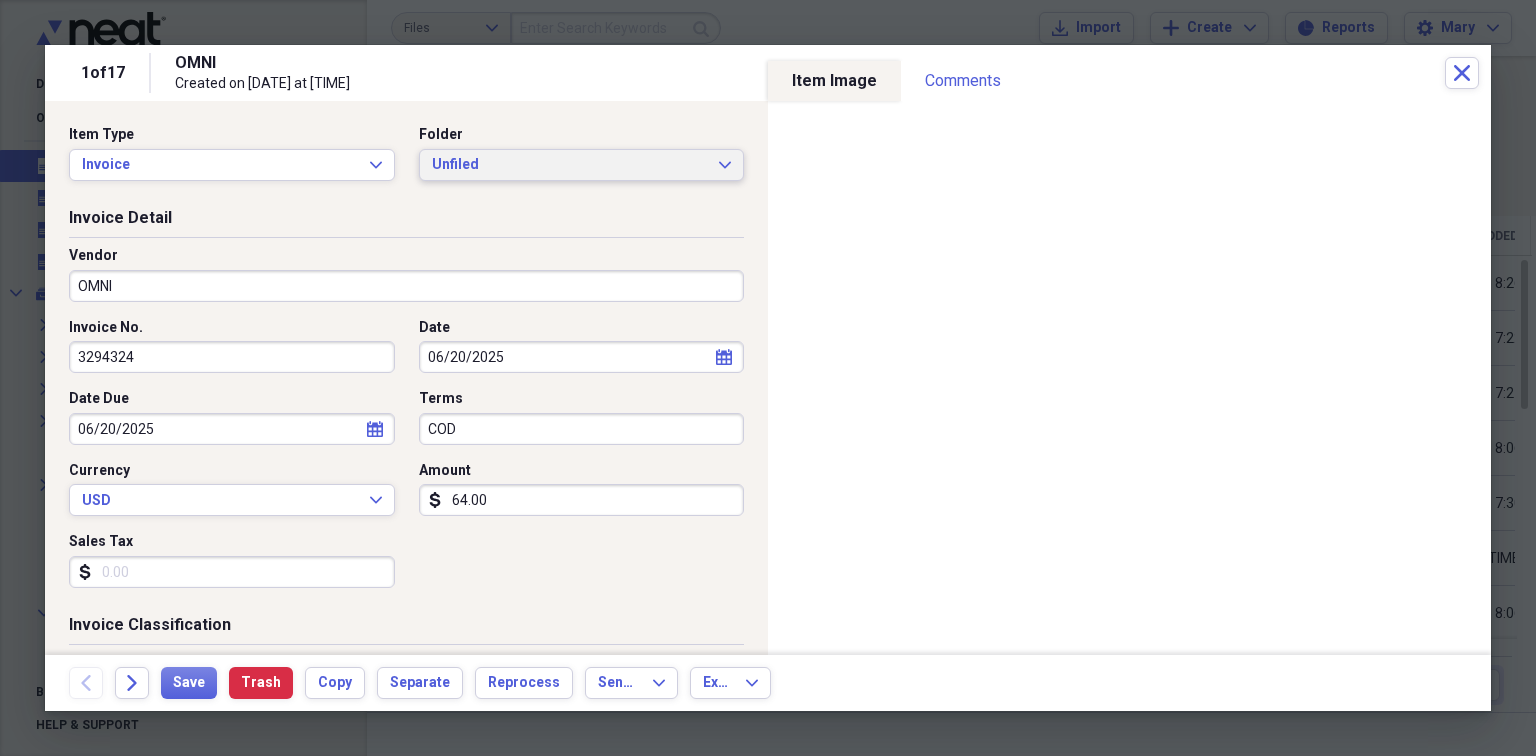 click on "Unfiled" at bounding box center (570, 165) 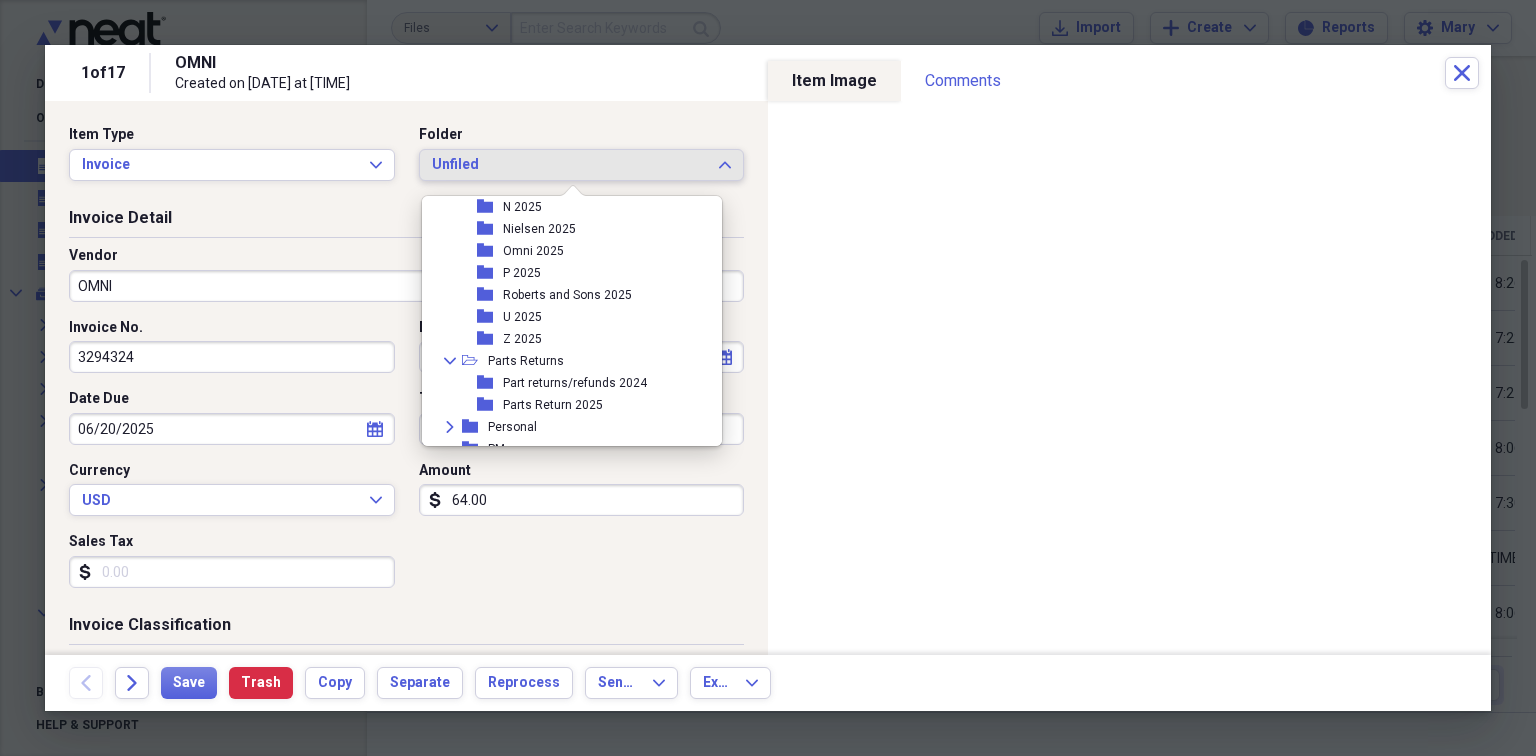 scroll, scrollTop: 720, scrollLeft: 0, axis: vertical 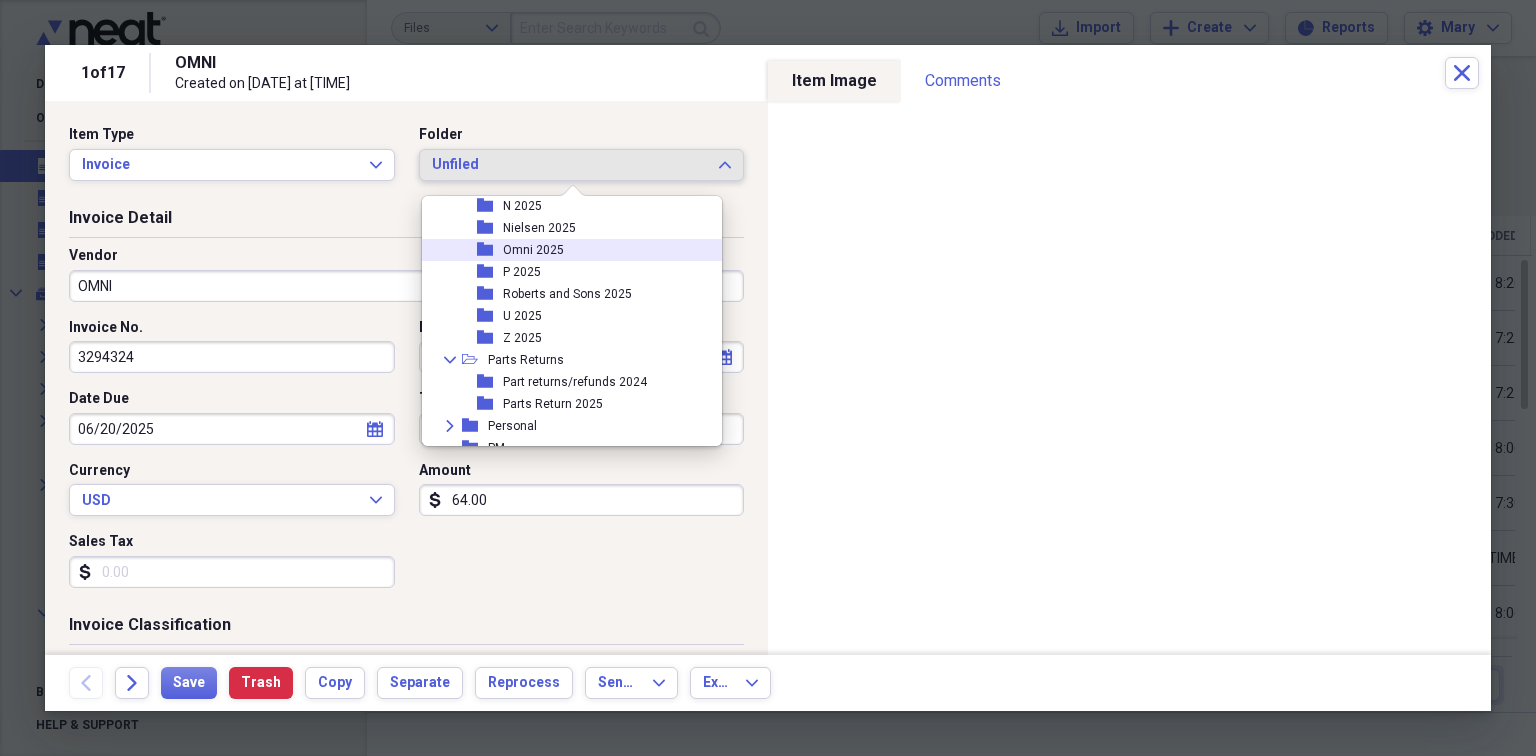 click on "Omni 2025" at bounding box center [533, 250] 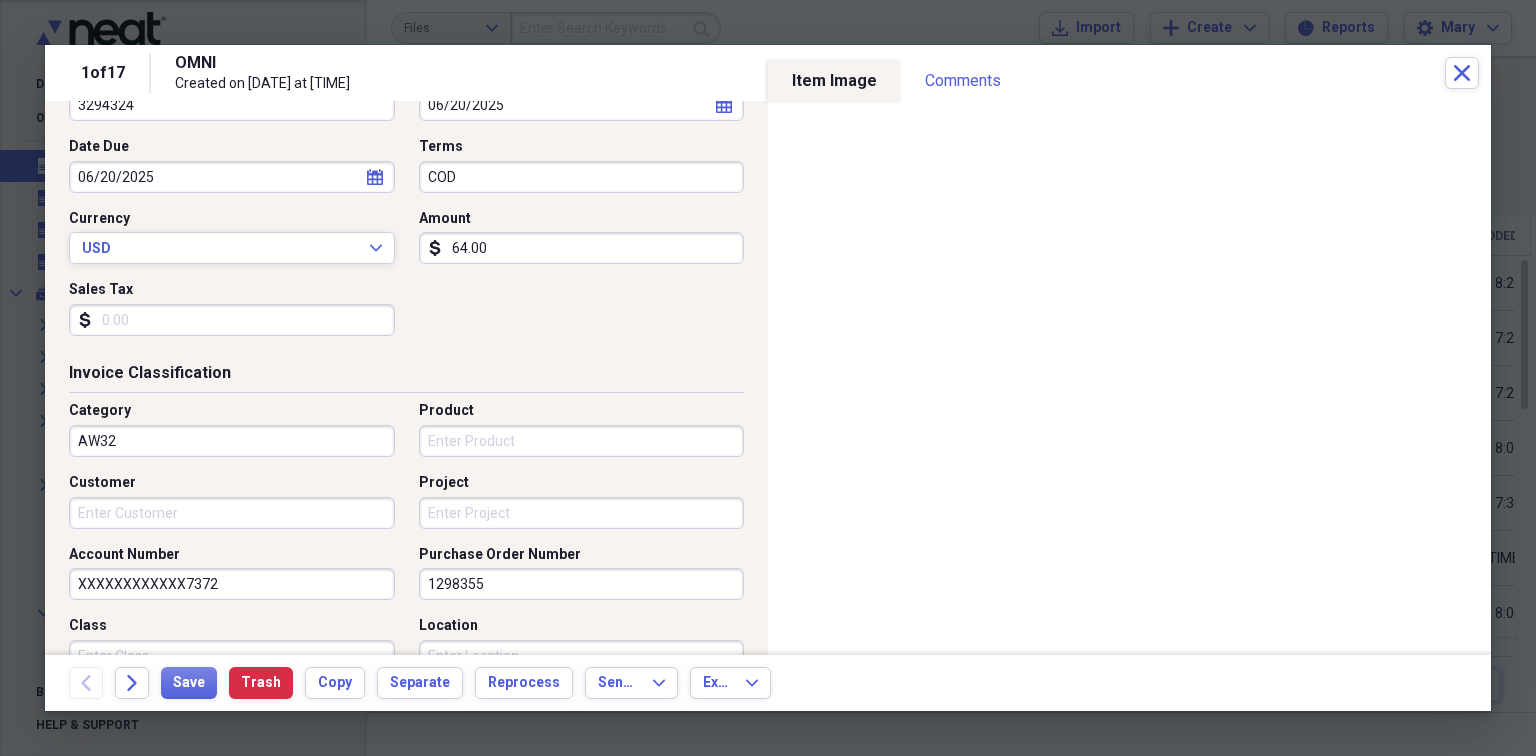 scroll, scrollTop: 320, scrollLeft: 0, axis: vertical 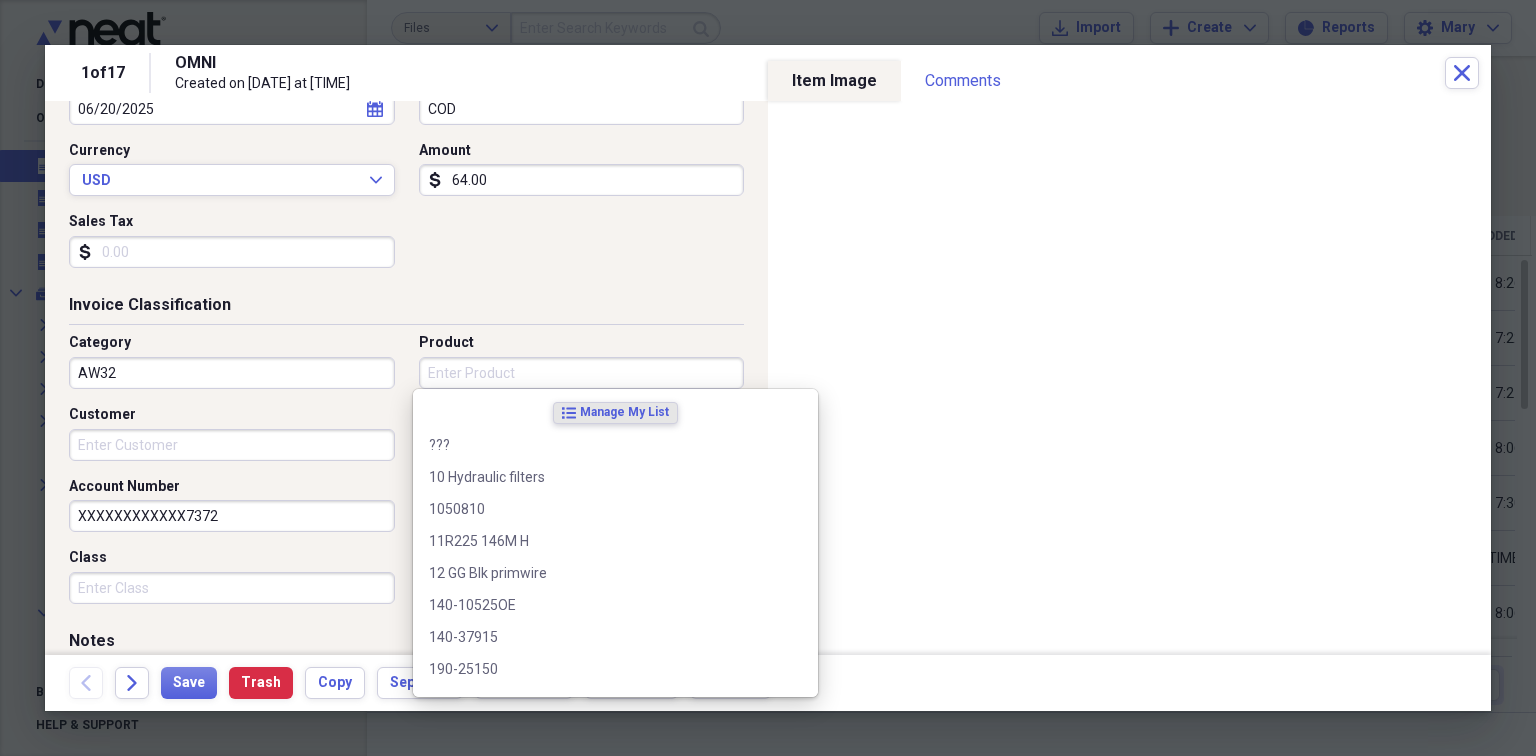 click on "Product" at bounding box center [582, 373] 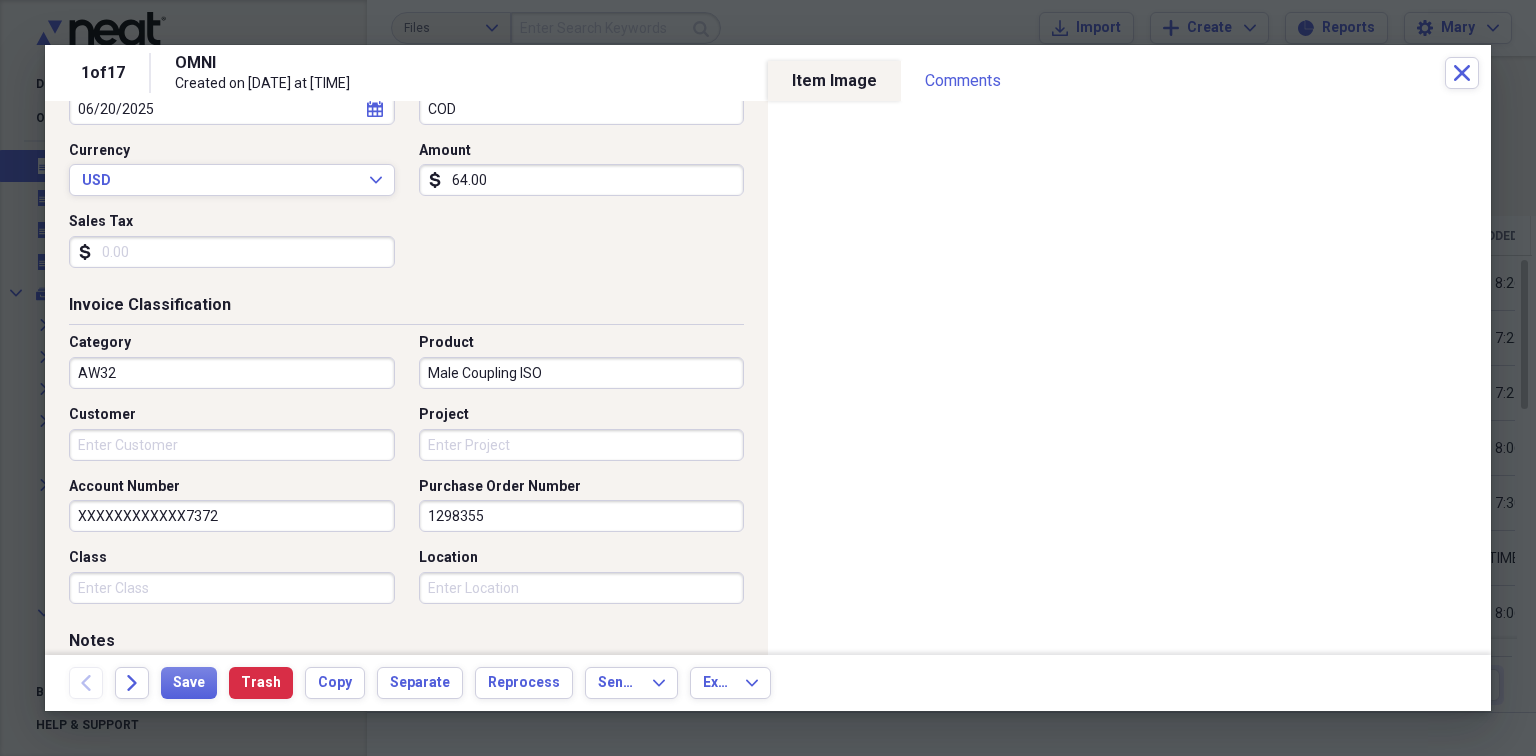 type on "Male Coupling ISO" 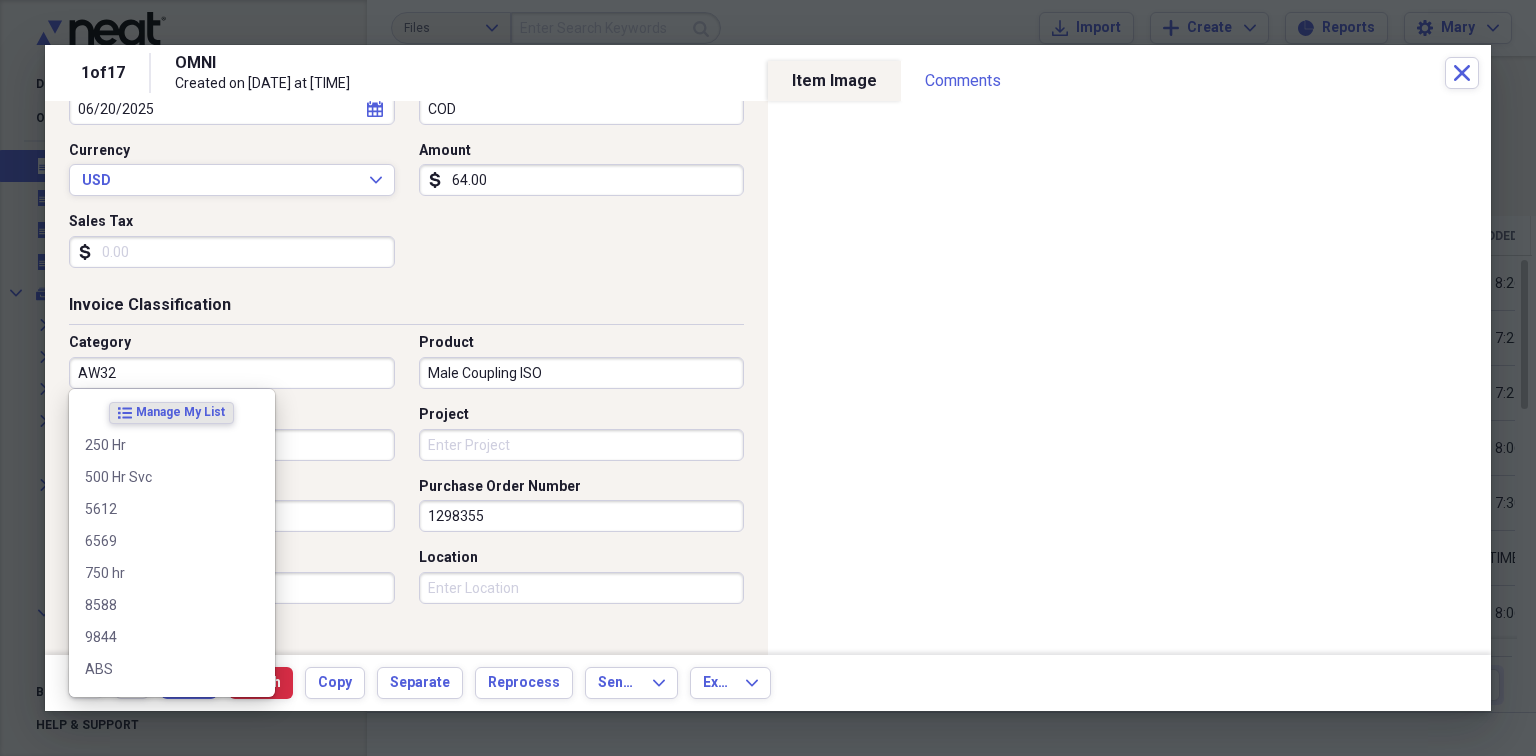 click on "AW32" at bounding box center [232, 373] 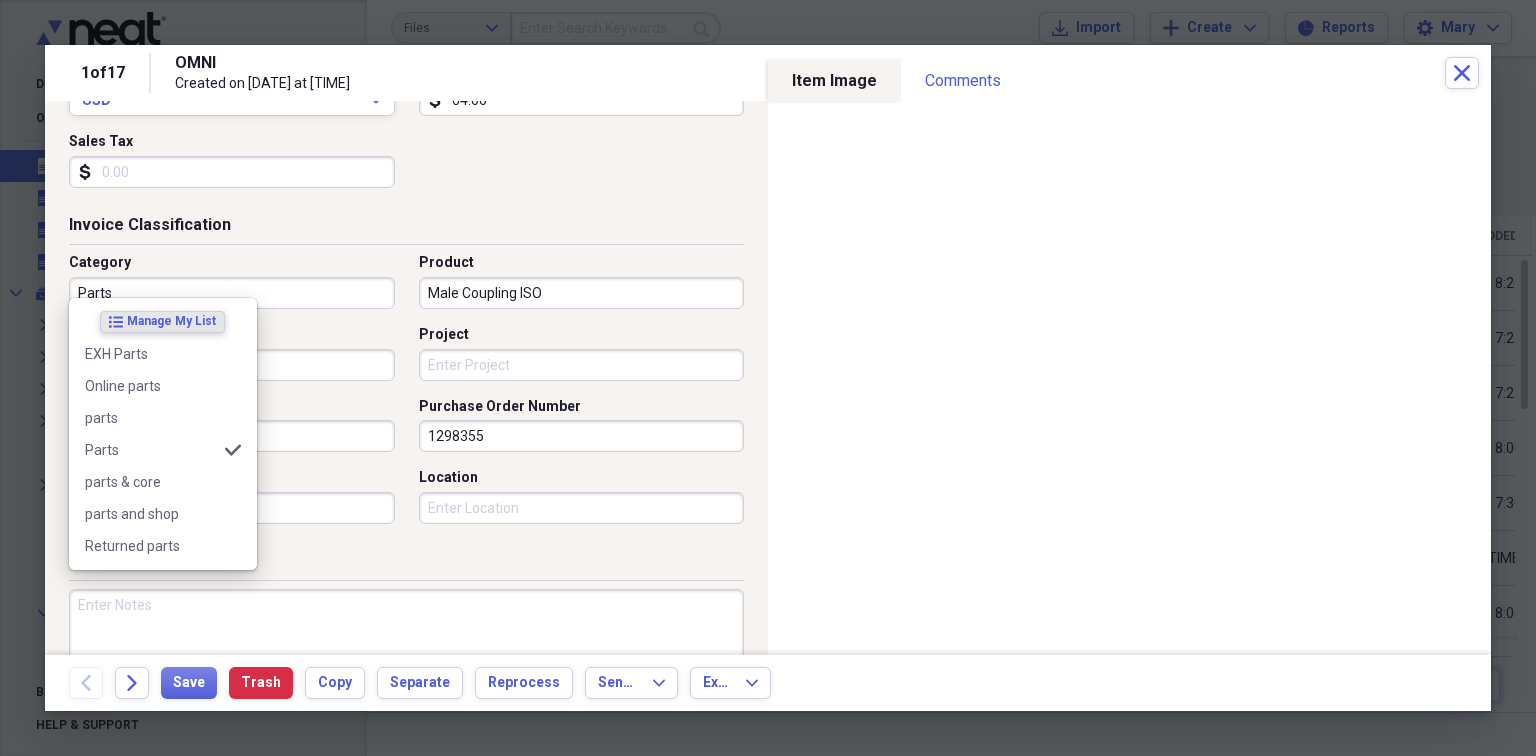 scroll, scrollTop: 480, scrollLeft: 0, axis: vertical 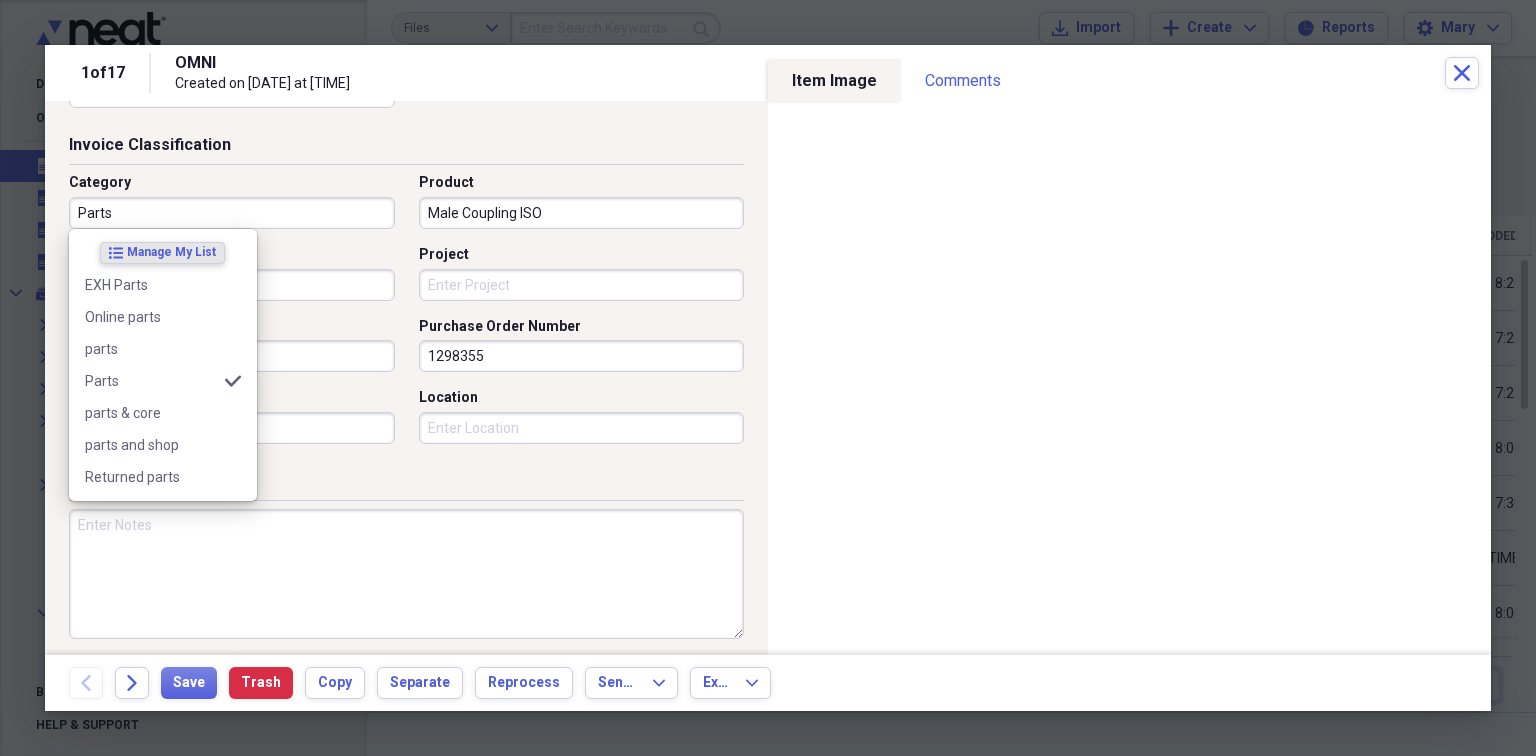 type on "Parts" 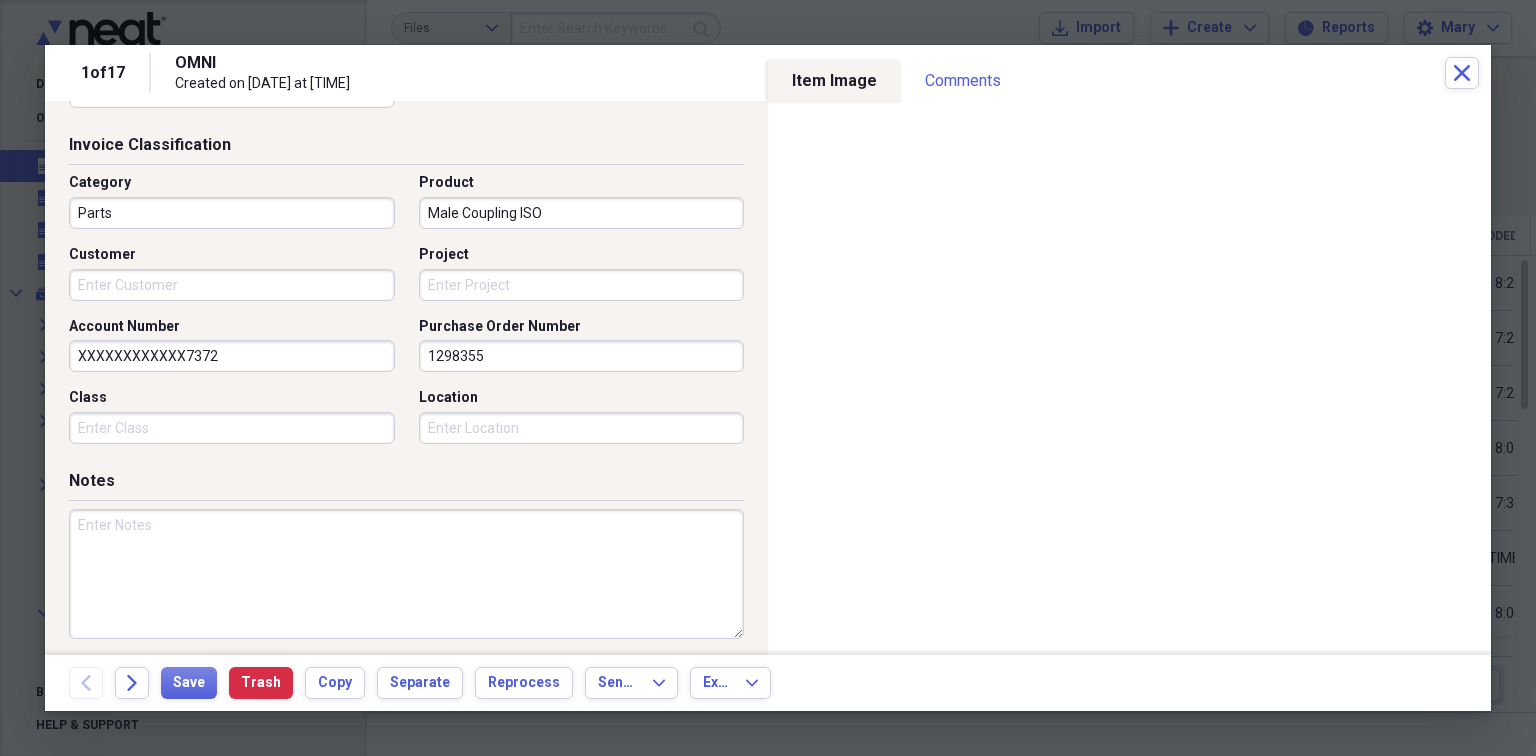 click on "XXXXXXXXXXXX7372" at bounding box center [232, 356] 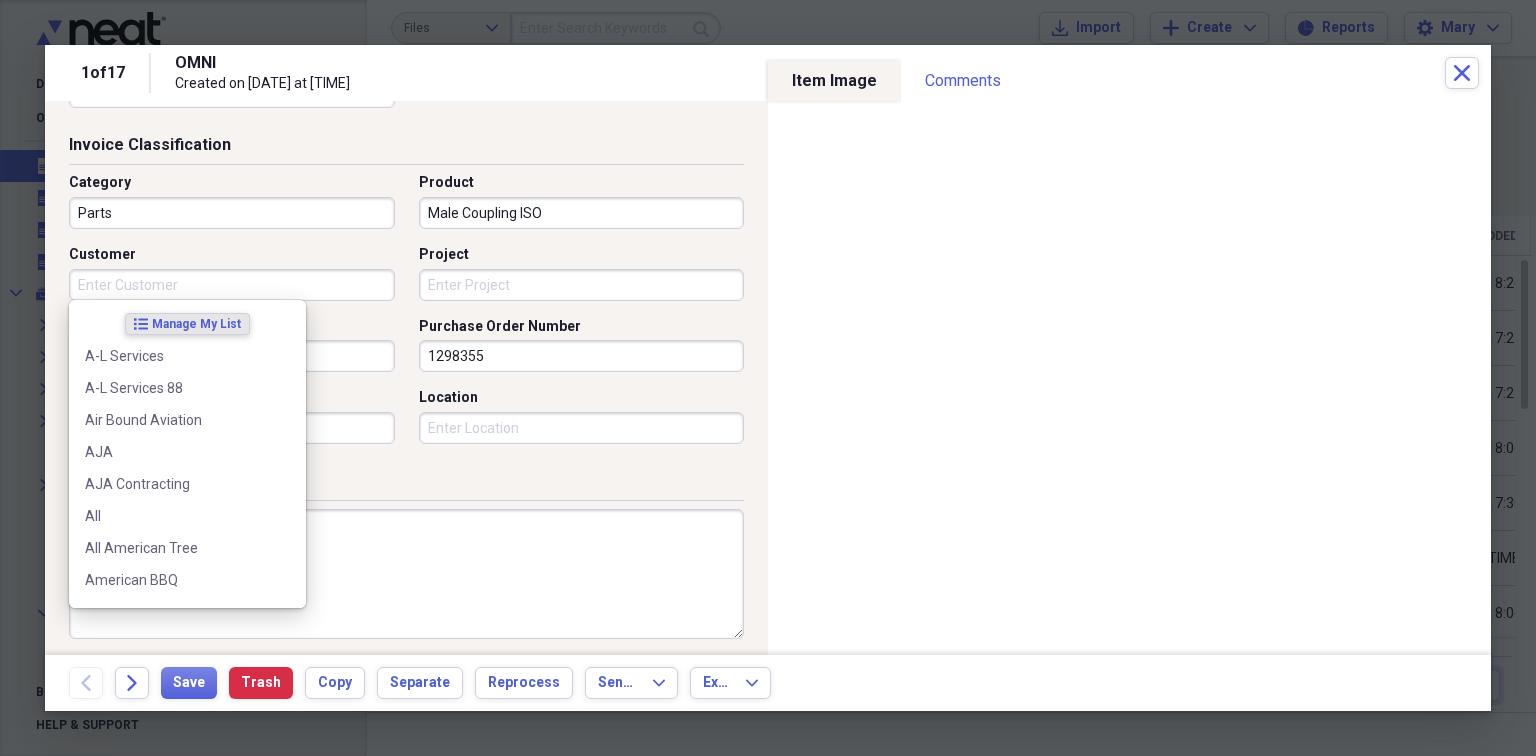 drag, startPoint x: 164, startPoint y: 279, endPoint x: 292, endPoint y: 287, distance: 128.24976 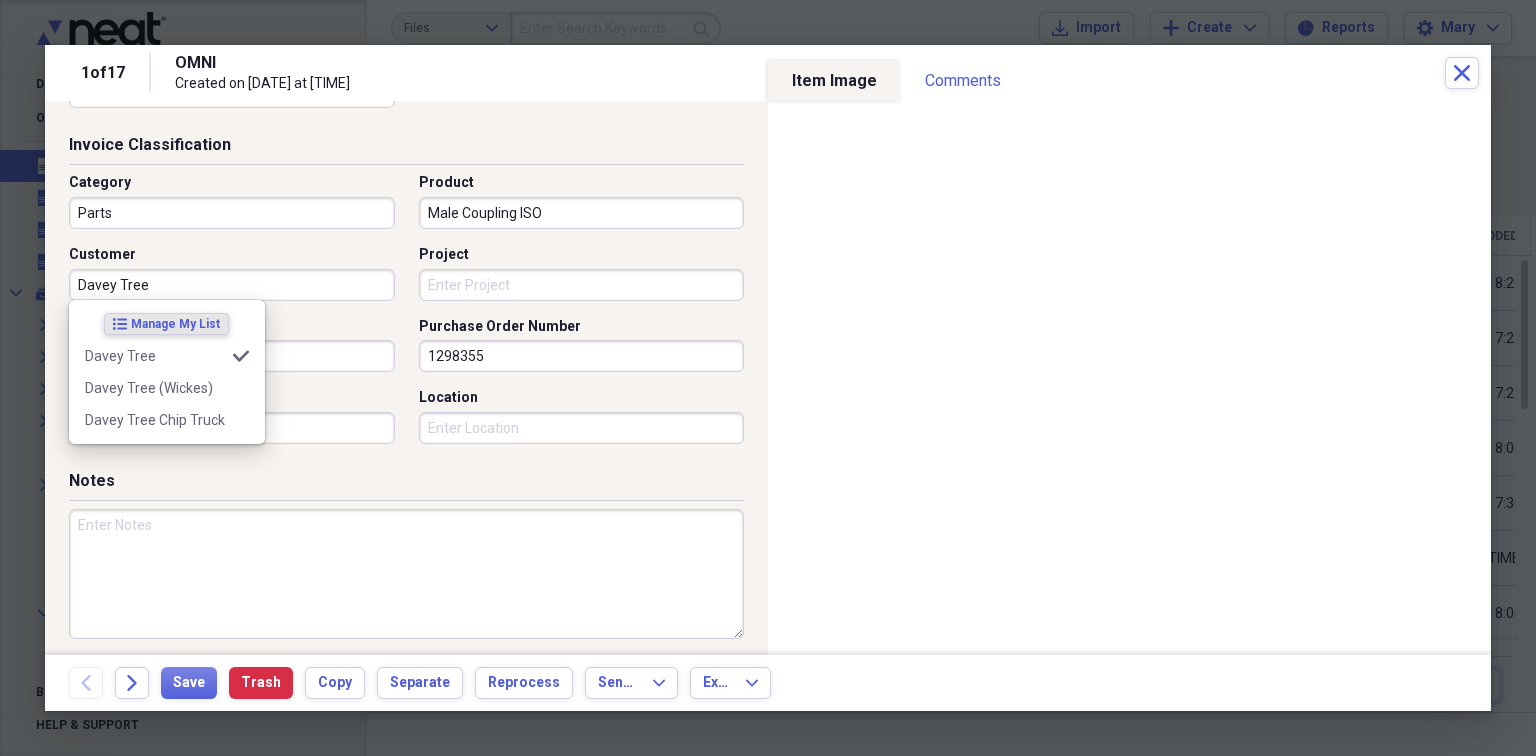 type on "Davey Tree" 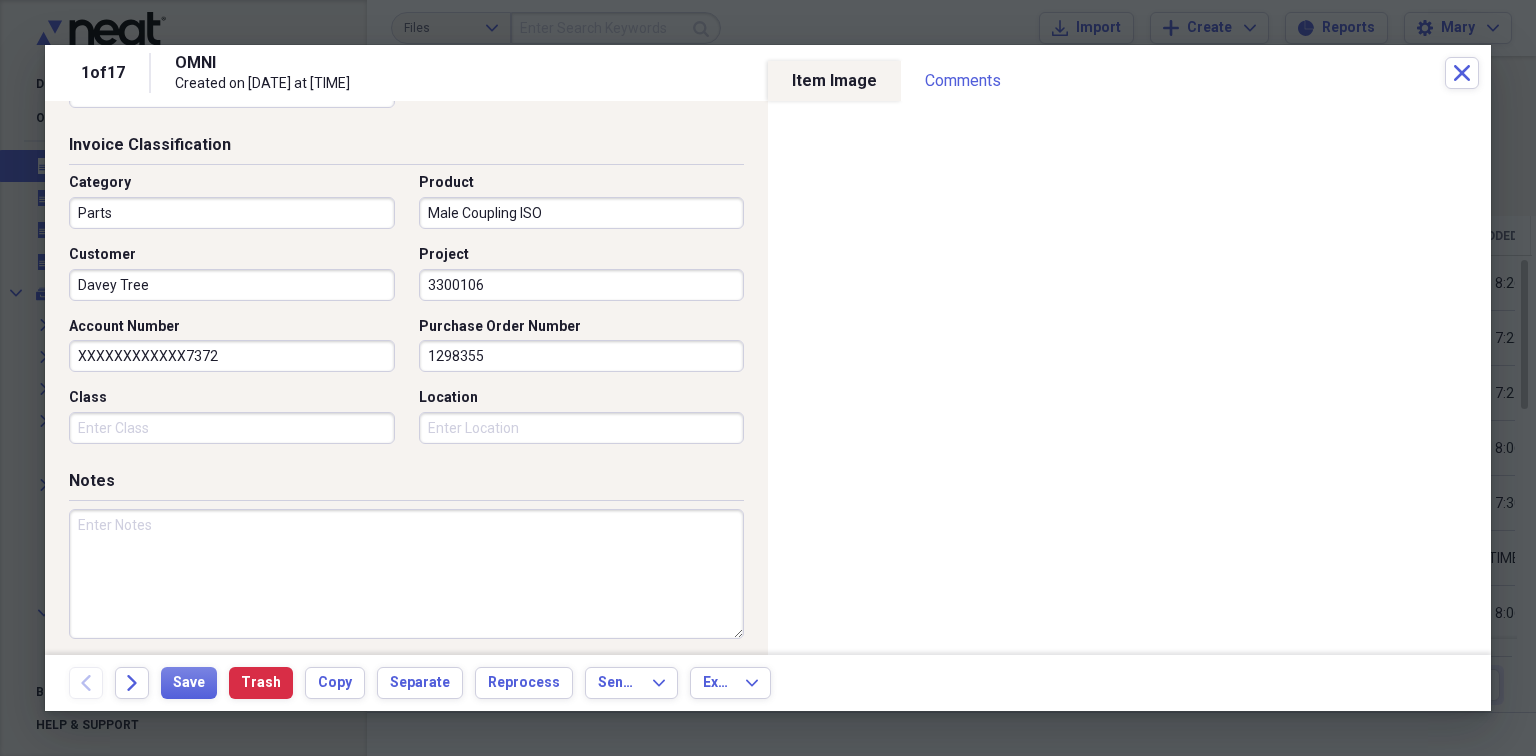 type on "3300106" 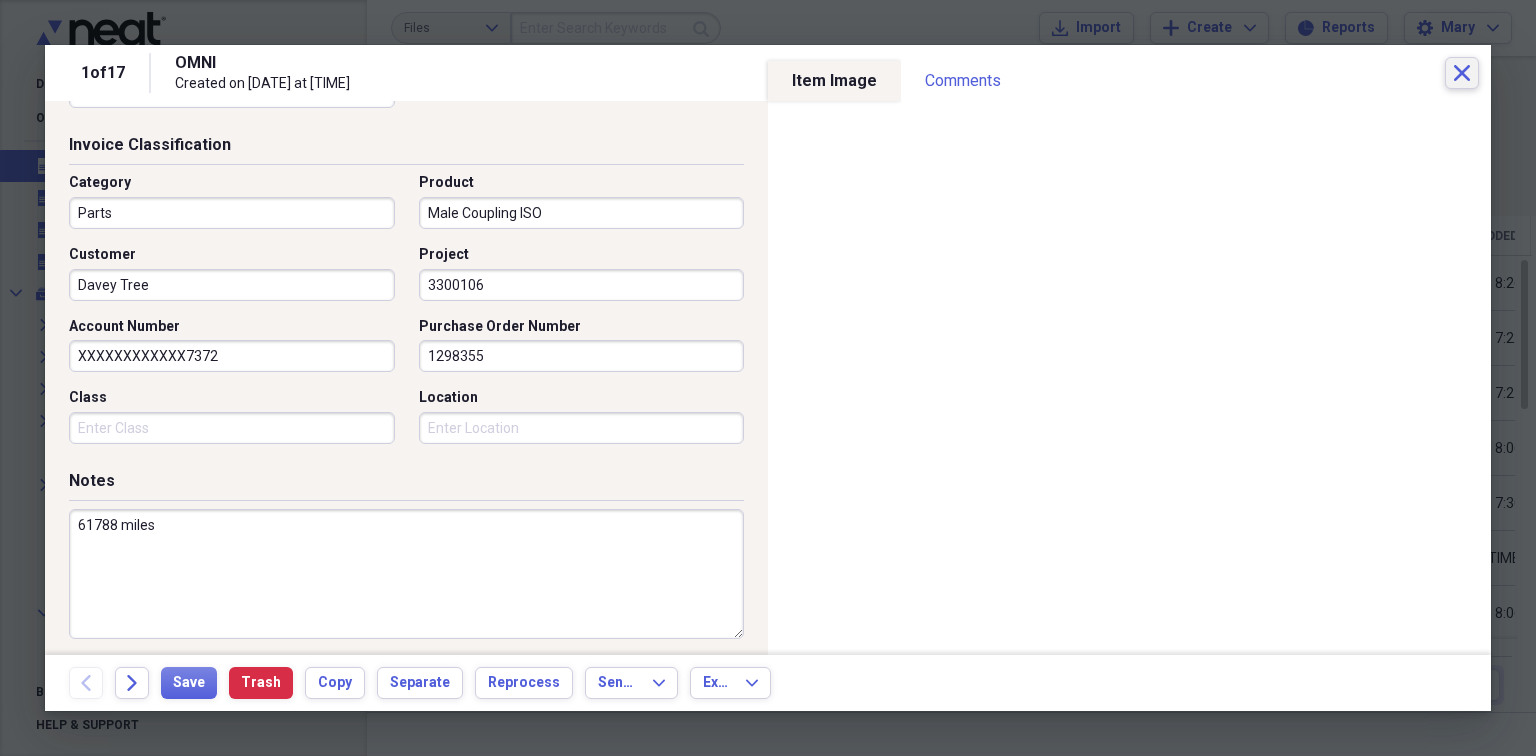 type on "61788 miles" 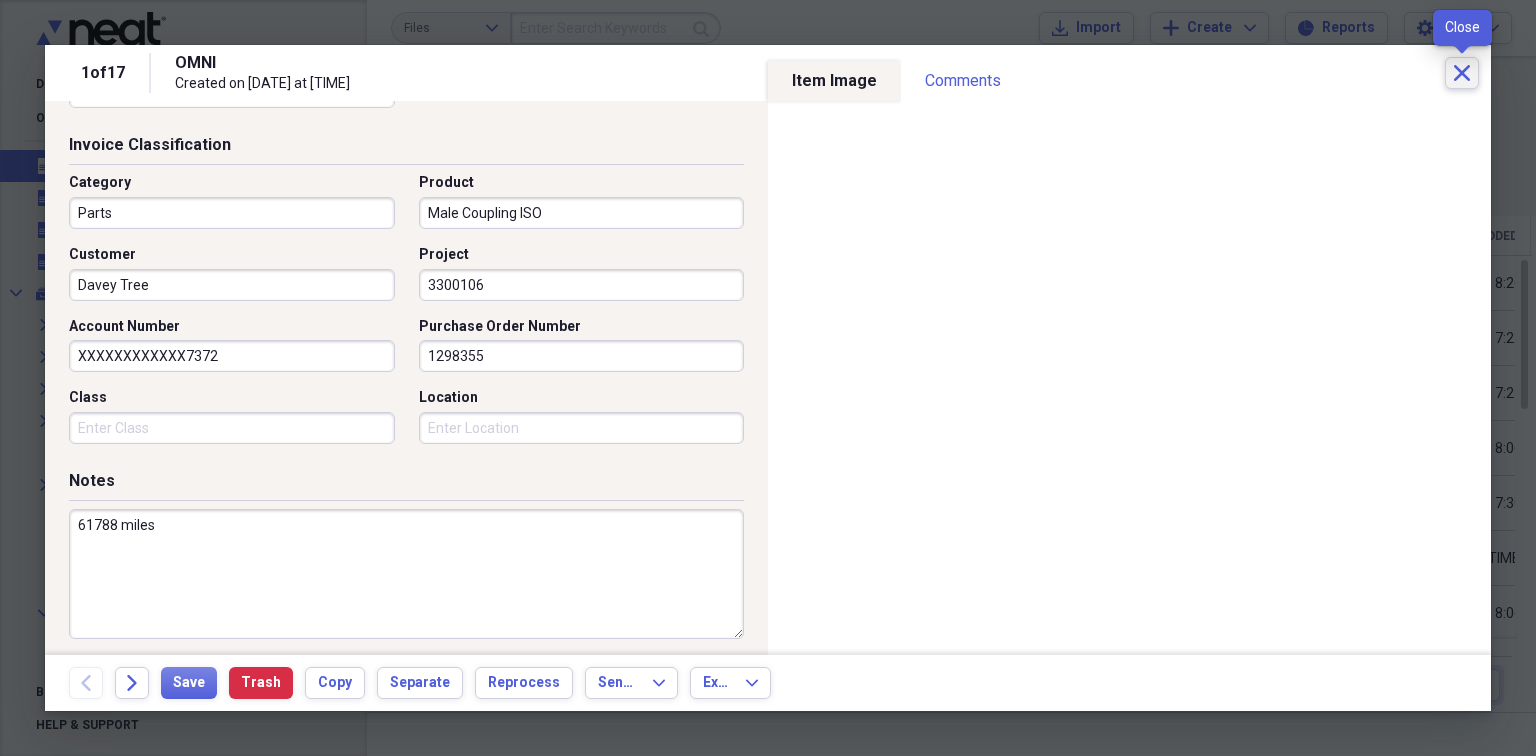 click on "Close" at bounding box center [1462, 73] 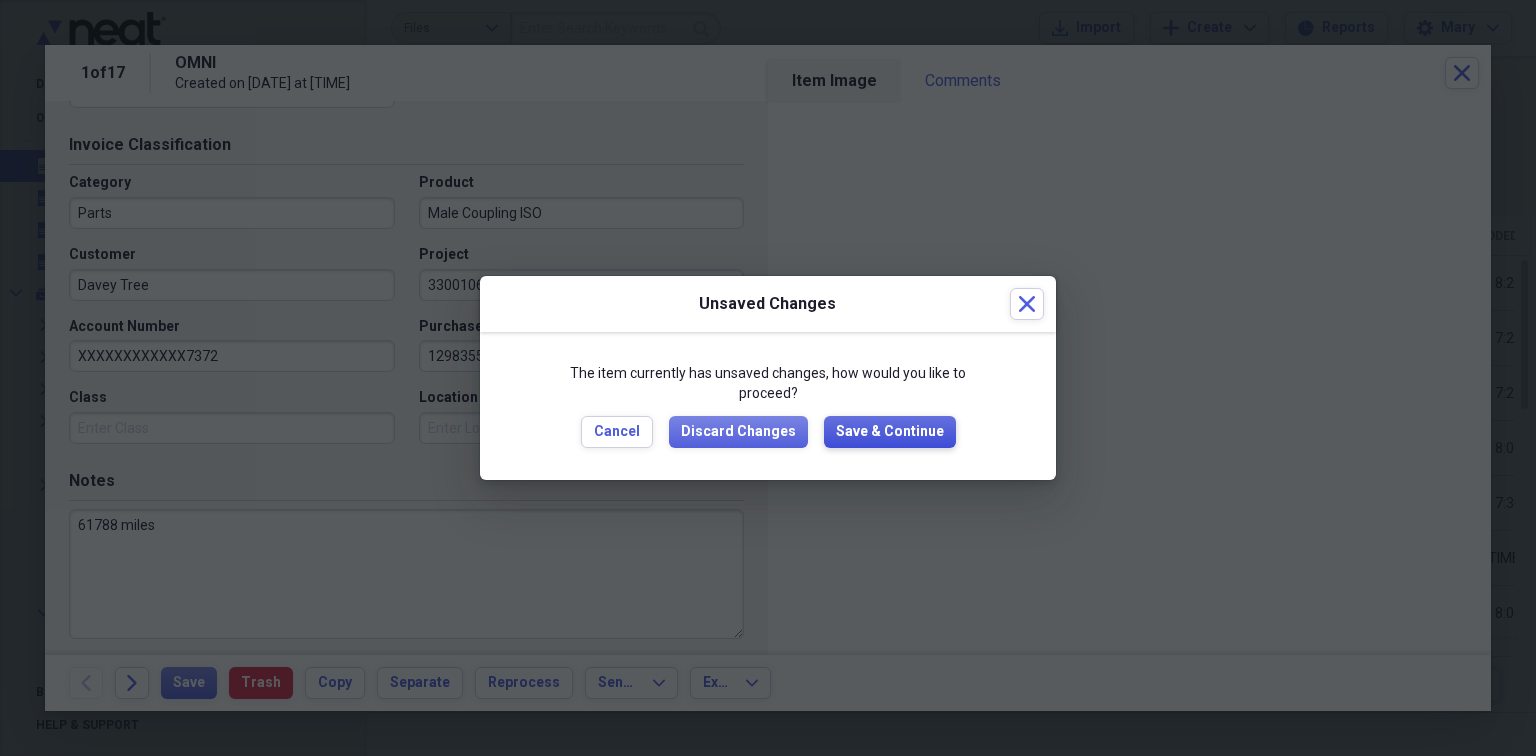 click on "Save & Continue" at bounding box center [890, 432] 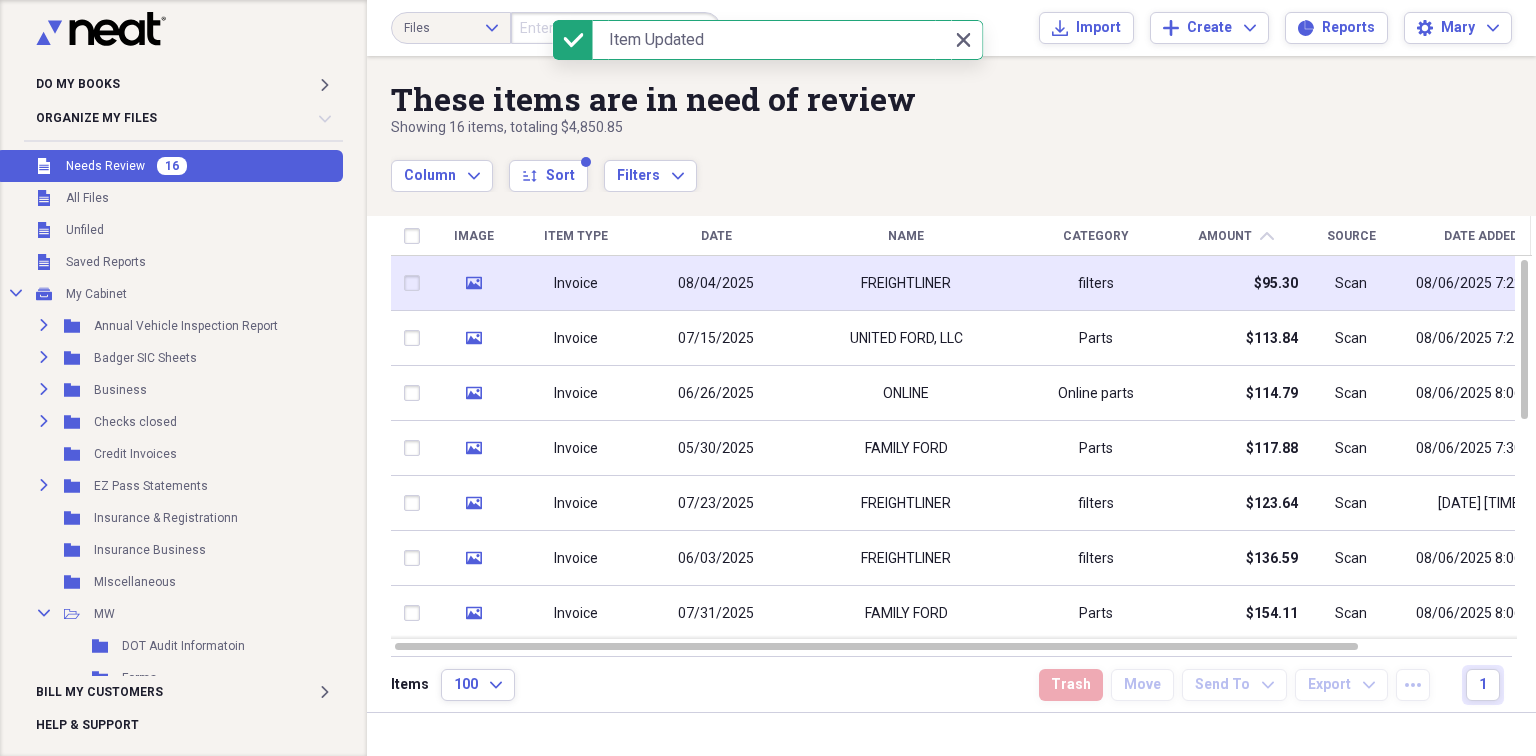 click on "FREIGHTLINER" at bounding box center (906, 283) 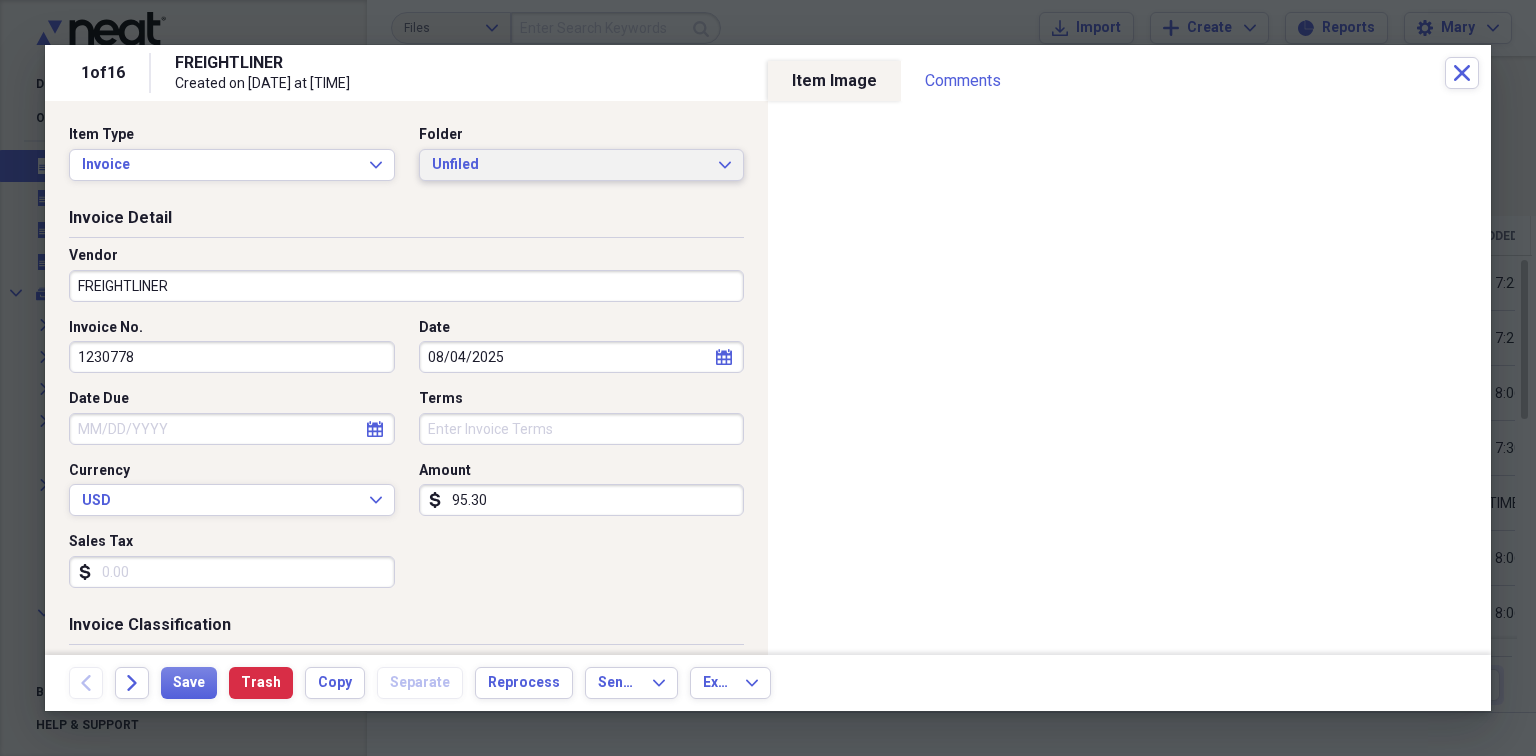 click on "Unfiled Expand" at bounding box center [582, 165] 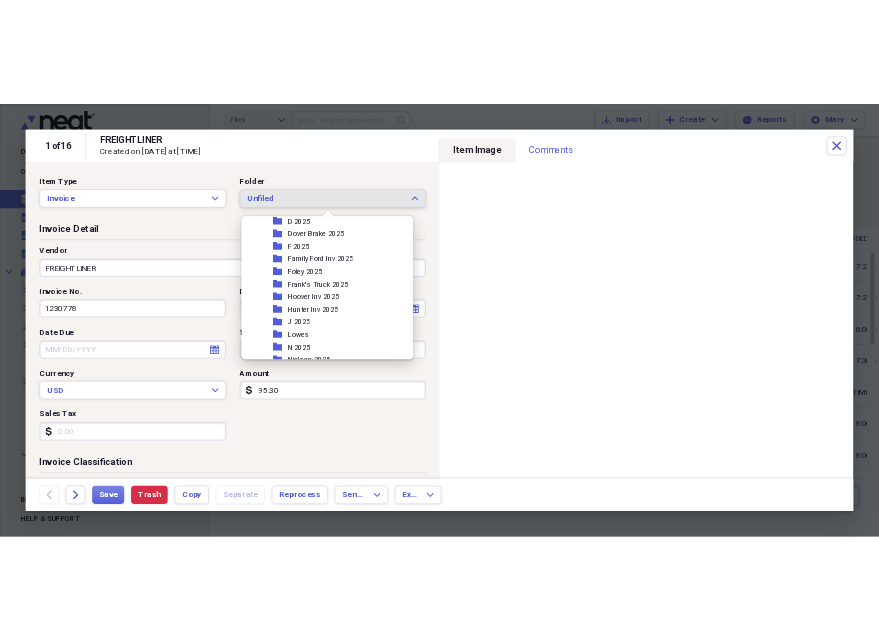 scroll, scrollTop: 480, scrollLeft: 0, axis: vertical 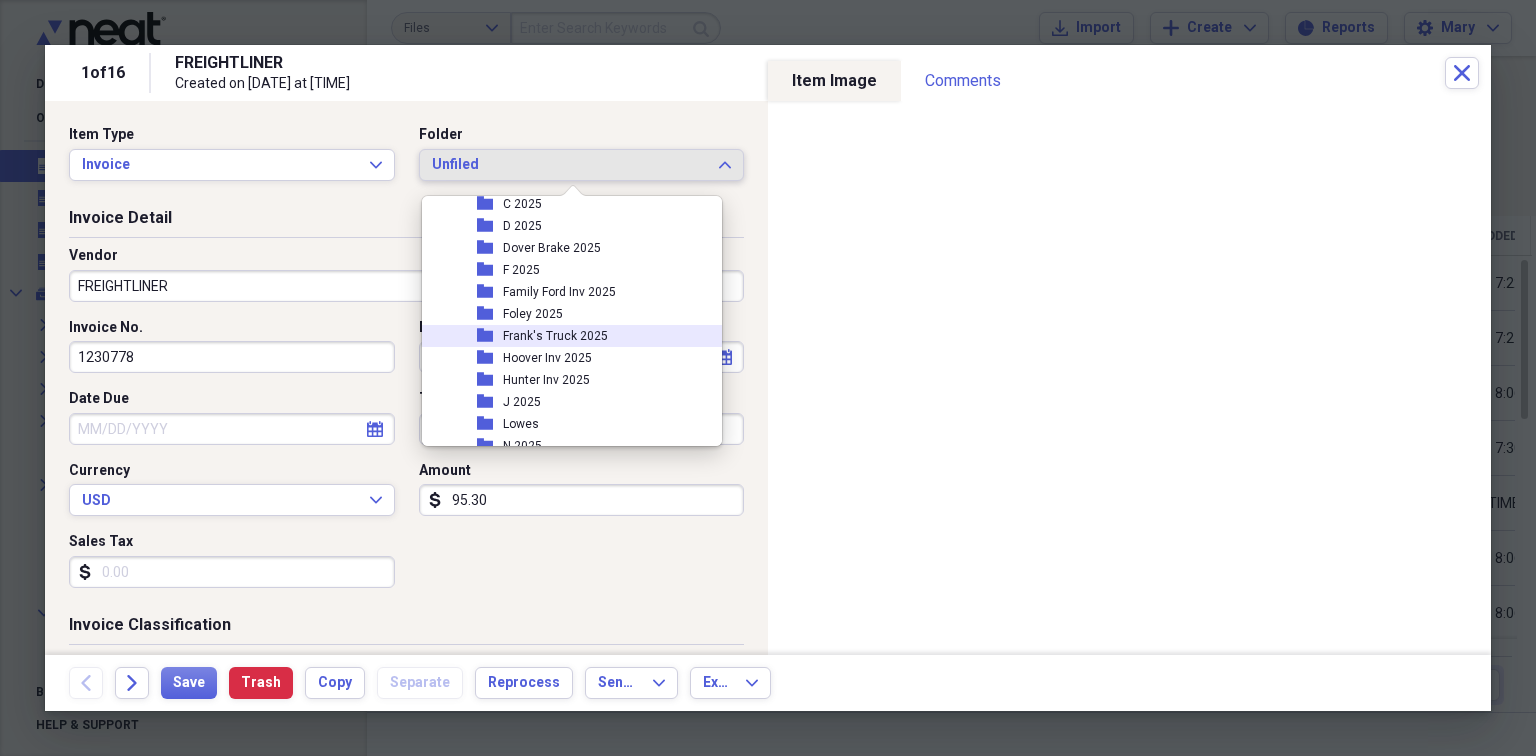 click on "Frank's Truck 2025" at bounding box center (555, 336) 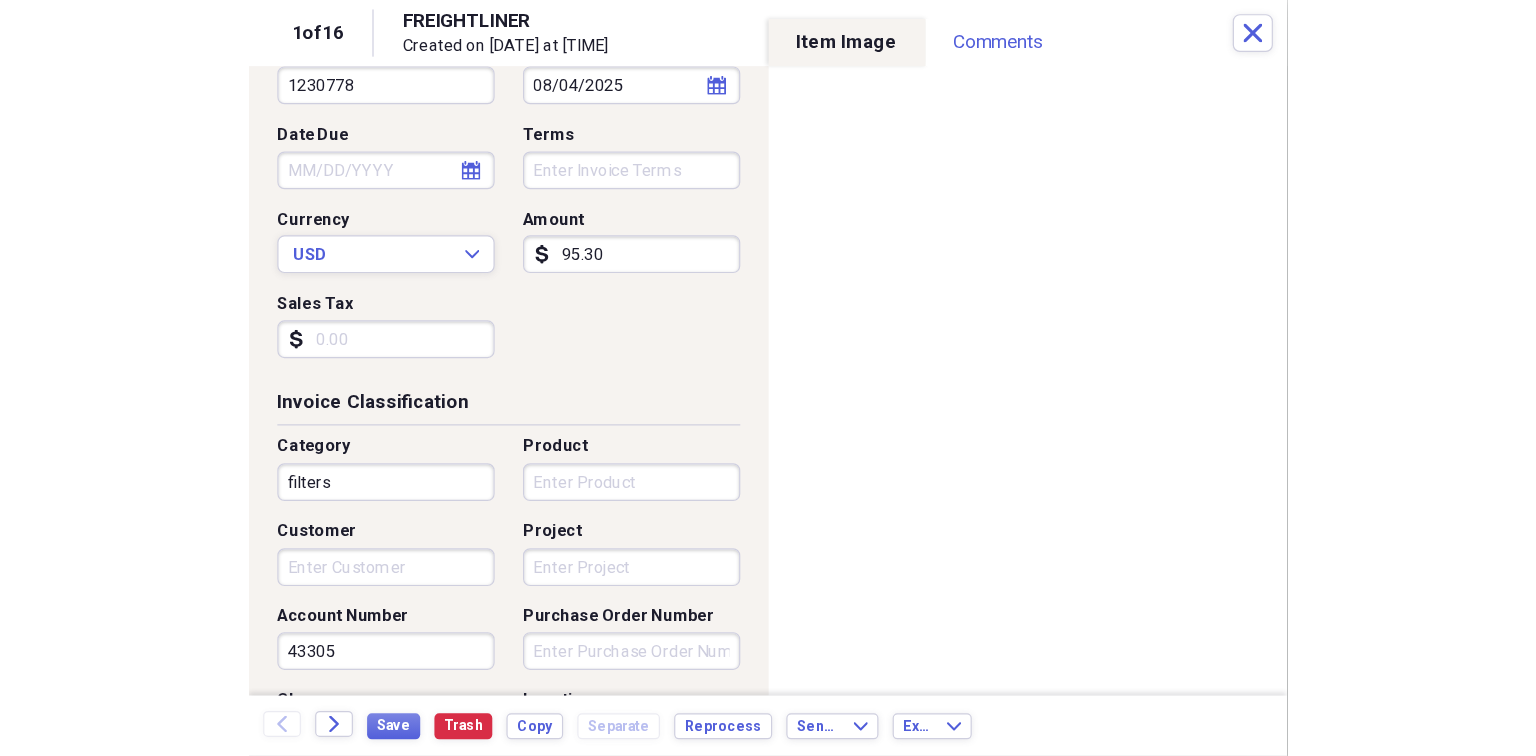 scroll, scrollTop: 320, scrollLeft: 0, axis: vertical 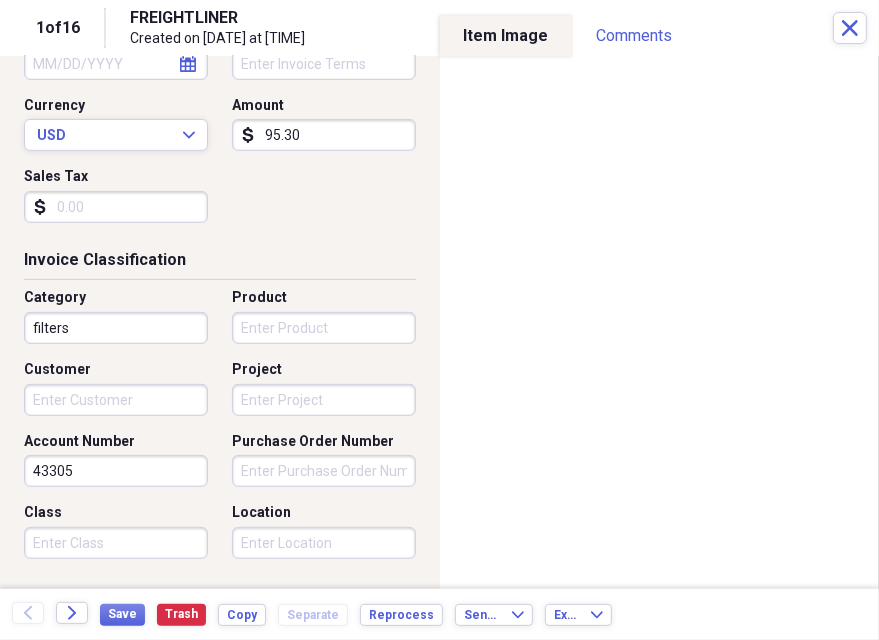 click on "filters" at bounding box center (116, 328) 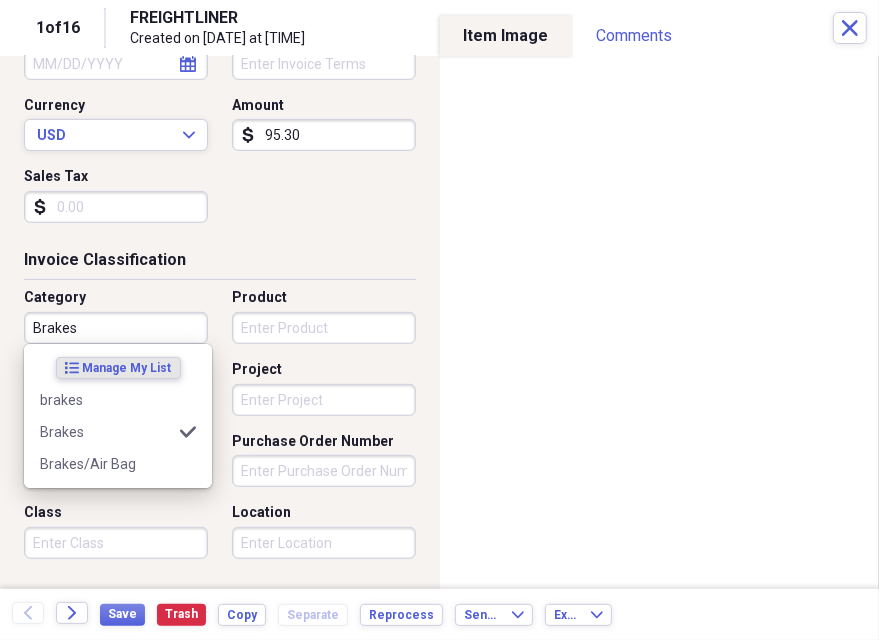 type on "Brakes" 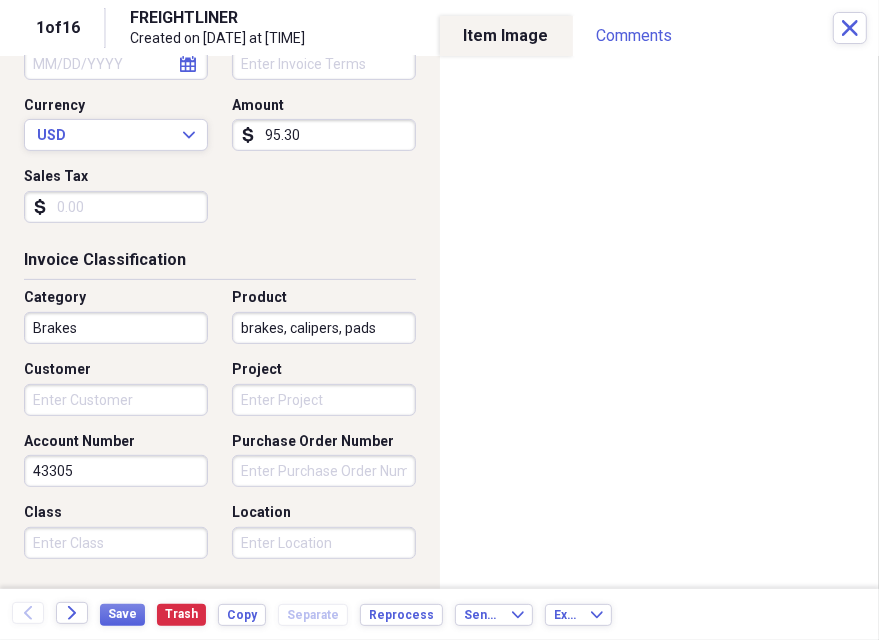 type on "brakes, calipers, pads" 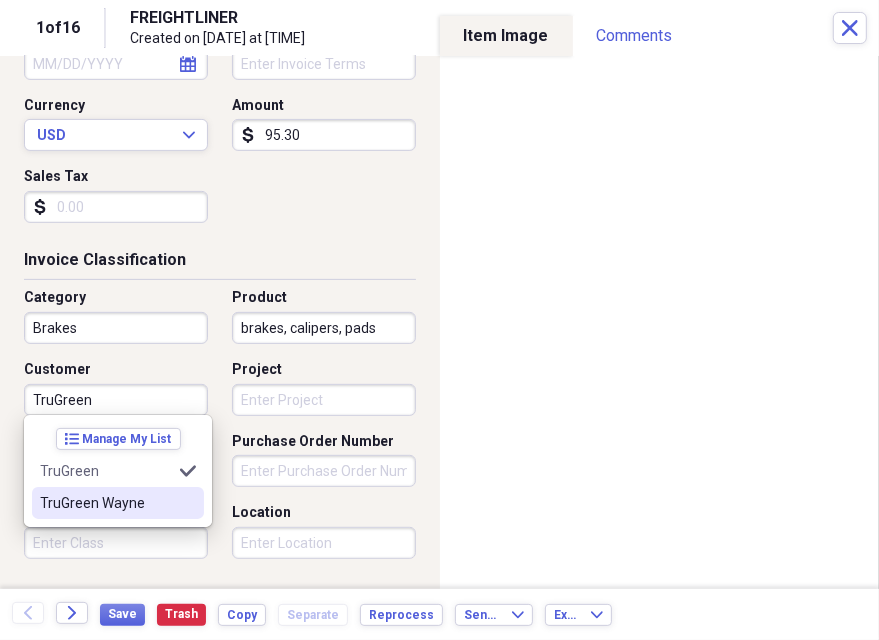 click on "TruGreen Wayne" at bounding box center (106, 503) 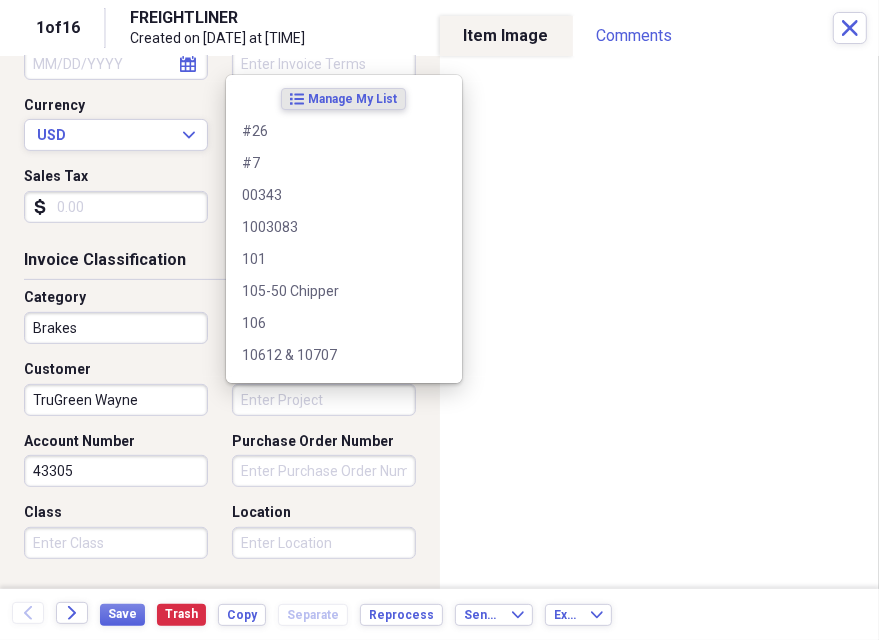 click on "Project" at bounding box center [324, 400] 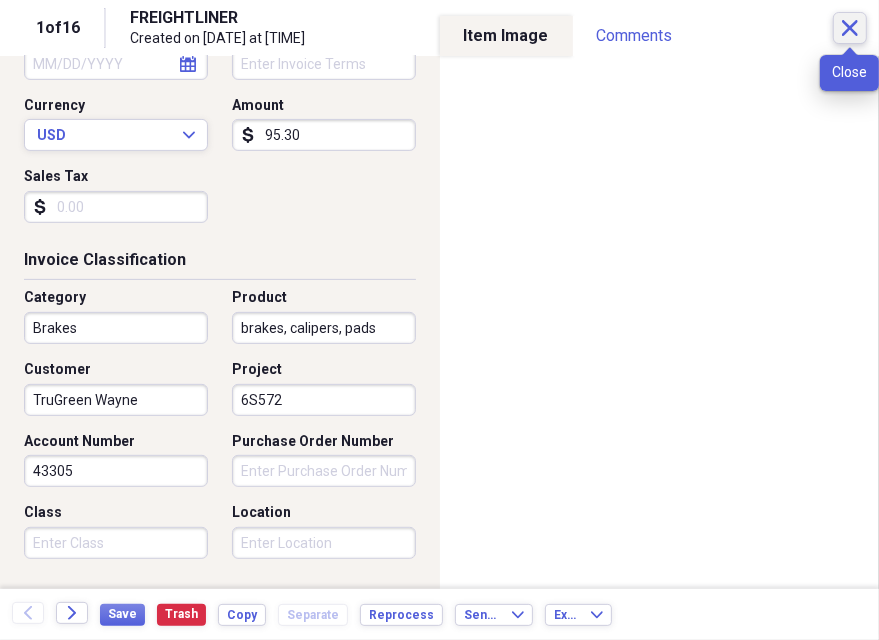 type on "6S572" 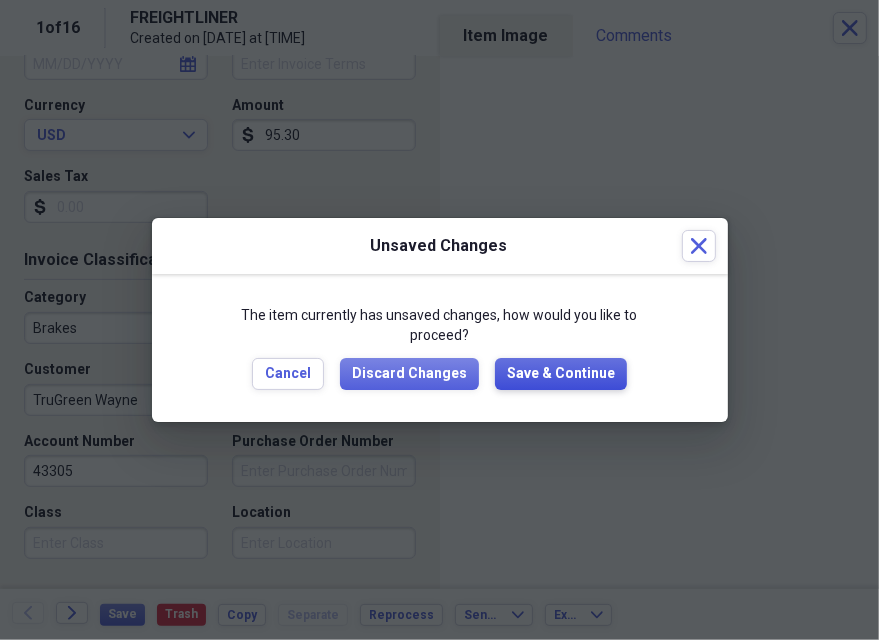 click on "Save & Continue" at bounding box center [561, 374] 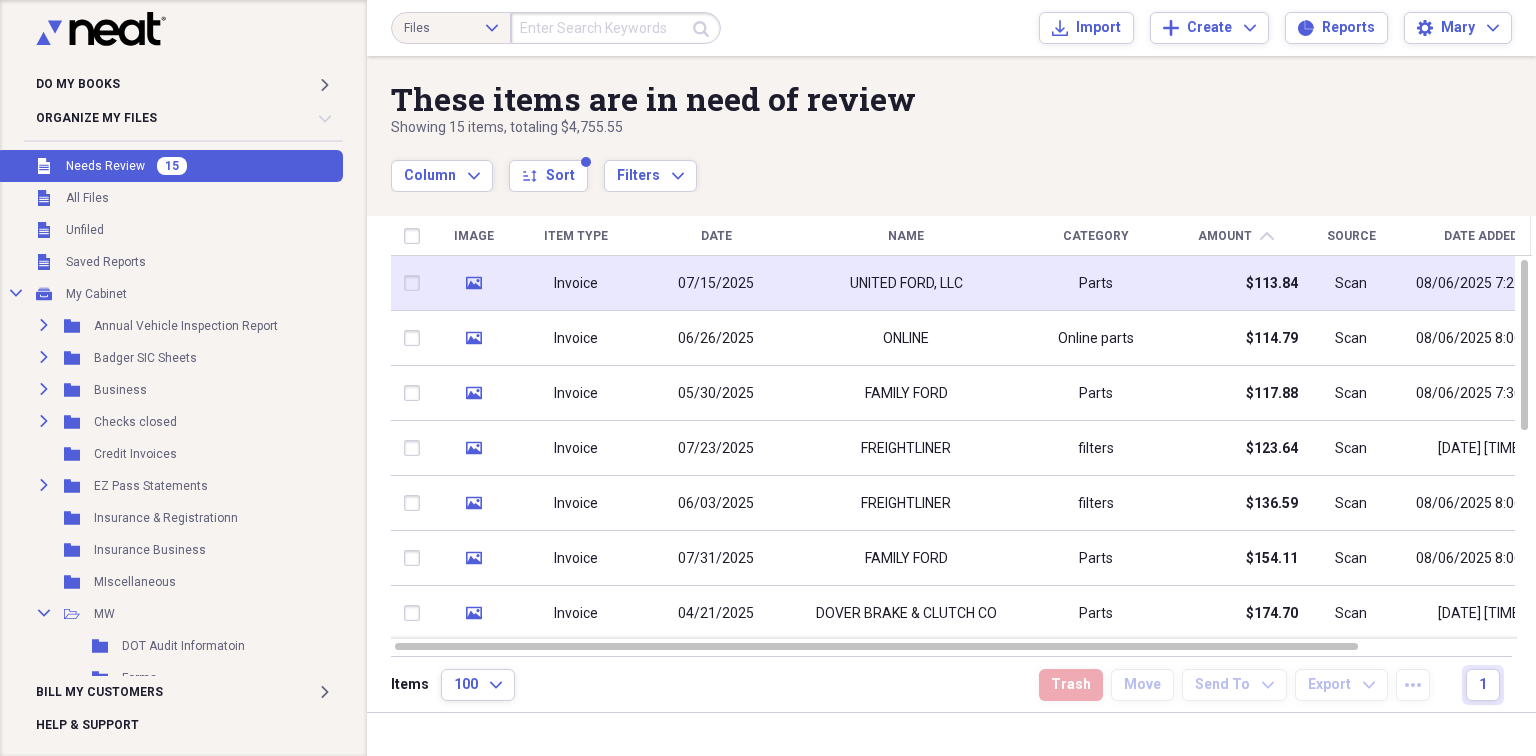 click on "UNITED FORD, LLC" at bounding box center (906, 283) 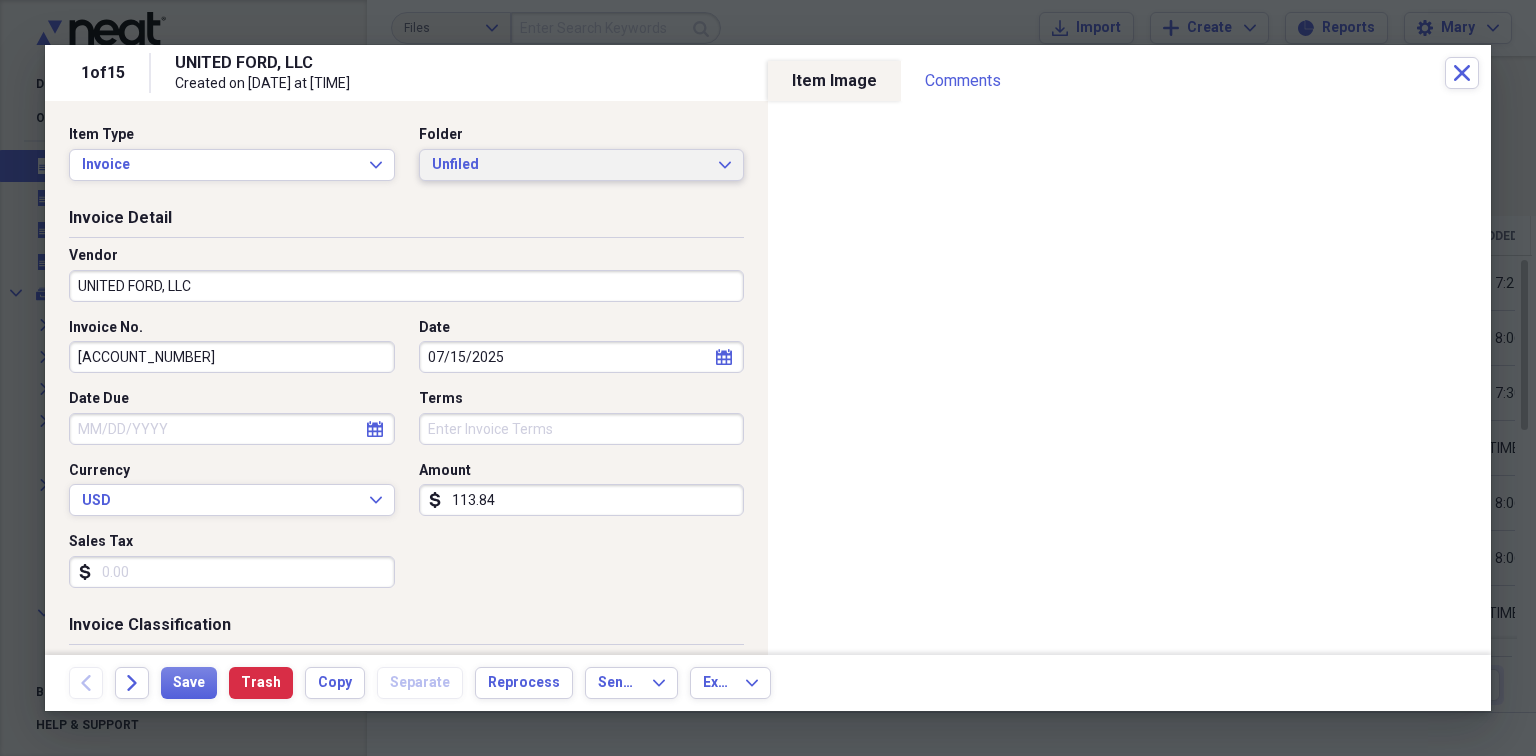click on "Unfiled" at bounding box center (570, 165) 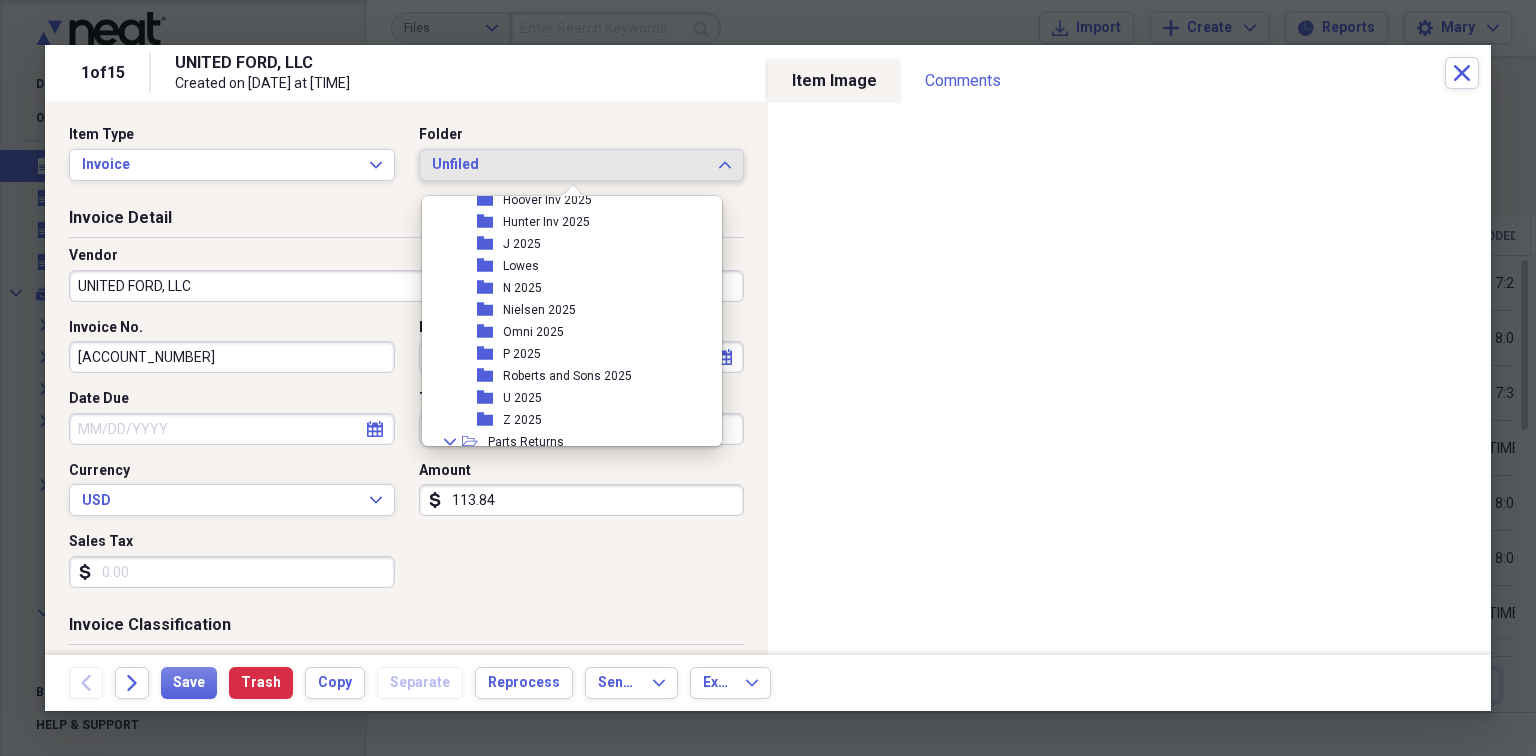 scroll, scrollTop: 640, scrollLeft: 0, axis: vertical 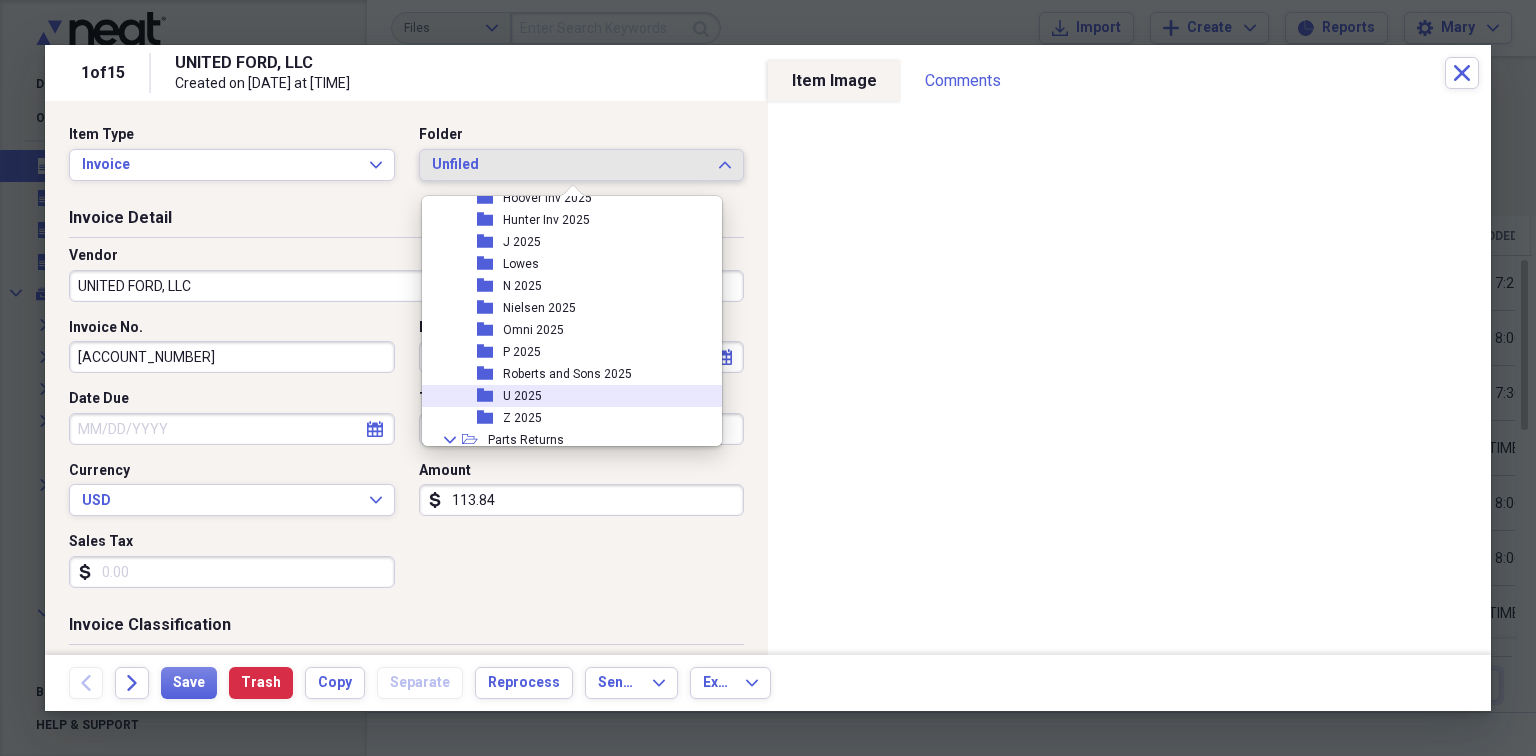 click on "U 2025" at bounding box center [522, 396] 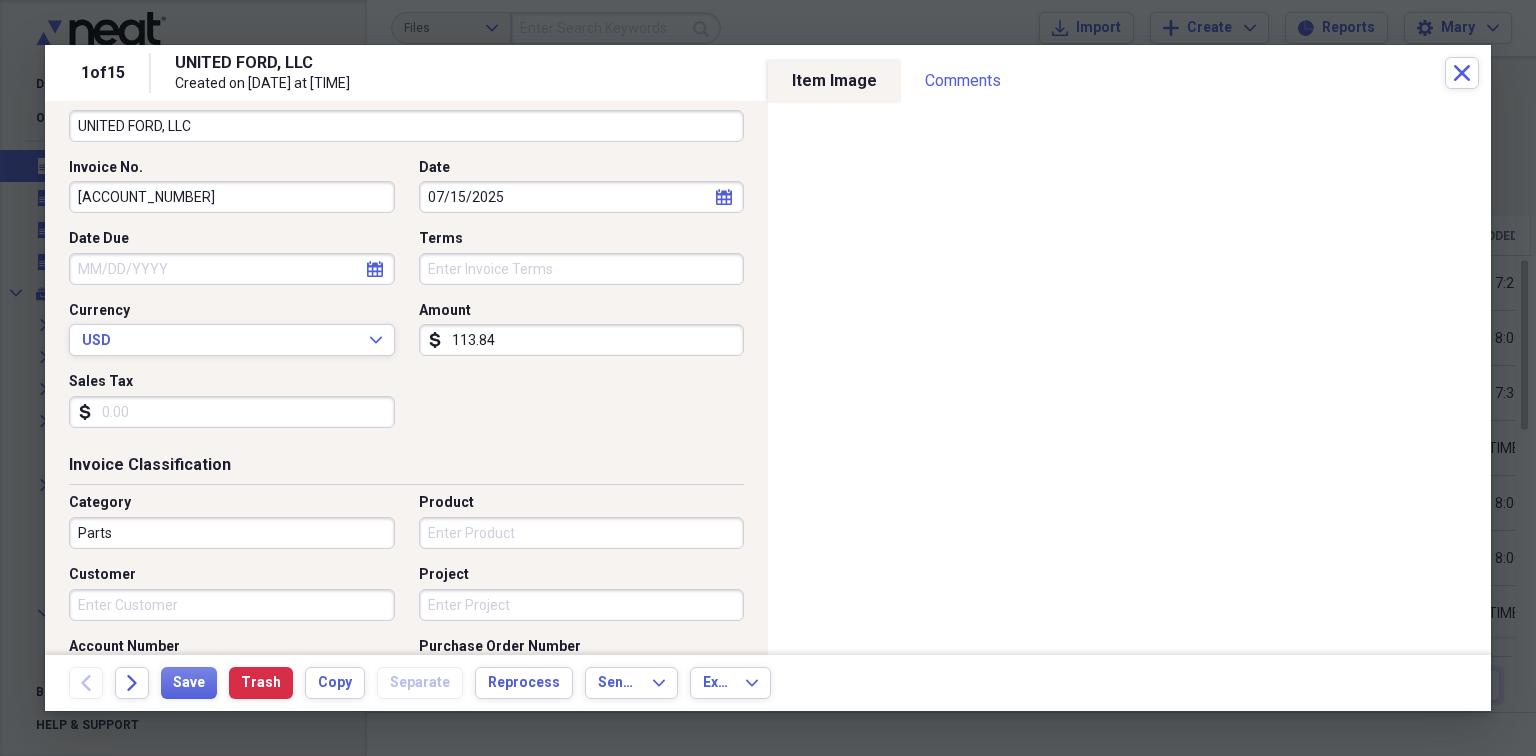 scroll, scrollTop: 240, scrollLeft: 0, axis: vertical 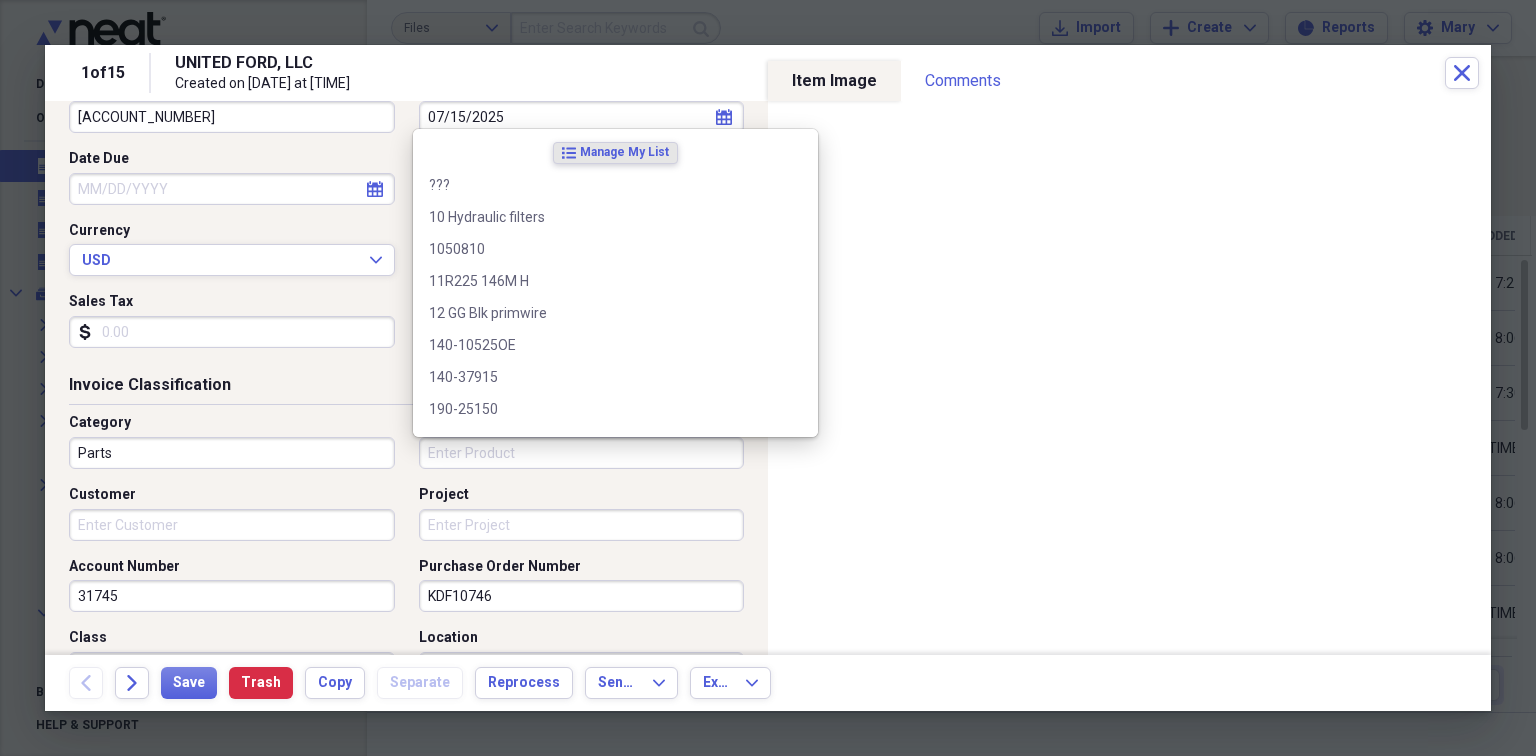 click on "Product" at bounding box center [582, 453] 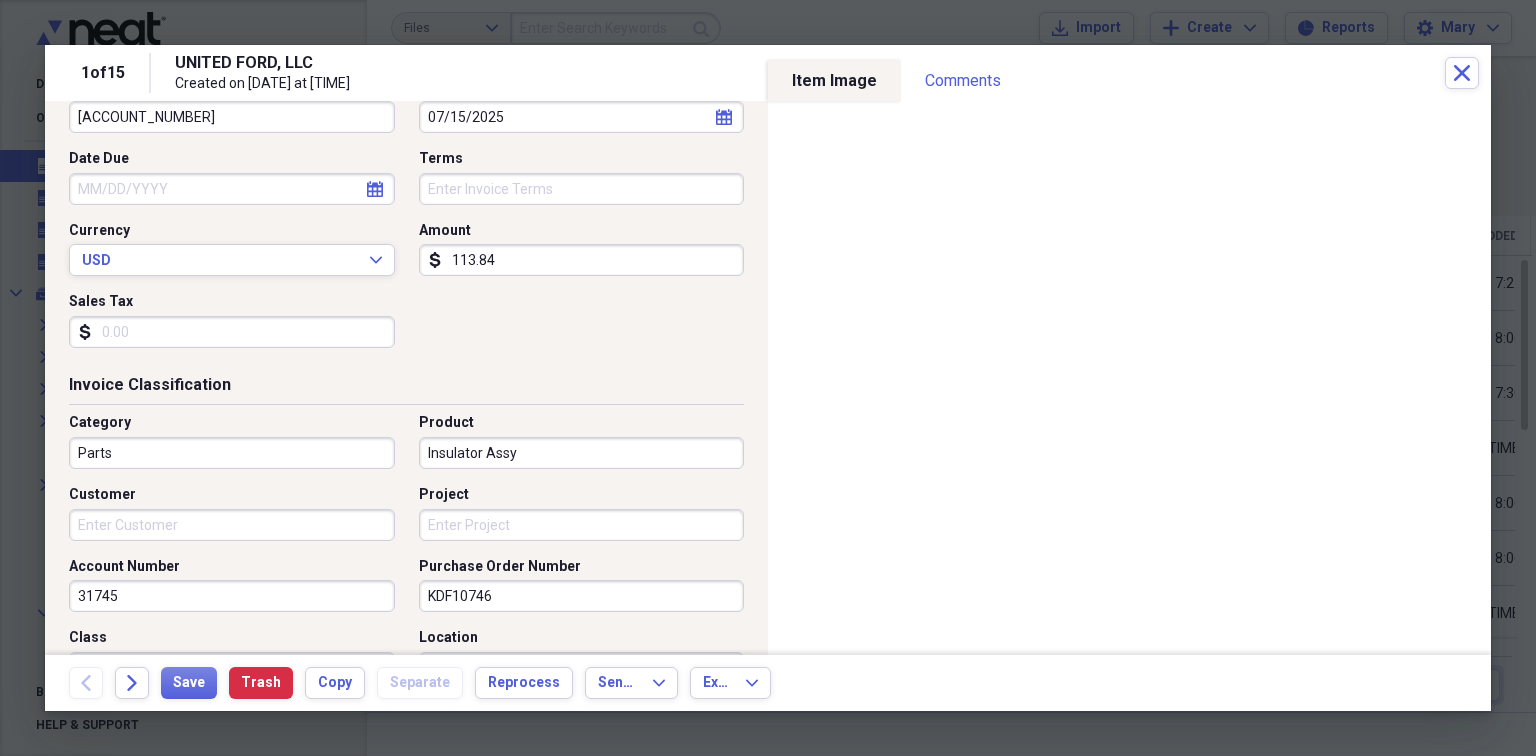 type on "Insulator Assy" 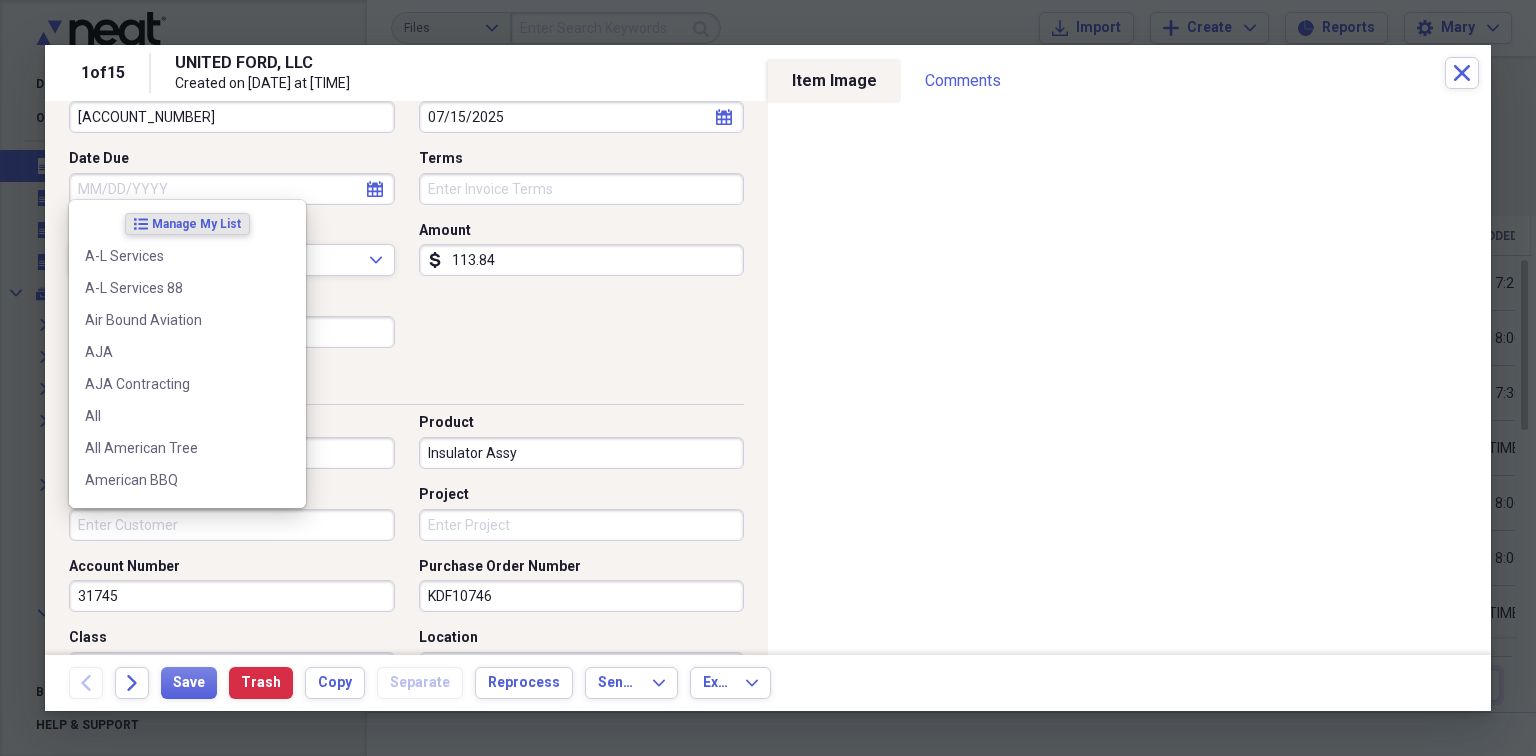 click on "Customer" at bounding box center (232, 525) 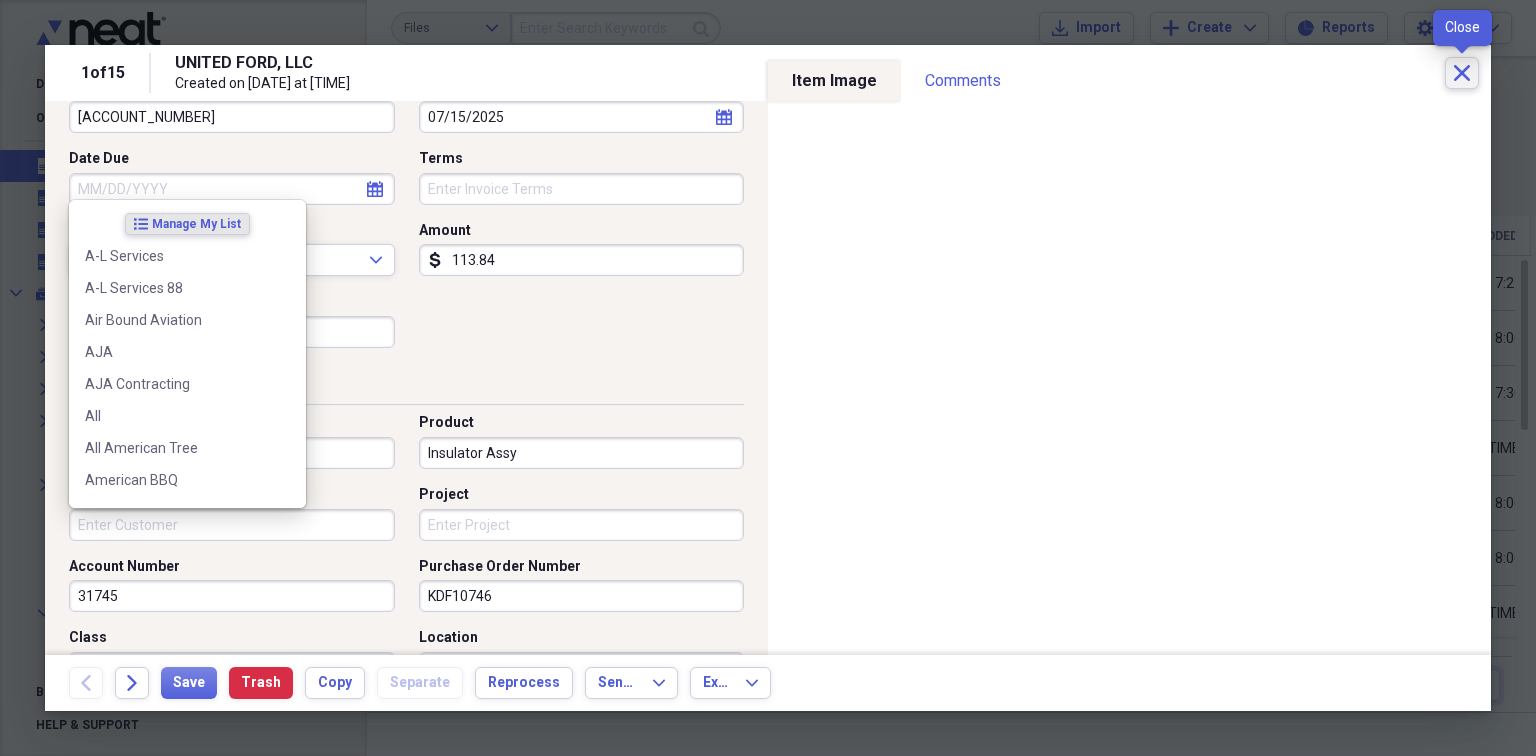 click on "Close" 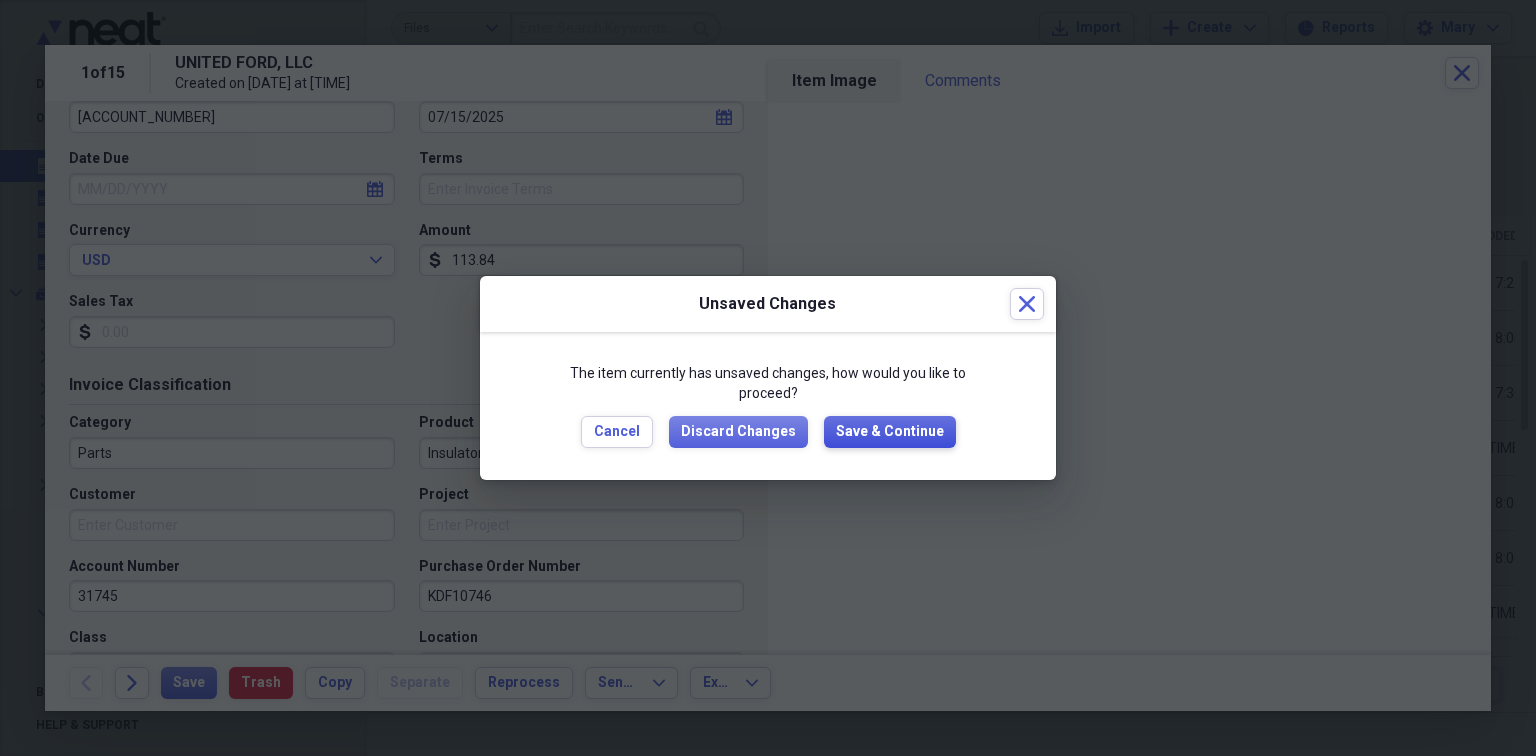 click on "Save & Continue" at bounding box center (890, 432) 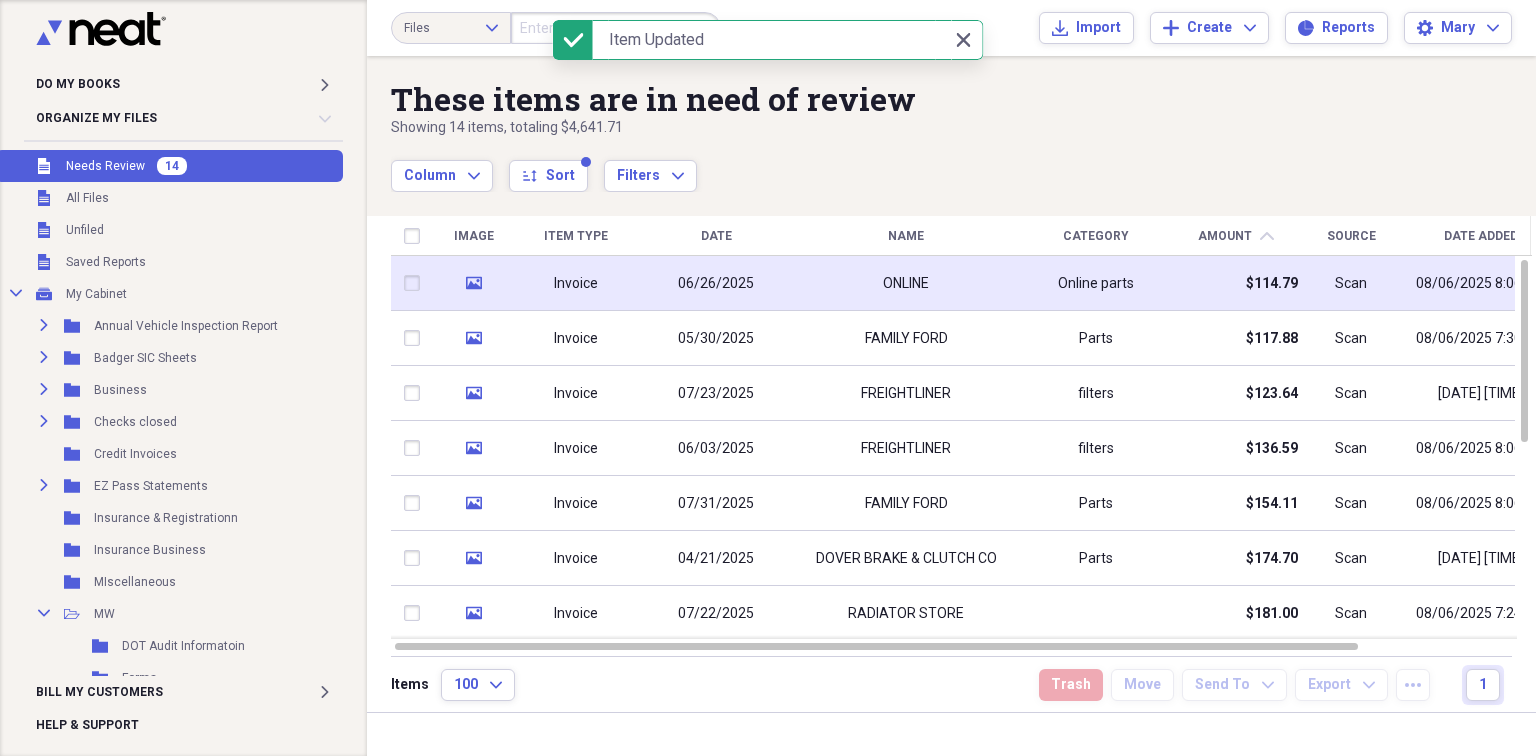 click on "ONLINE" at bounding box center [906, 283] 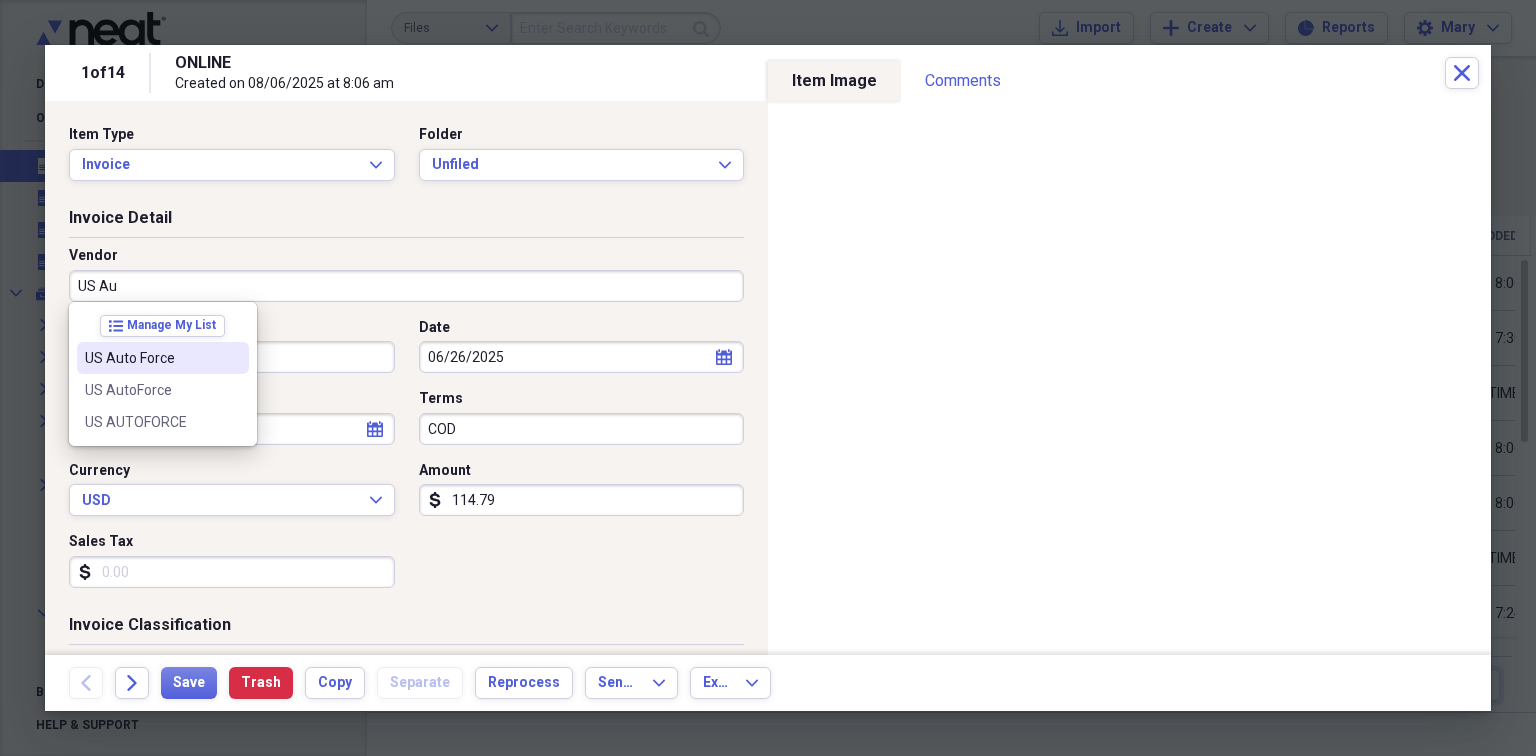 click on "US Auto Force" at bounding box center [151, 358] 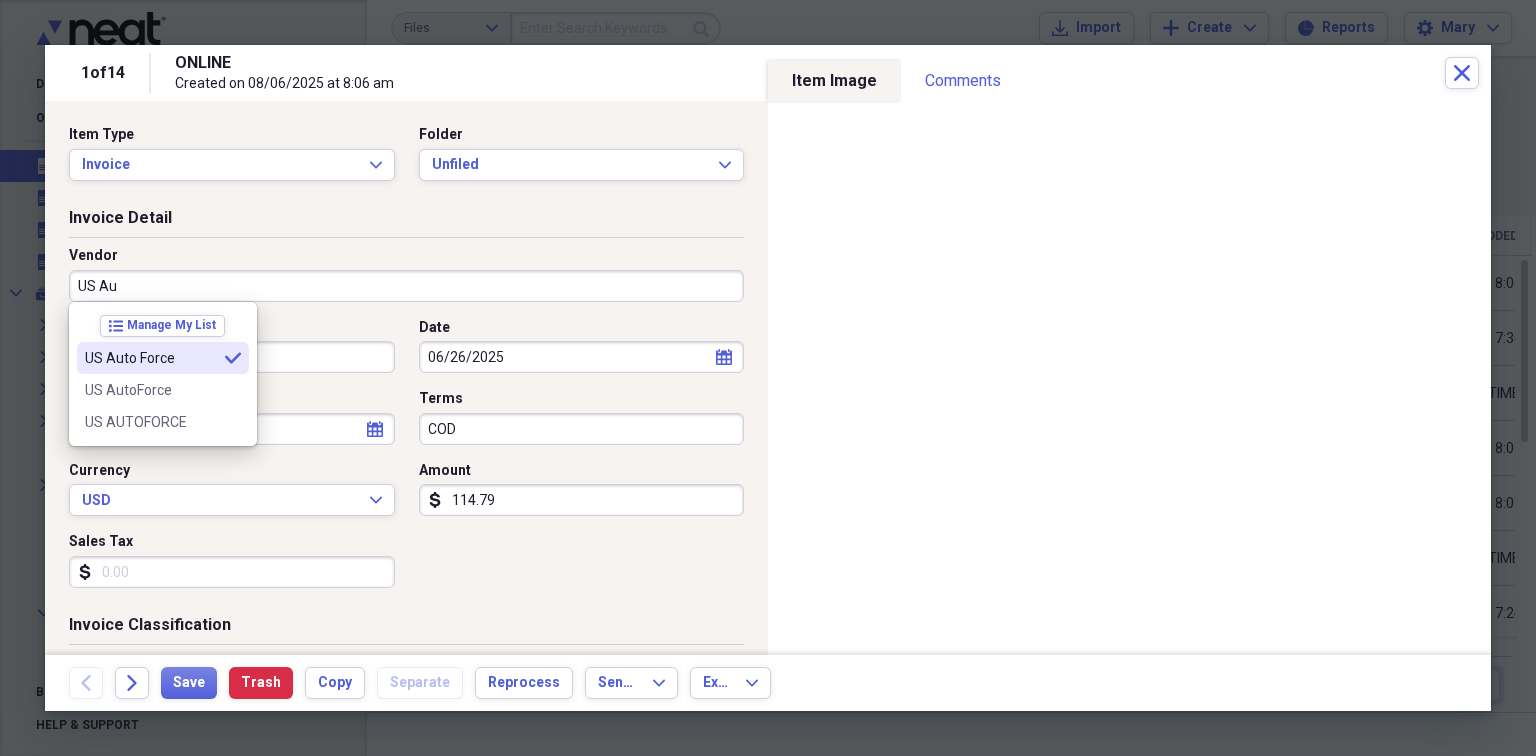 type on "US Auto Force" 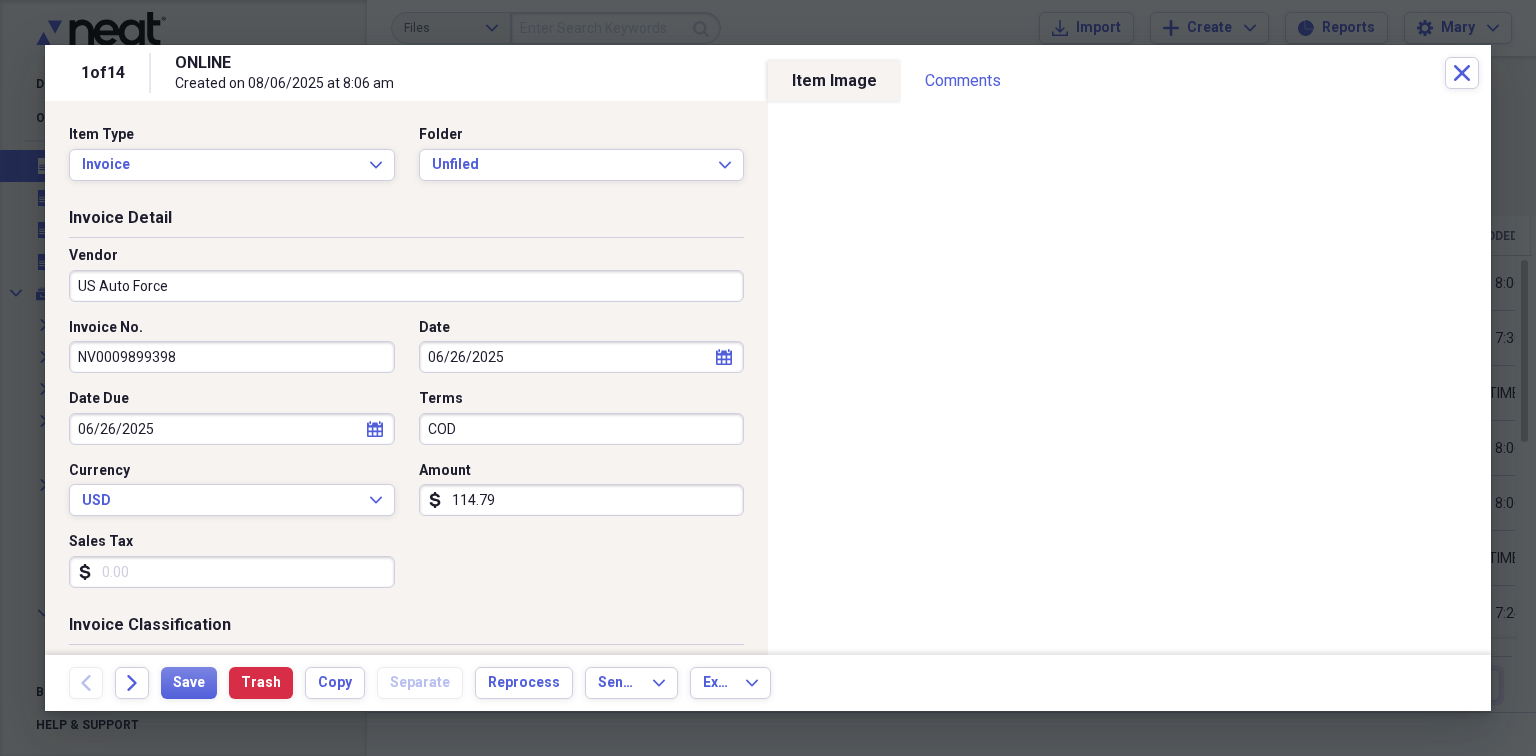 type on "Tires" 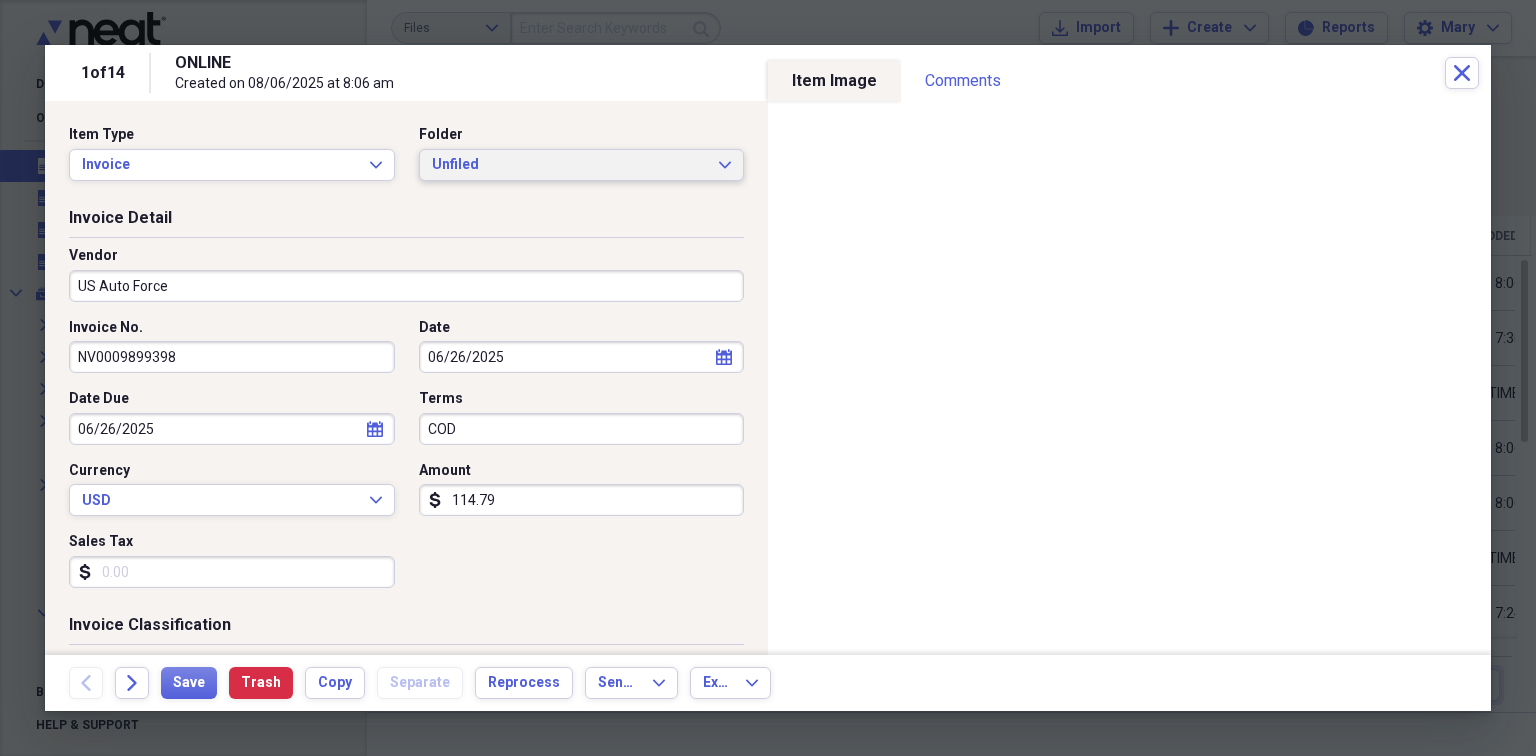 click on "Unfiled" at bounding box center [570, 165] 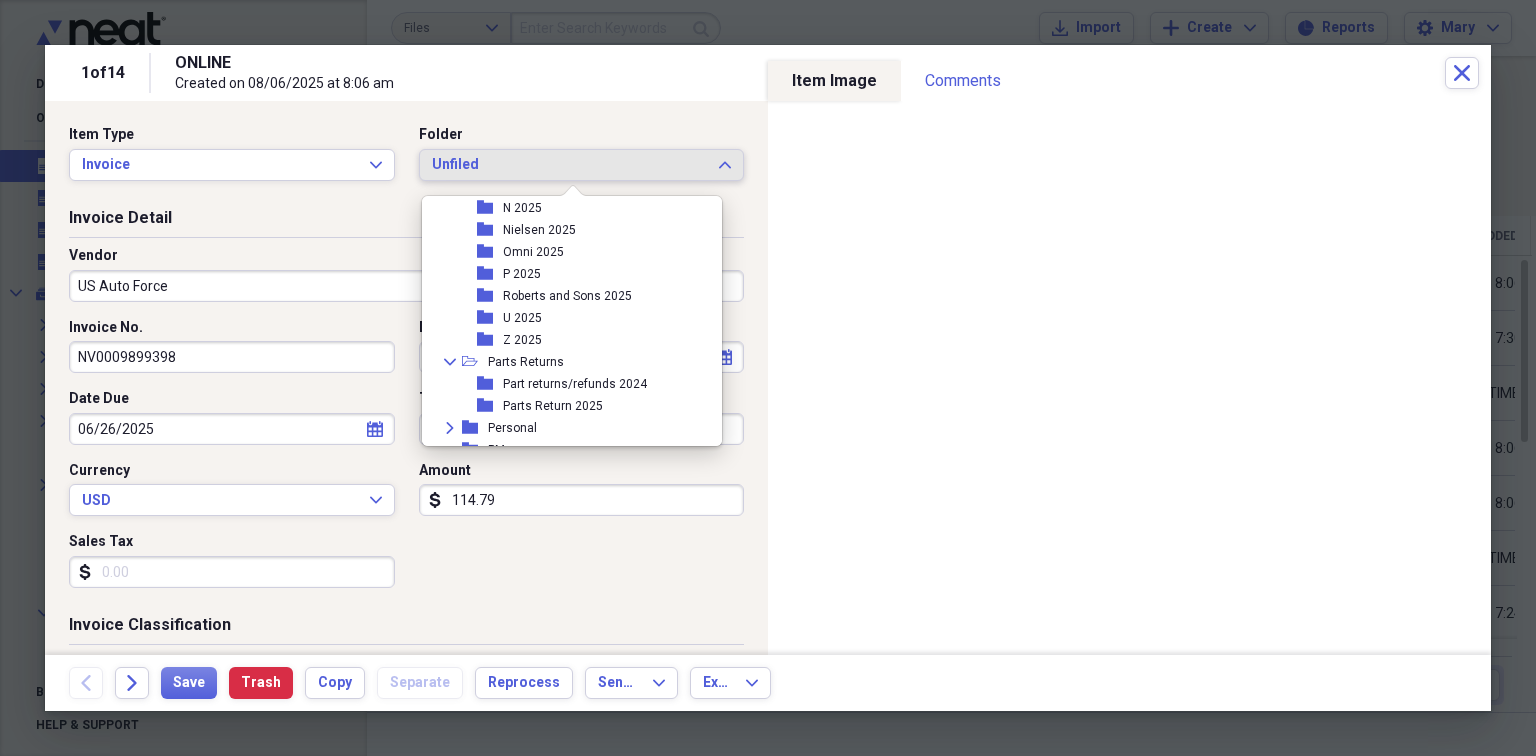 scroll, scrollTop: 720, scrollLeft: 0, axis: vertical 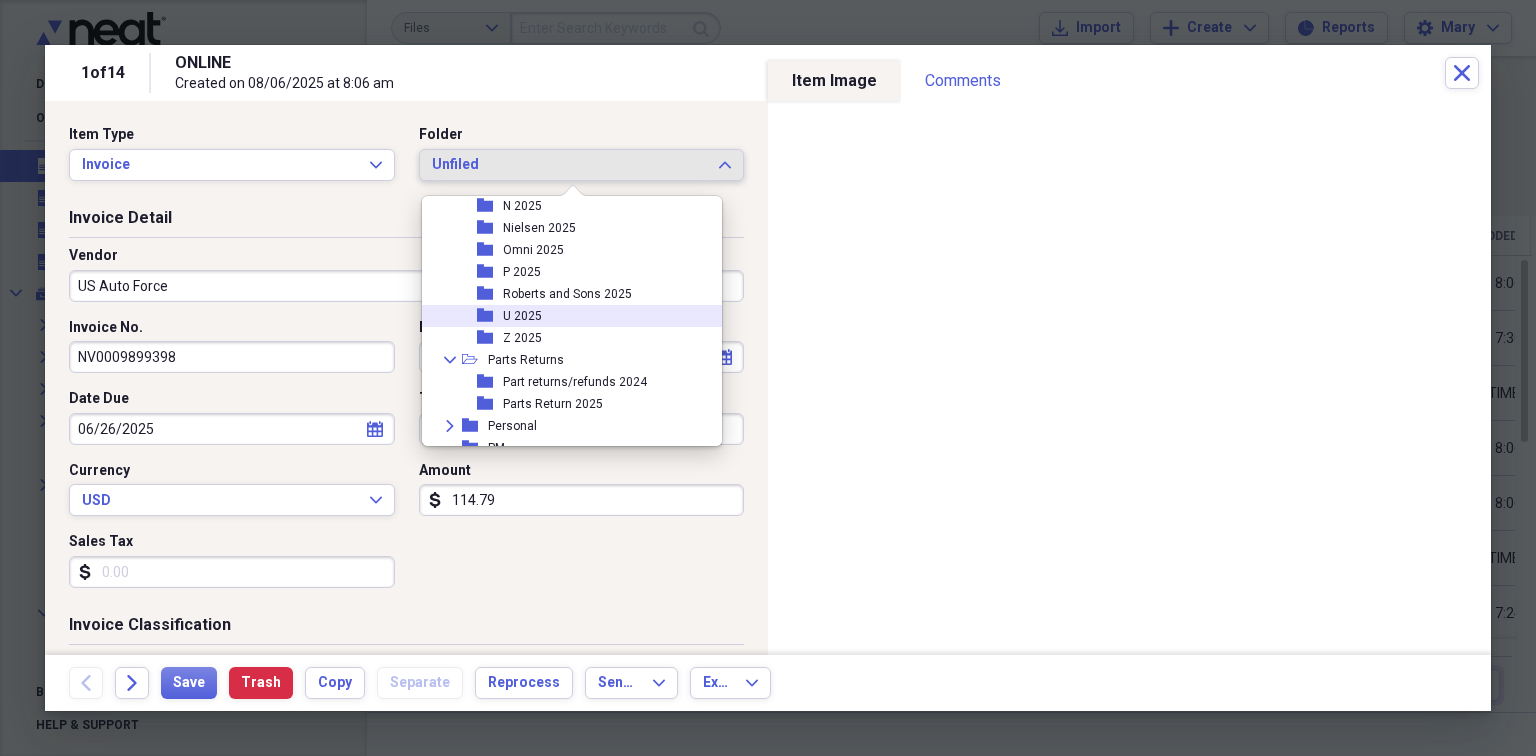 click on "folder U 2025" at bounding box center [564, 316] 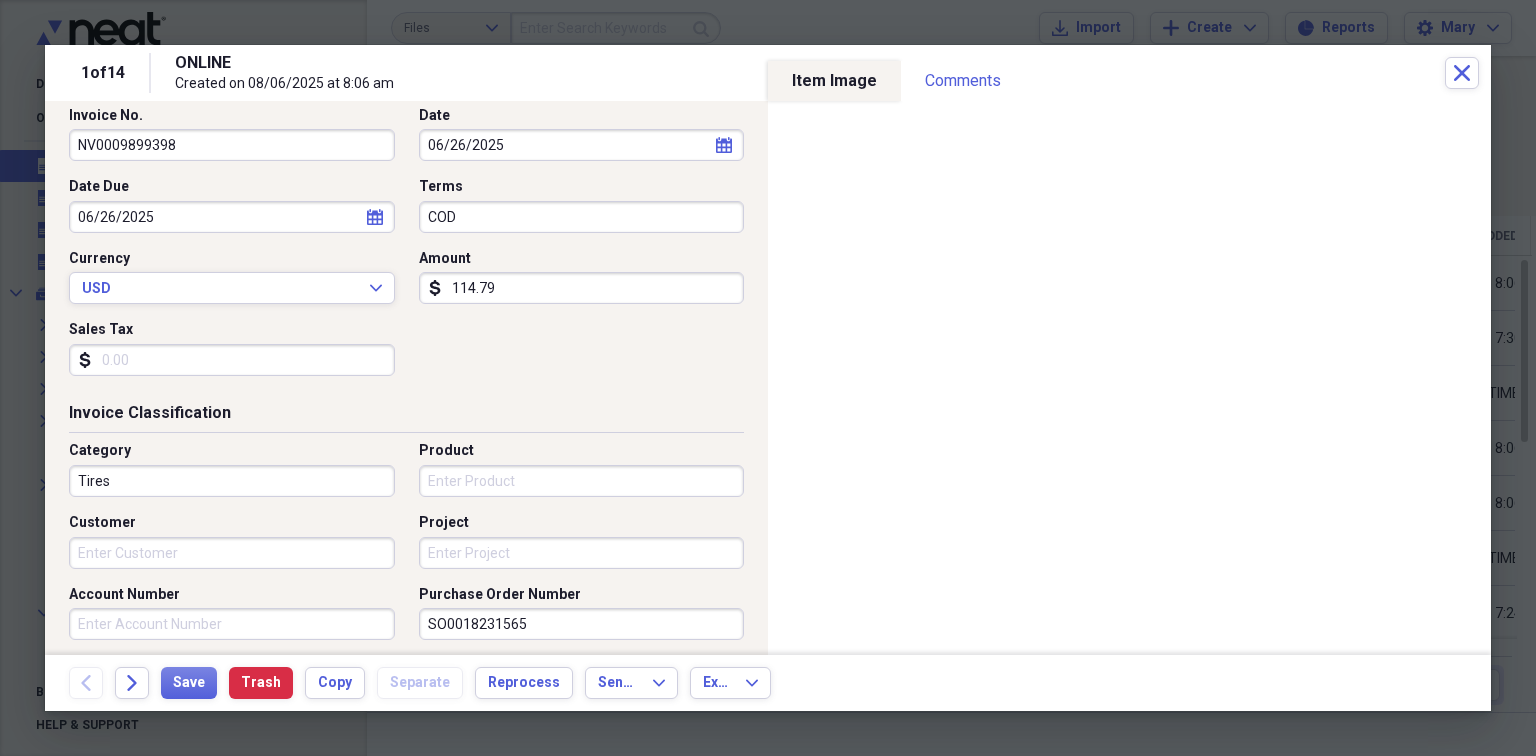 scroll, scrollTop: 240, scrollLeft: 0, axis: vertical 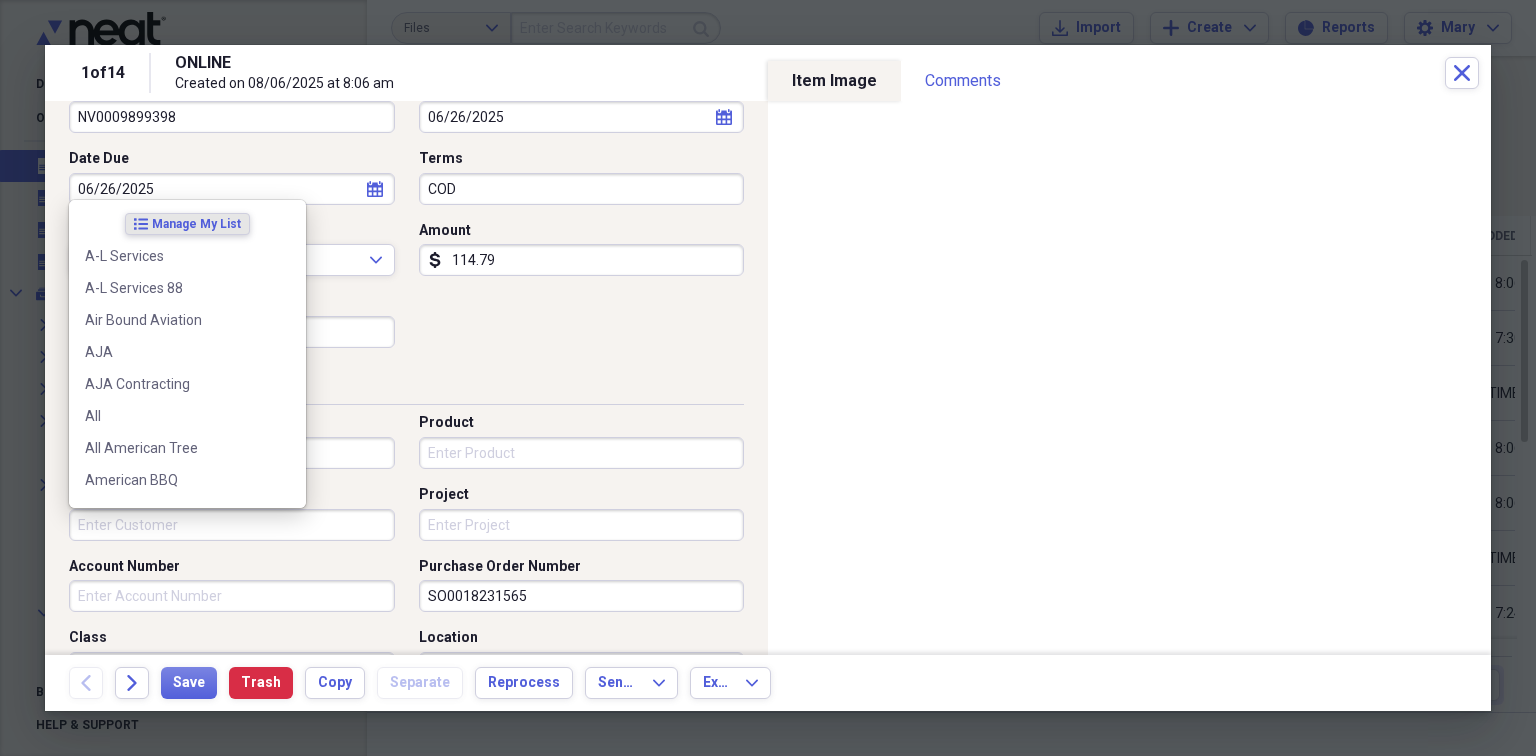 drag, startPoint x: 179, startPoint y: 525, endPoint x: 292, endPoint y: 520, distance: 113.110565 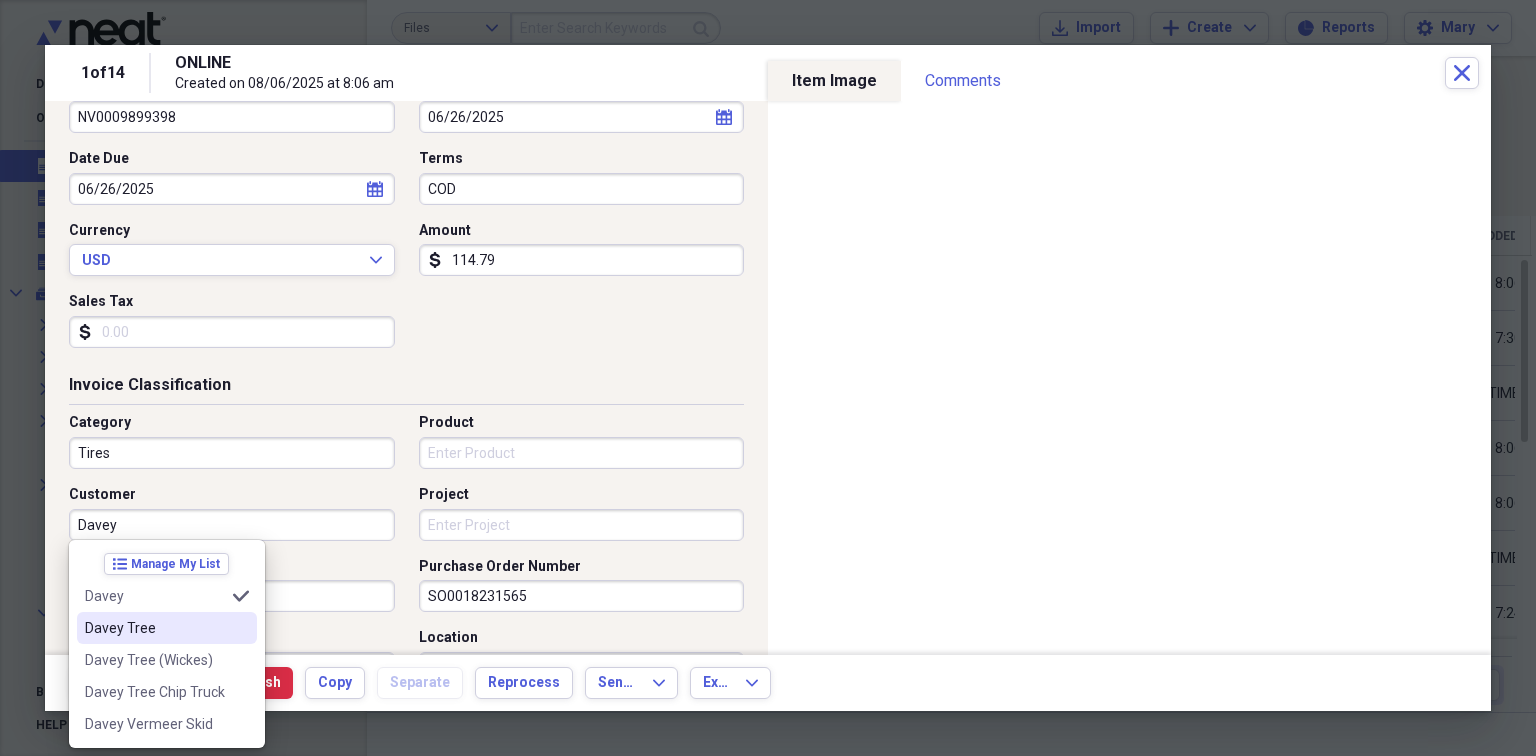 click on "Davey Tree" at bounding box center (155, 628) 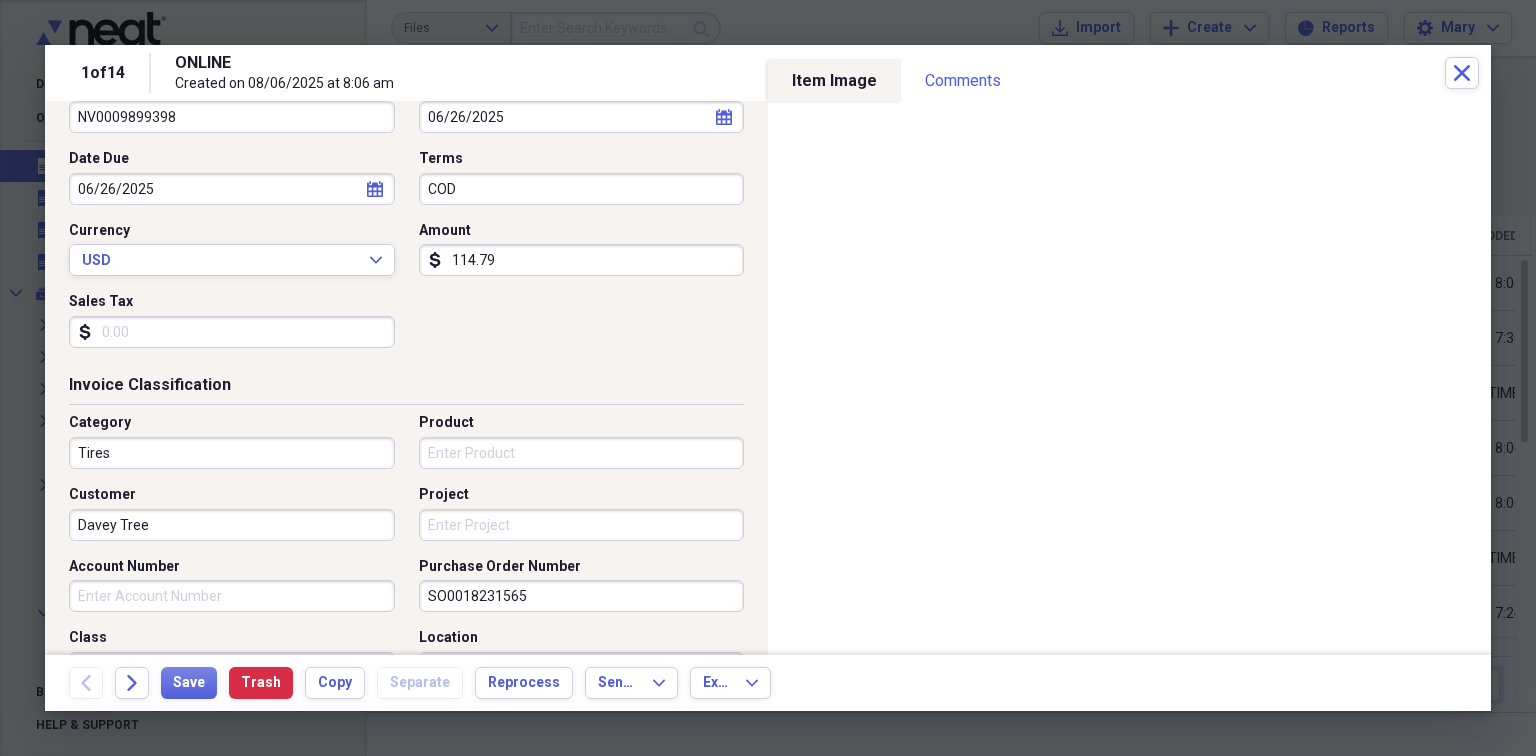 click on "Project" at bounding box center (582, 525) 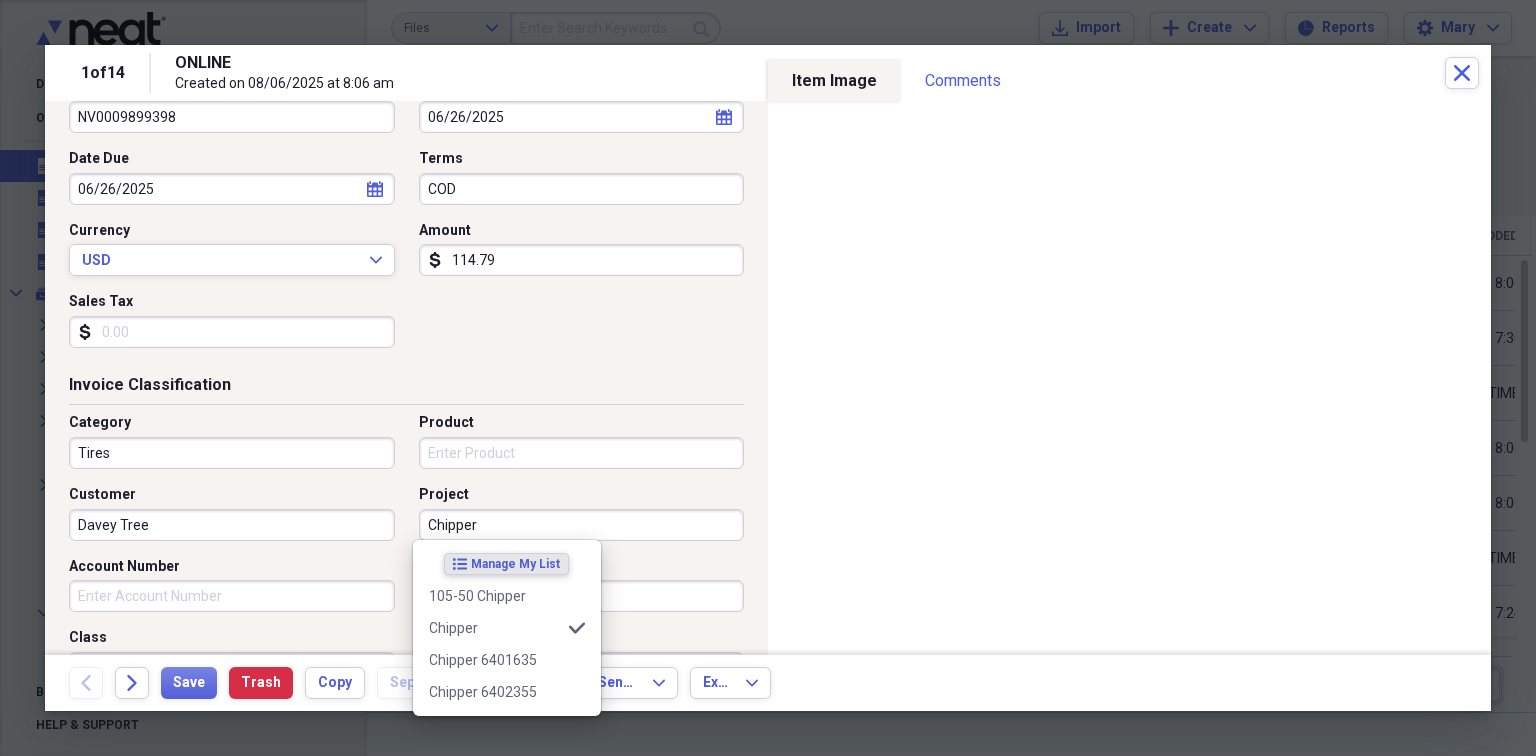 type on "Chipper" 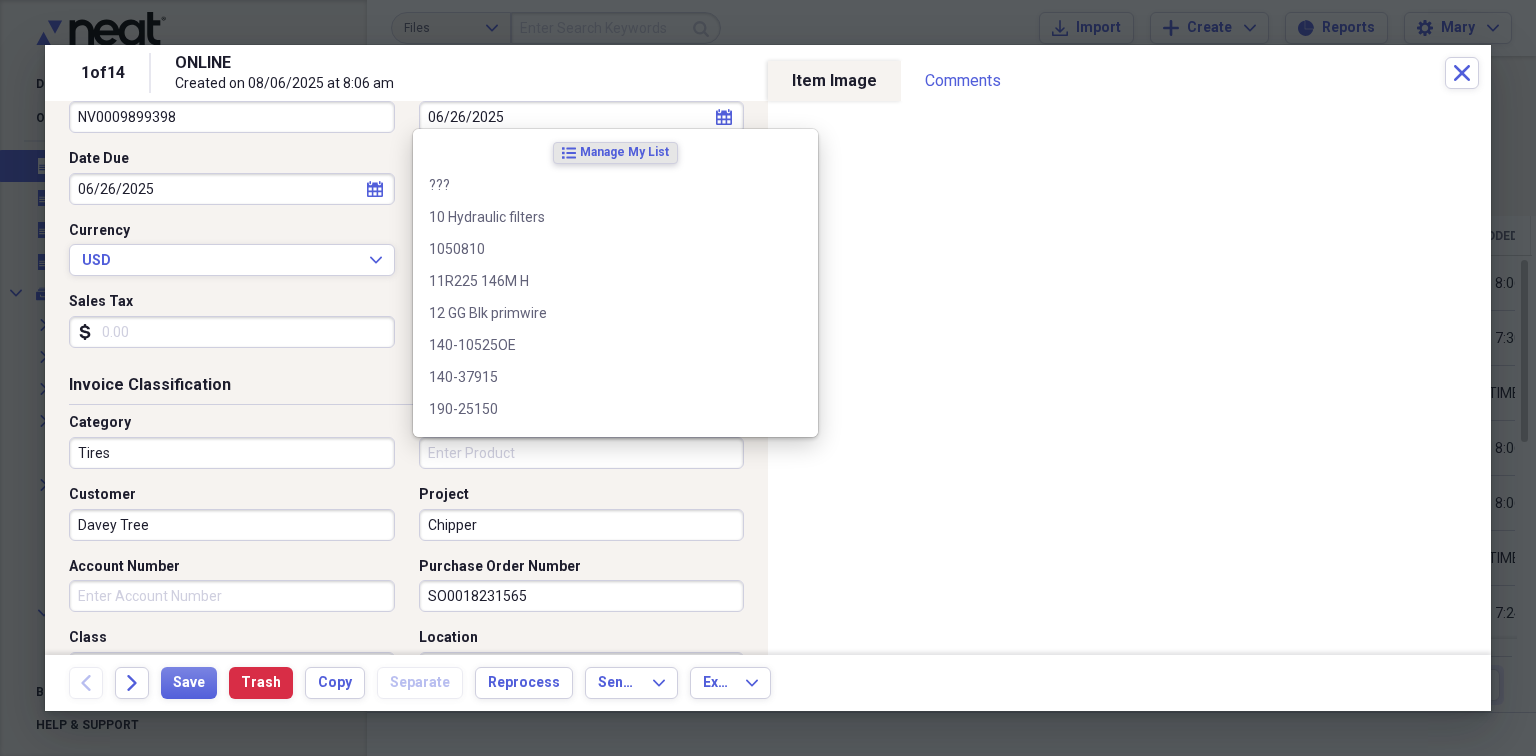 click on "Product" at bounding box center (582, 453) 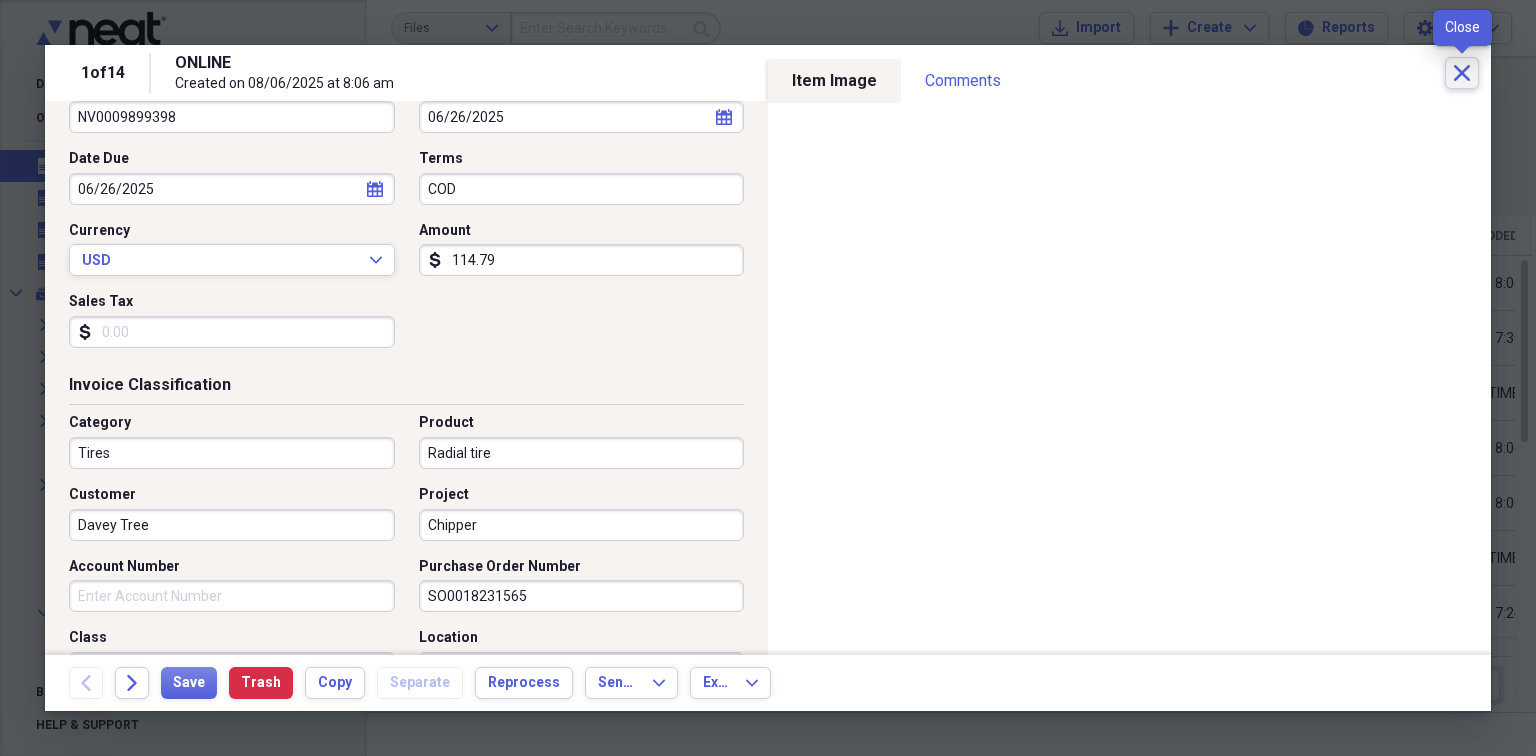 type on "Radial tire" 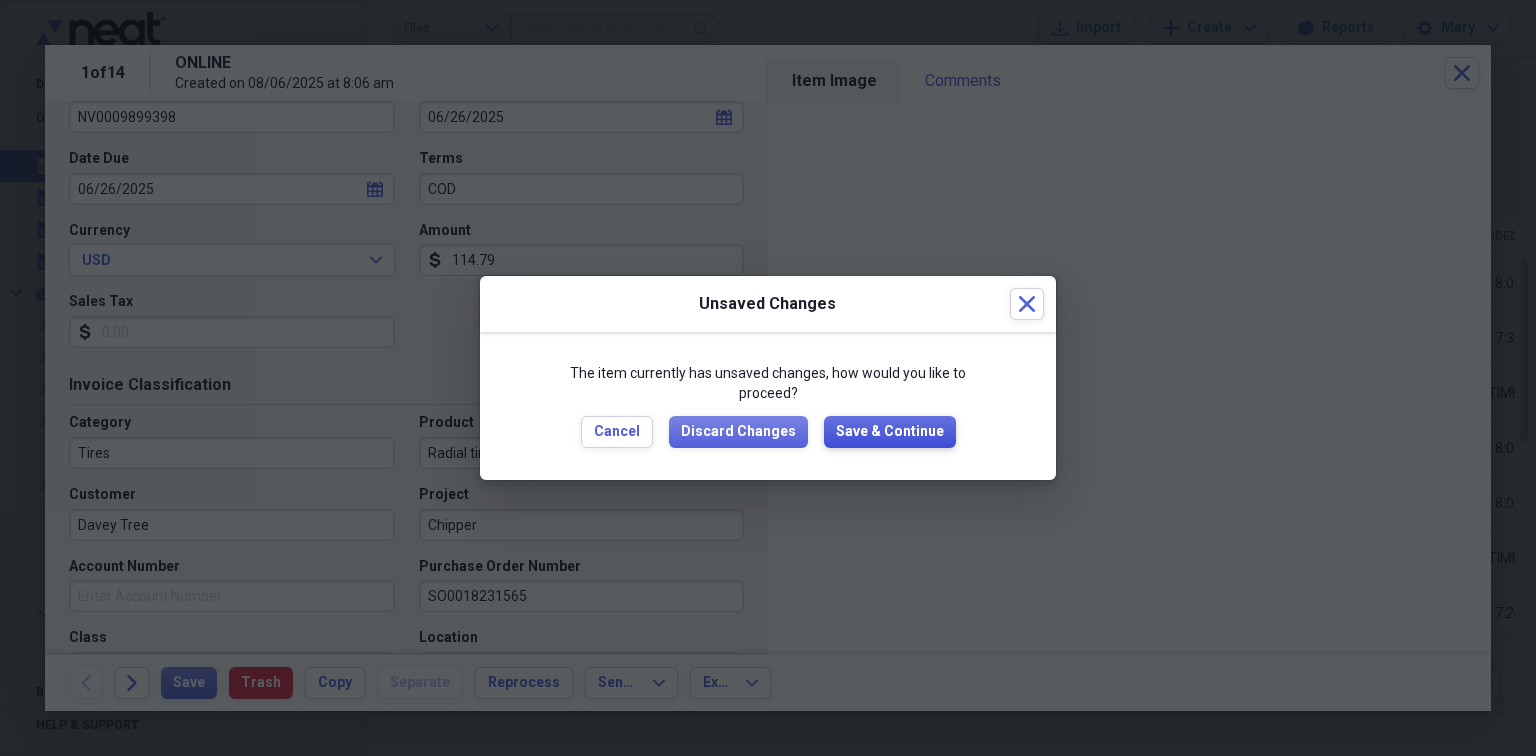 click on "Save & Continue" at bounding box center (890, 432) 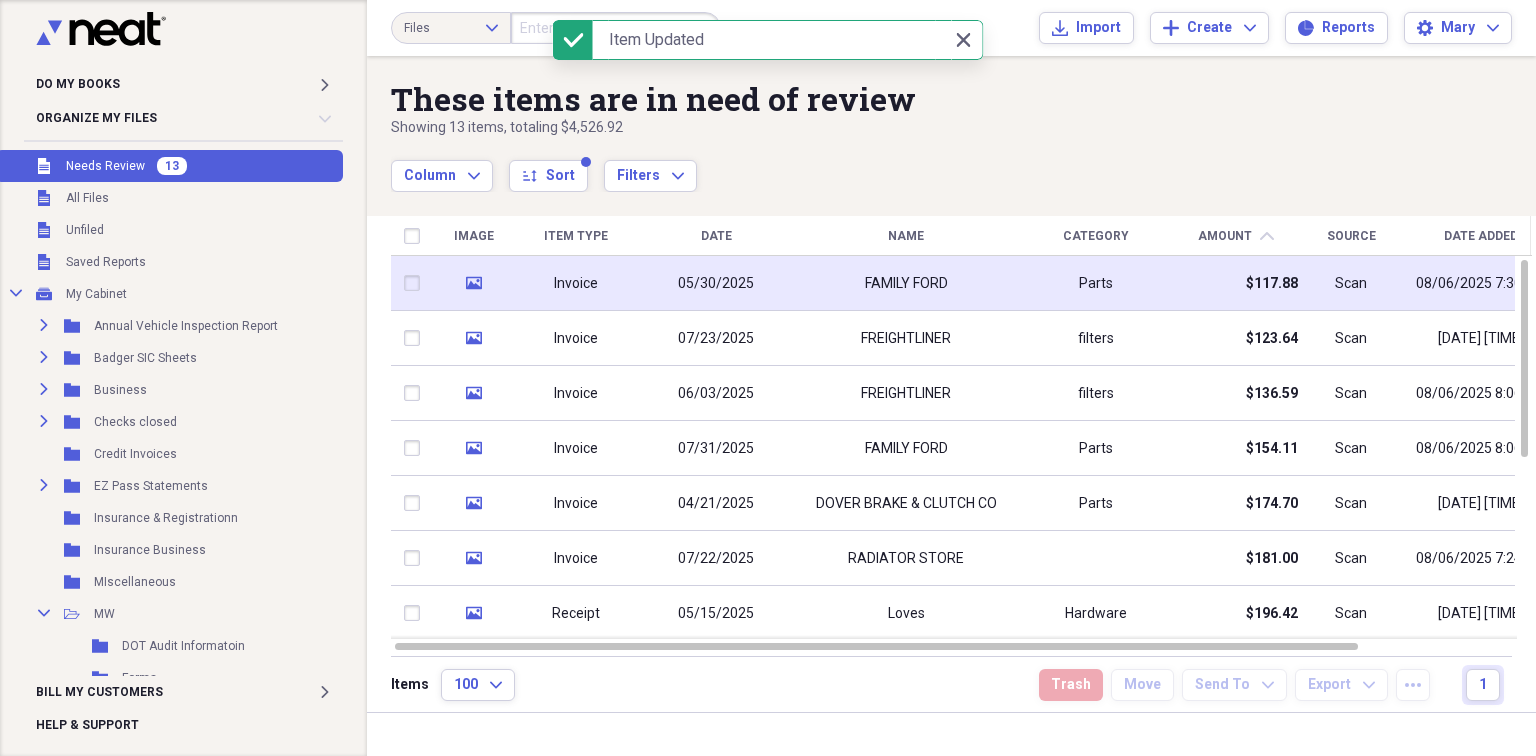 click on "FAMILY FORD" at bounding box center (906, 283) 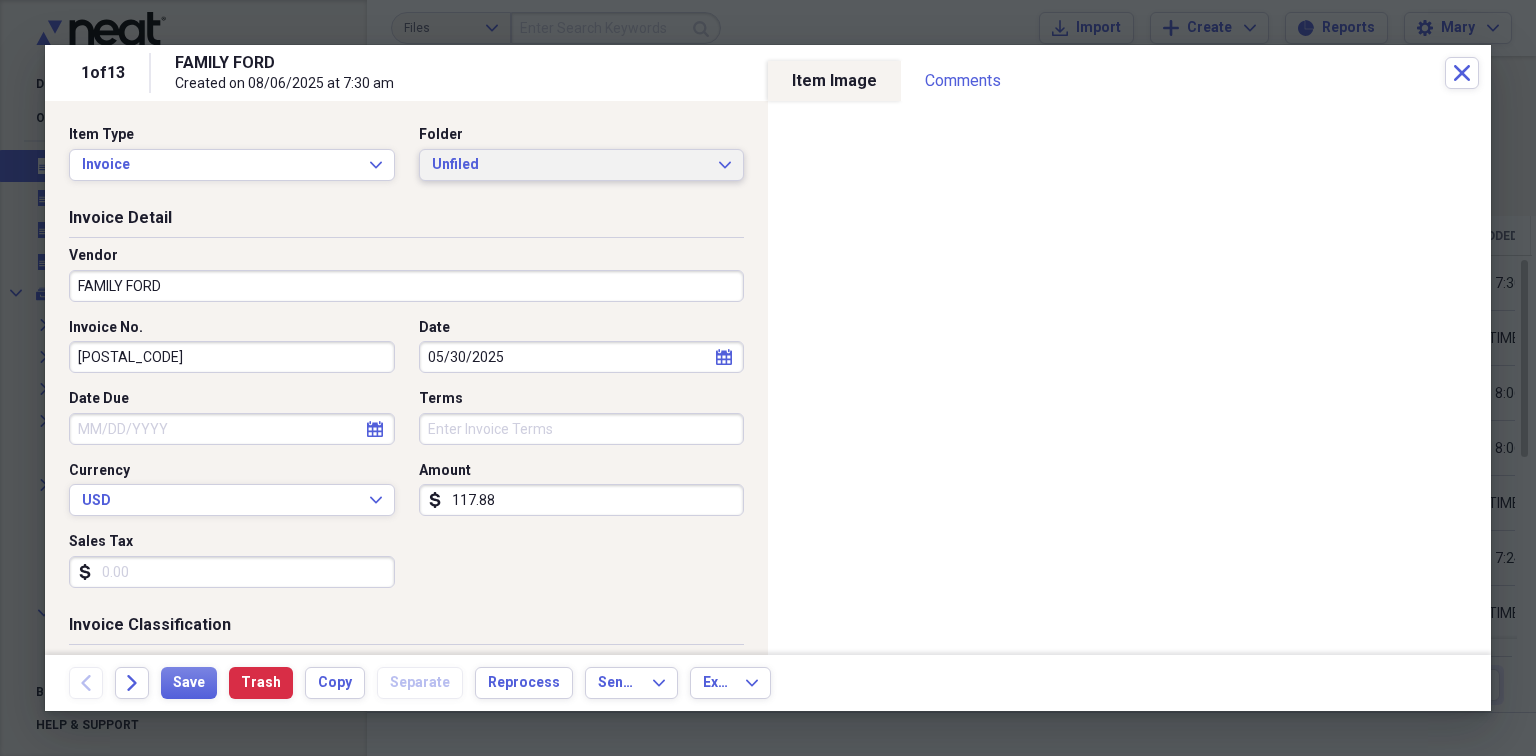 click on "Unfiled" at bounding box center [570, 165] 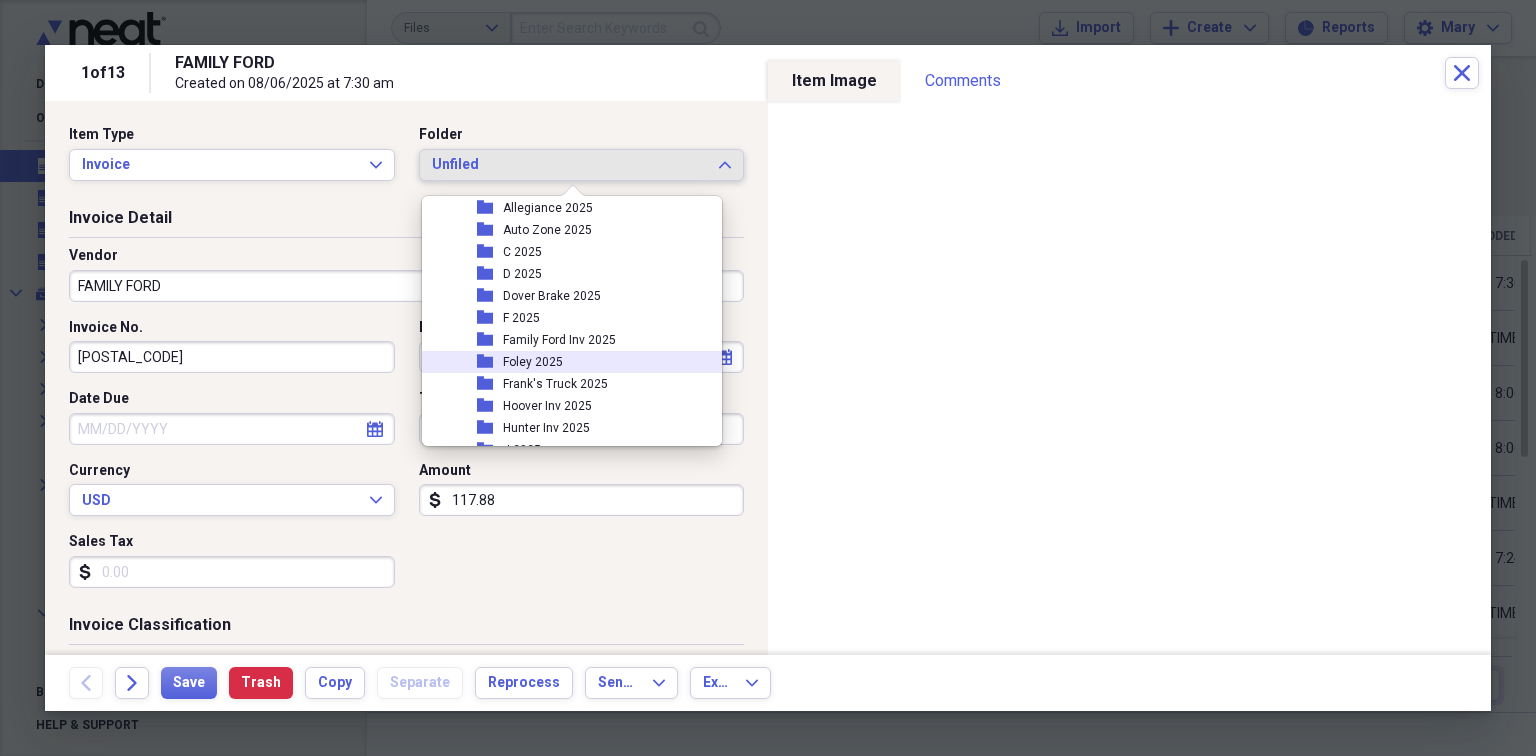 scroll, scrollTop: 480, scrollLeft: 0, axis: vertical 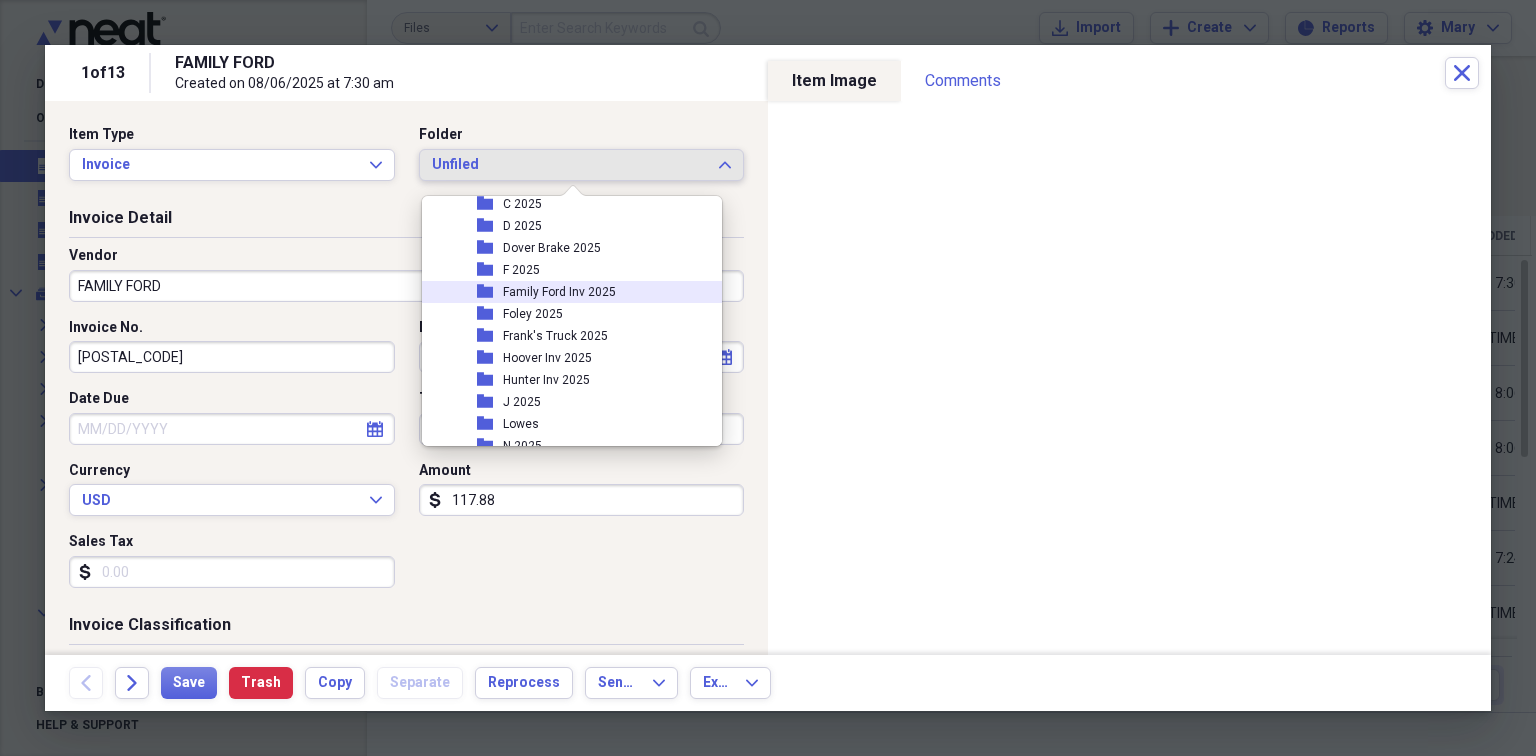 click on "Family Ford Inv 2025" at bounding box center [559, 292] 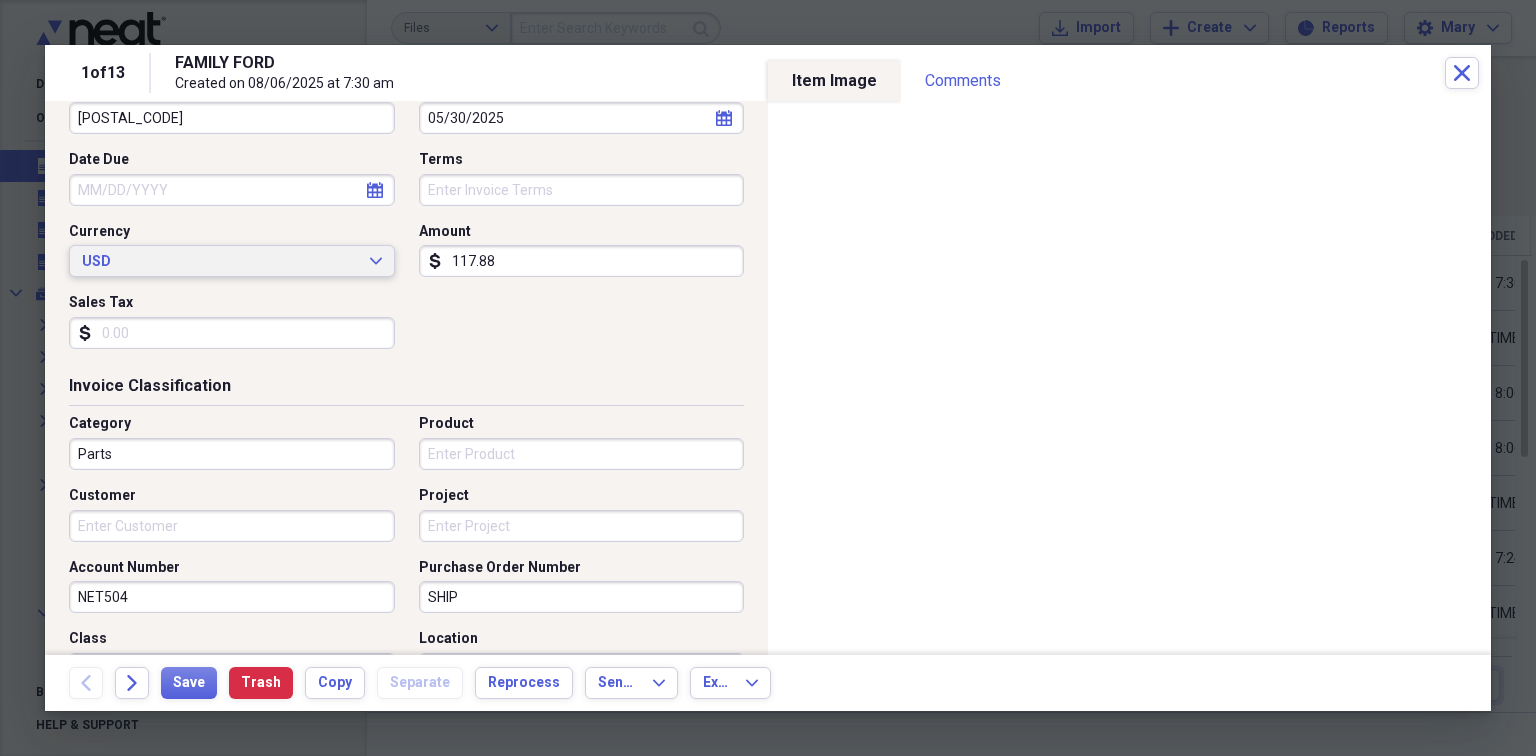 scroll, scrollTop: 240, scrollLeft: 0, axis: vertical 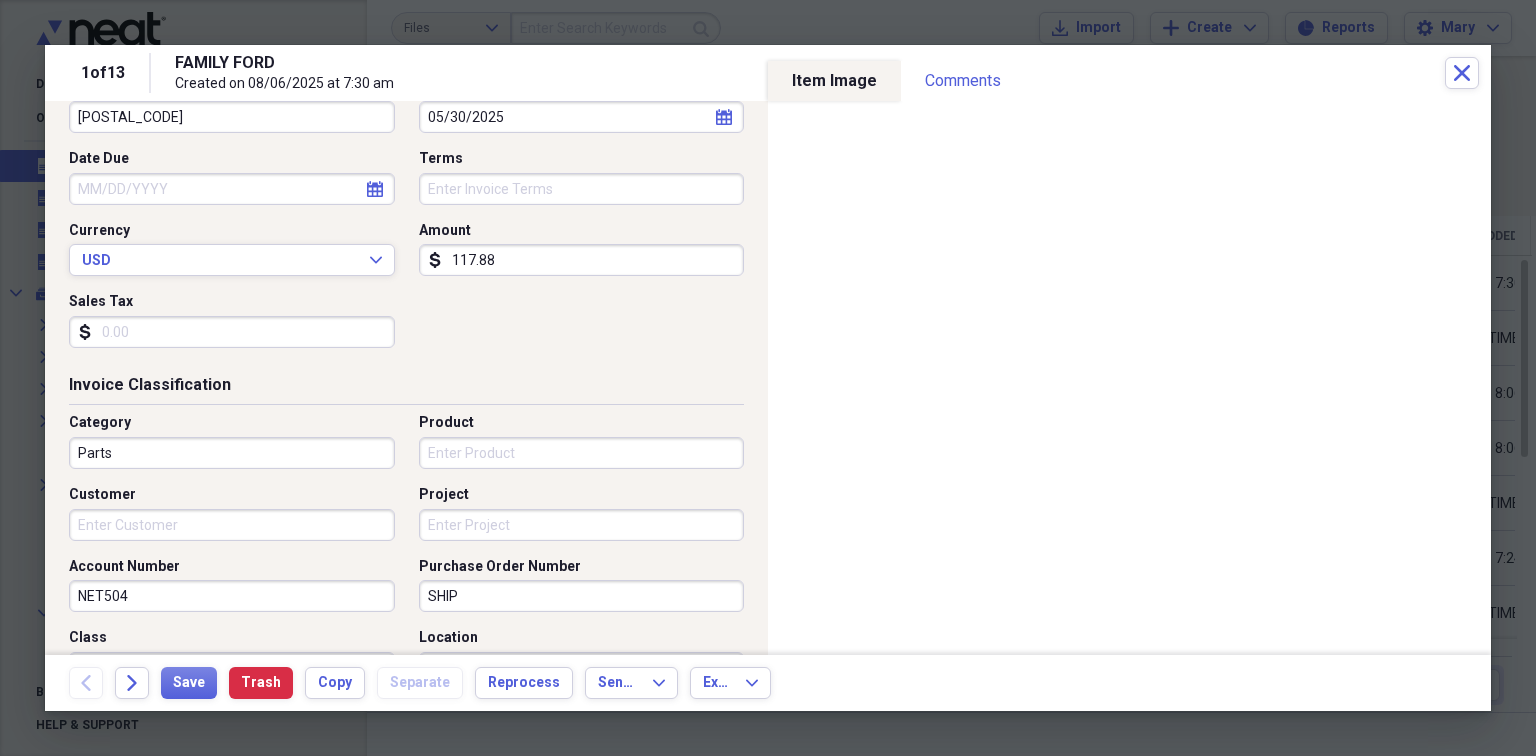 click on "Product" at bounding box center [582, 453] 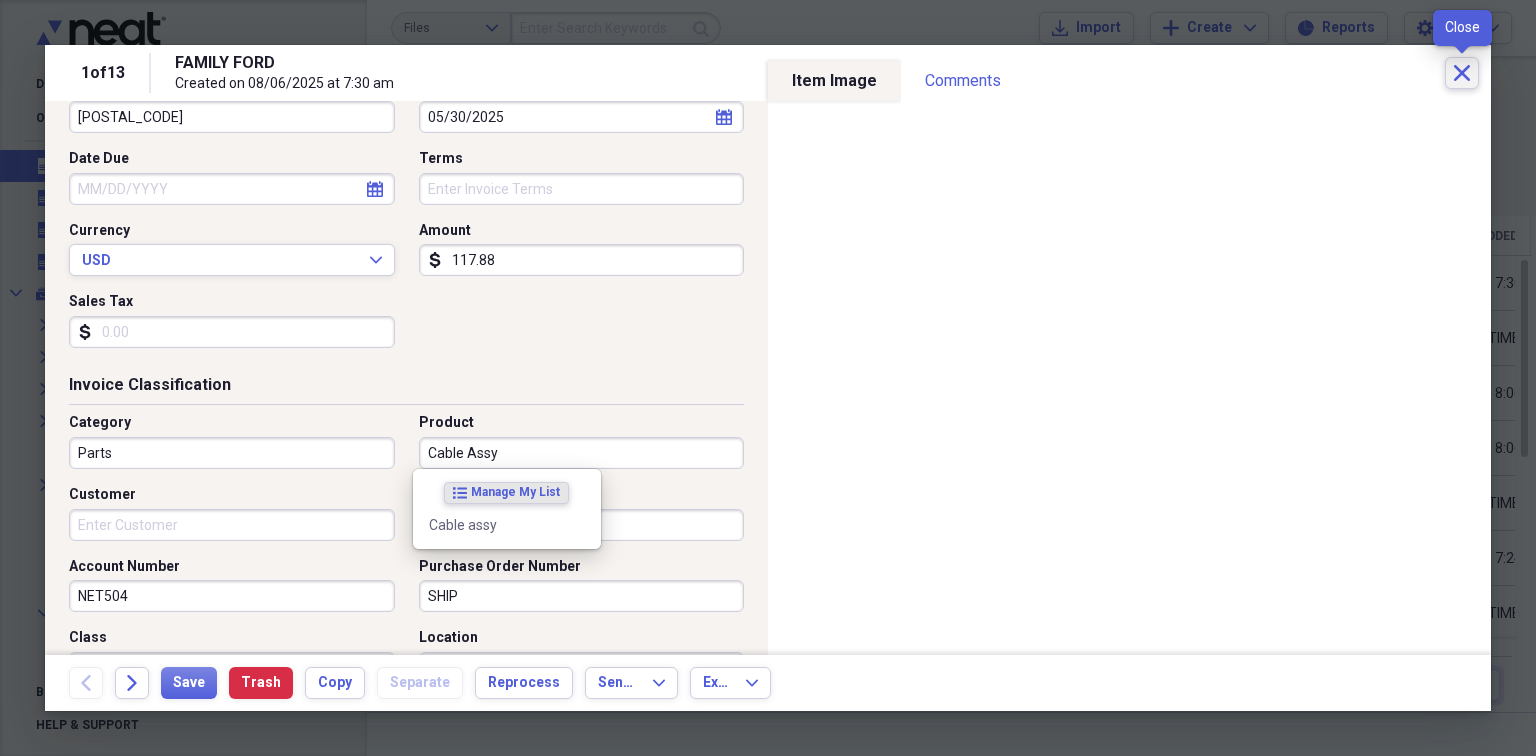 type on "Cable Assy" 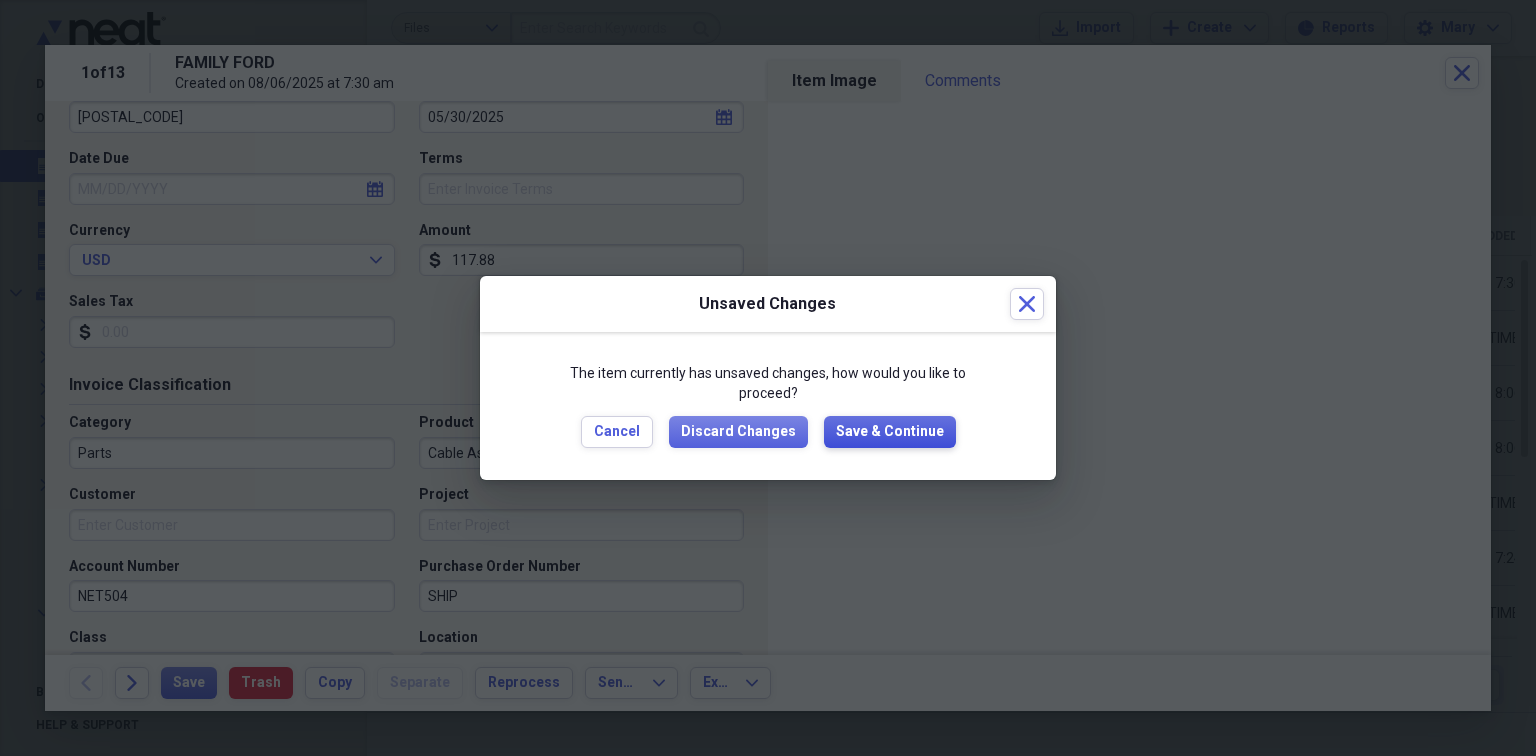 click on "Save & Continue" at bounding box center [890, 432] 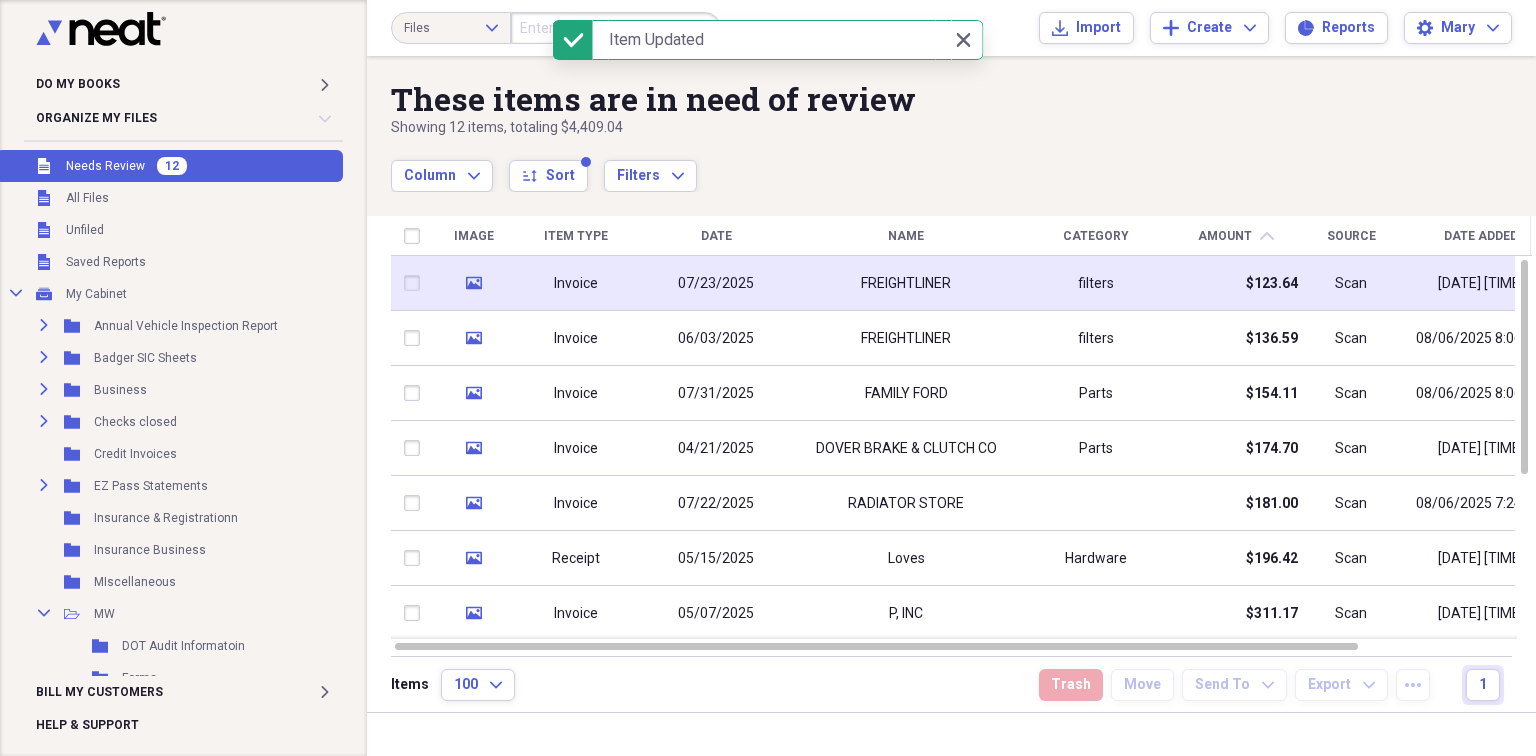 click on "FREIGHTLINER" at bounding box center (906, 284) 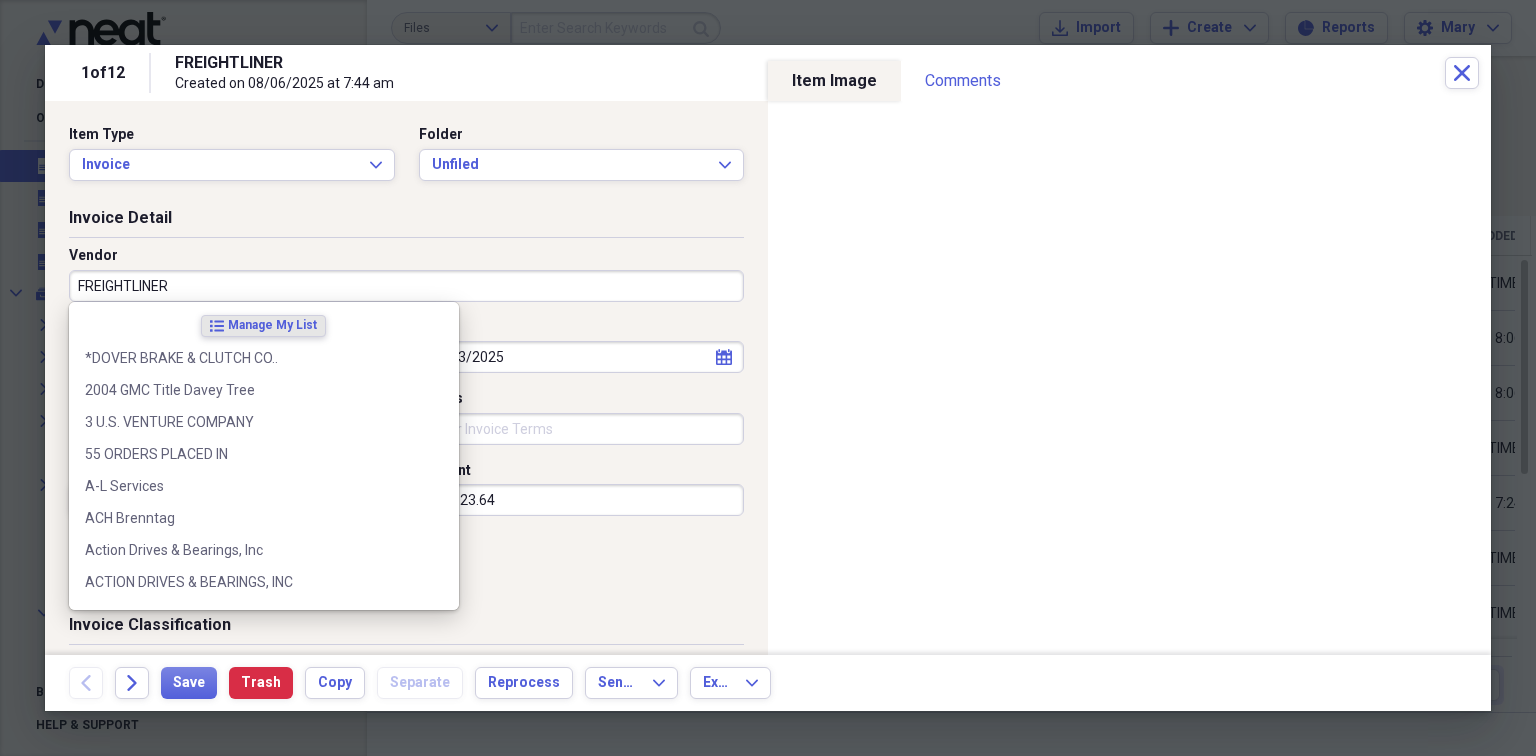 click on "FREIGHTLINER" at bounding box center (406, 286) 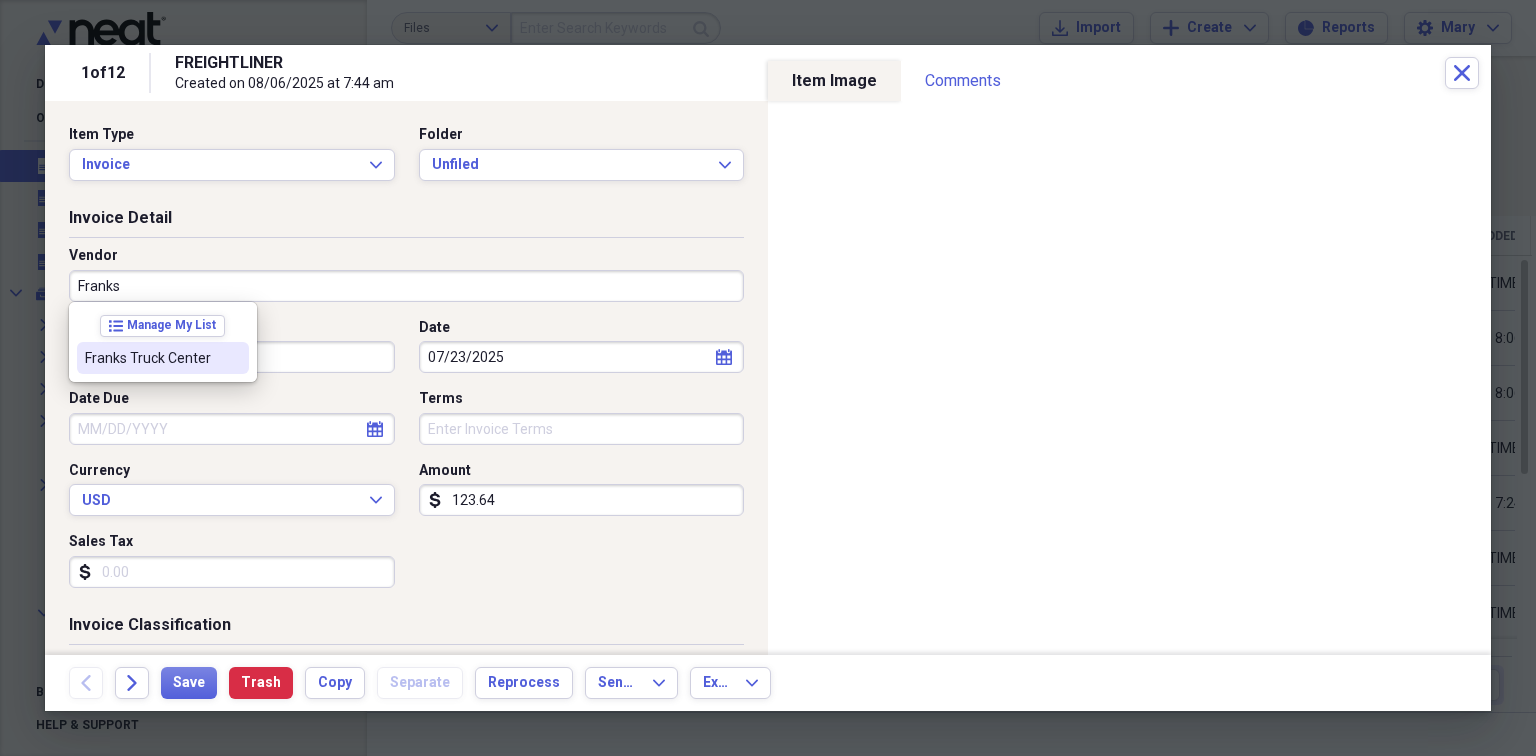 click on "Franks Truck Center" at bounding box center [151, 358] 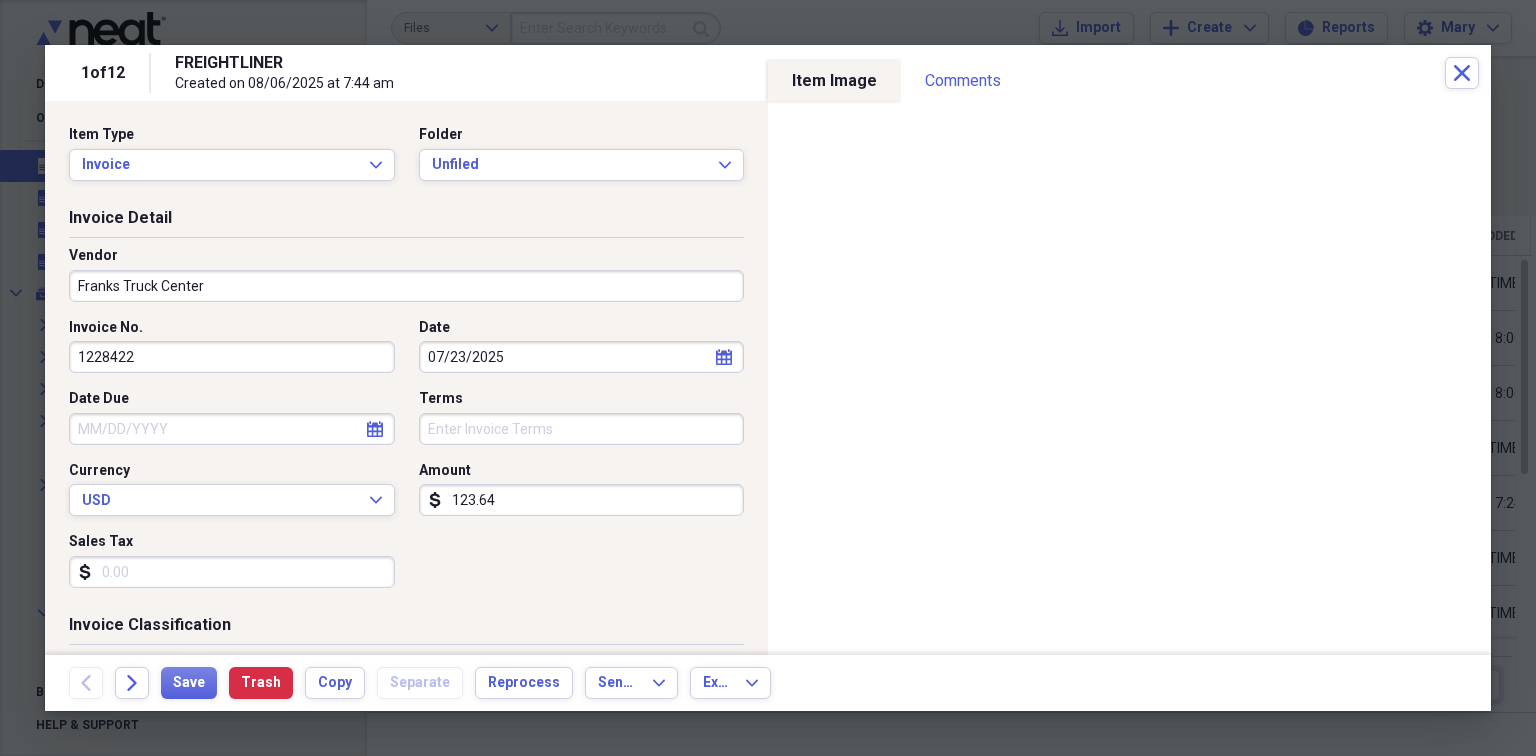 type on "Parts" 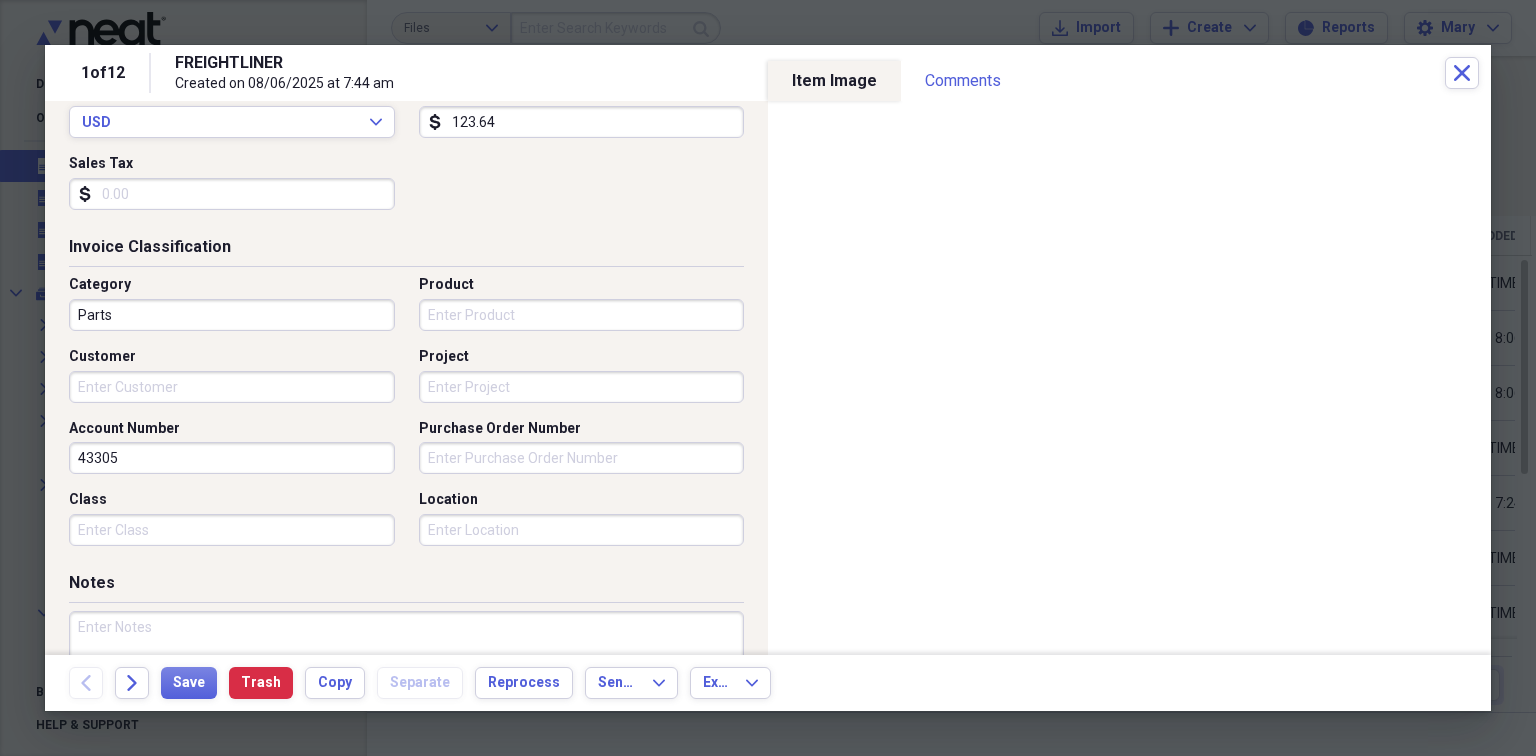 scroll, scrollTop: 400, scrollLeft: 0, axis: vertical 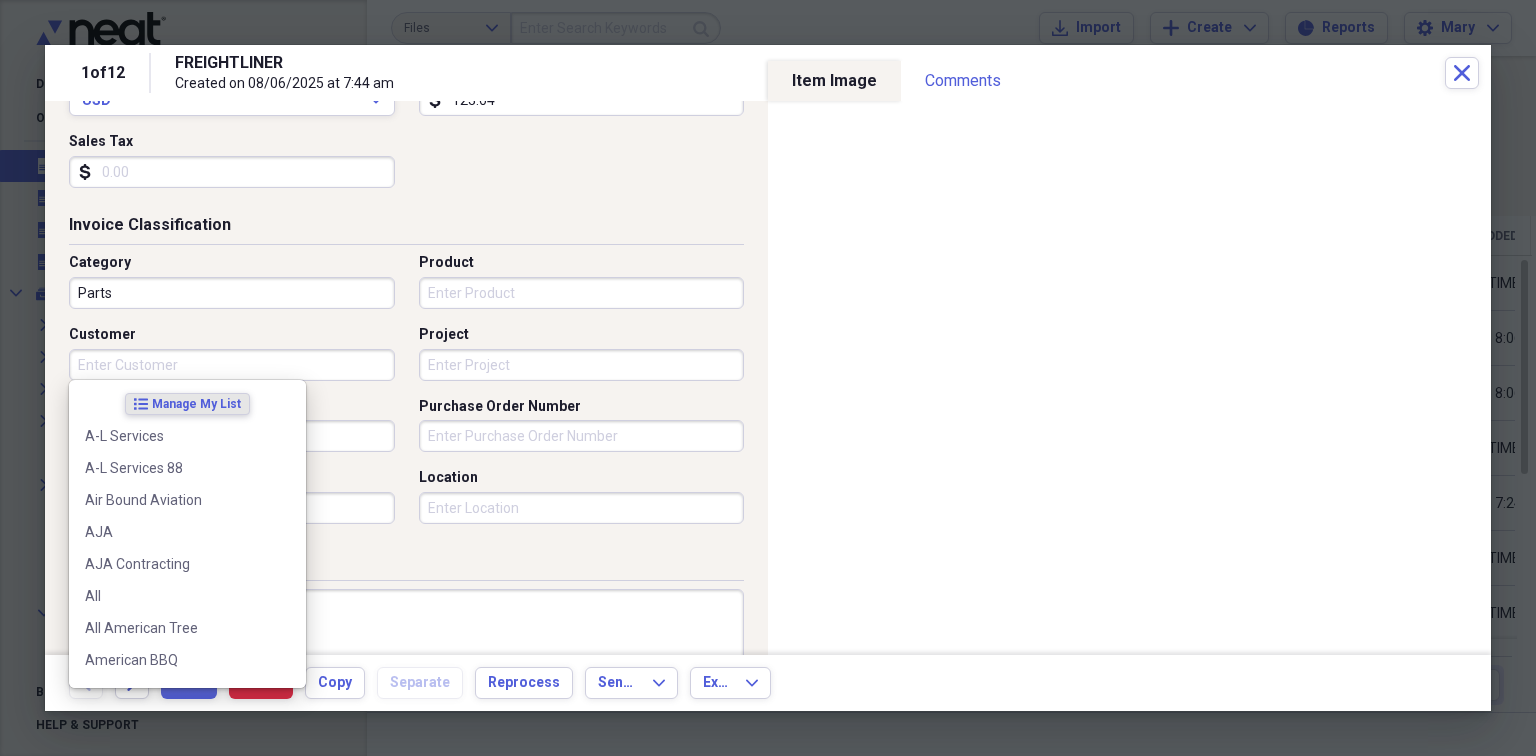 click on "Customer" at bounding box center (232, 365) 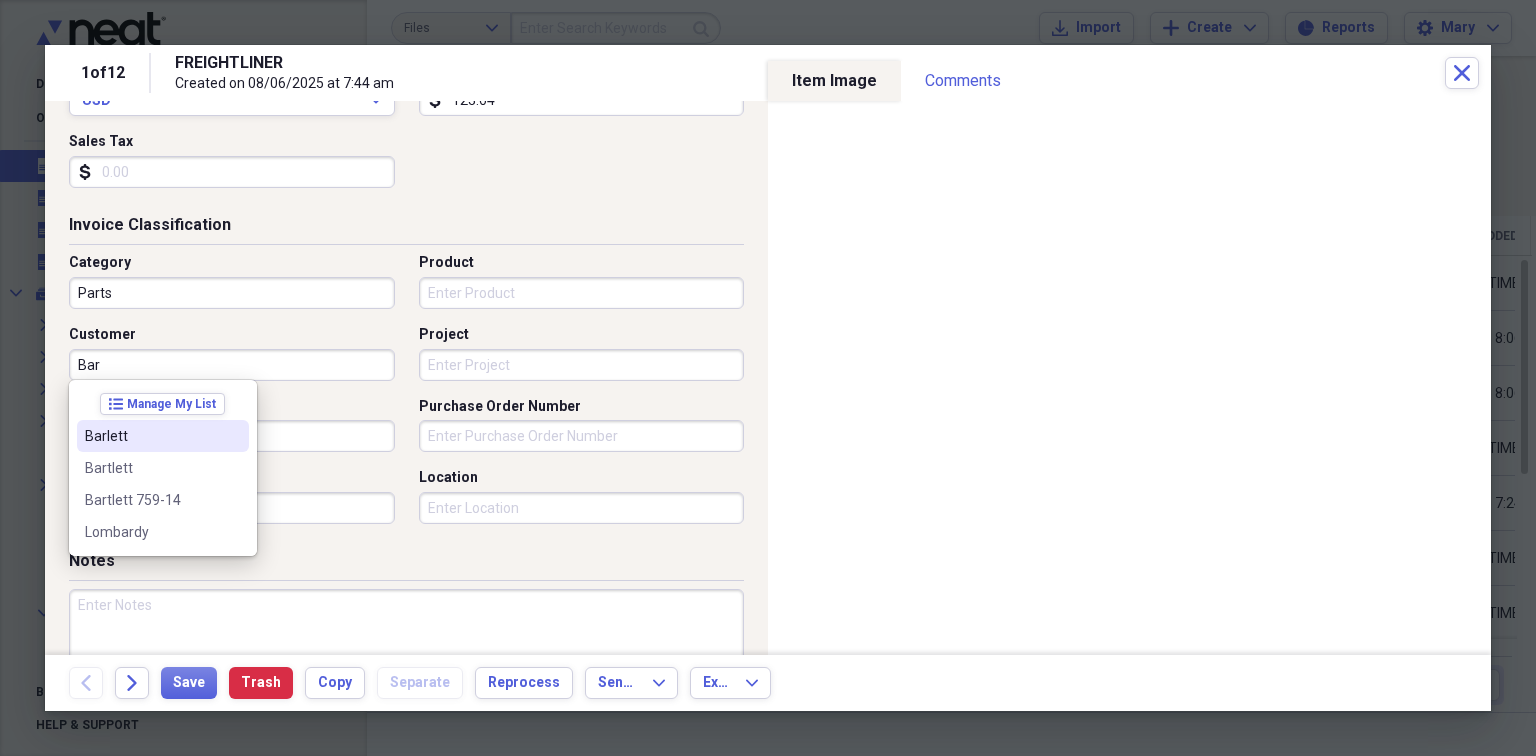 click on "Barlett" at bounding box center (151, 436) 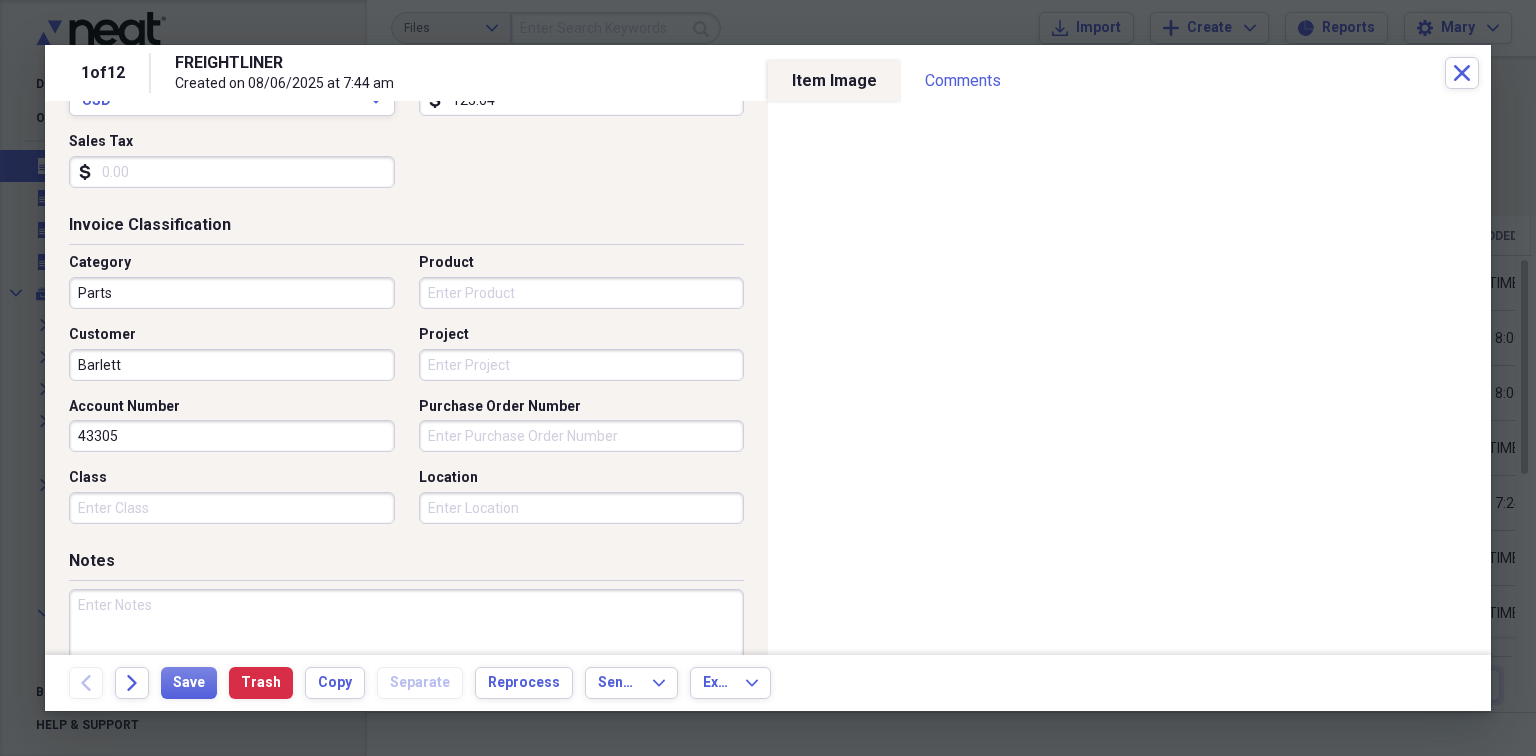 click on "Project" at bounding box center (582, 365) 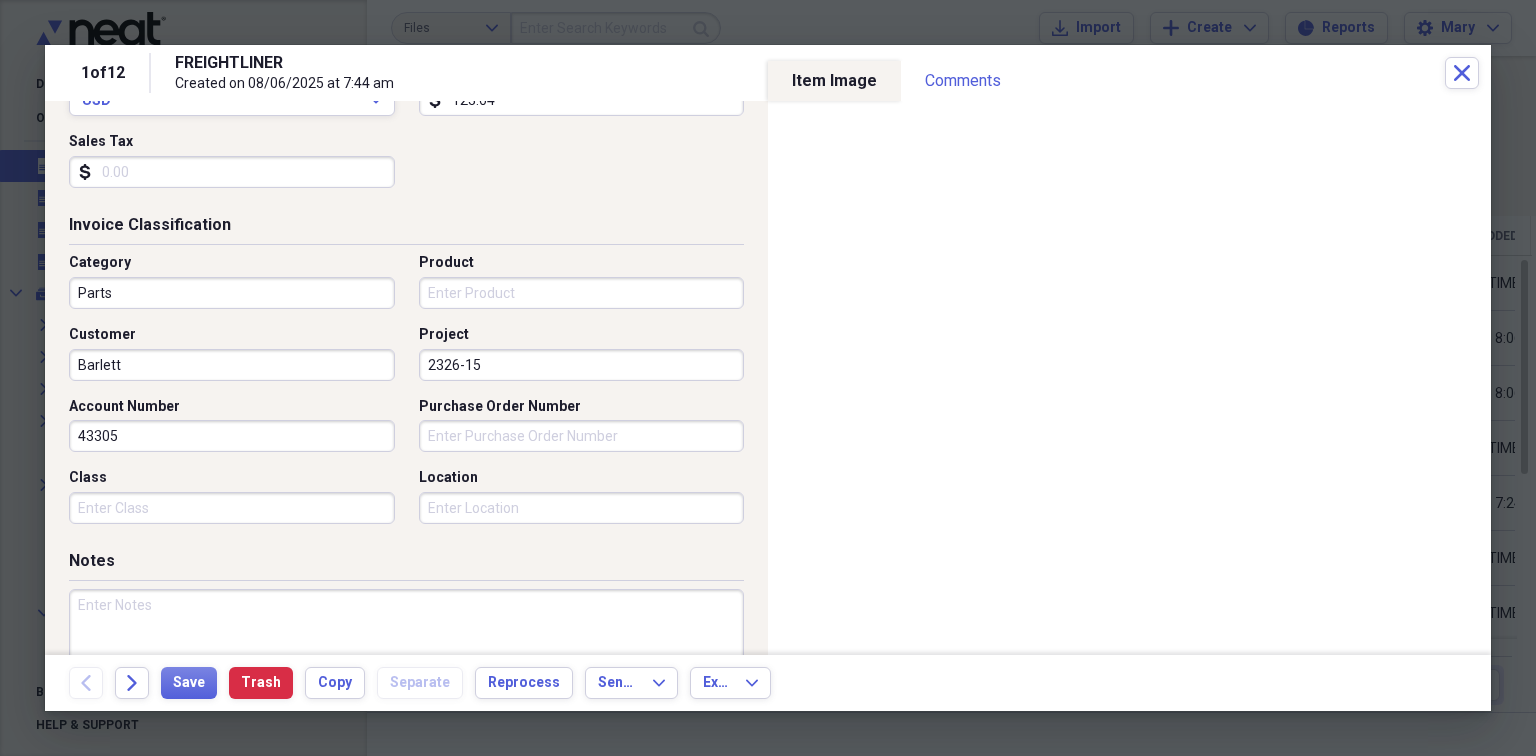type on "2326-15" 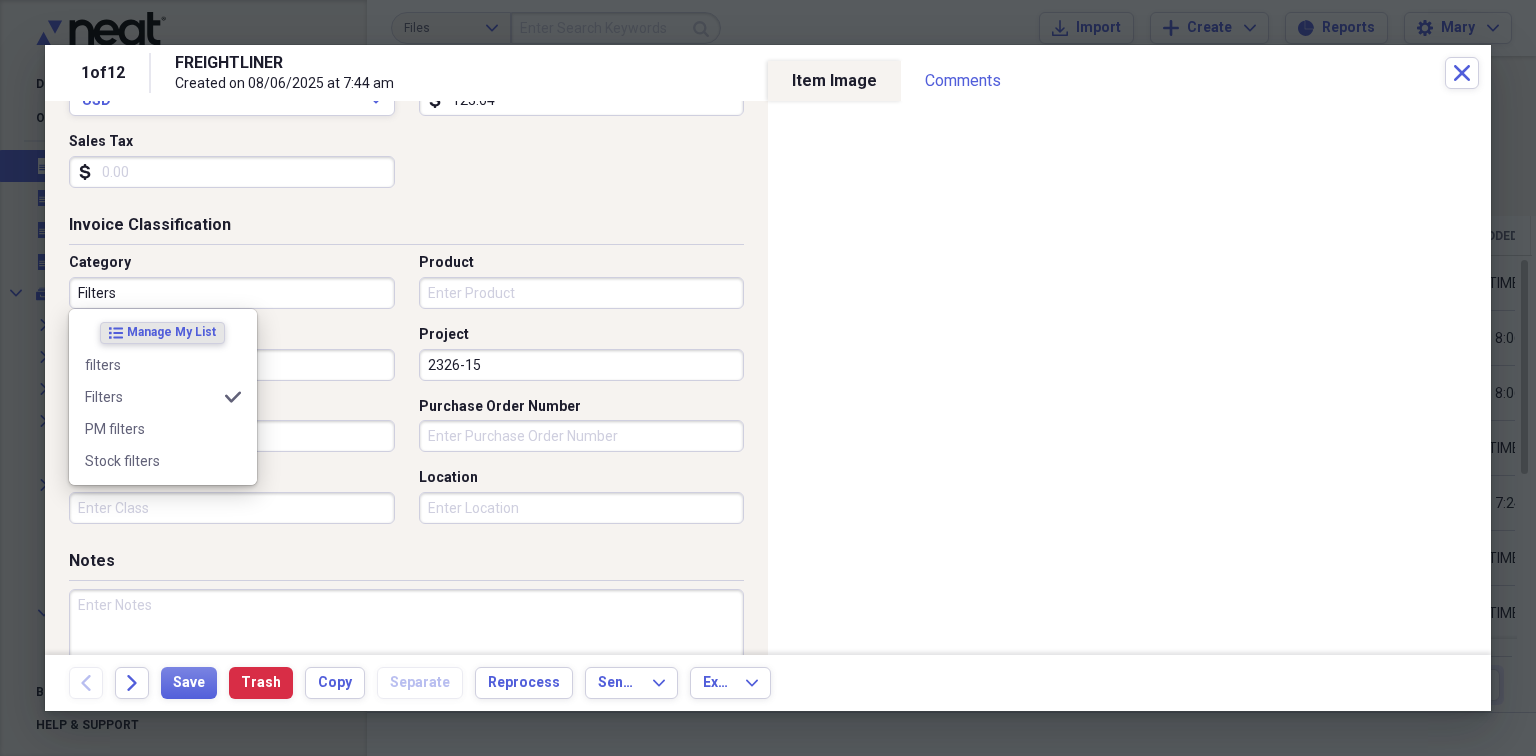 type on "Filters" 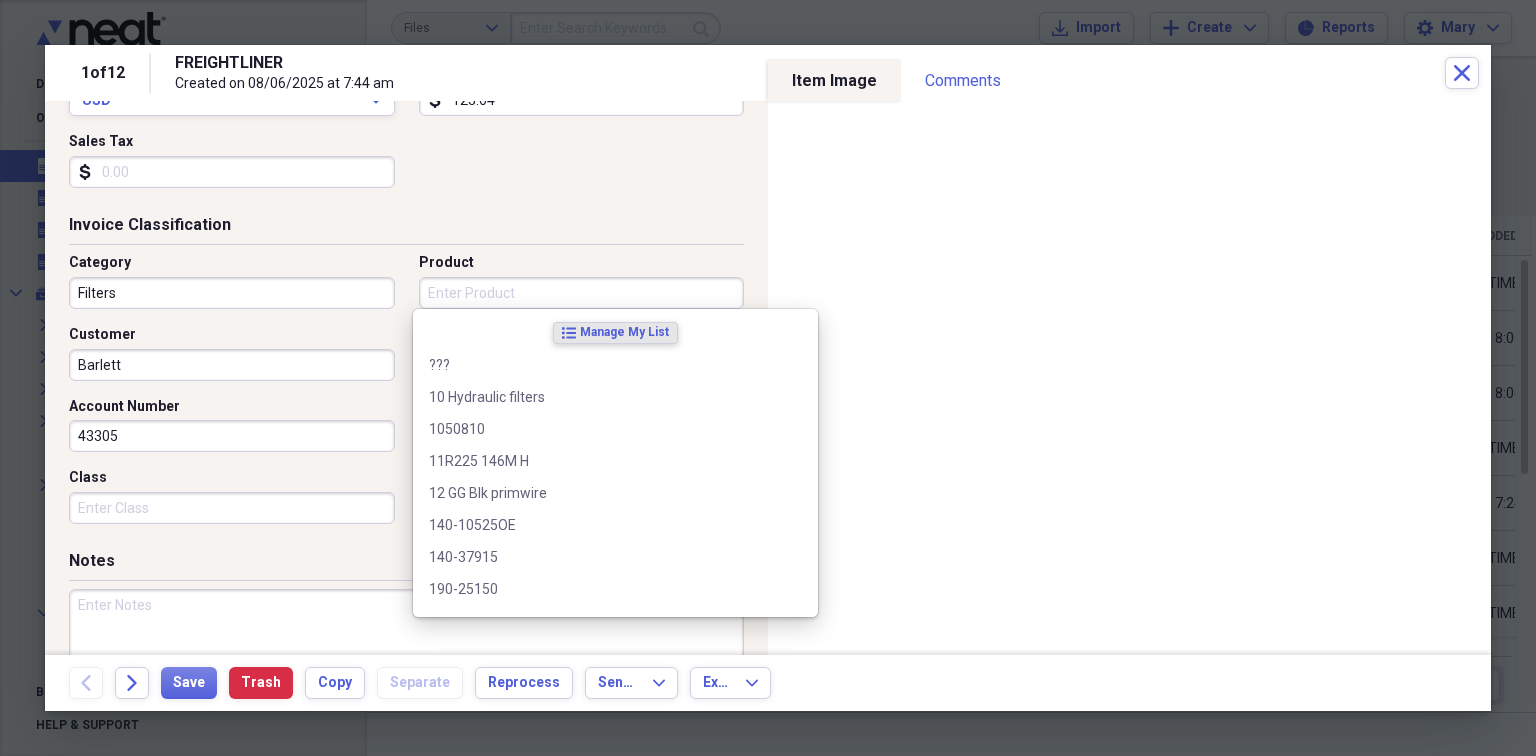 click on "Product" at bounding box center [582, 293] 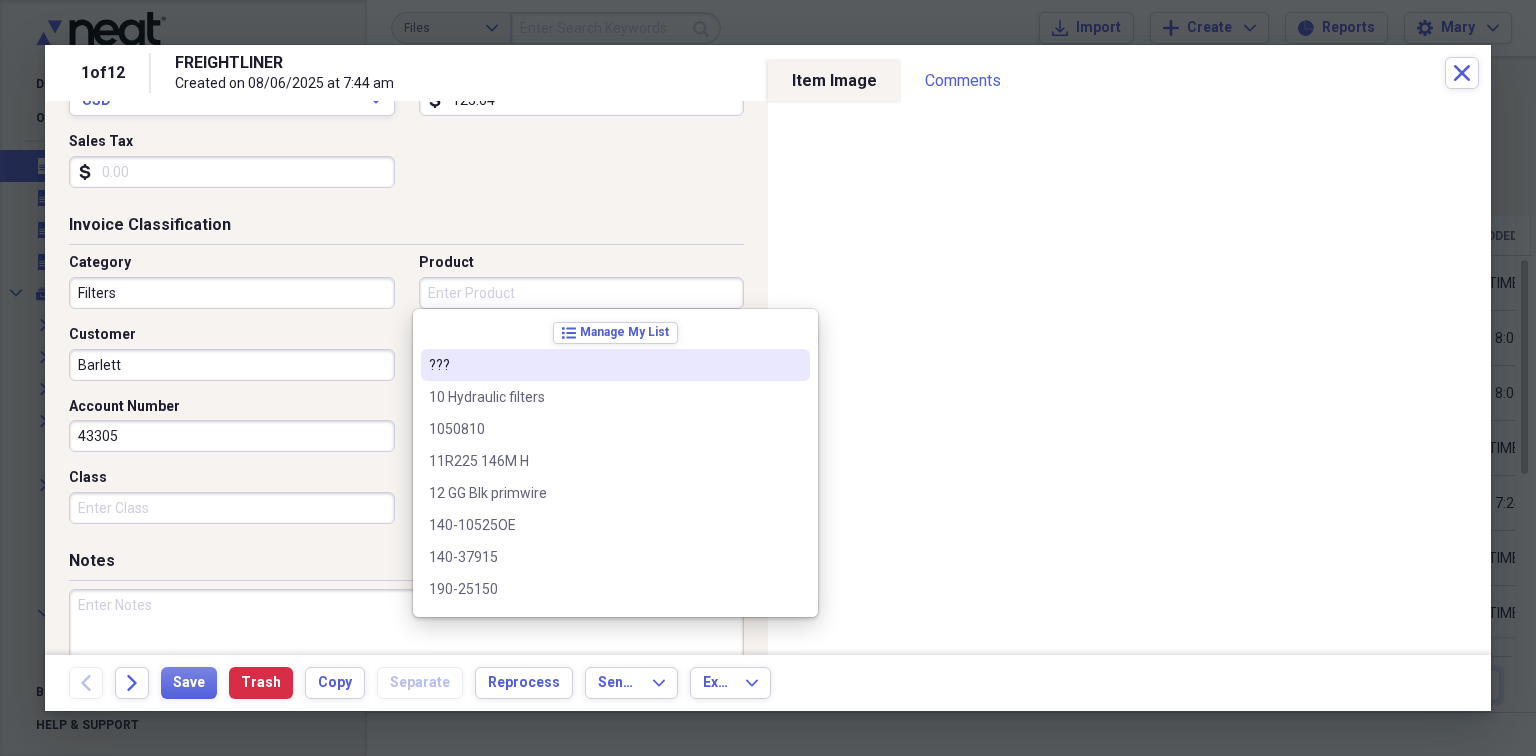 click on "Product" at bounding box center (582, 293) 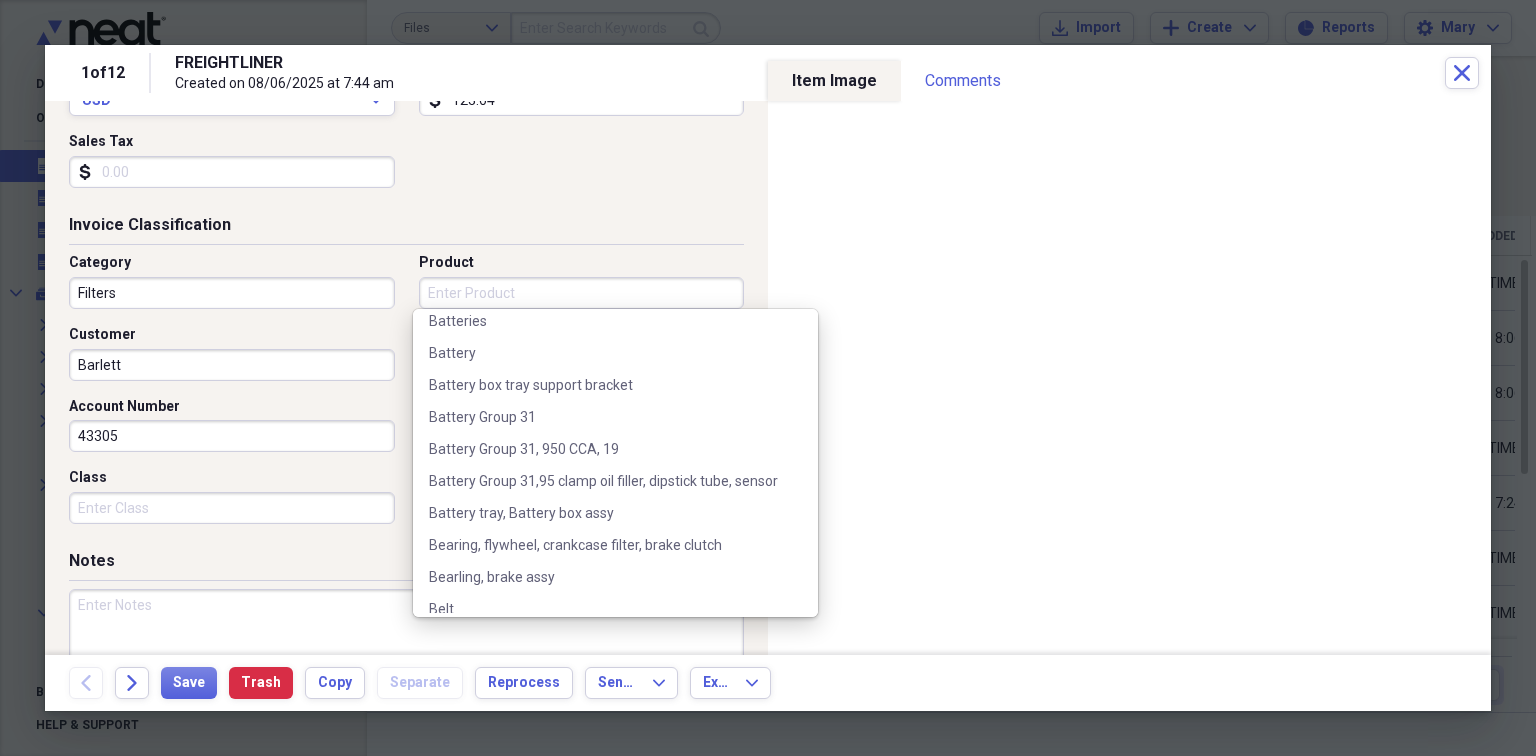 scroll, scrollTop: 1840, scrollLeft: 0, axis: vertical 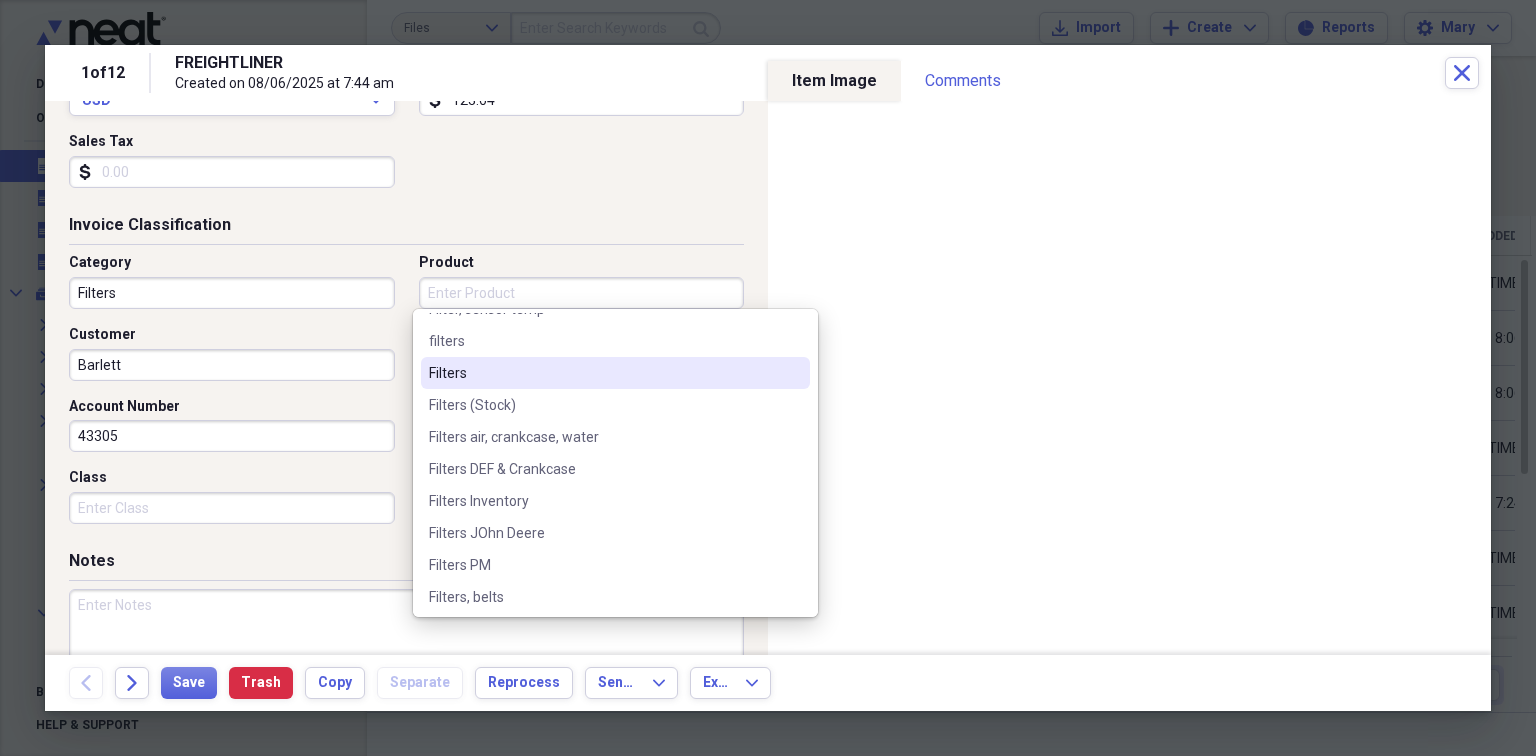 click on "Filters" at bounding box center (603, 373) 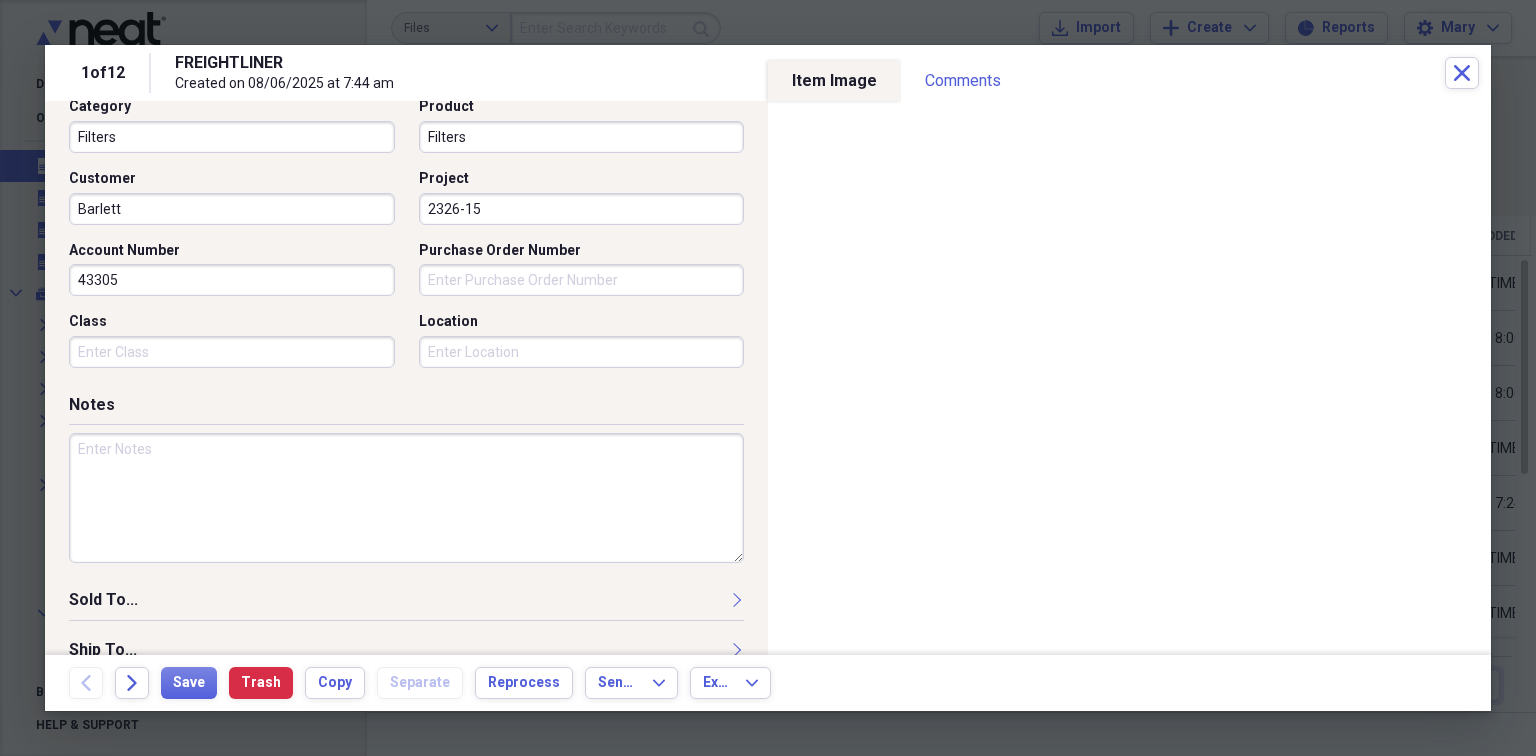 scroll, scrollTop: 556, scrollLeft: 0, axis: vertical 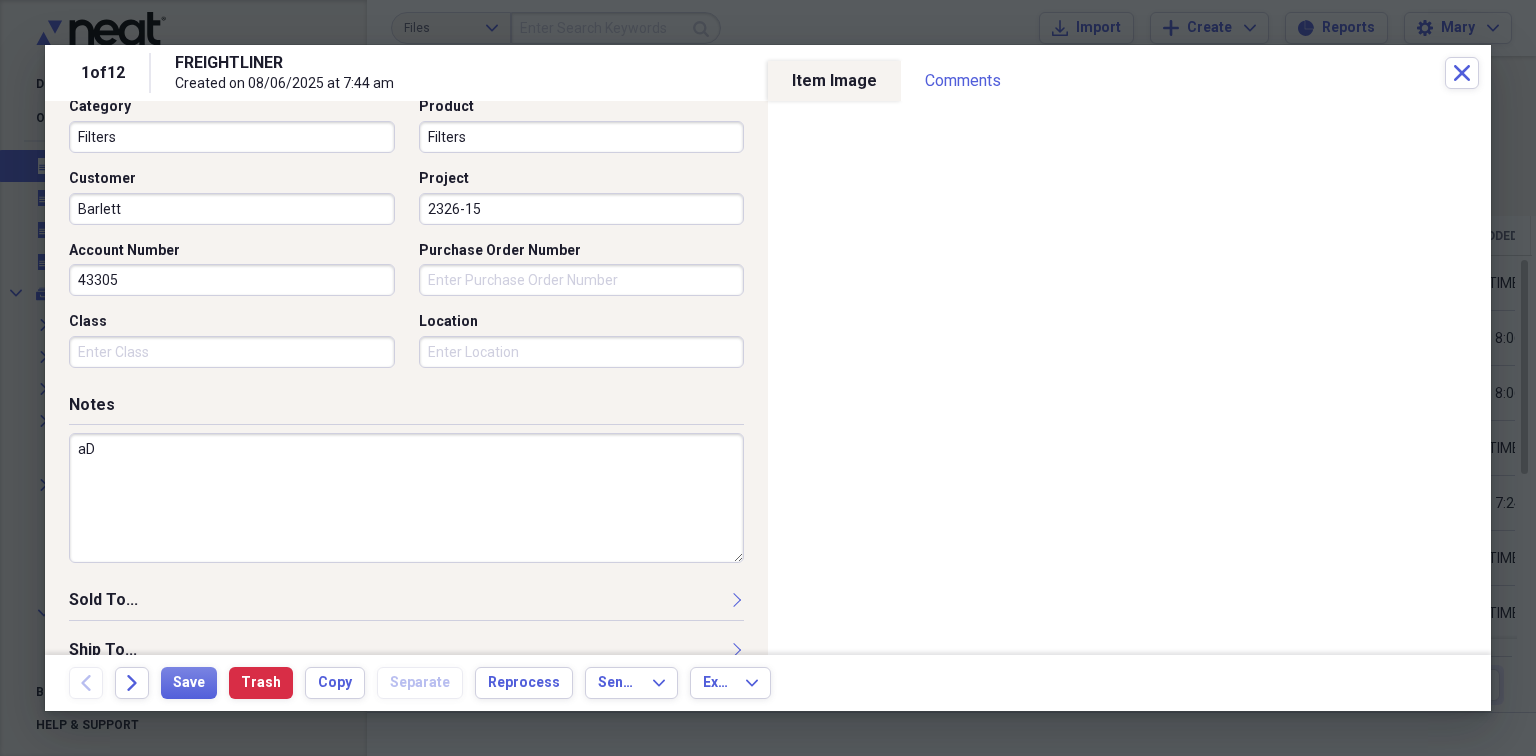 type on "a" 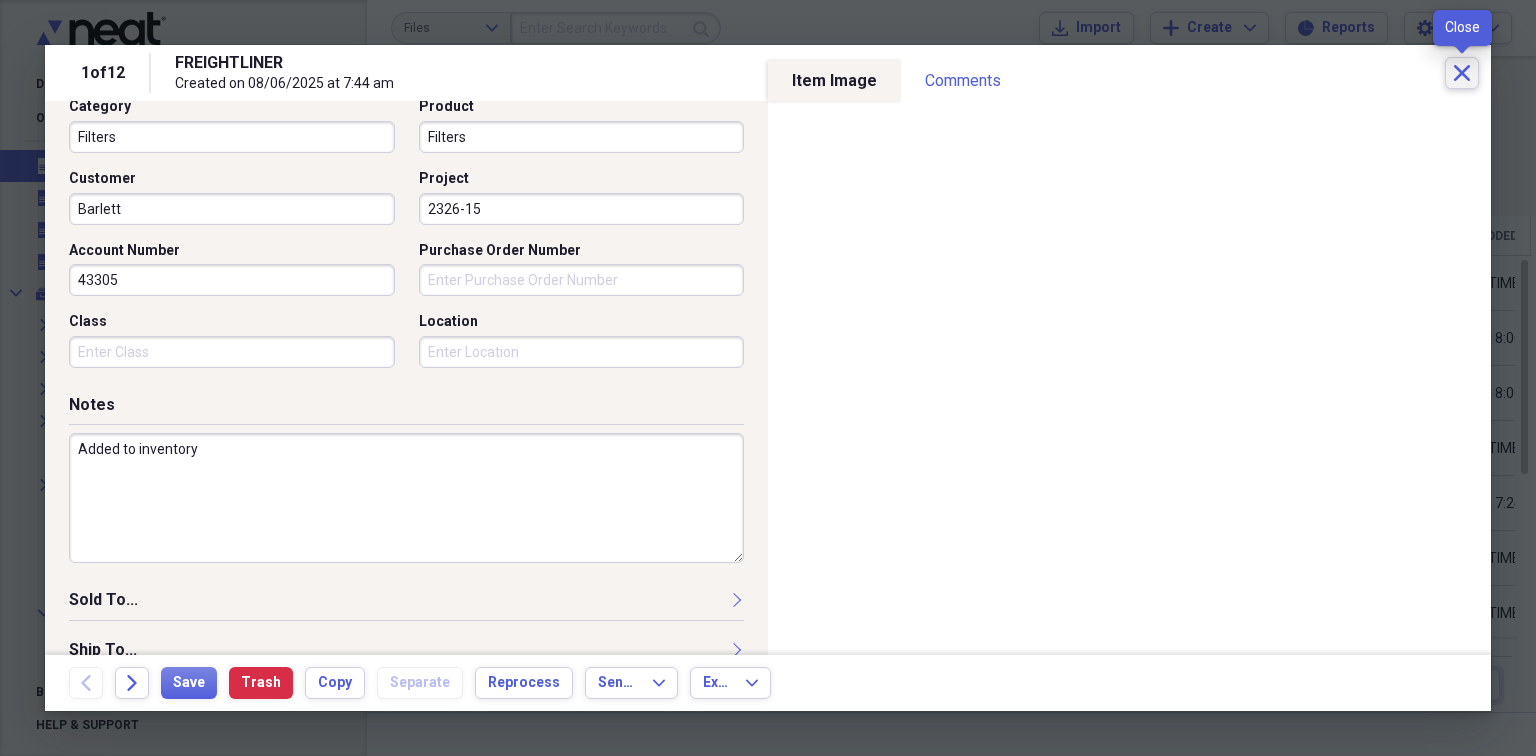 type on "Added to inventory" 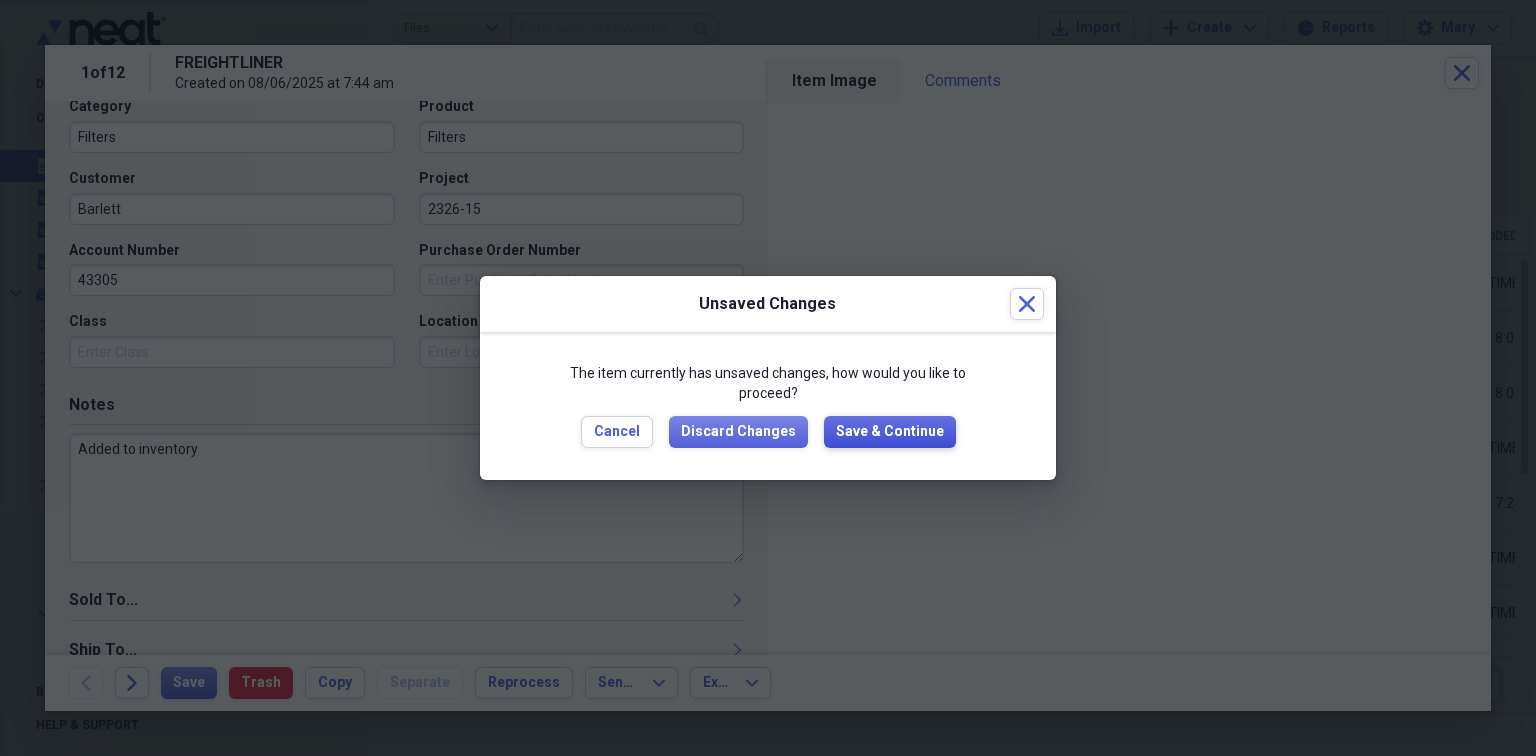 click on "Save & Continue" at bounding box center (890, 432) 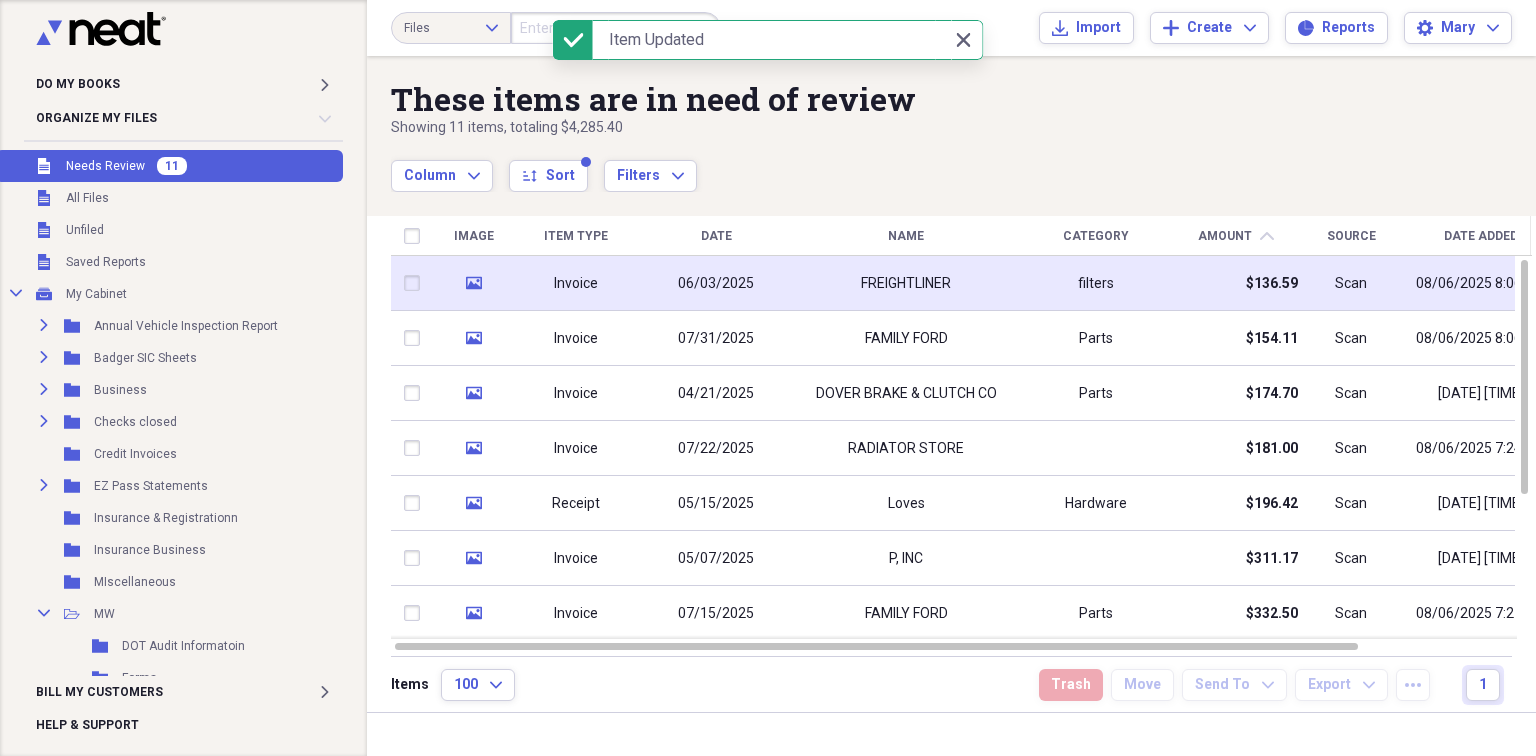 click on "FREIGHTLINER" at bounding box center (906, 284) 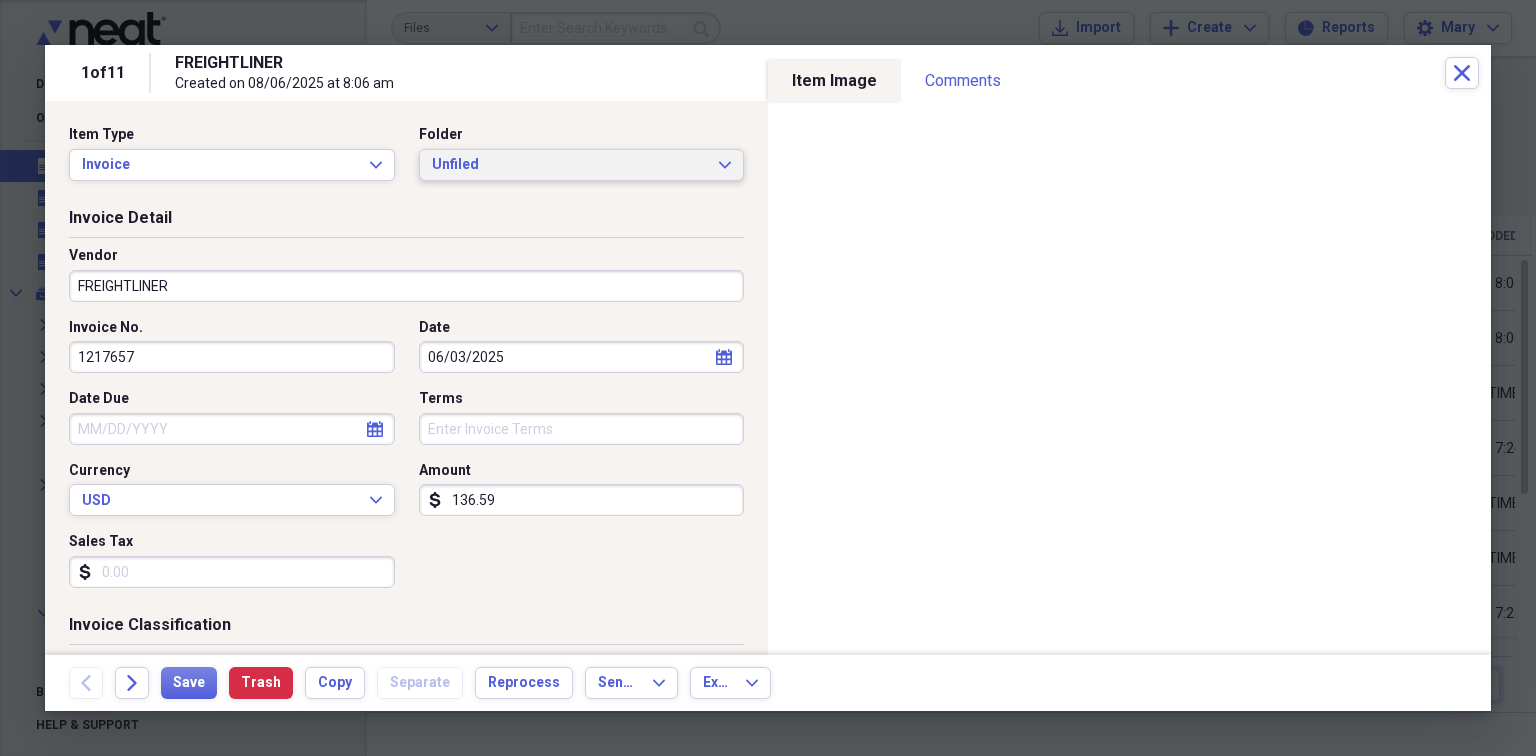 click on "Unfiled" at bounding box center [570, 165] 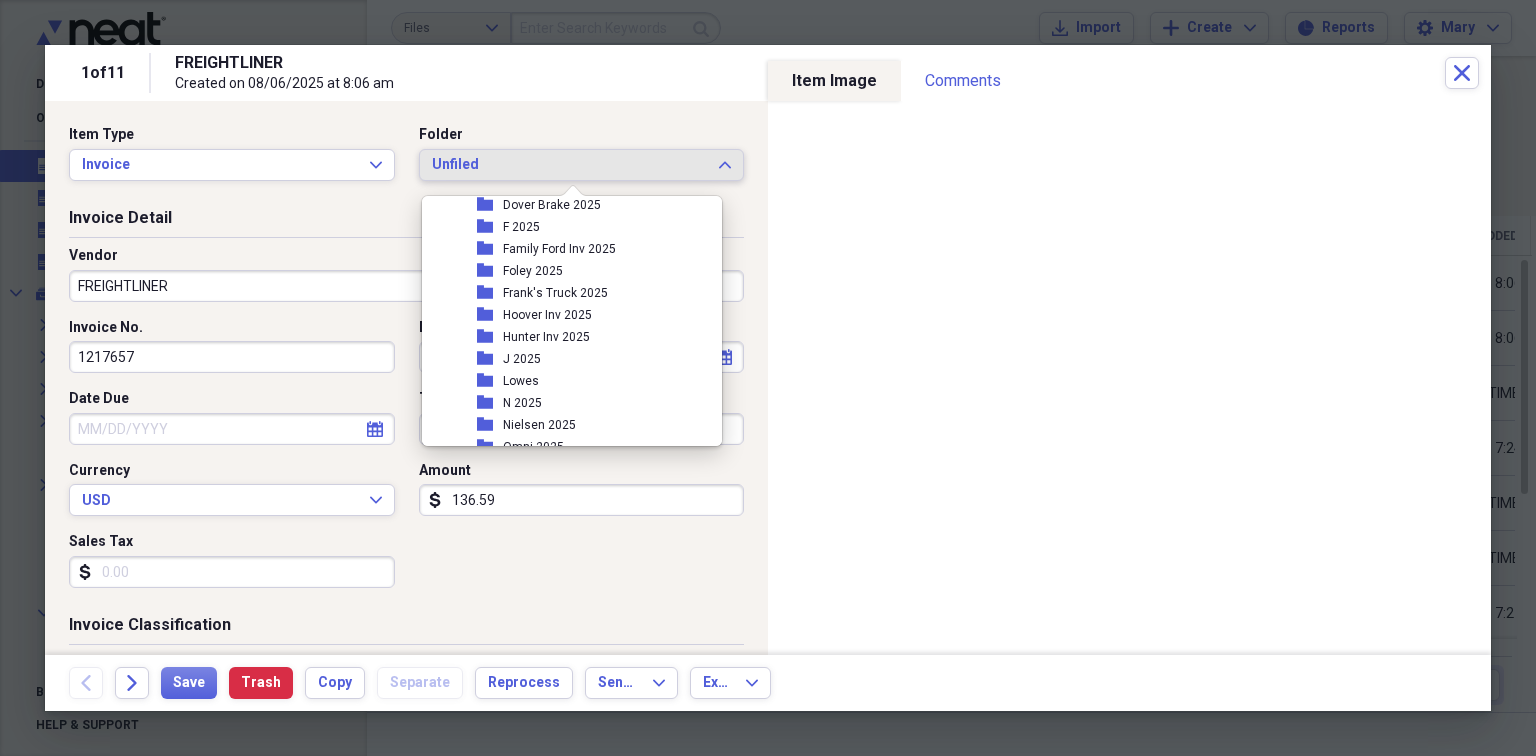scroll, scrollTop: 480, scrollLeft: 0, axis: vertical 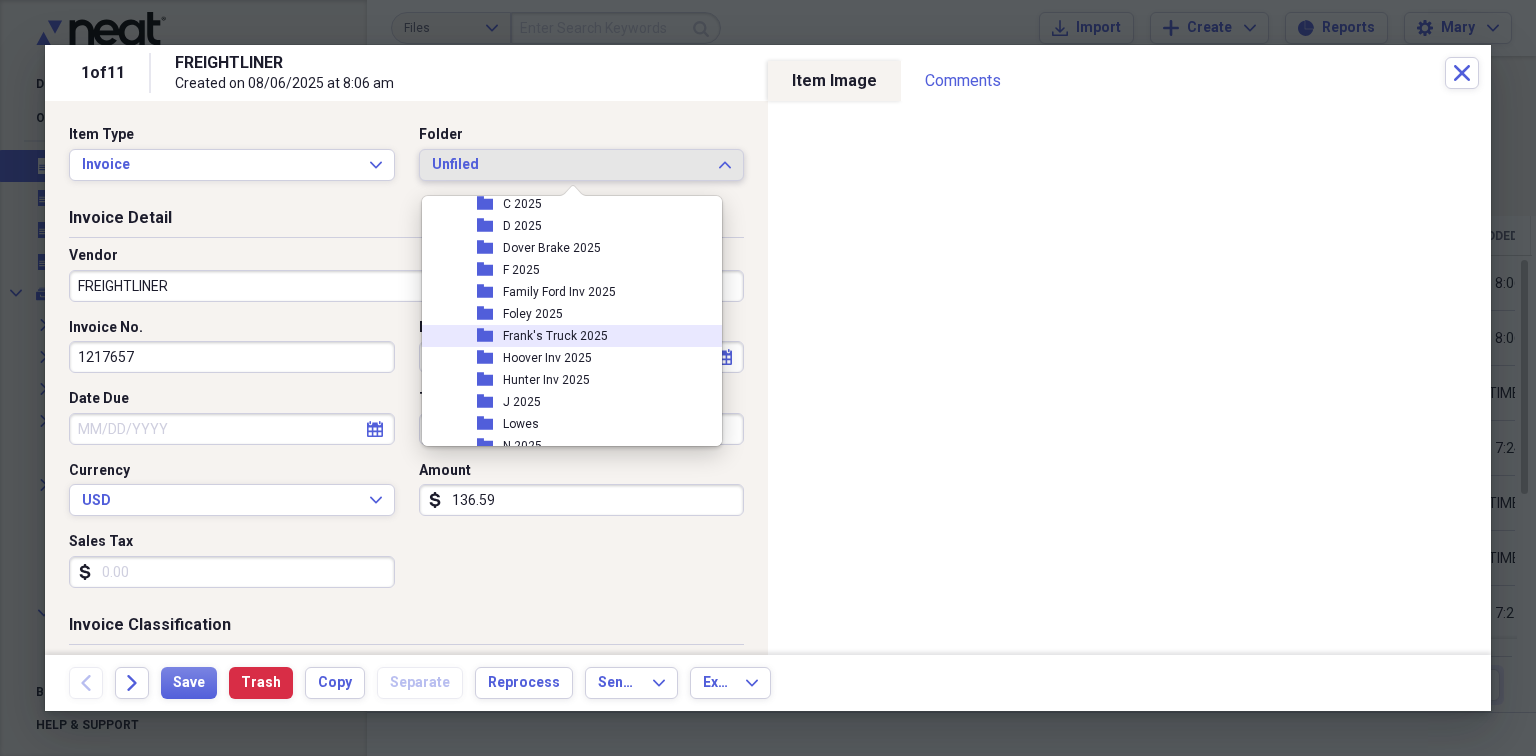 click on "Frank's Truck 2025" at bounding box center [555, 336] 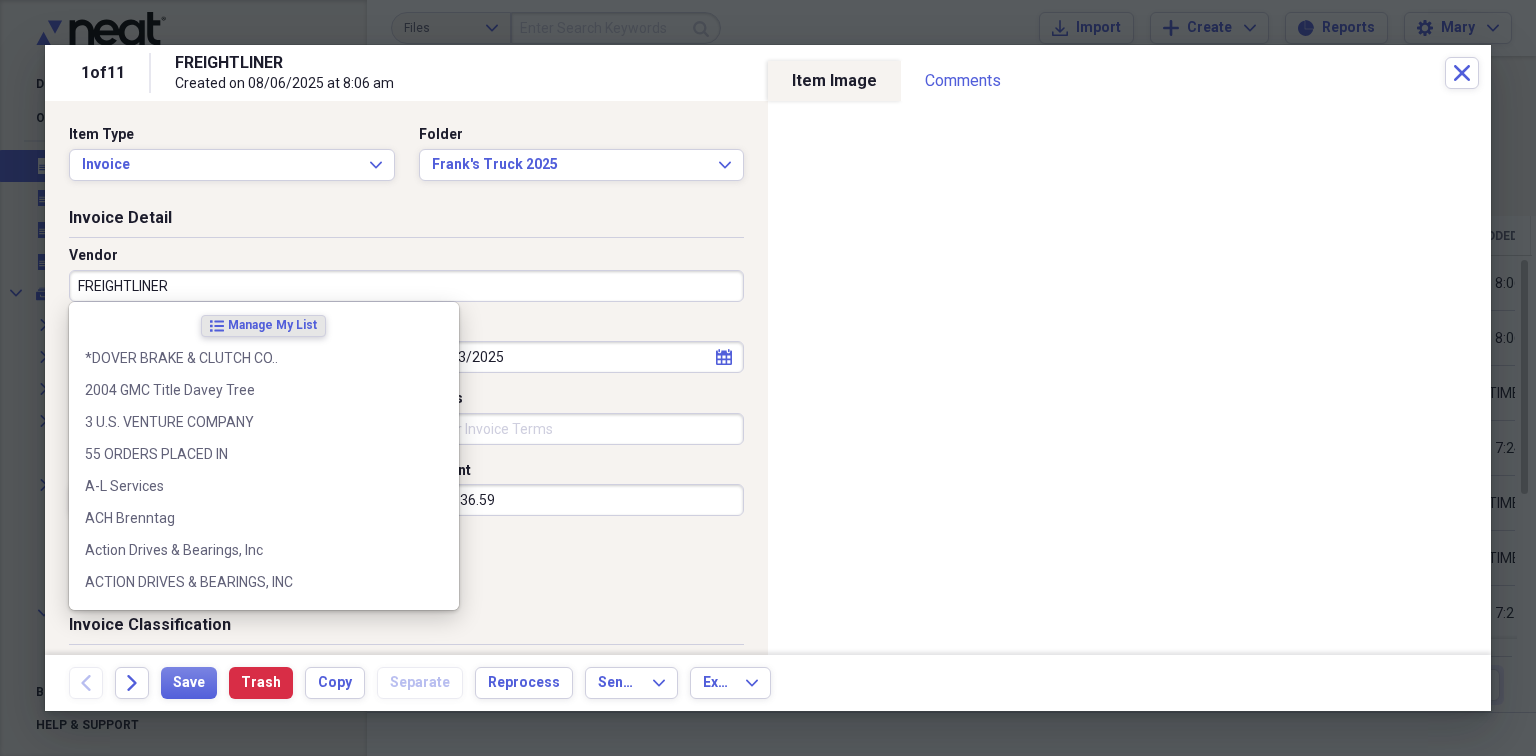 click on "FREIGHTLINER" at bounding box center (406, 286) 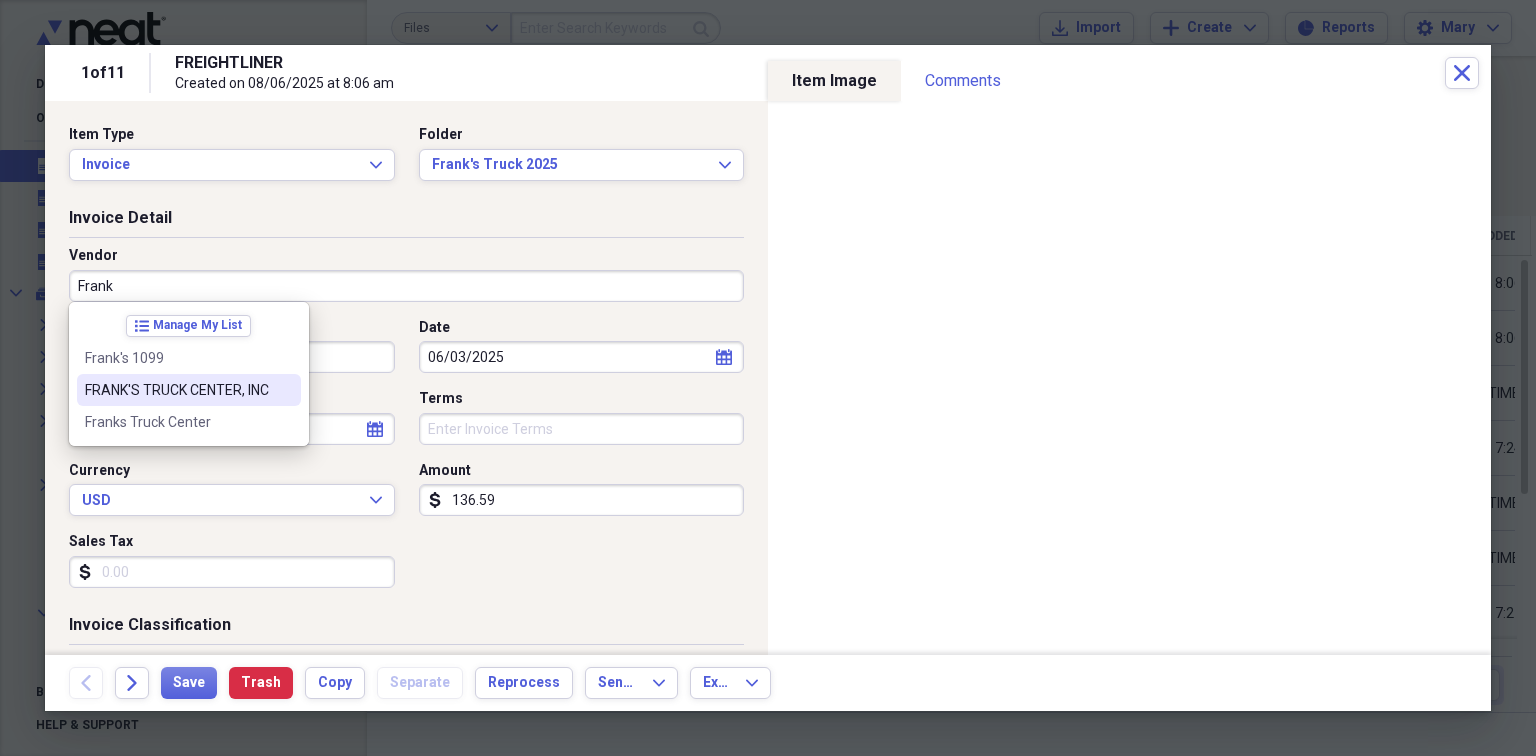 click on "FRANK'S TRUCK CENTER, INC" at bounding box center [177, 390] 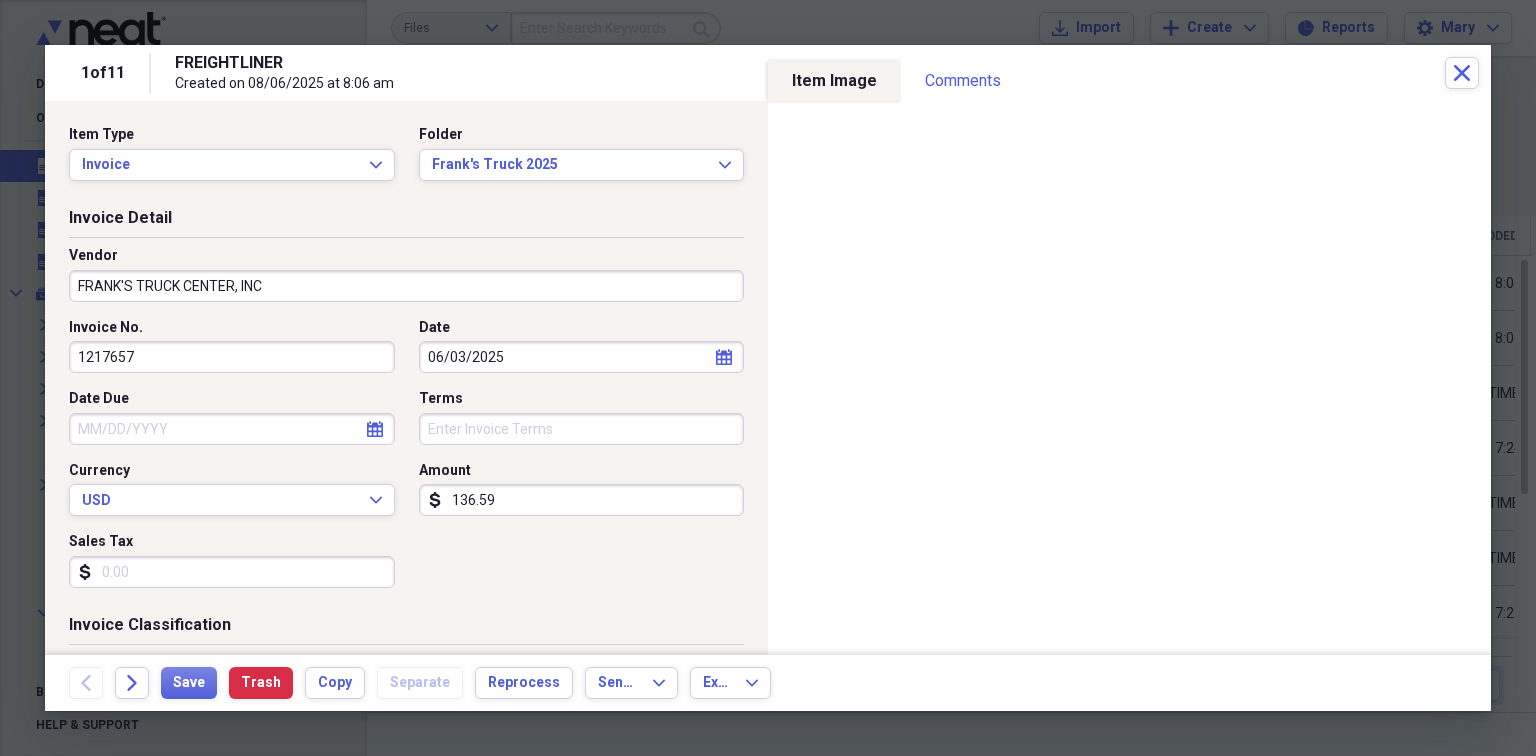 type on "Parts" 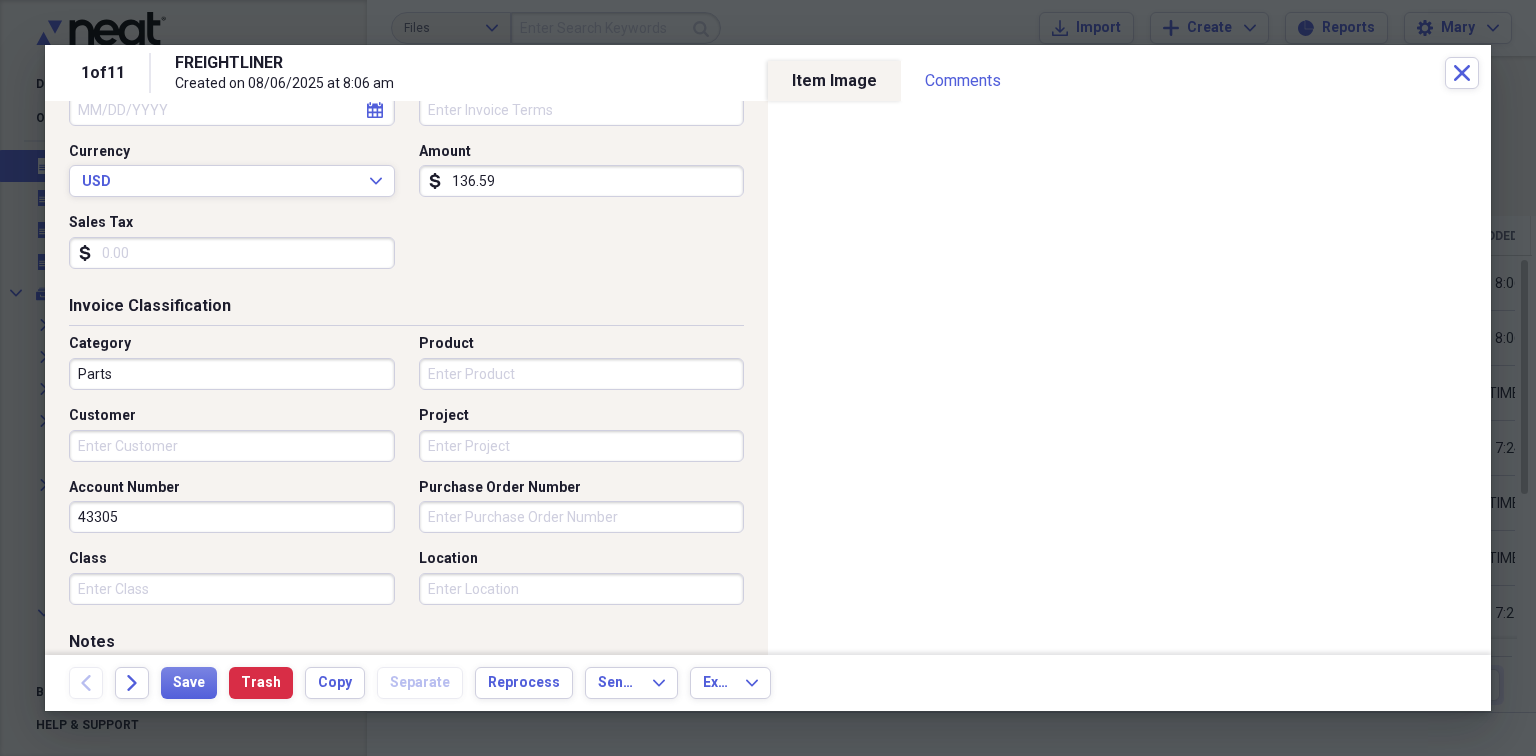 scroll, scrollTop: 320, scrollLeft: 0, axis: vertical 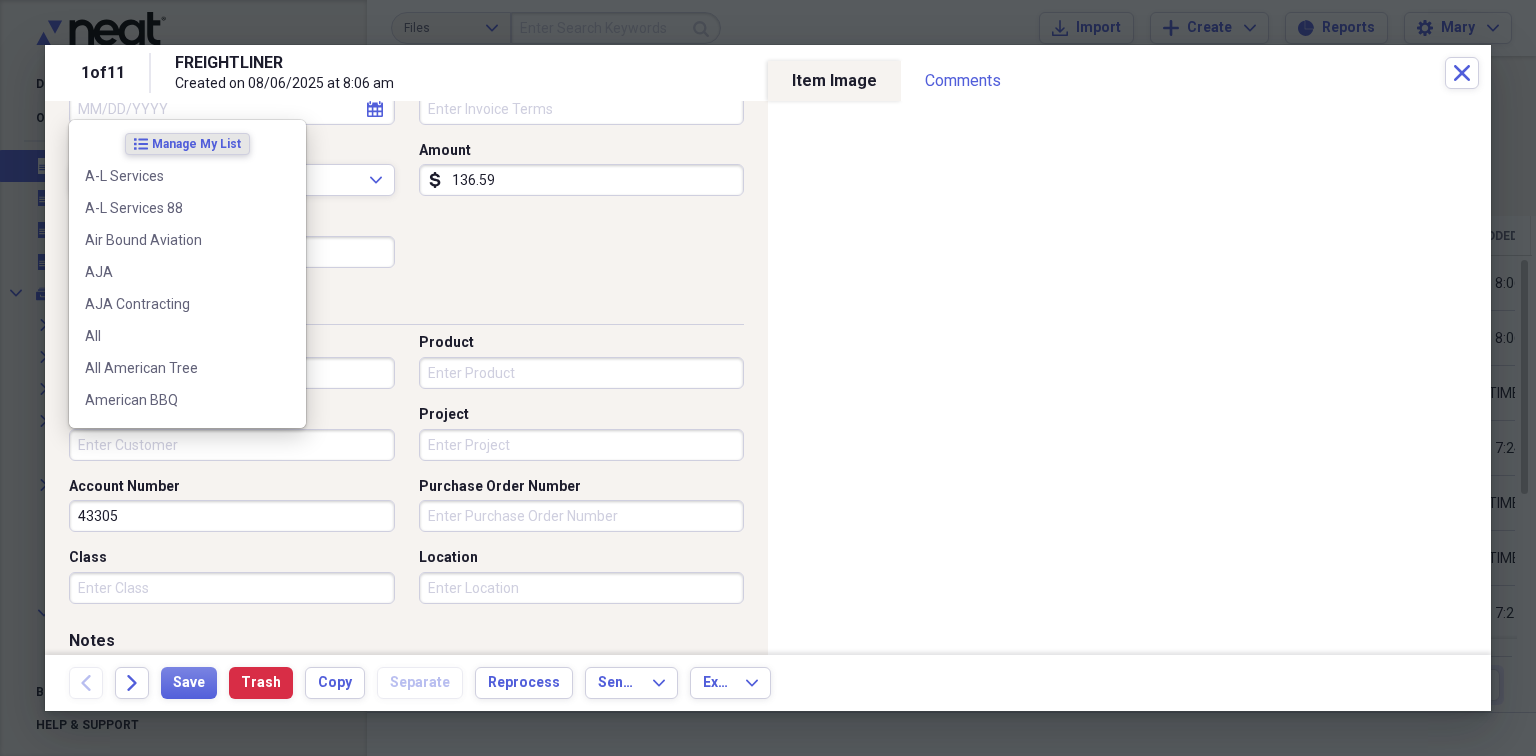 click on "Customer" at bounding box center [232, 445] 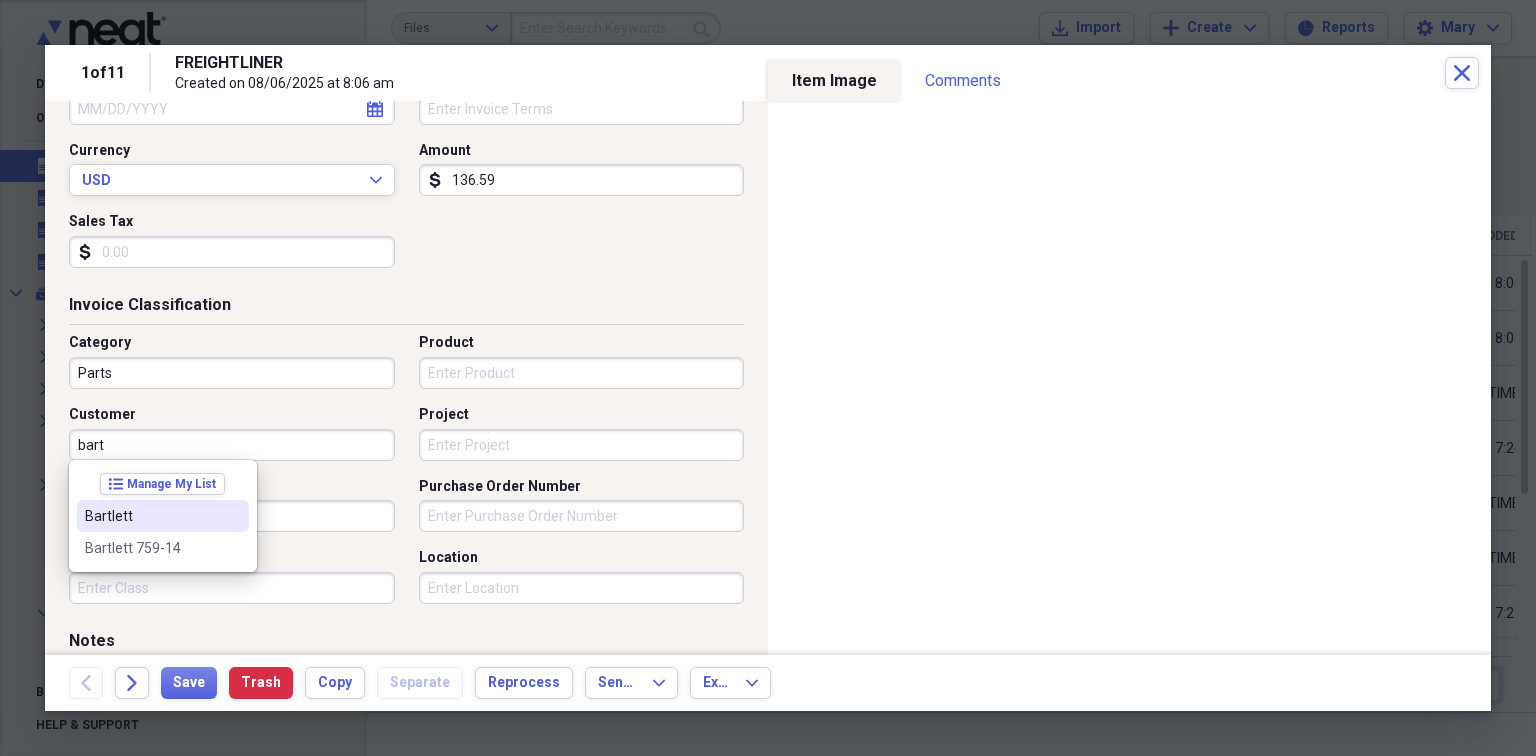 click on "Bartlett" at bounding box center (151, 516) 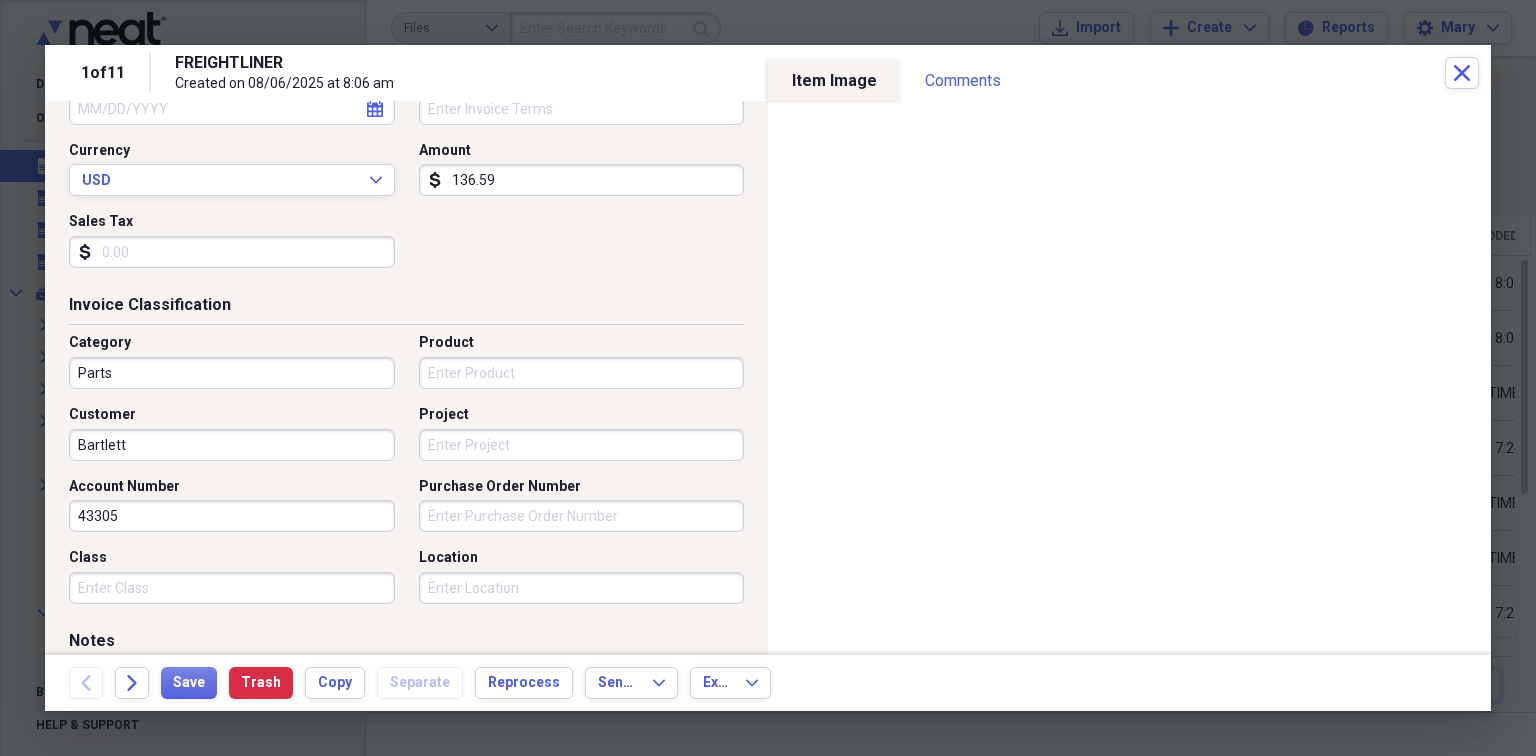 click on "Bartlett" at bounding box center [232, 445] 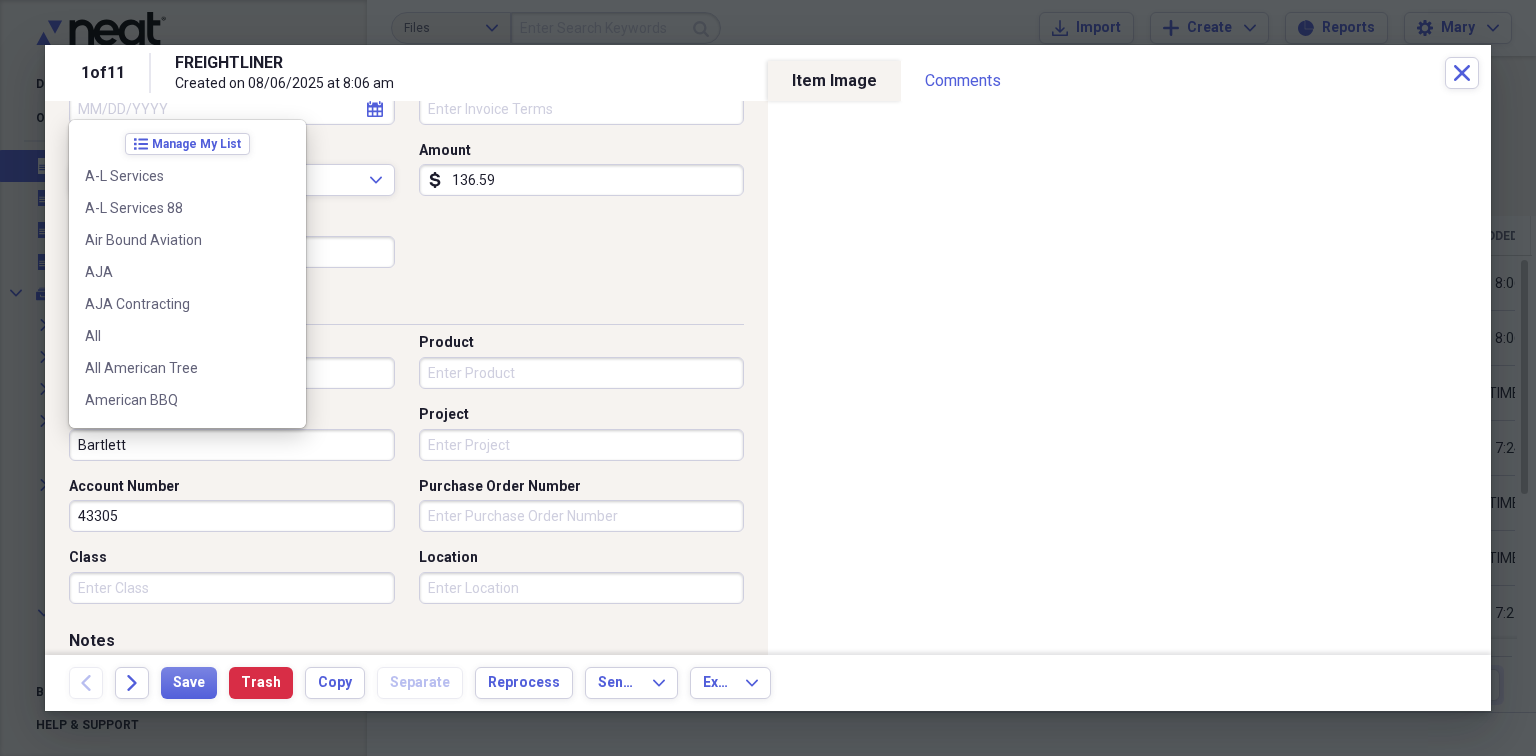 scroll, scrollTop: 668, scrollLeft: 0, axis: vertical 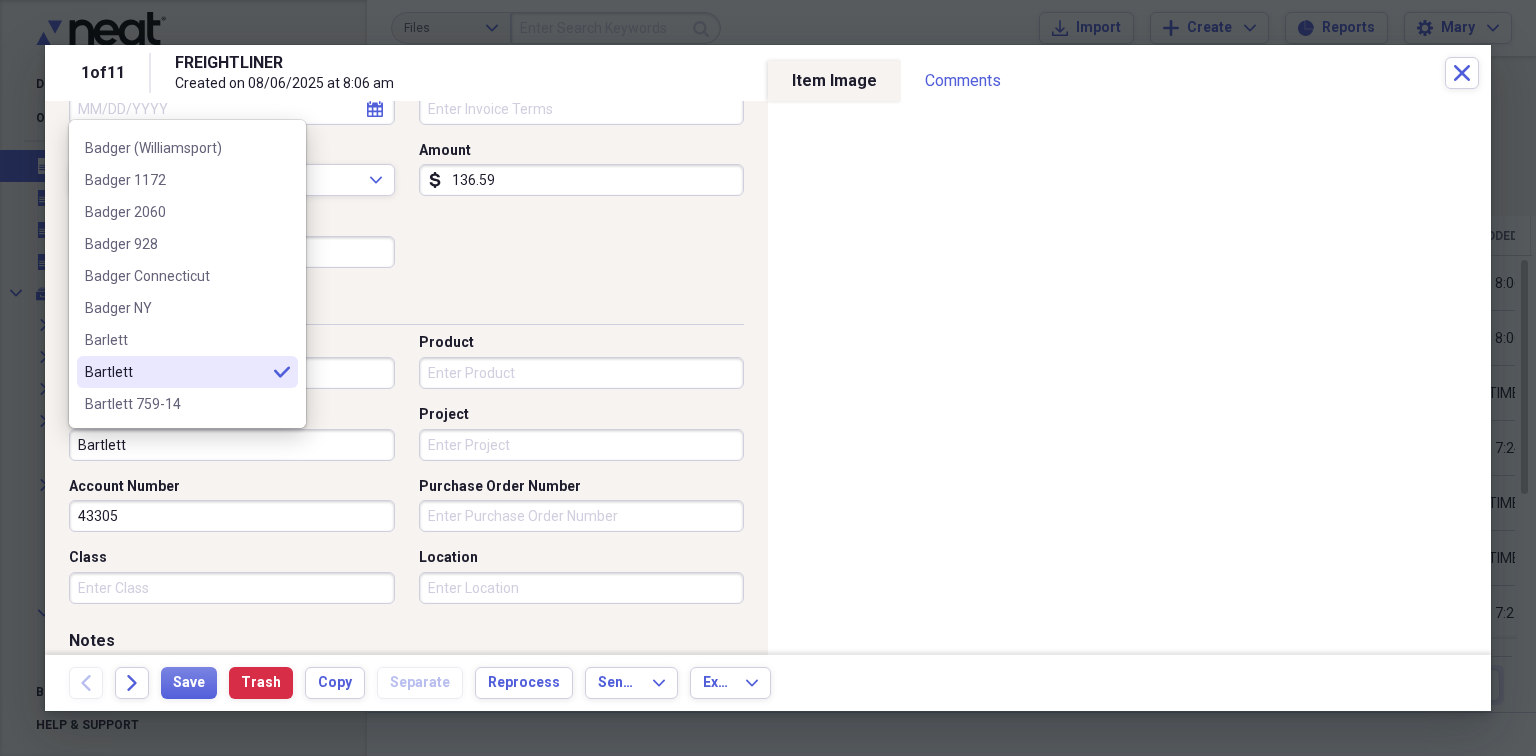 click on "Bartlett" at bounding box center [232, 445] 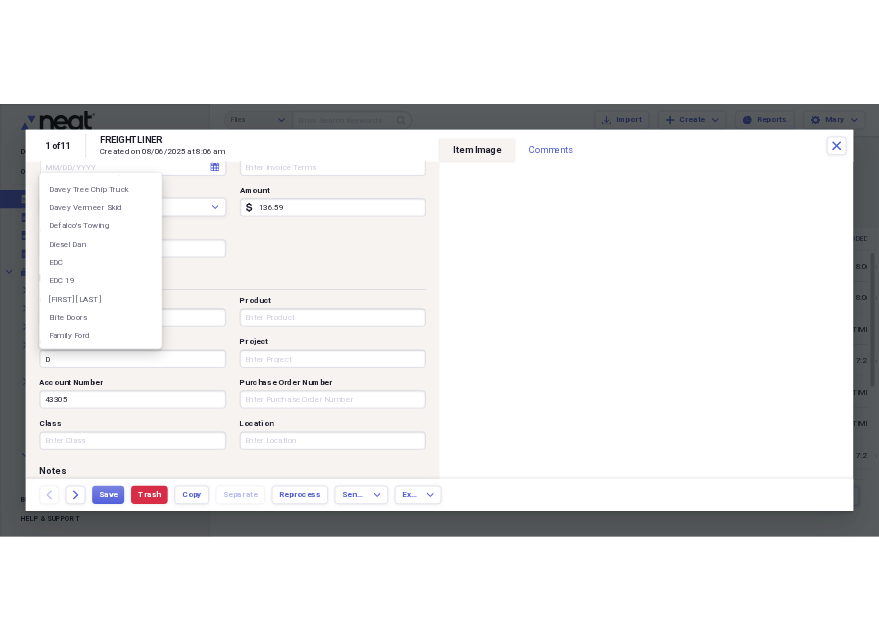 scroll, scrollTop: 0, scrollLeft: 0, axis: both 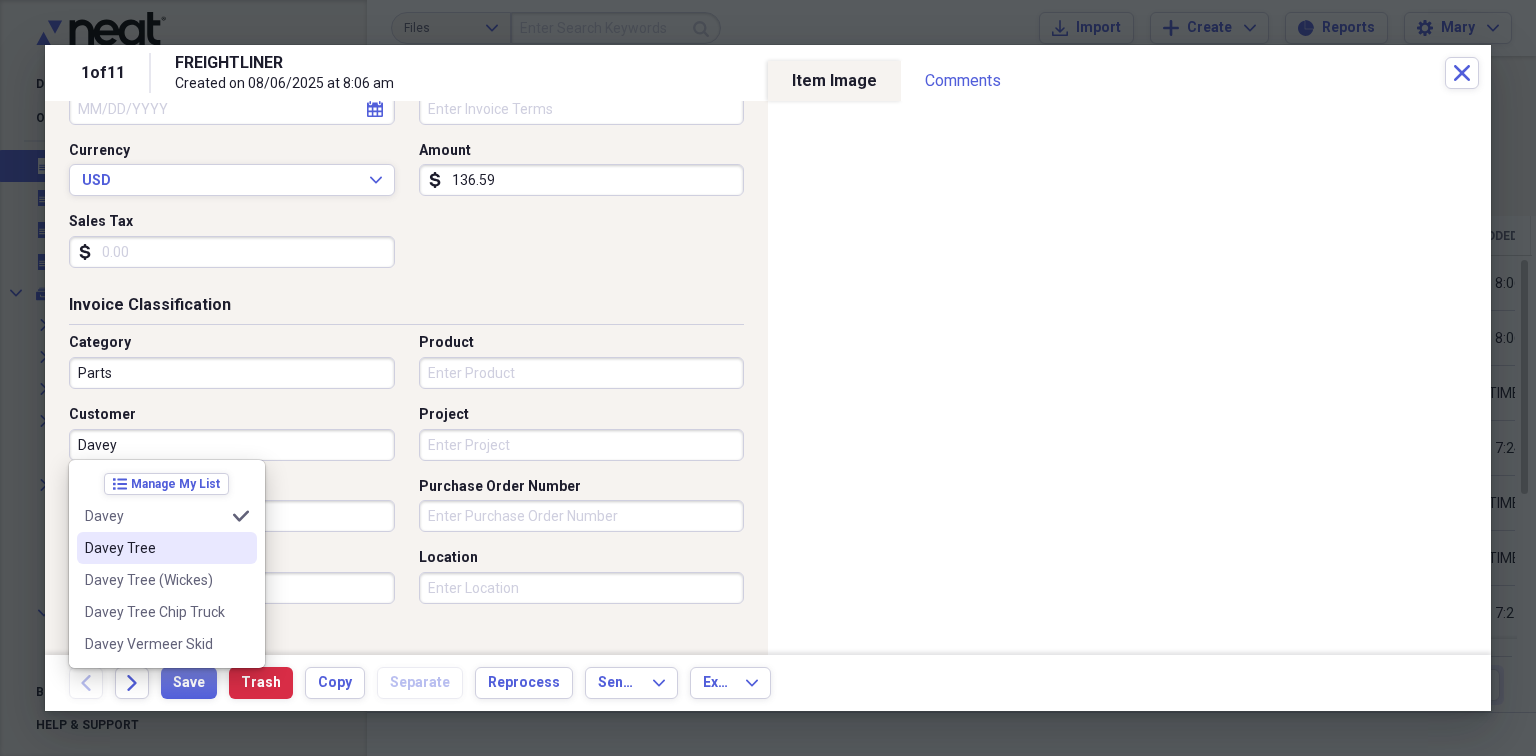 click on "Davey Tree" at bounding box center (167, 548) 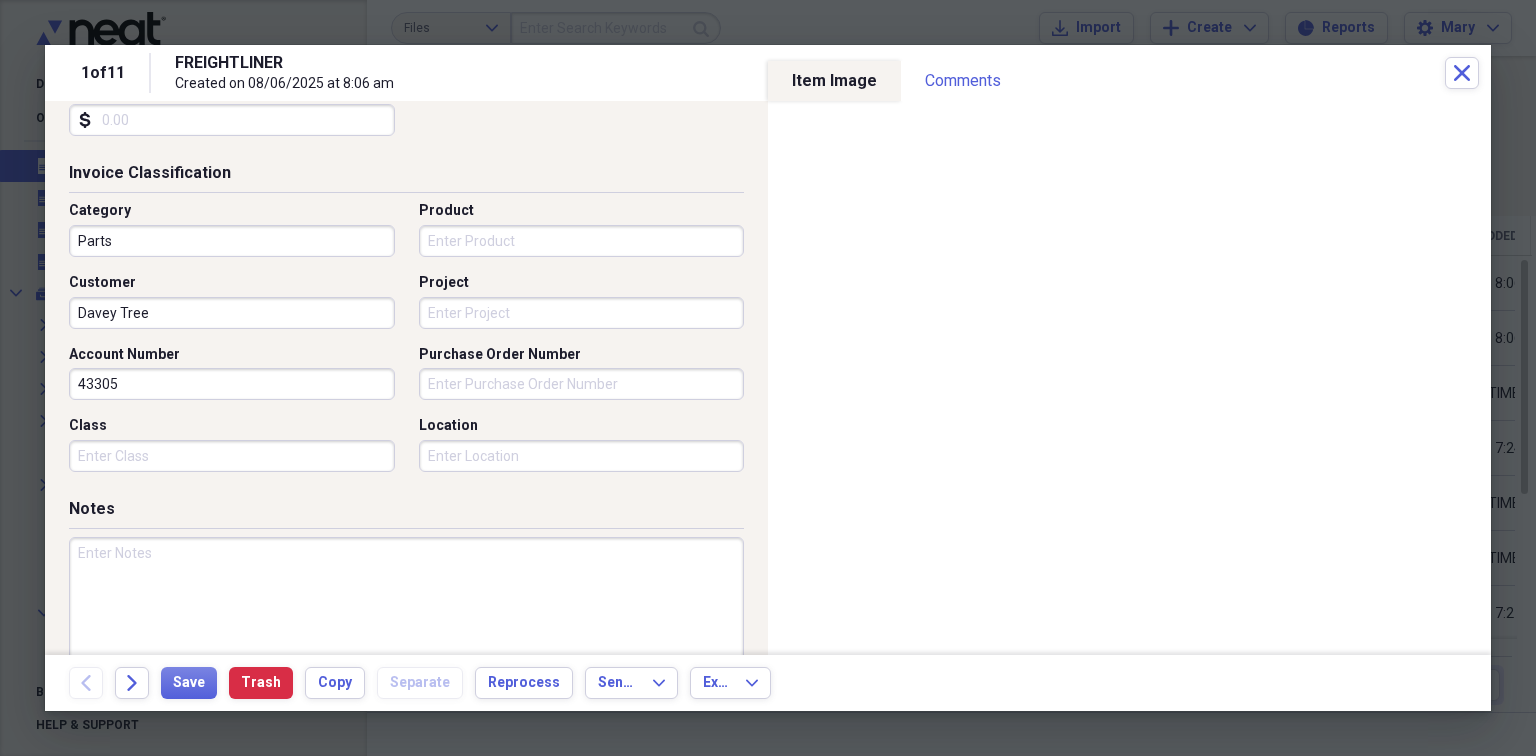 scroll, scrollTop: 480, scrollLeft: 0, axis: vertical 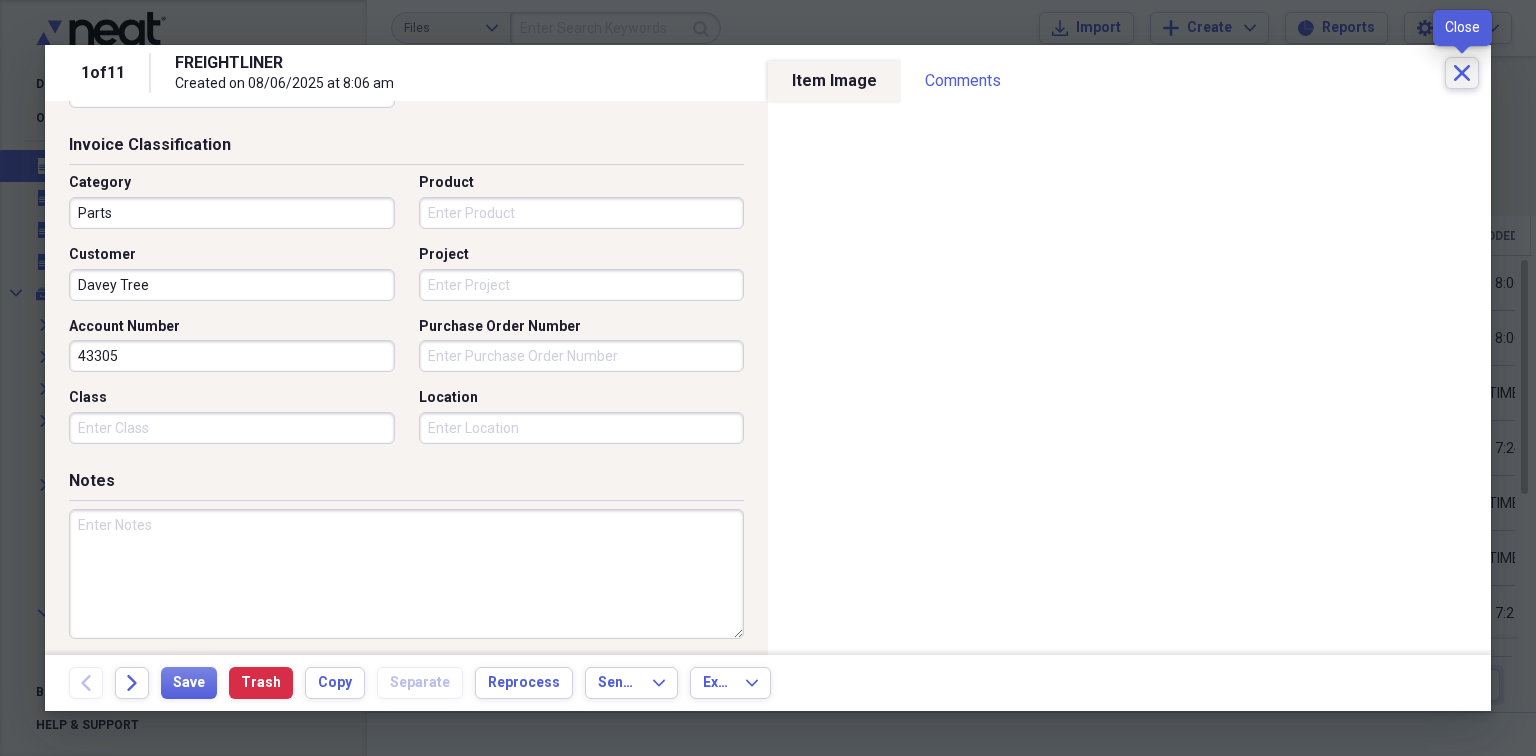 click on "Close" 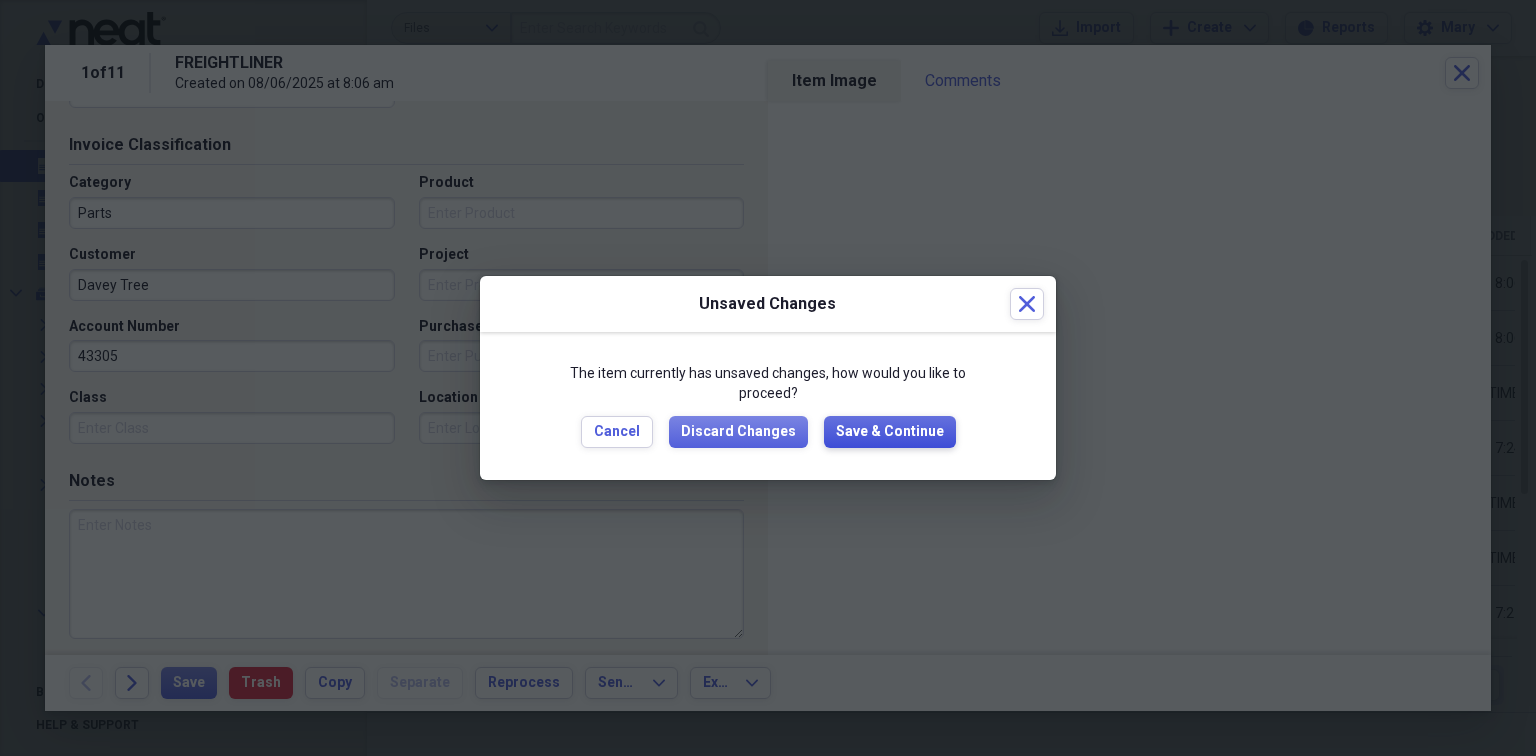 click on "Save & Continue" at bounding box center [890, 432] 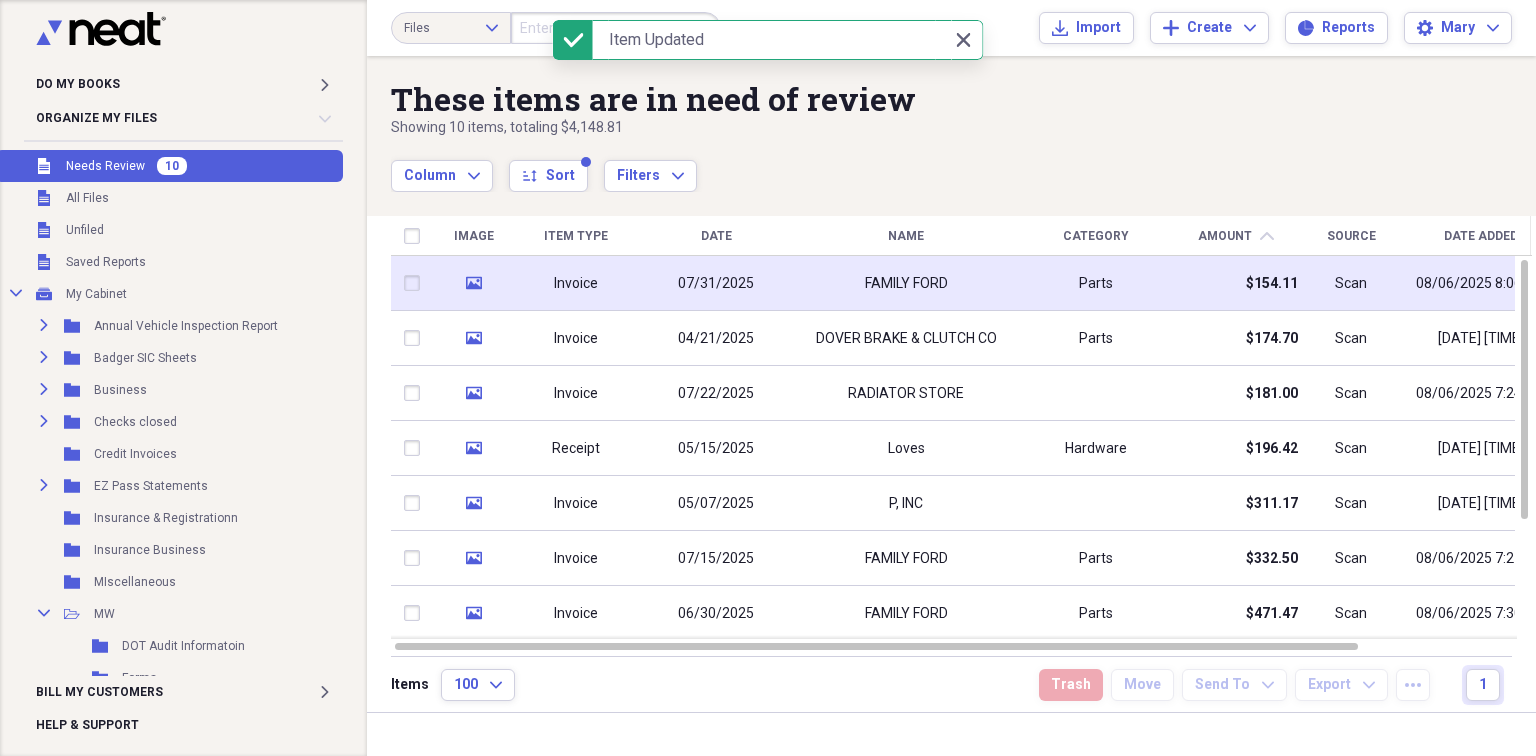click on "FAMILY FORD" at bounding box center (906, 284) 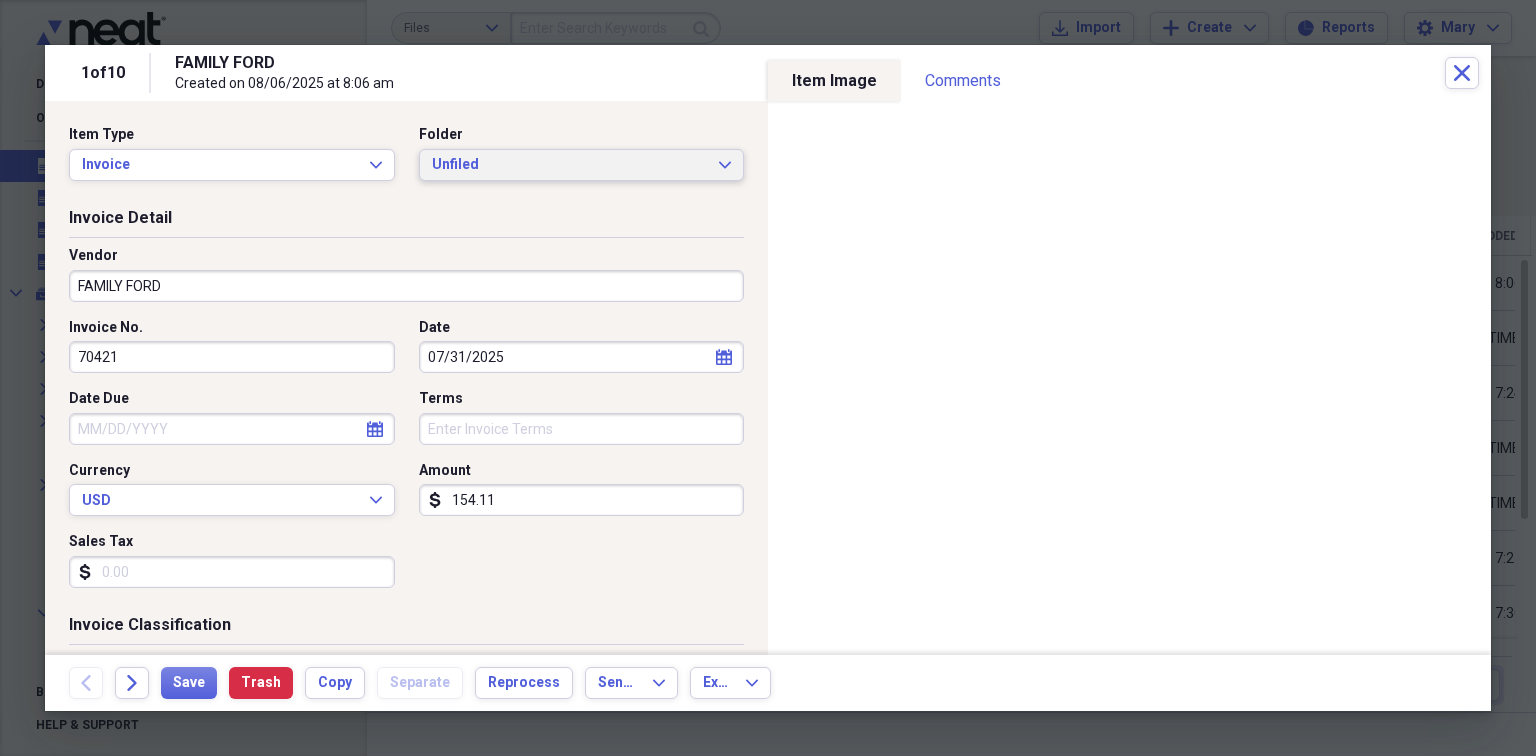 click on "Unfiled" at bounding box center [570, 165] 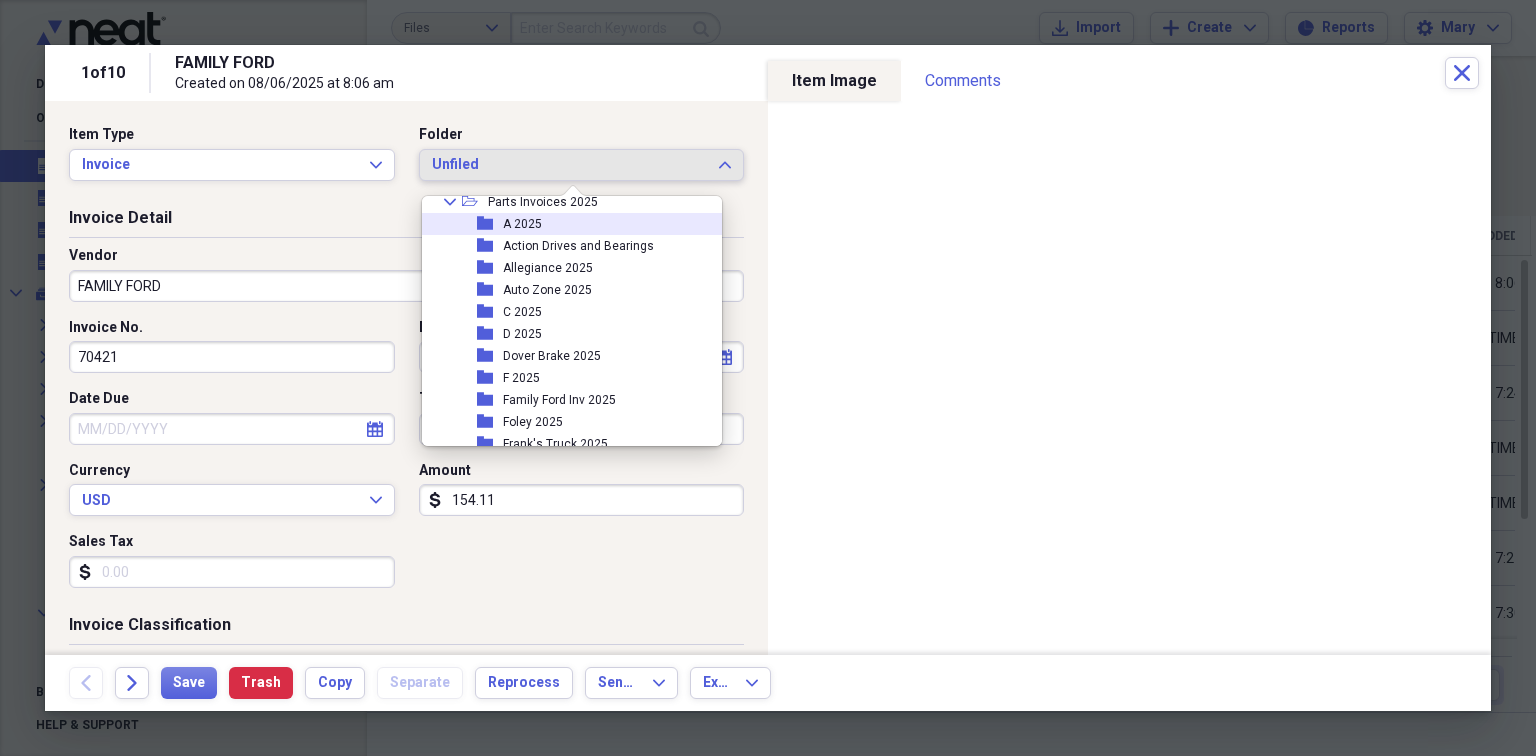 scroll, scrollTop: 400, scrollLeft: 0, axis: vertical 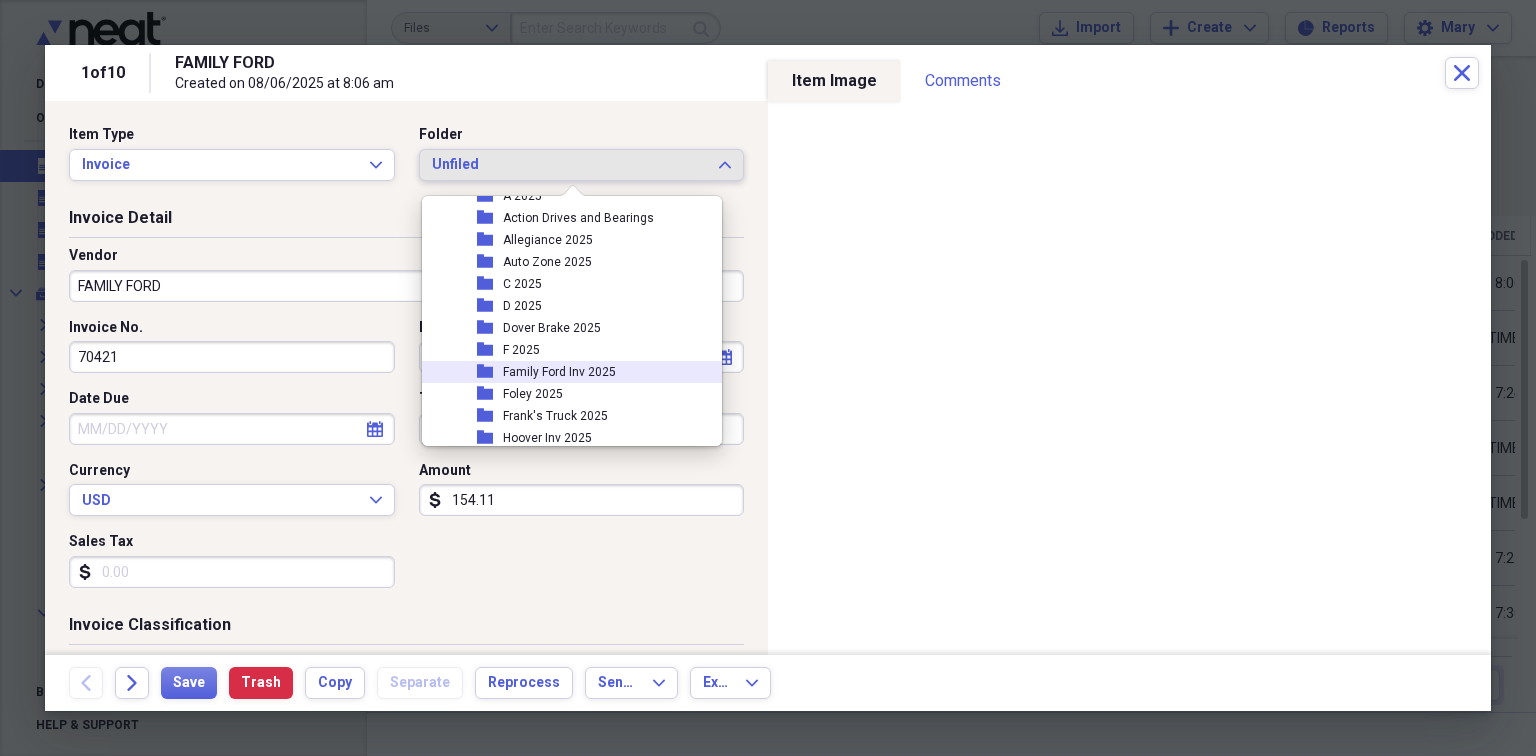 click on "Family Ford Inv 2025" at bounding box center (559, 372) 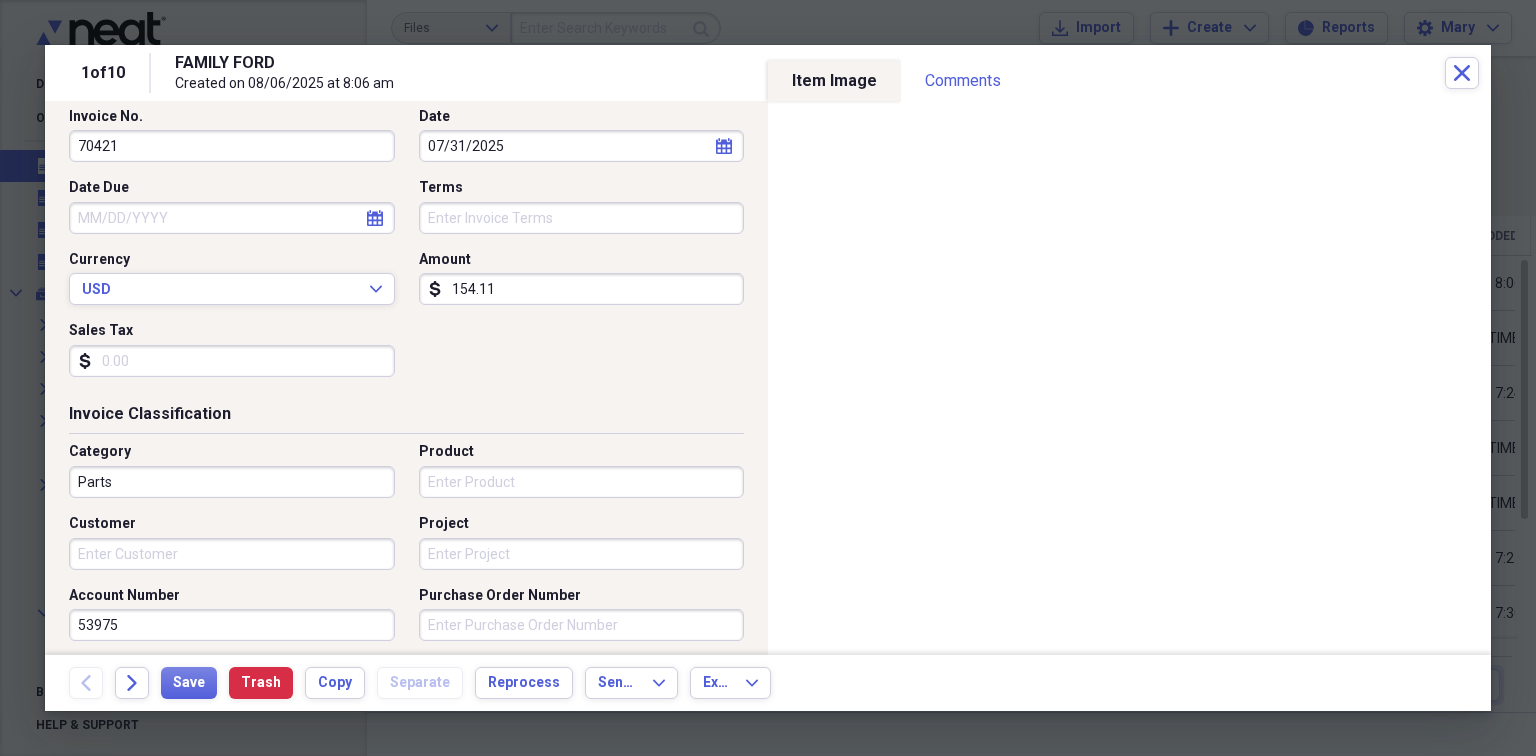 scroll, scrollTop: 240, scrollLeft: 0, axis: vertical 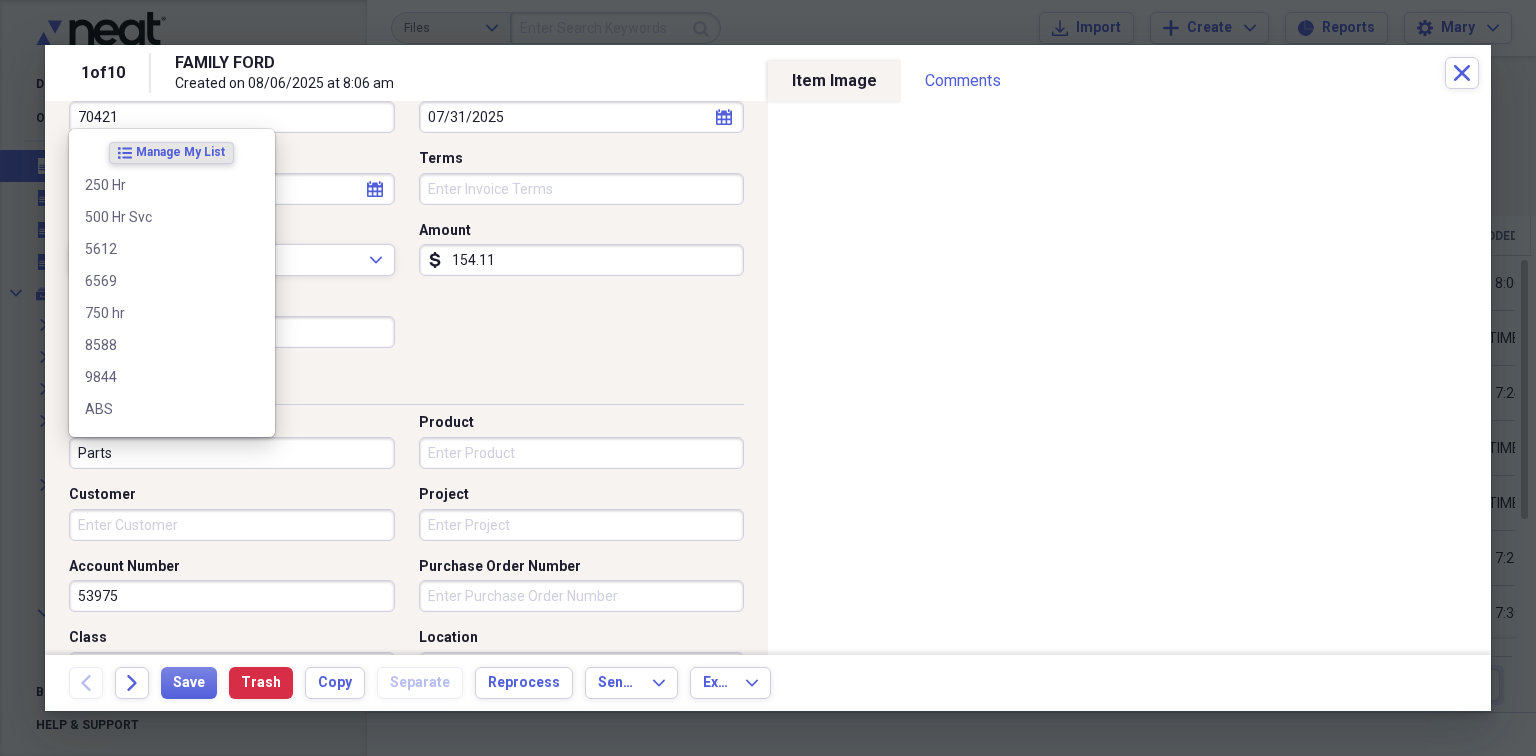 click on "Parts" at bounding box center (232, 453) 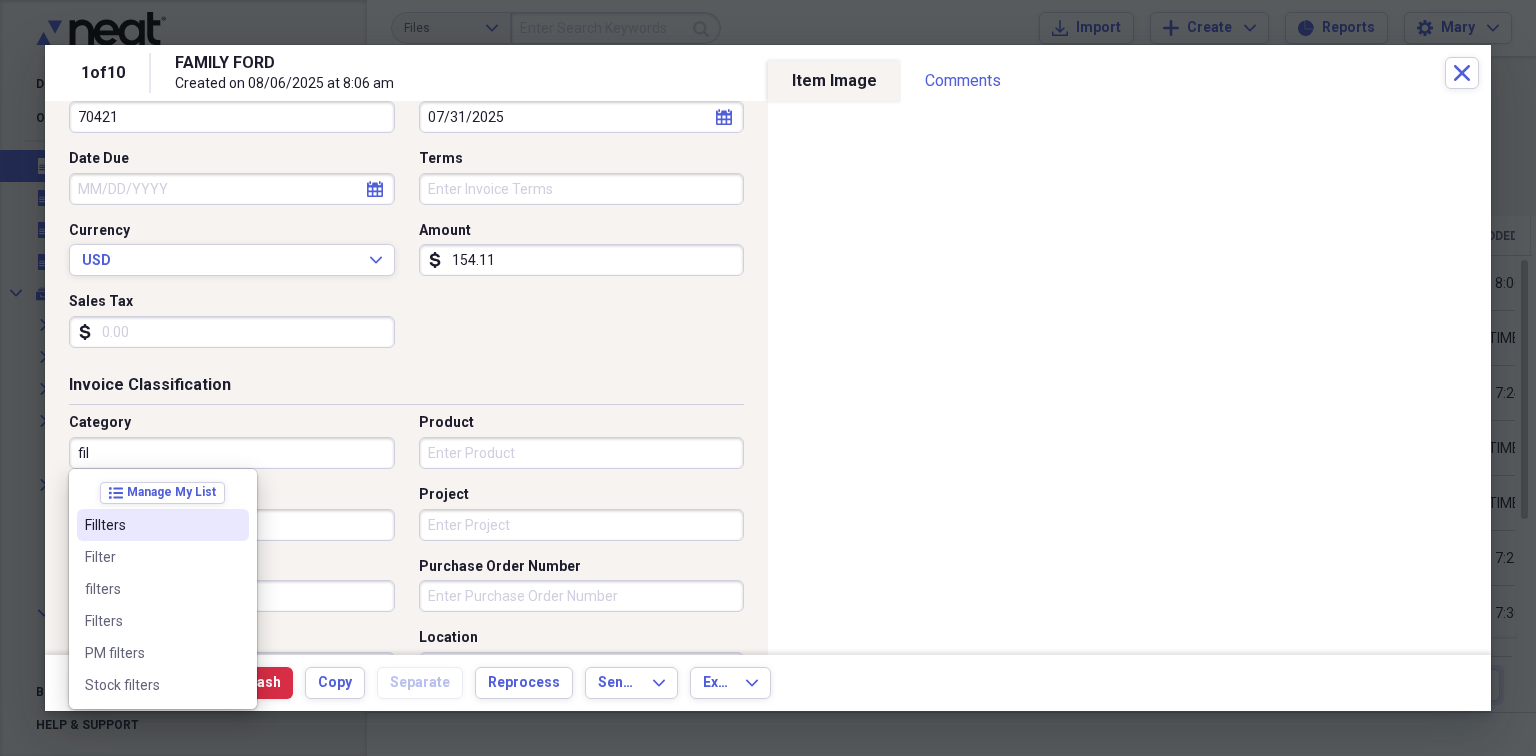 click on "Fillters" at bounding box center (151, 525) 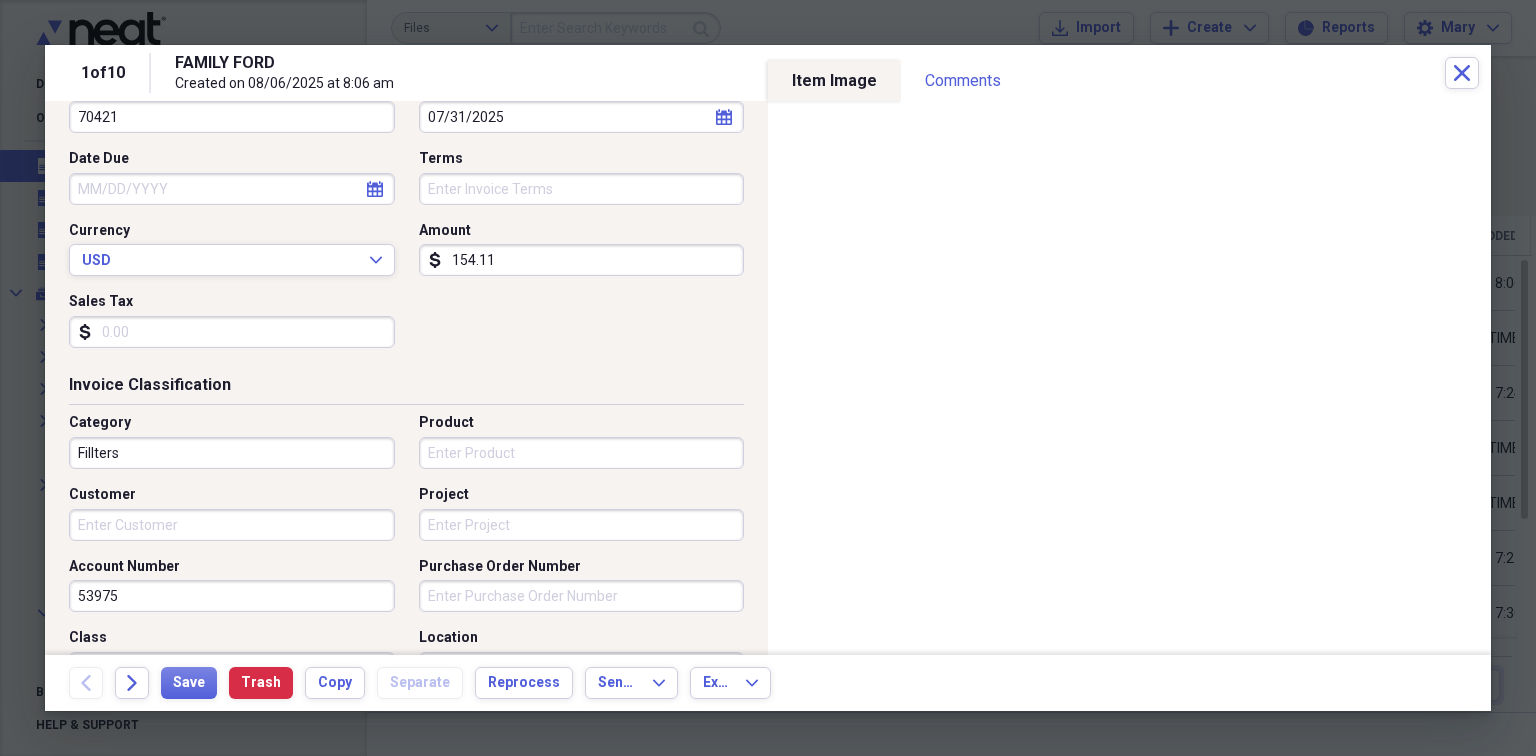 click on "Product" at bounding box center [582, 453] 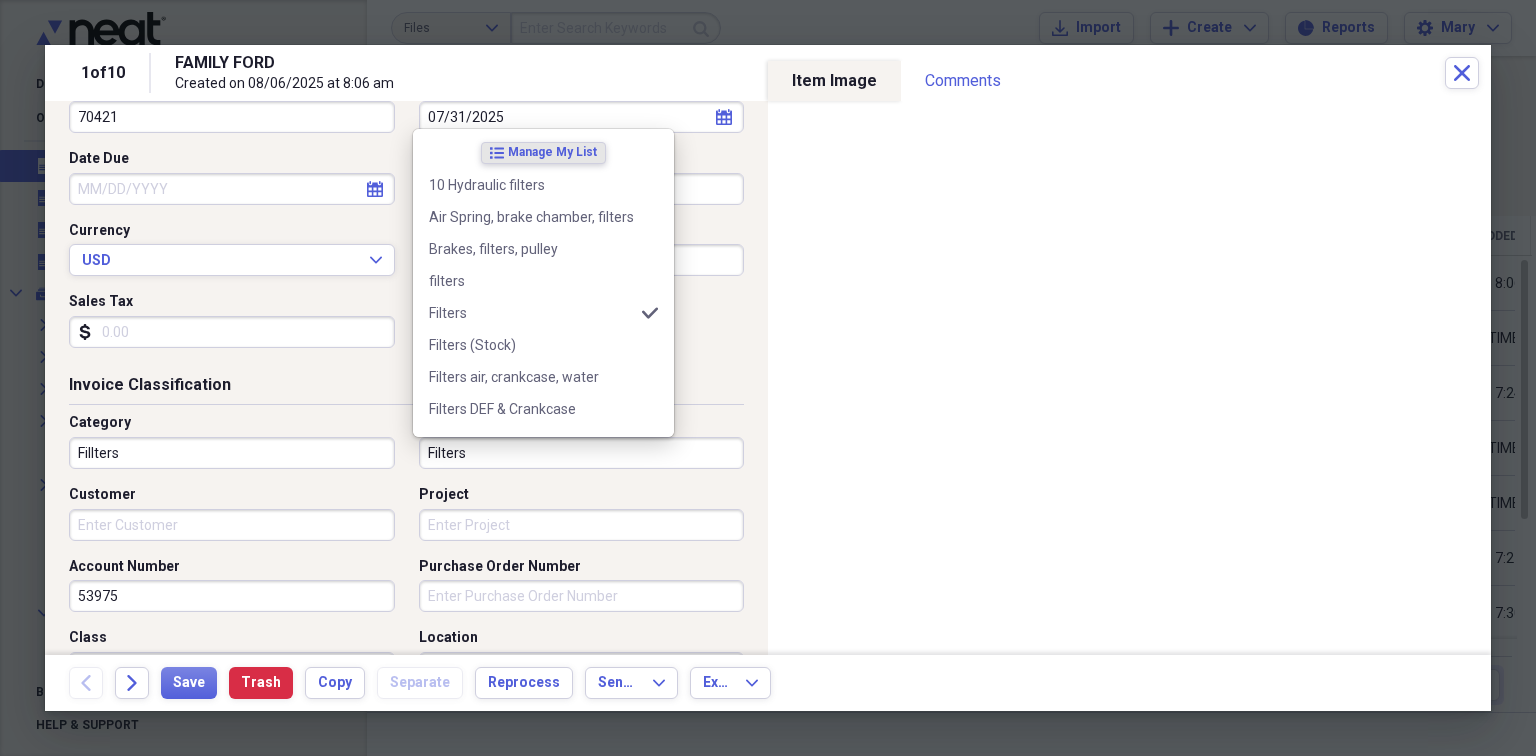type on "Filters" 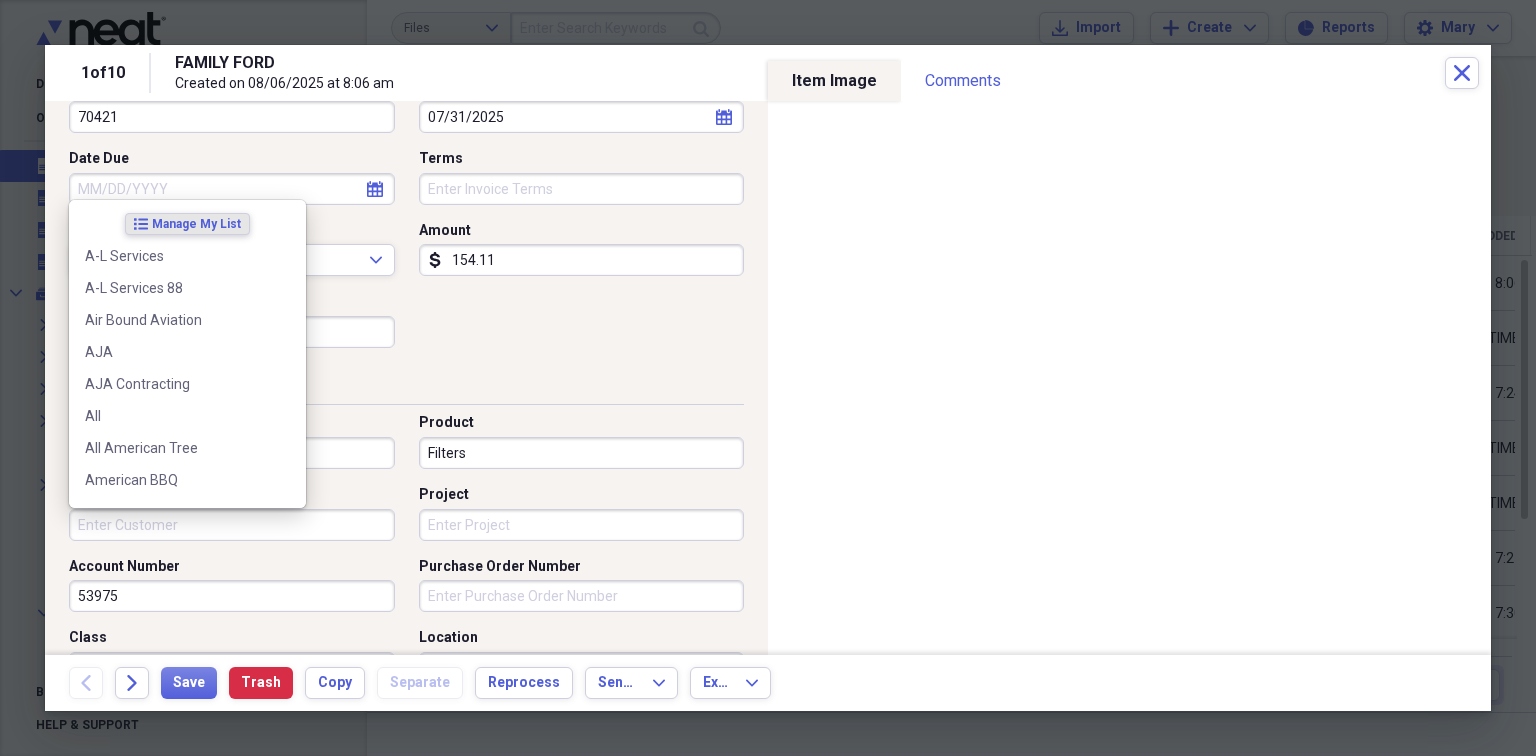 click on "Customer" at bounding box center [232, 525] 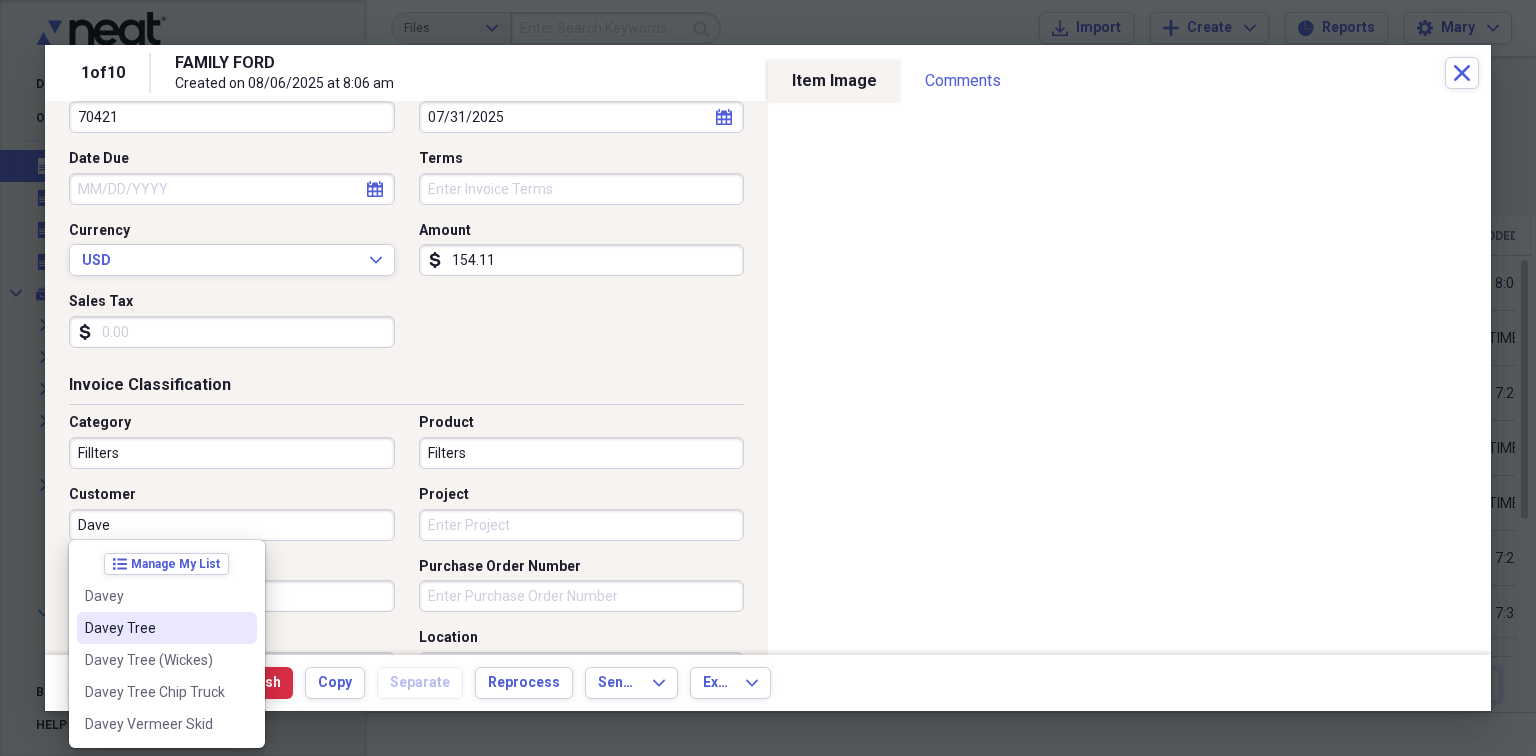 click on "Davey Tree" at bounding box center (155, 628) 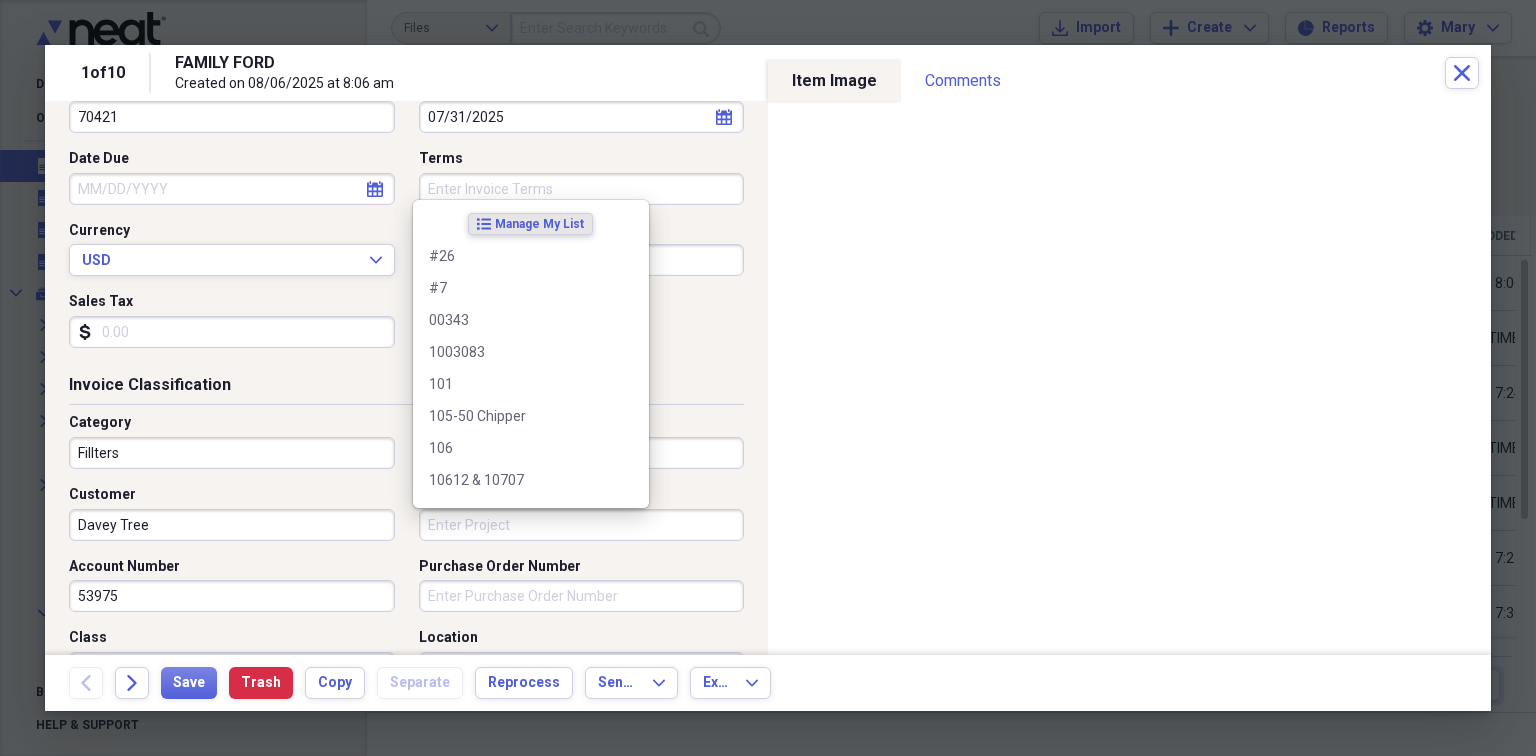 click on "Project" at bounding box center [582, 525] 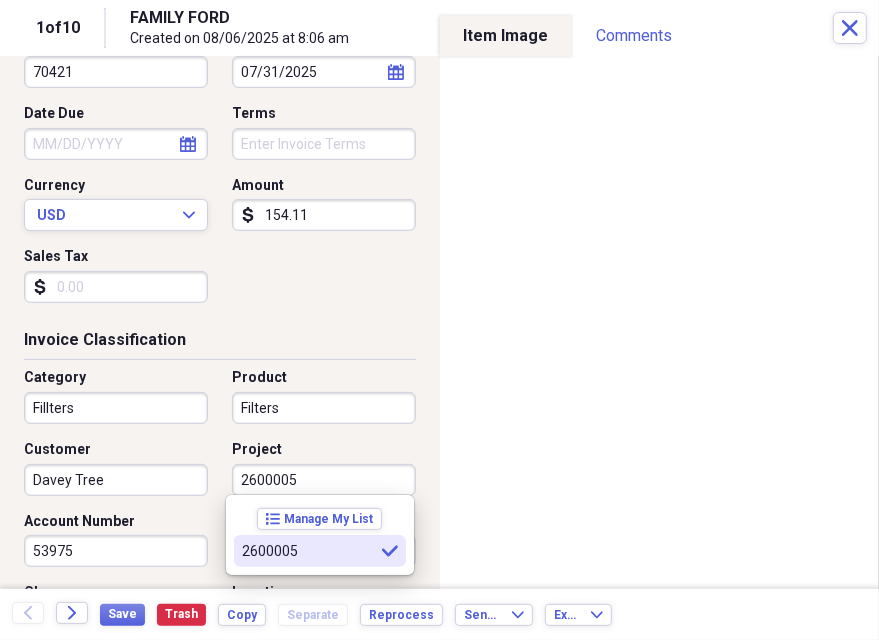 type on "2600005" 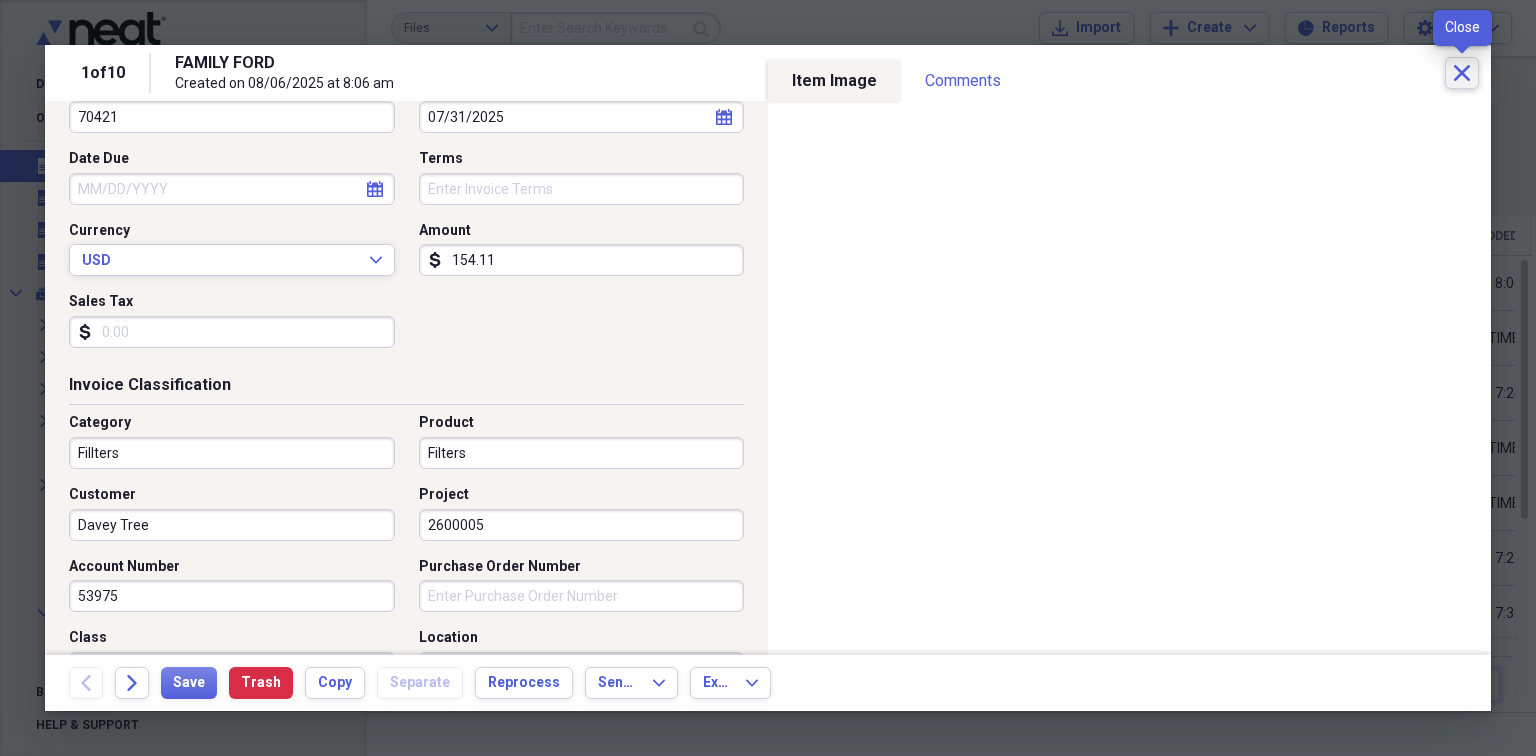 click on "Close" 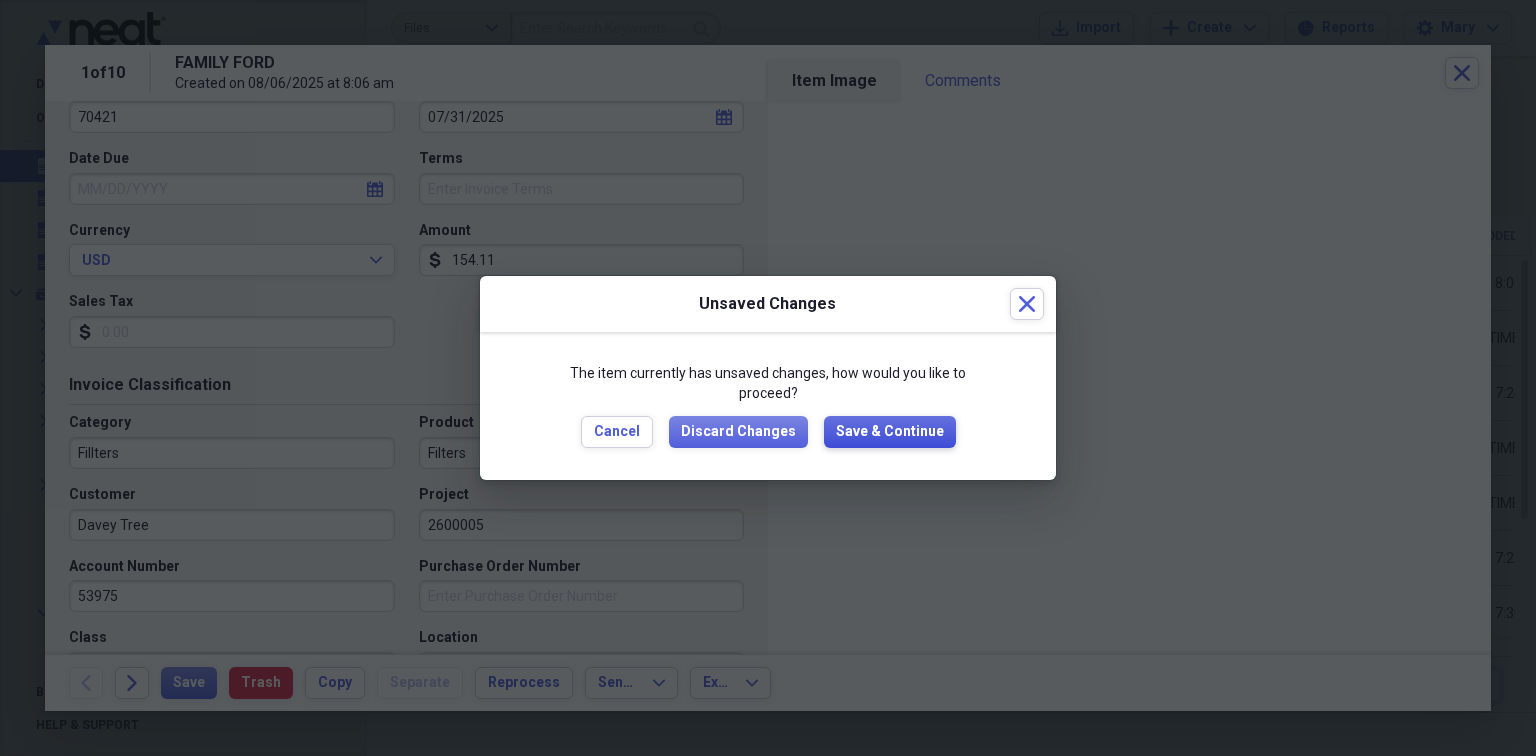 click on "Save & Continue" at bounding box center [890, 432] 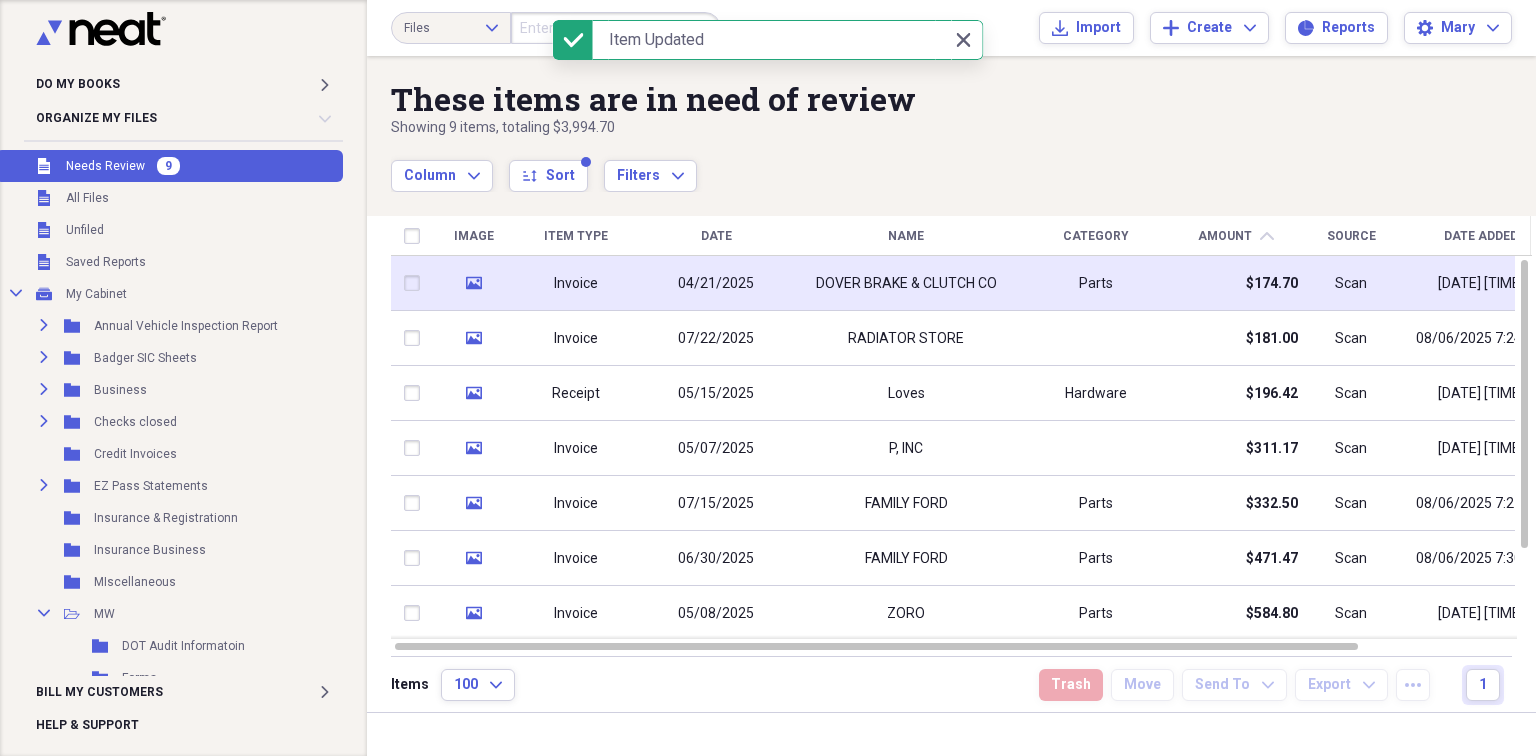 click on "DOVER BRAKE & CLUTCH CO" at bounding box center (906, 284) 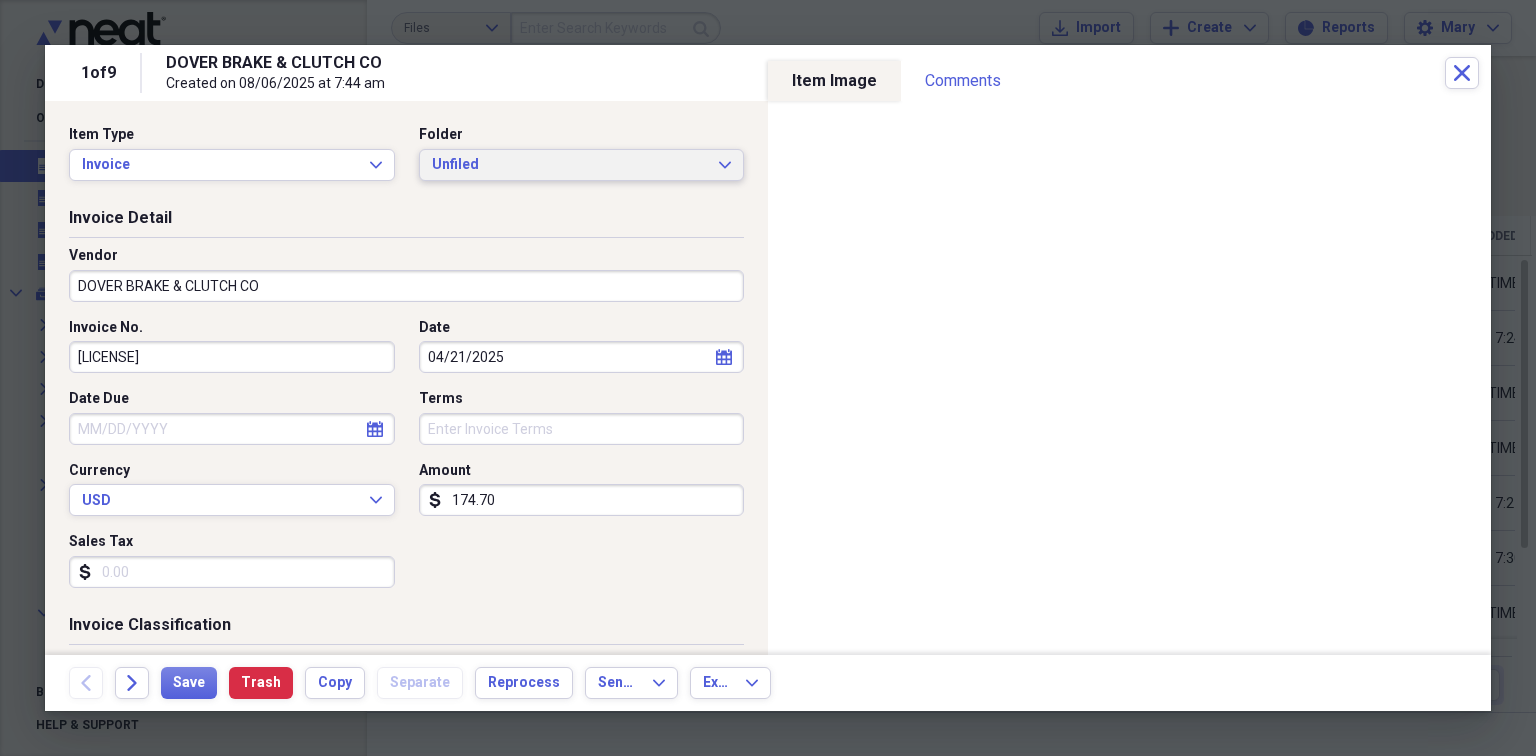 click on "Unfiled Expand" at bounding box center [582, 165] 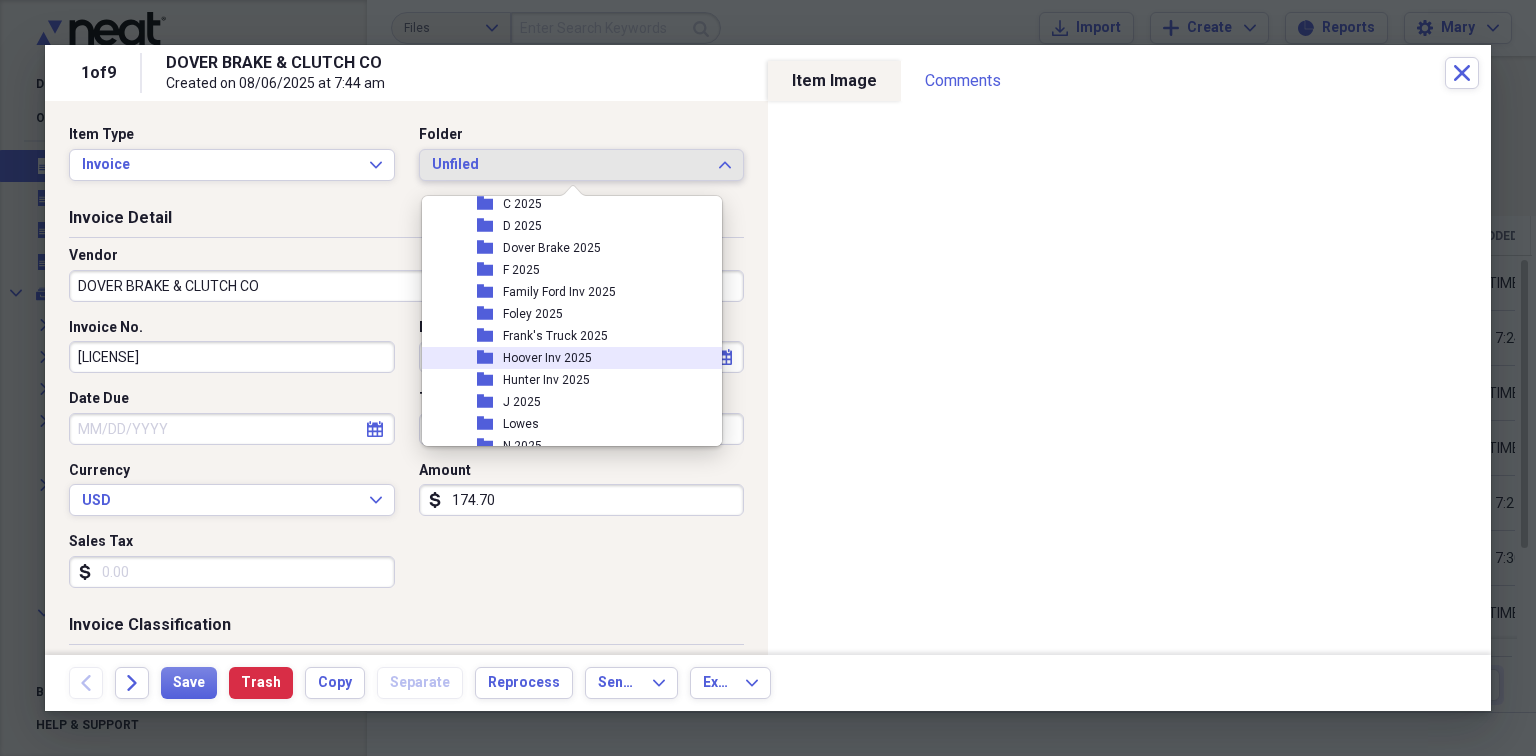 scroll, scrollTop: 320, scrollLeft: 0, axis: vertical 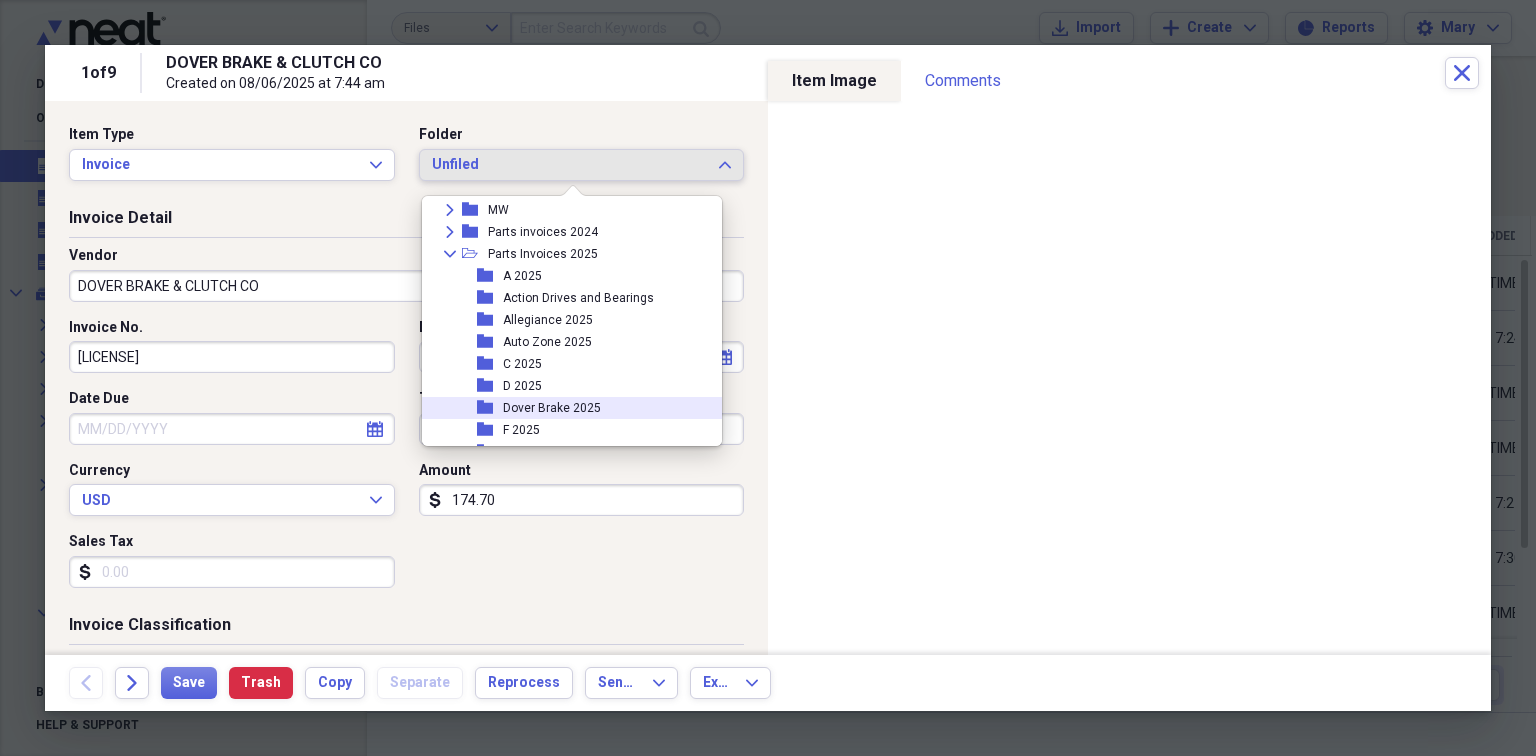 click on "Dover Brake 2025" at bounding box center [552, 408] 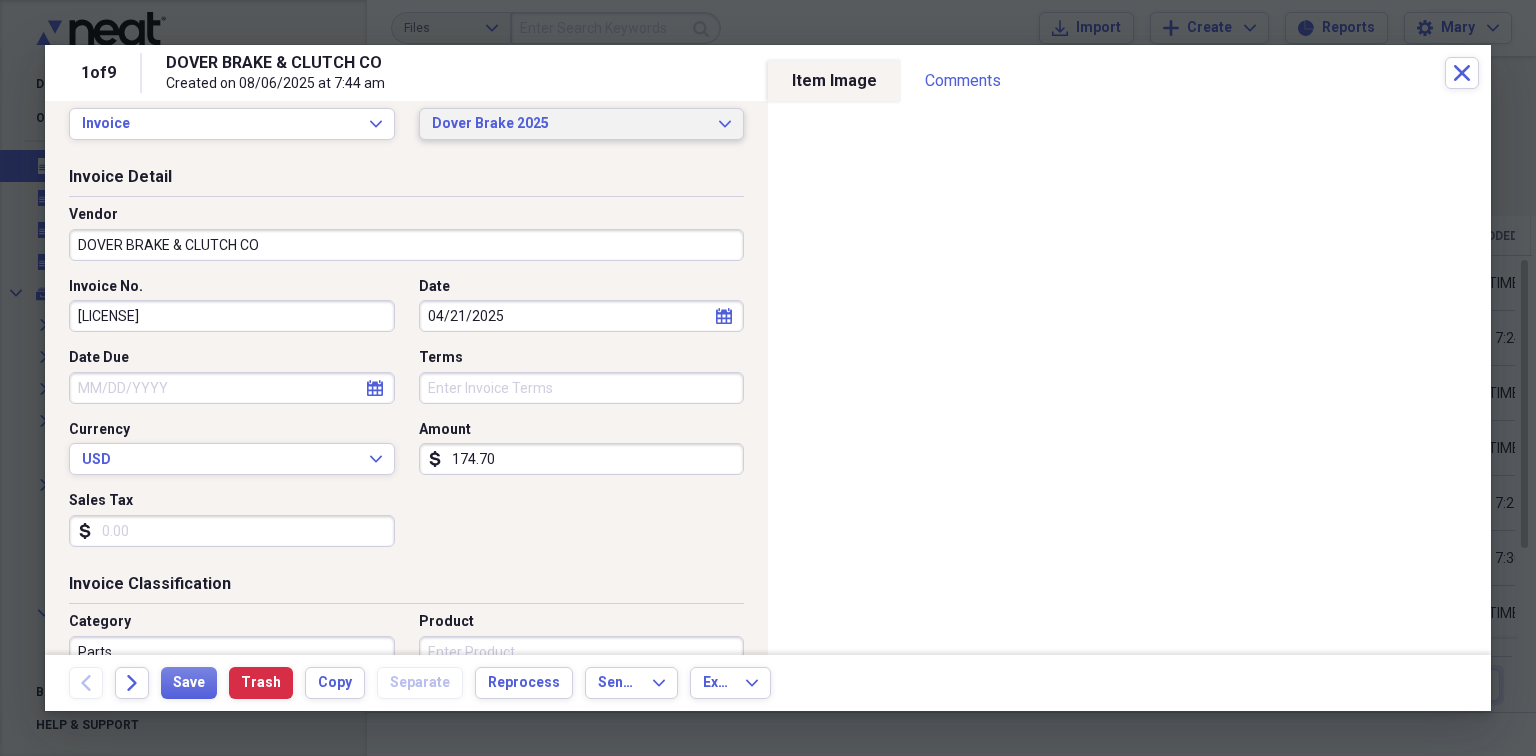 scroll, scrollTop: 160, scrollLeft: 0, axis: vertical 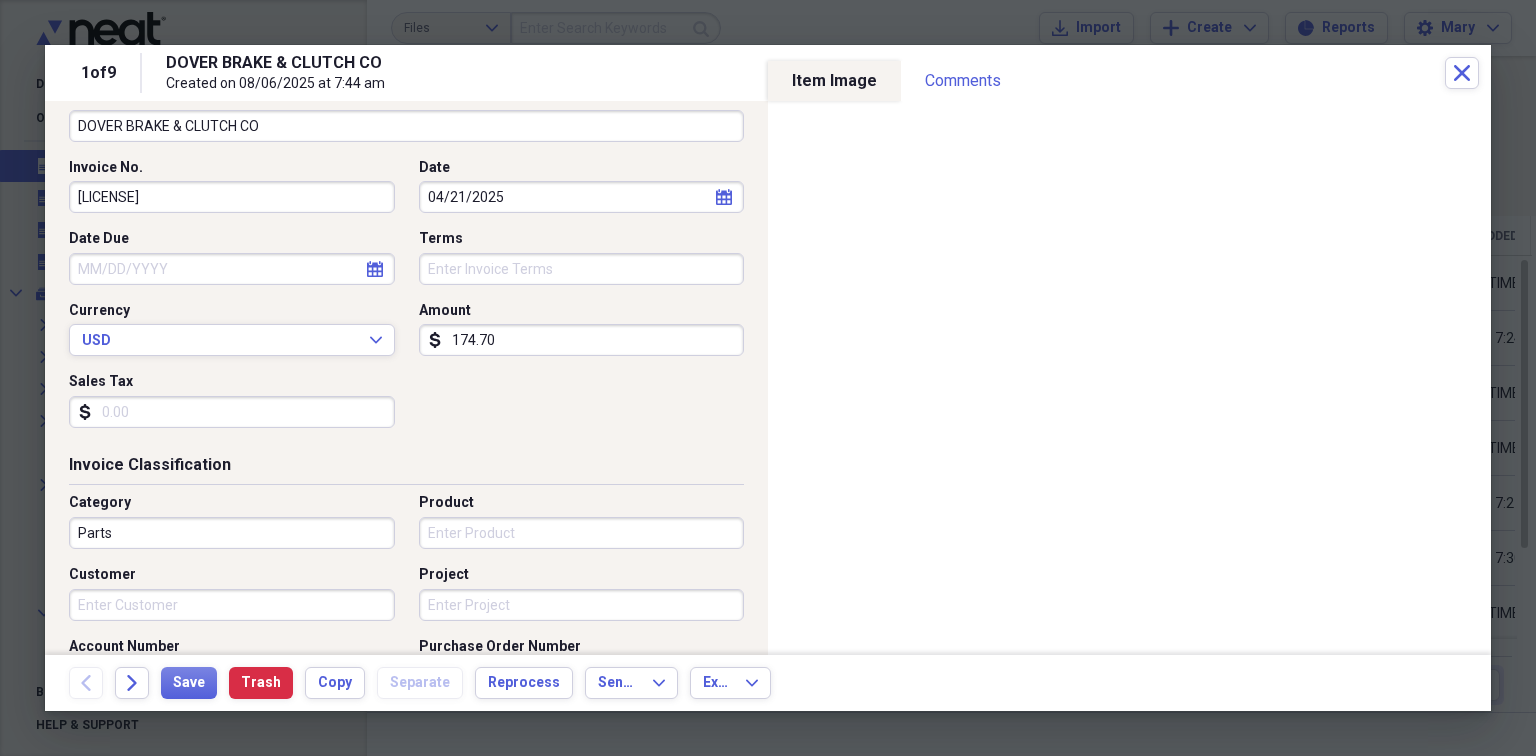 click on "Parts" at bounding box center [232, 533] 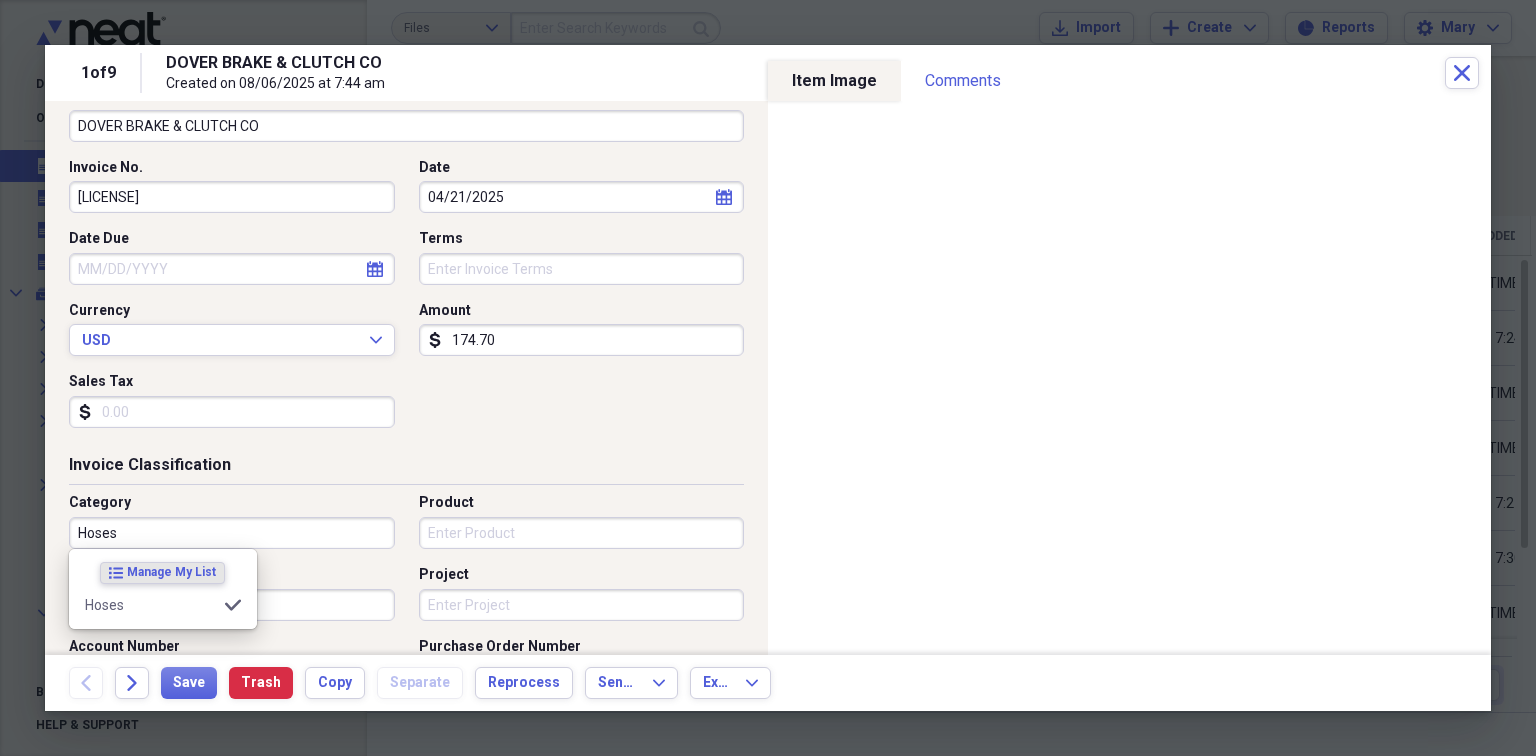 type on "Hoses" 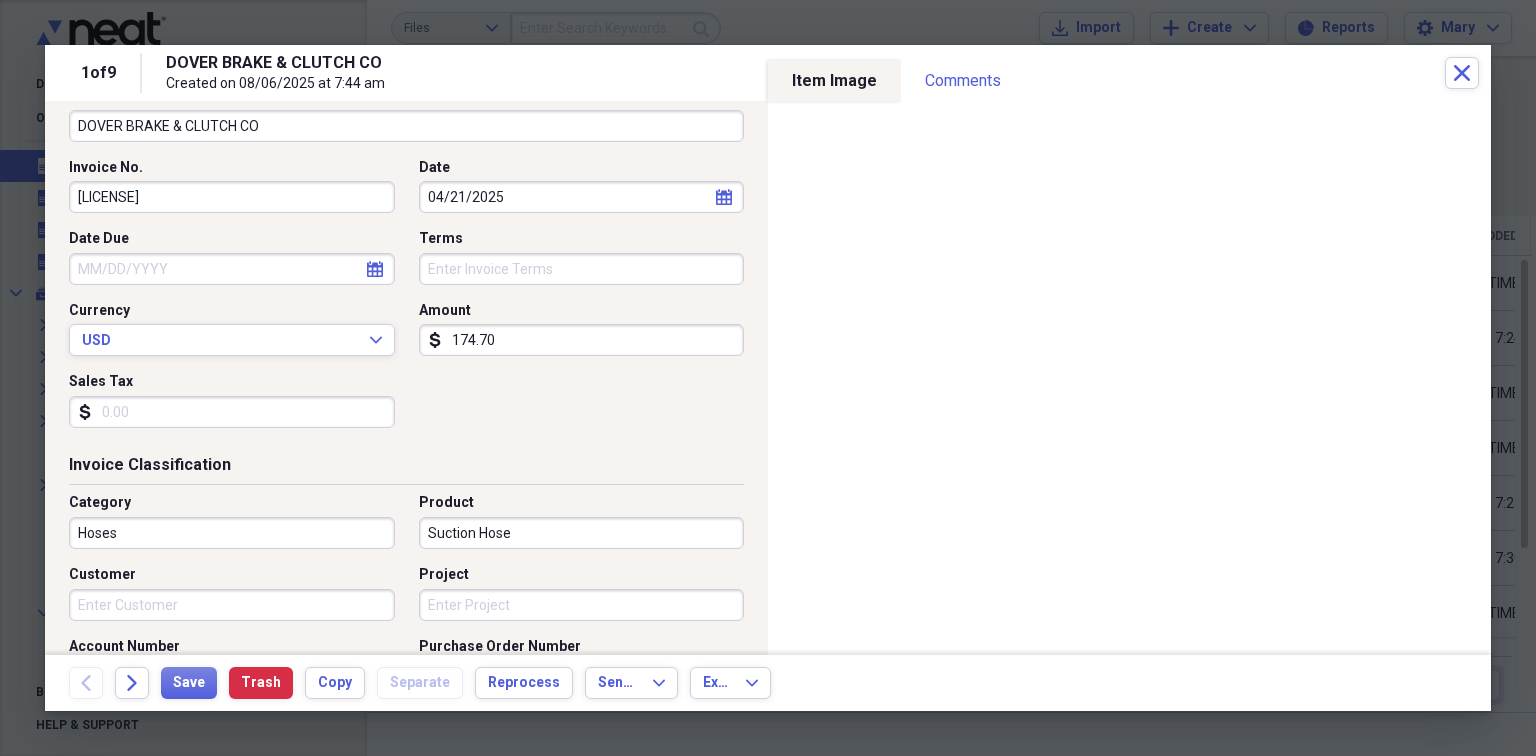 type on "Suction Hose" 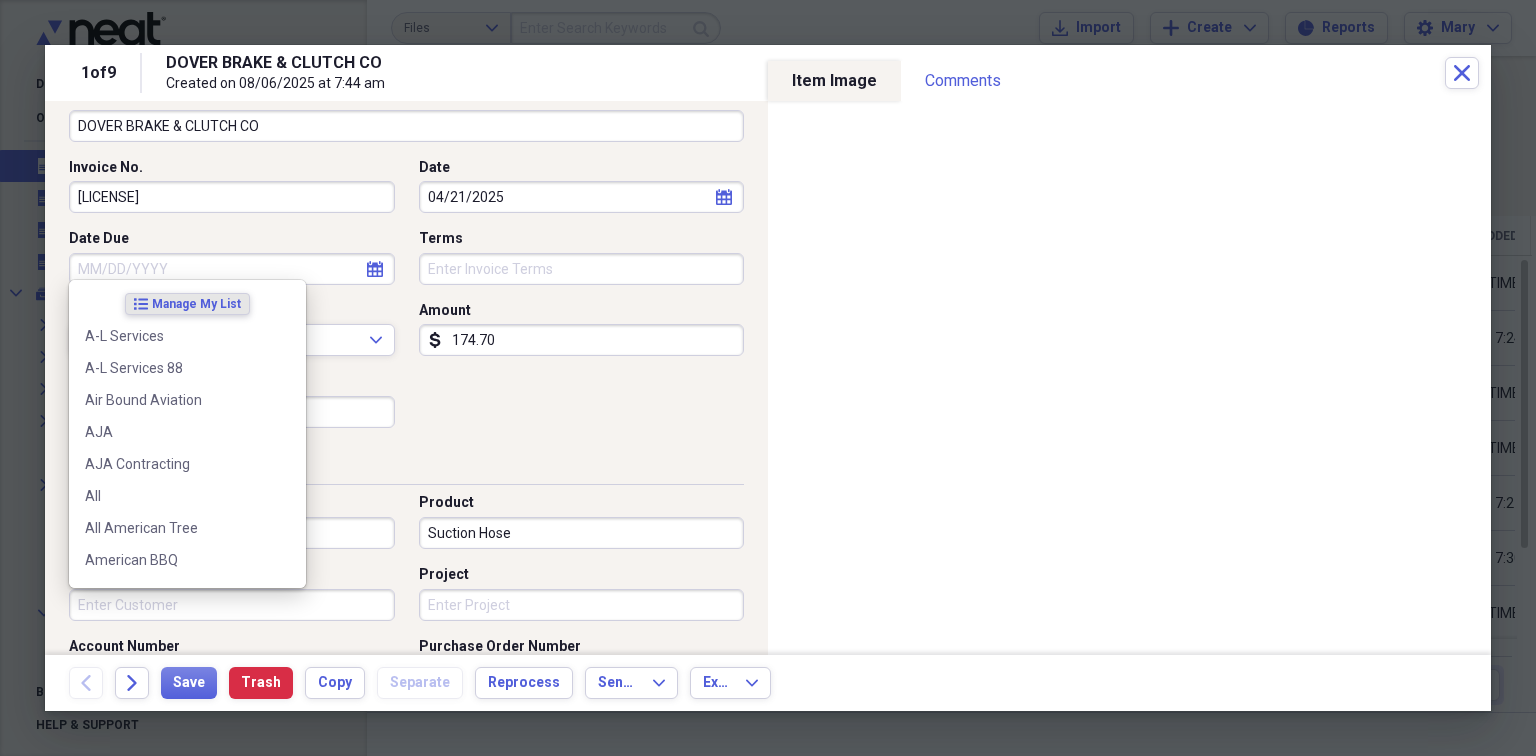 click on "Customer" at bounding box center [232, 605] 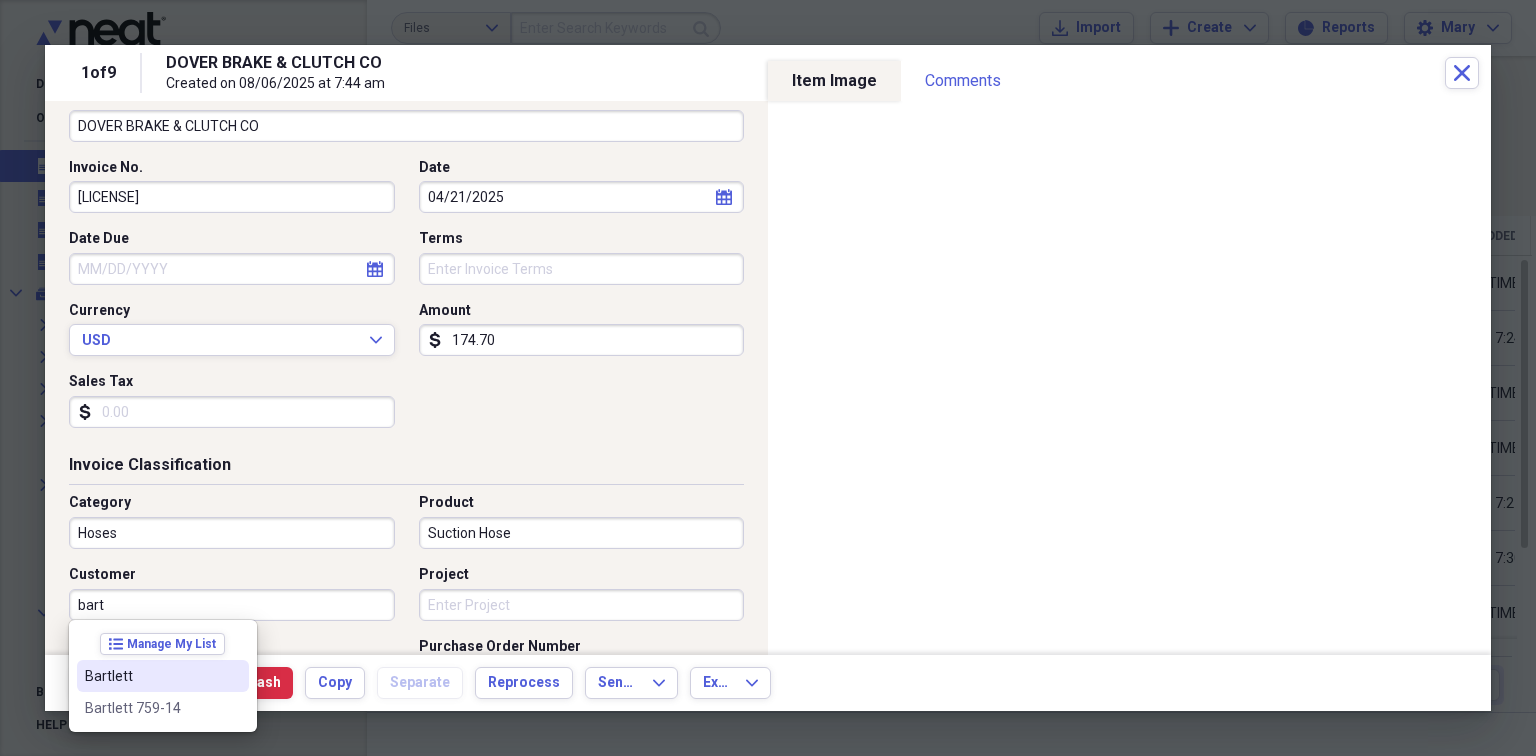 click on "Bartlett" at bounding box center (151, 676) 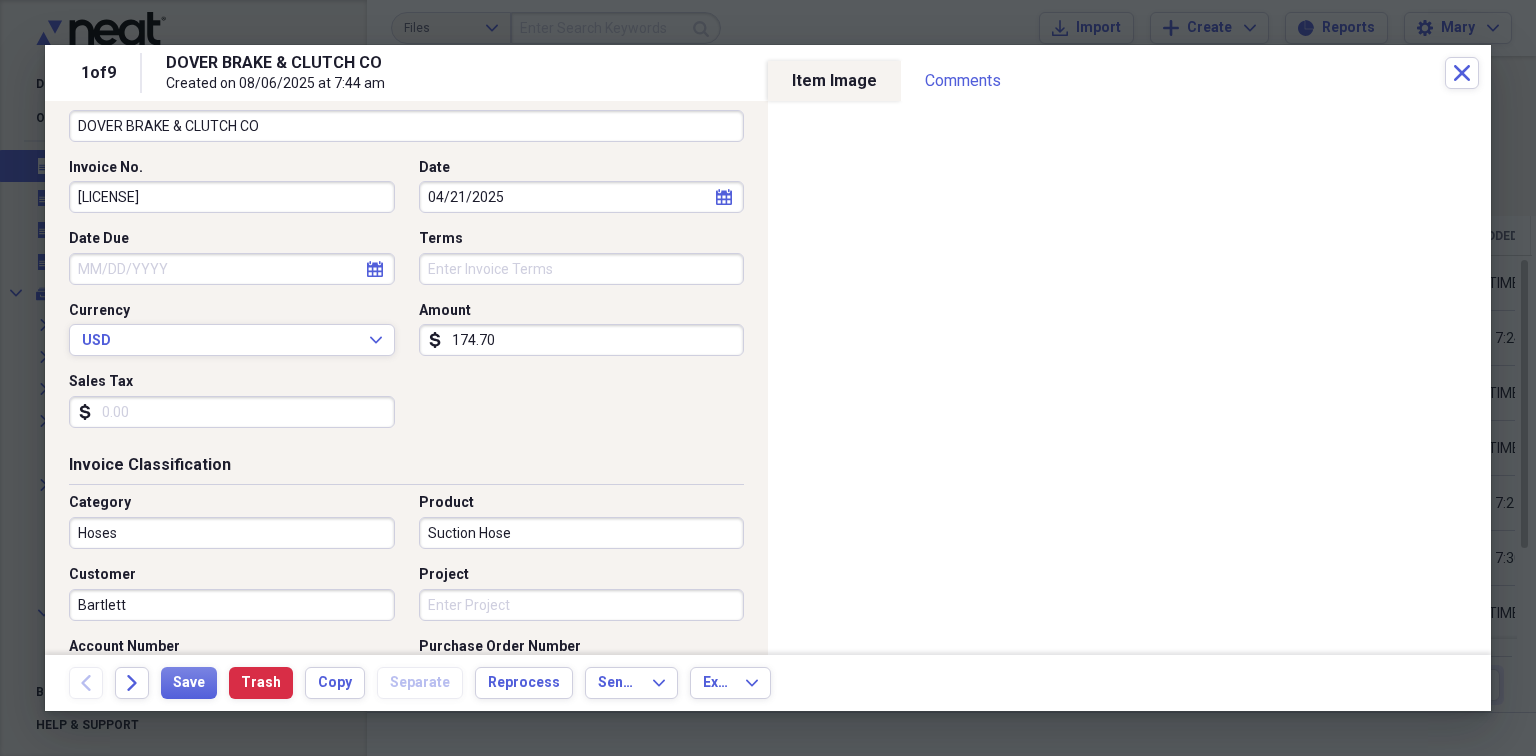 click on "Project" at bounding box center [582, 605] 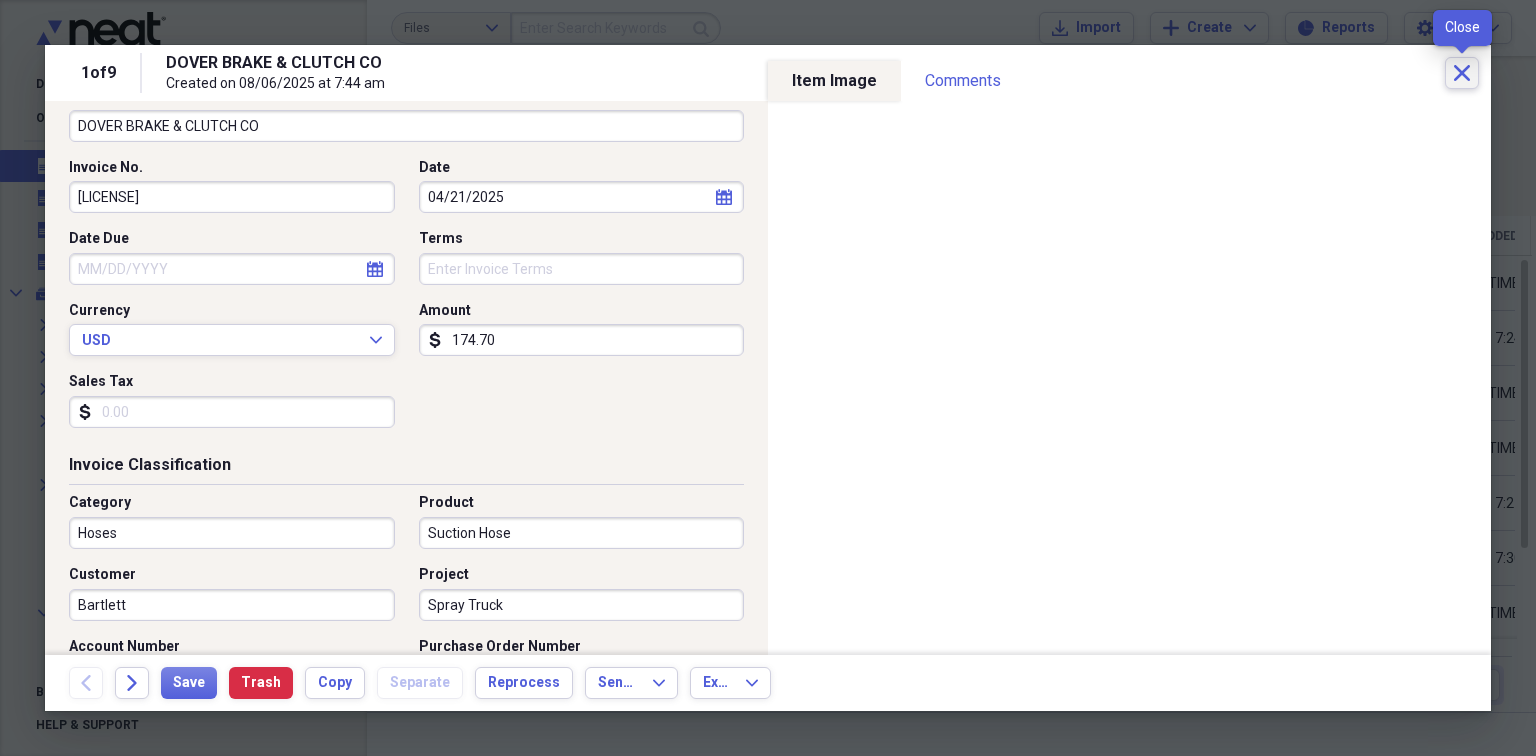 type on "Spray Truck" 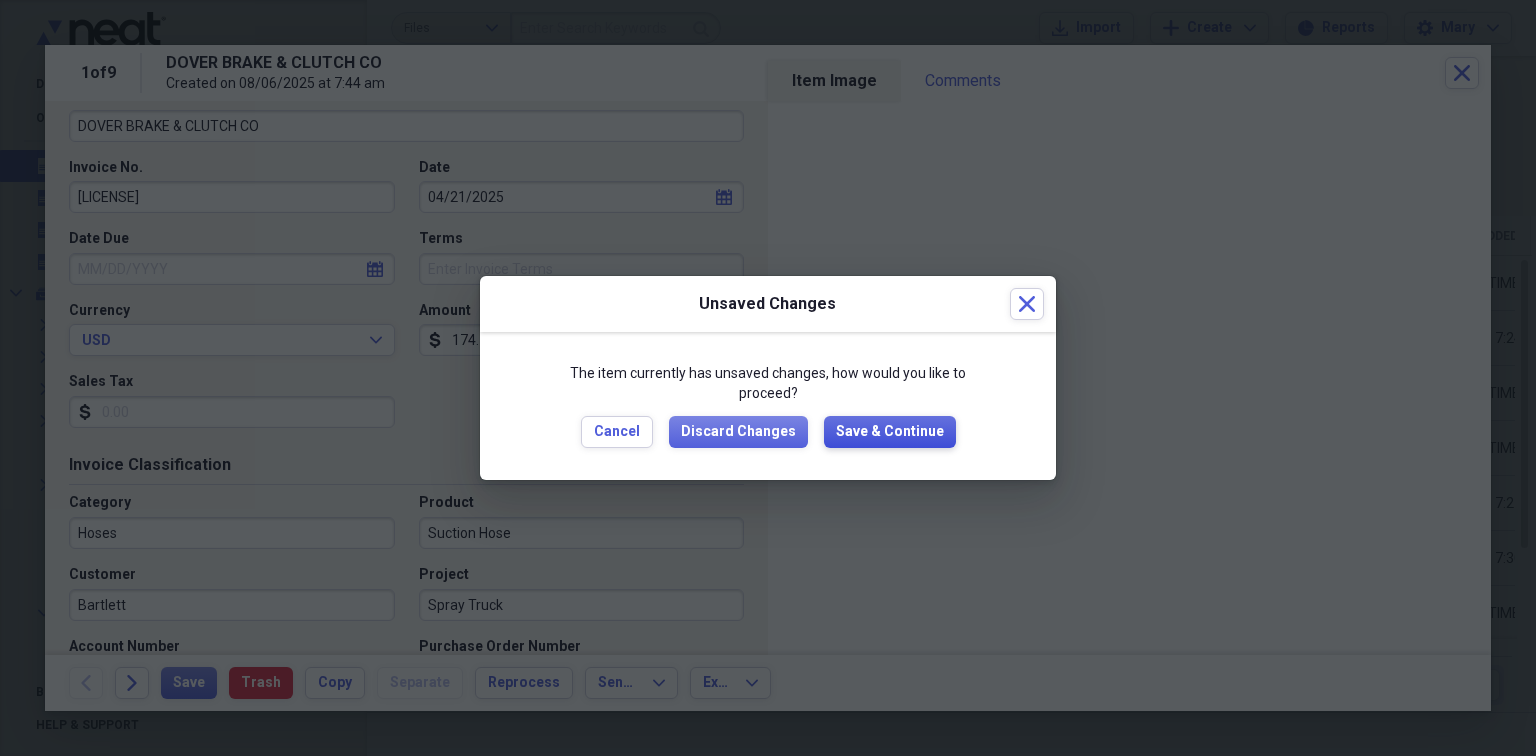 click on "Save & Continue" at bounding box center [890, 432] 